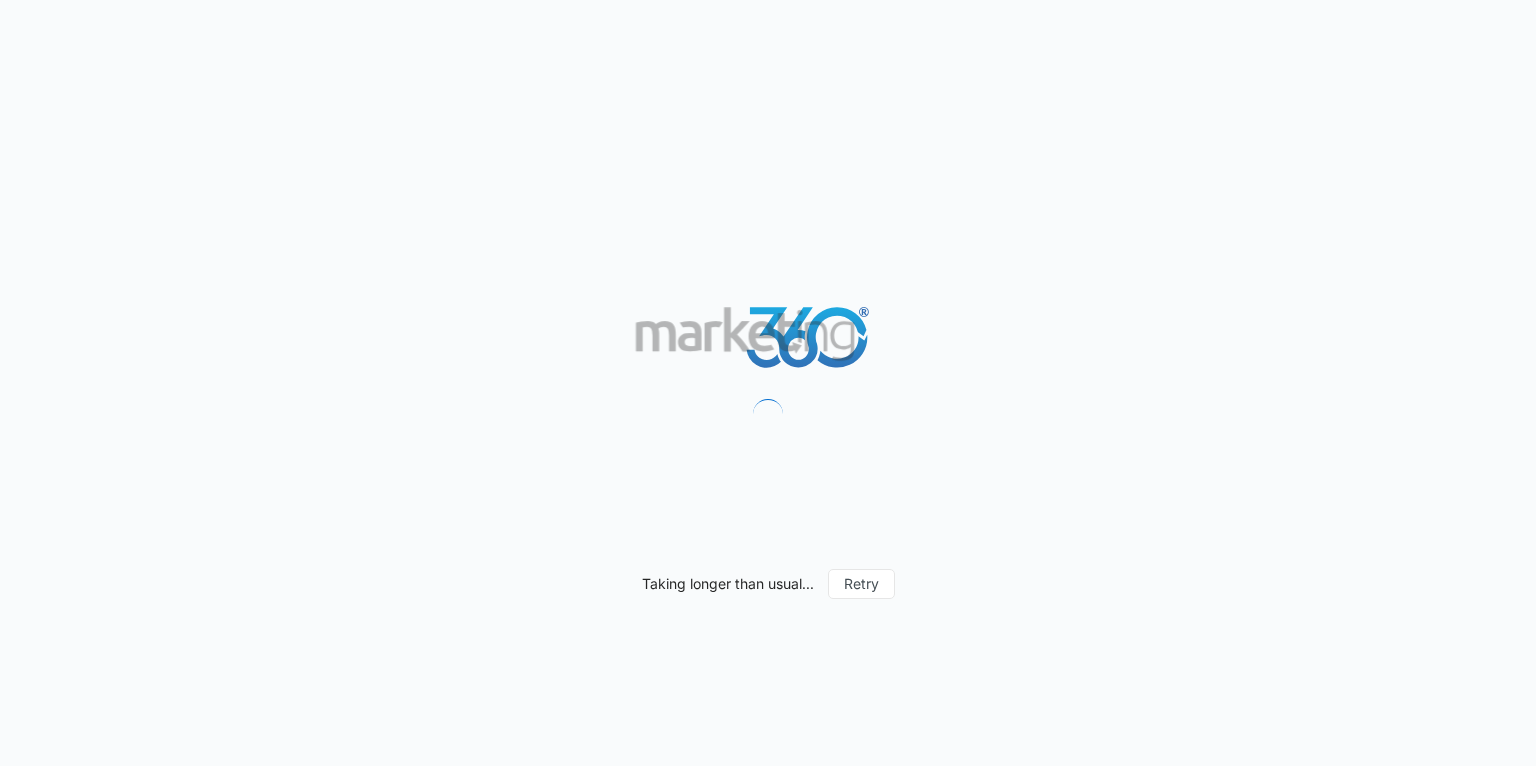 scroll, scrollTop: 0, scrollLeft: 0, axis: both 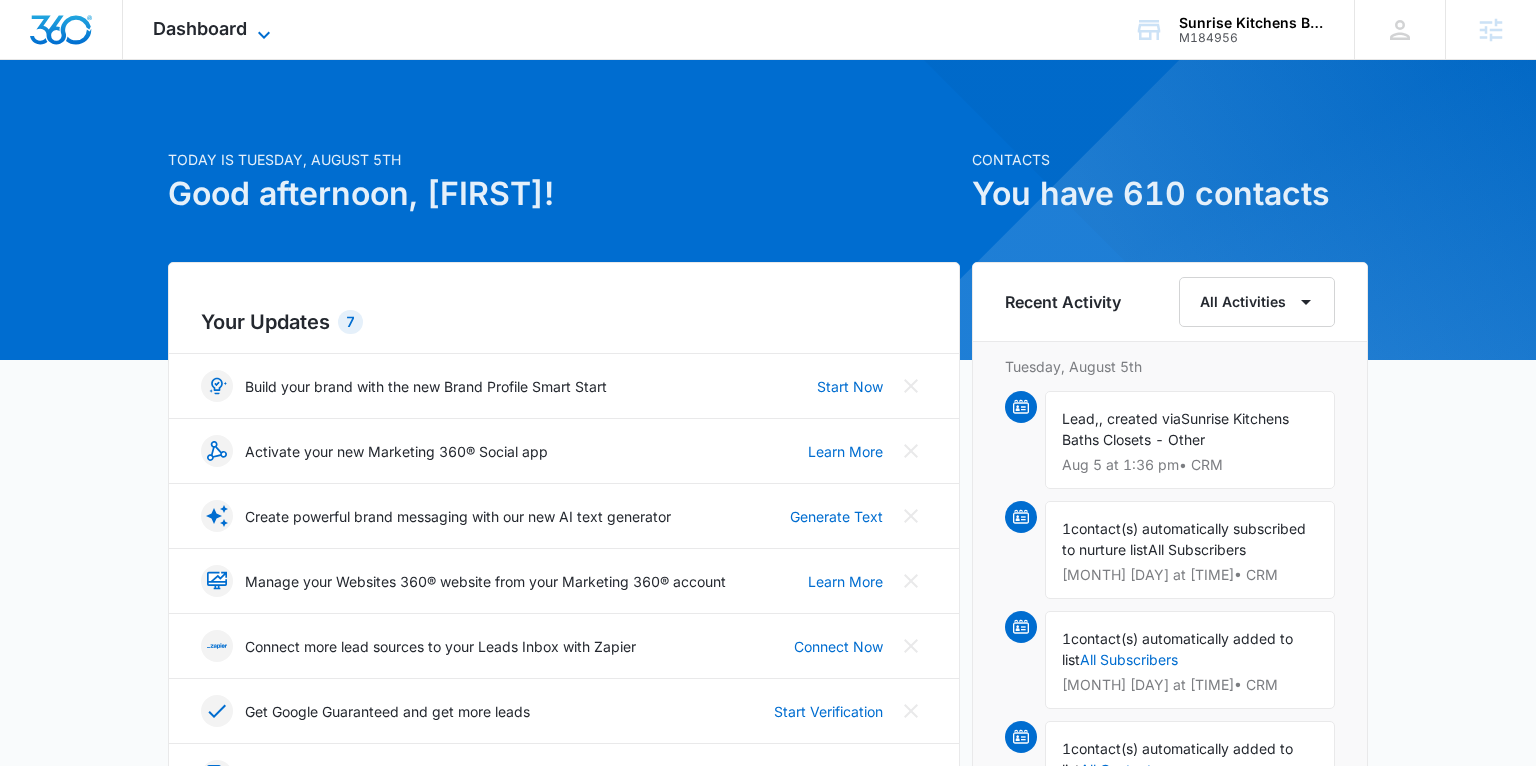 click 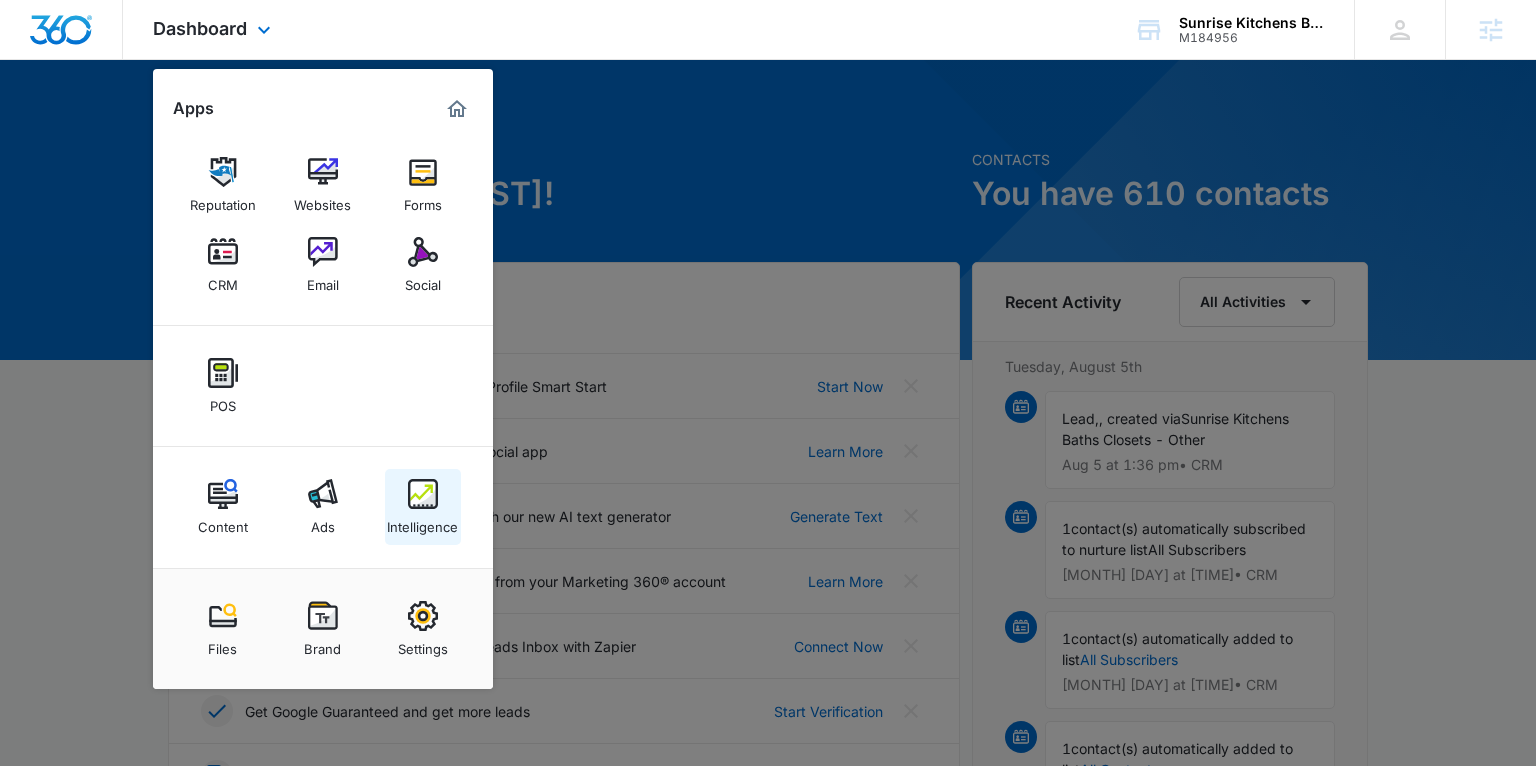click on "Intelligence" at bounding box center (422, 522) 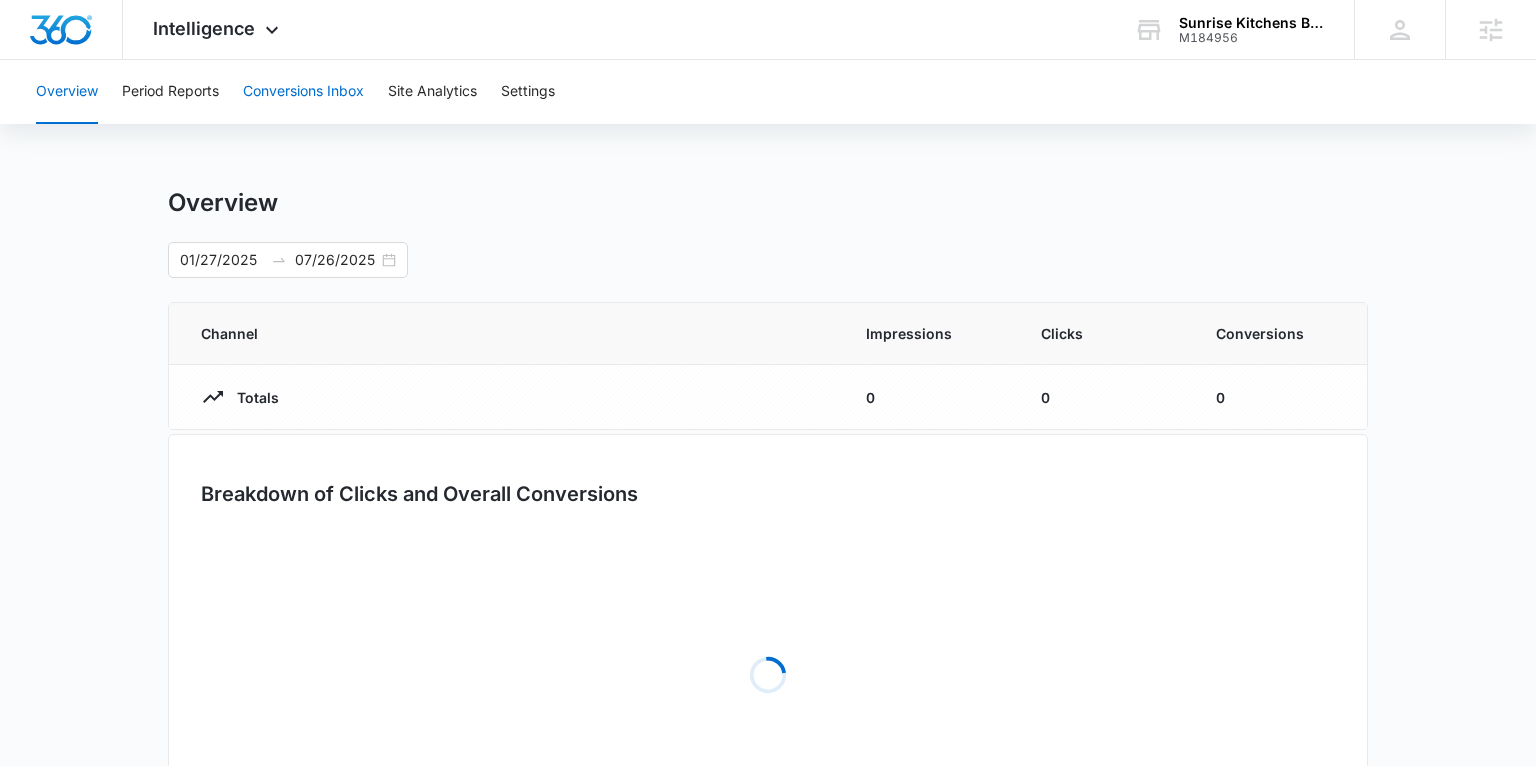 click on "Conversions Inbox" at bounding box center [303, 92] 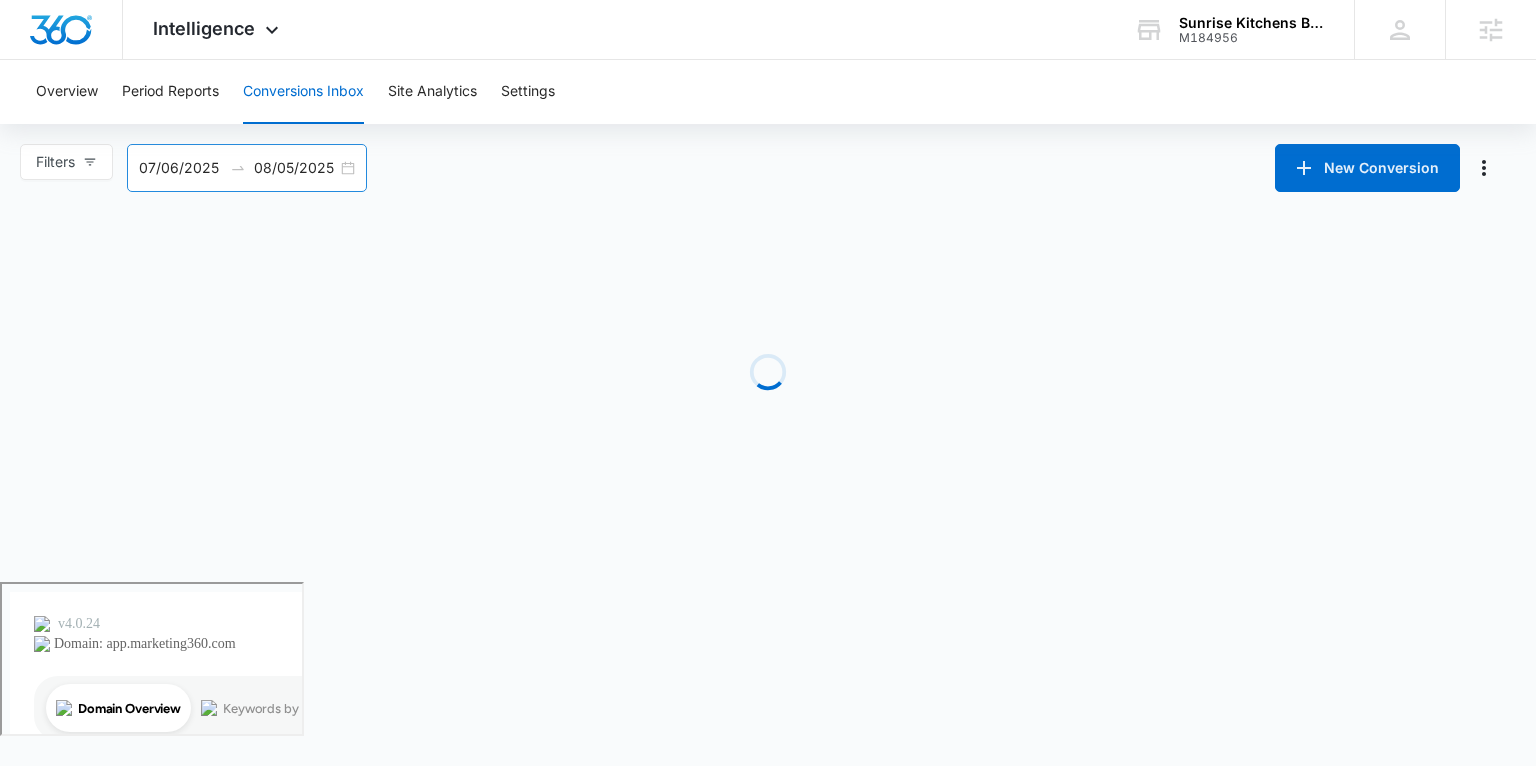 click on "07/06/2025 08/05/2025" at bounding box center [247, 168] 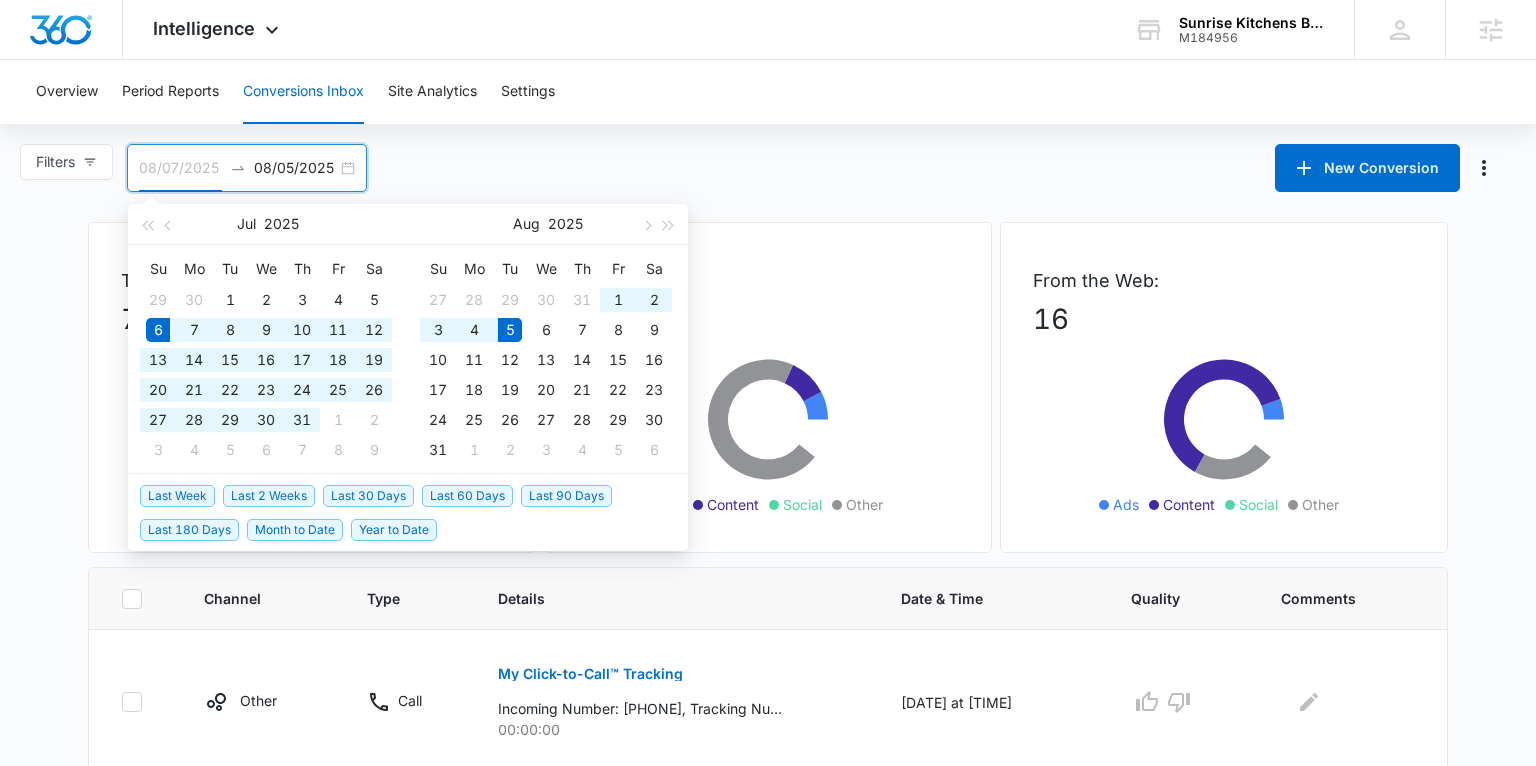 type on "07/06/2025" 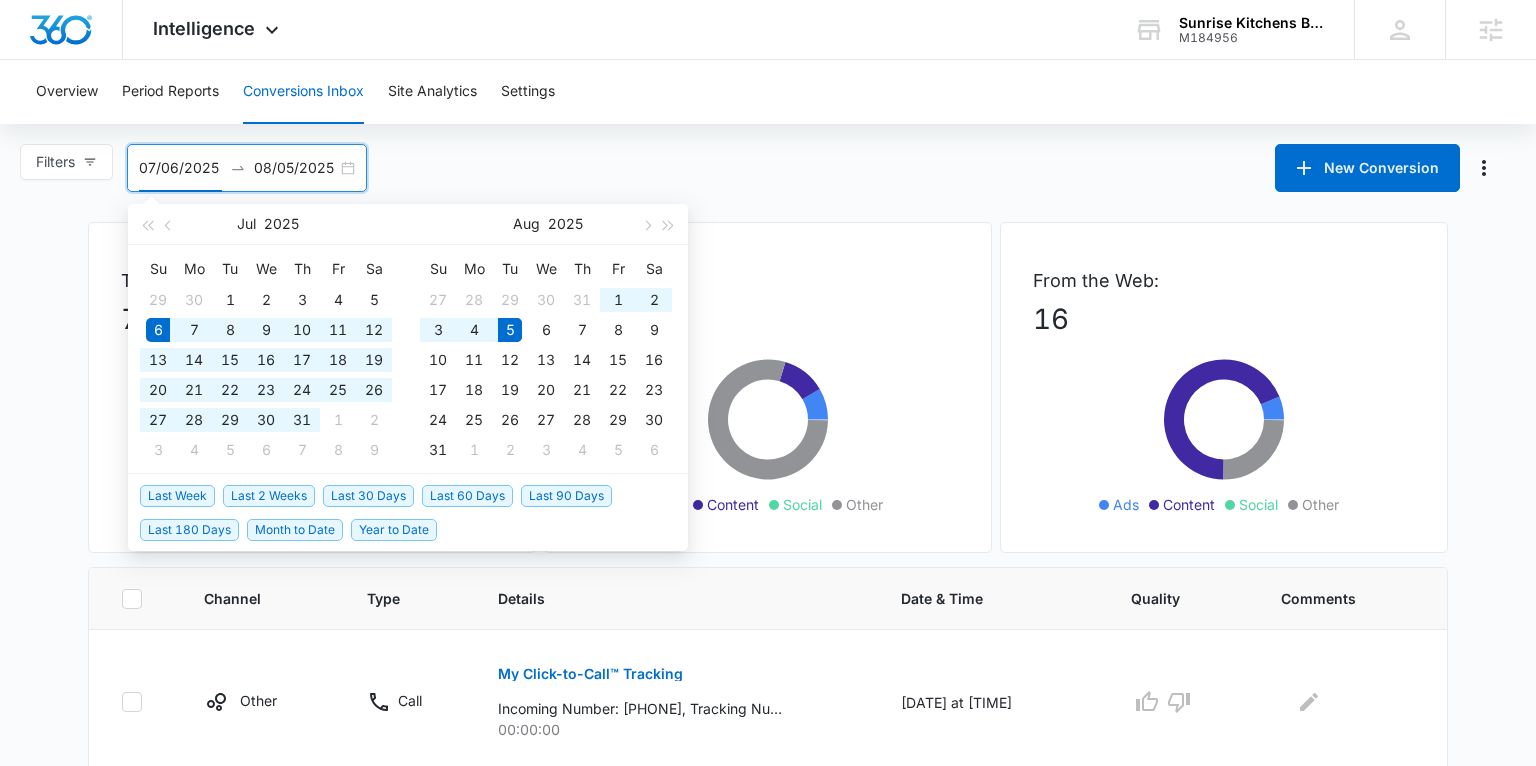 click on "Last 30 Days" at bounding box center [368, 496] 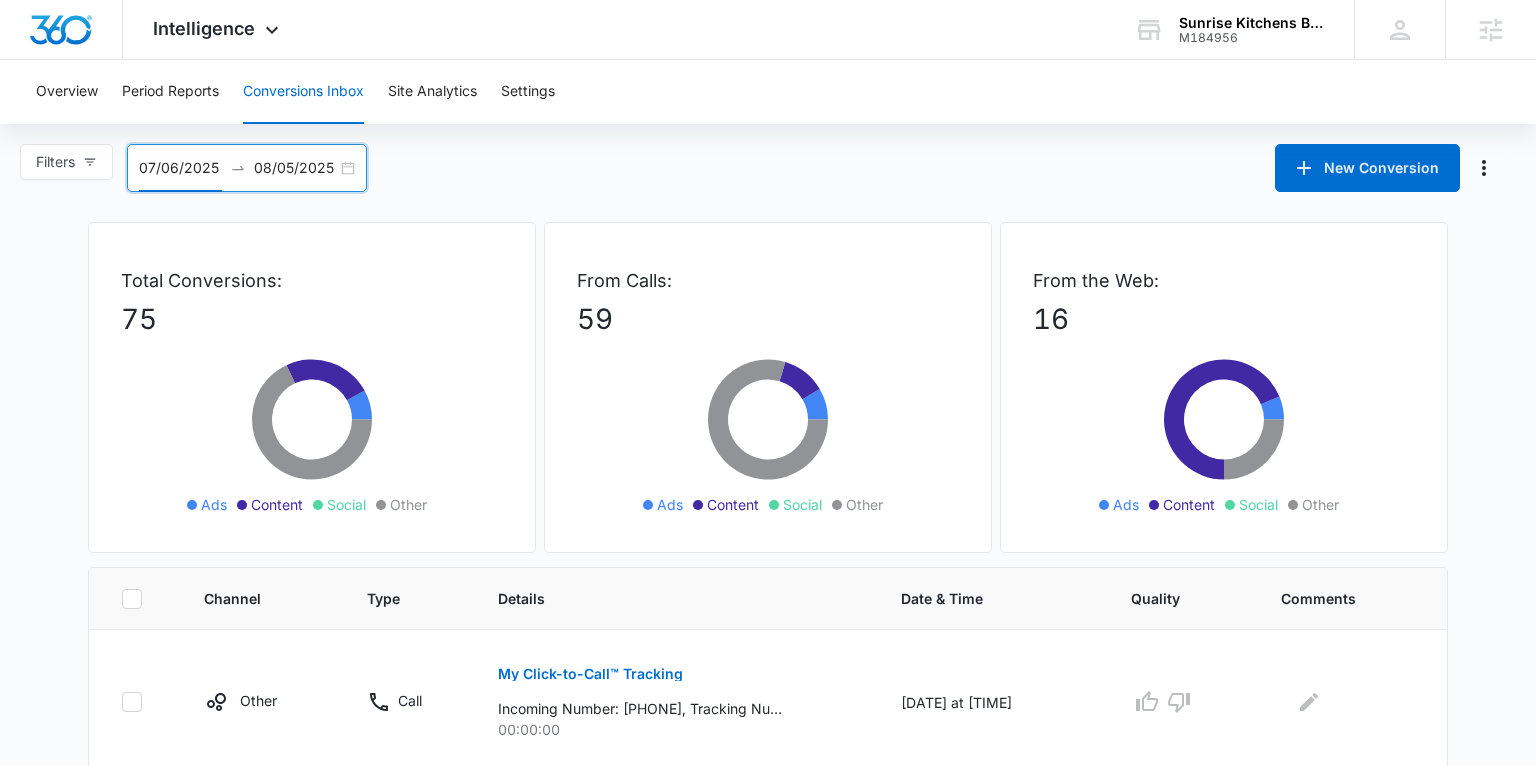 scroll, scrollTop: 1303, scrollLeft: 0, axis: vertical 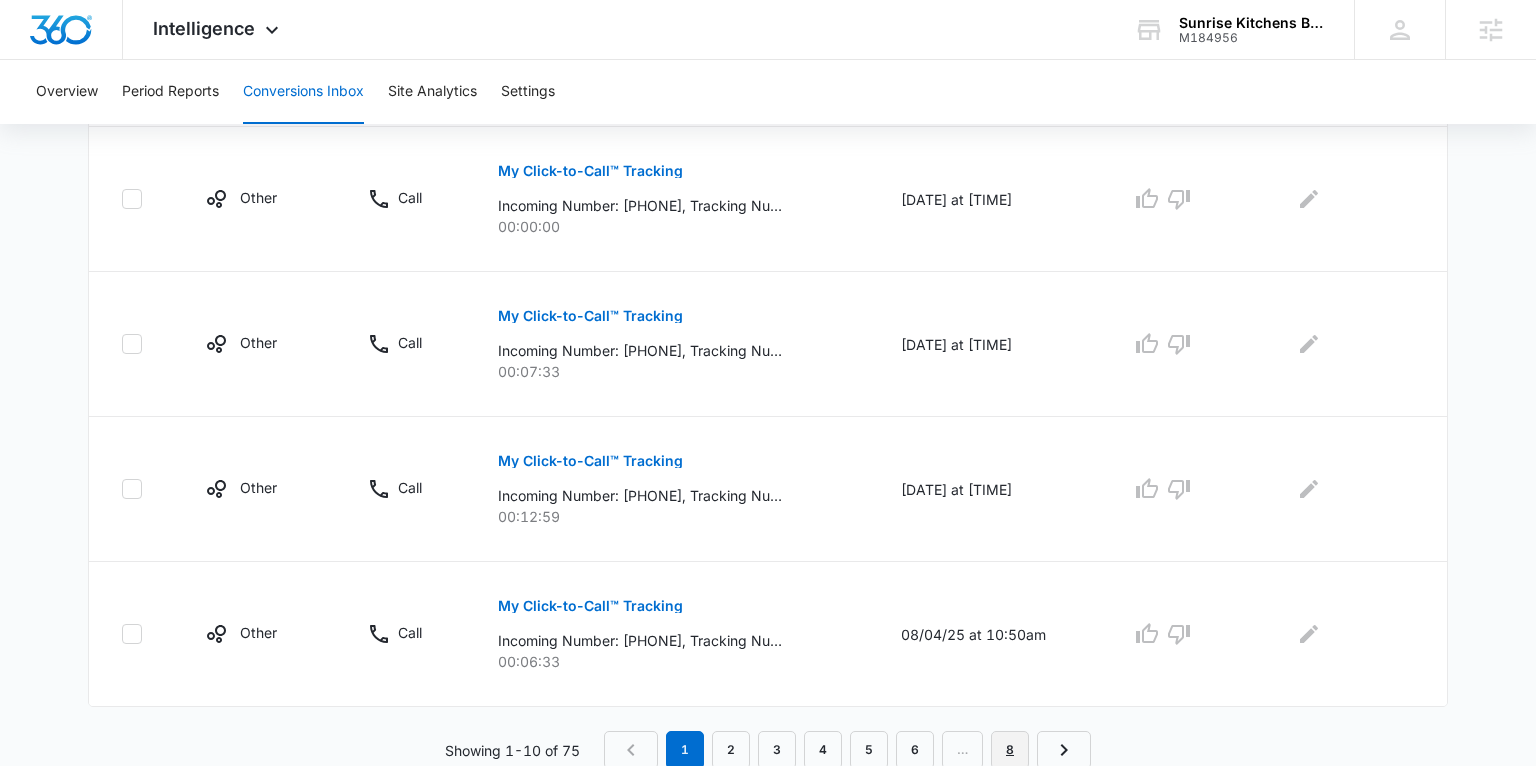 click on "8" at bounding box center (1010, 750) 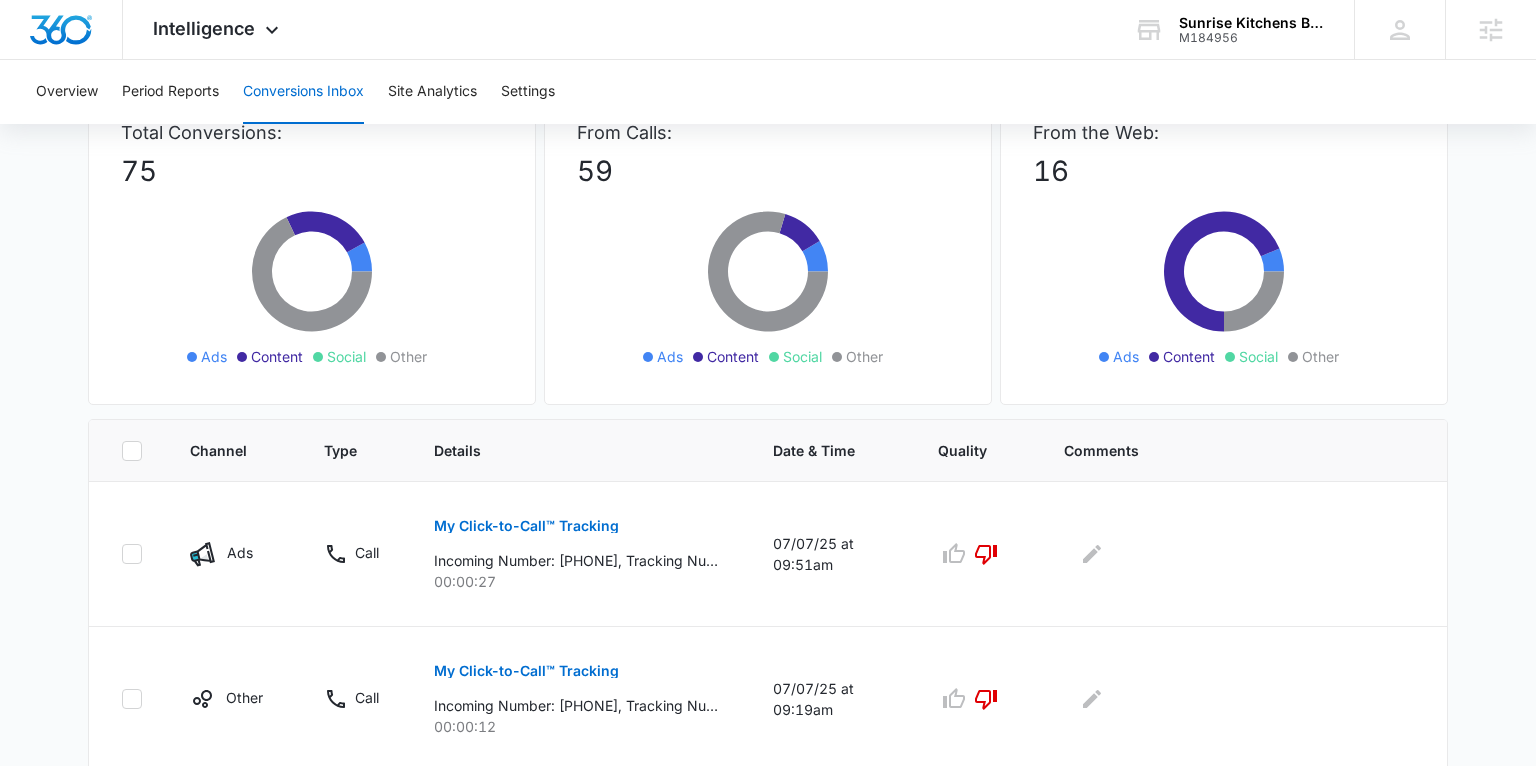 scroll, scrollTop: 0, scrollLeft: 0, axis: both 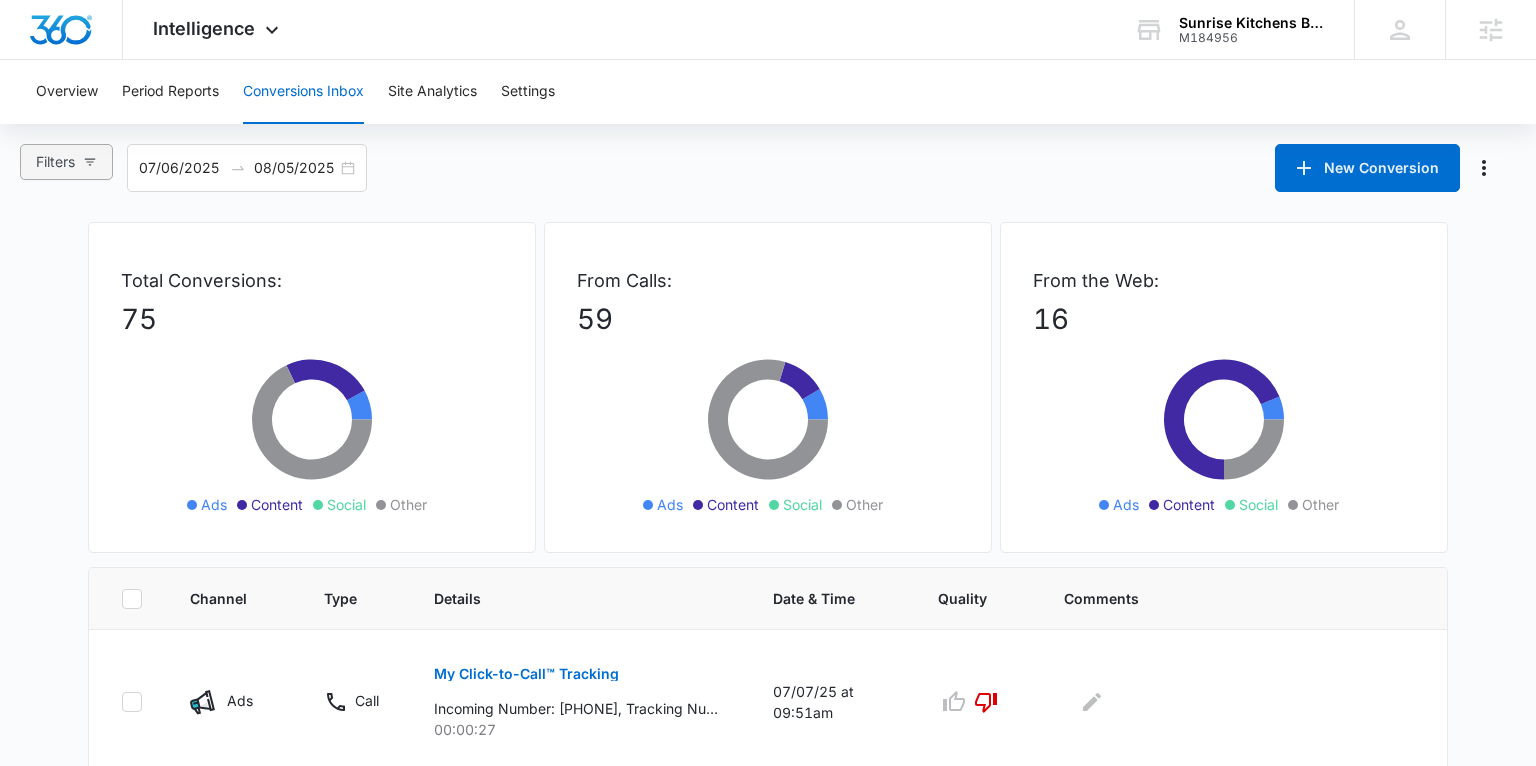 click on "Filters" at bounding box center [55, 162] 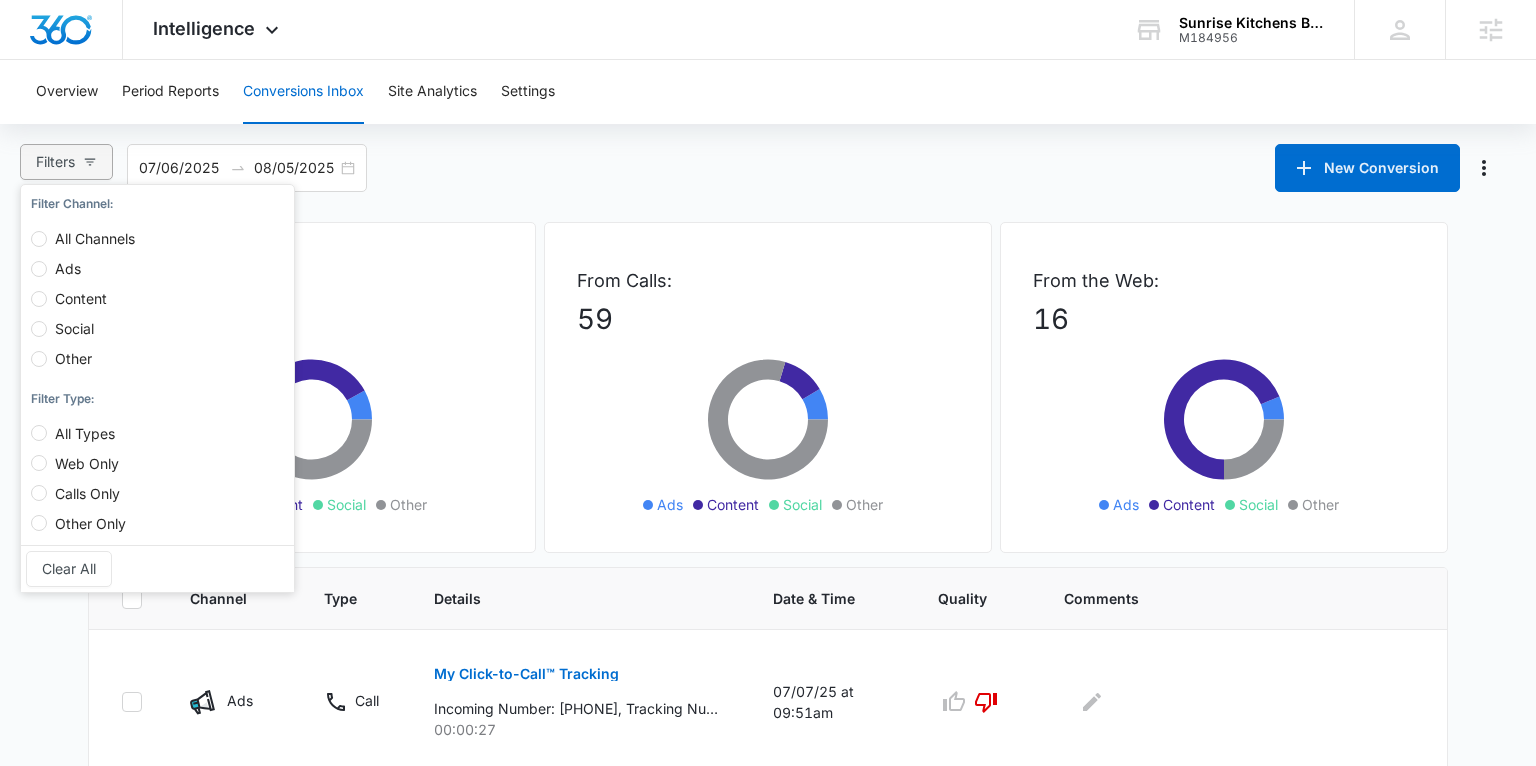 click on "Filters" at bounding box center (66, 162) 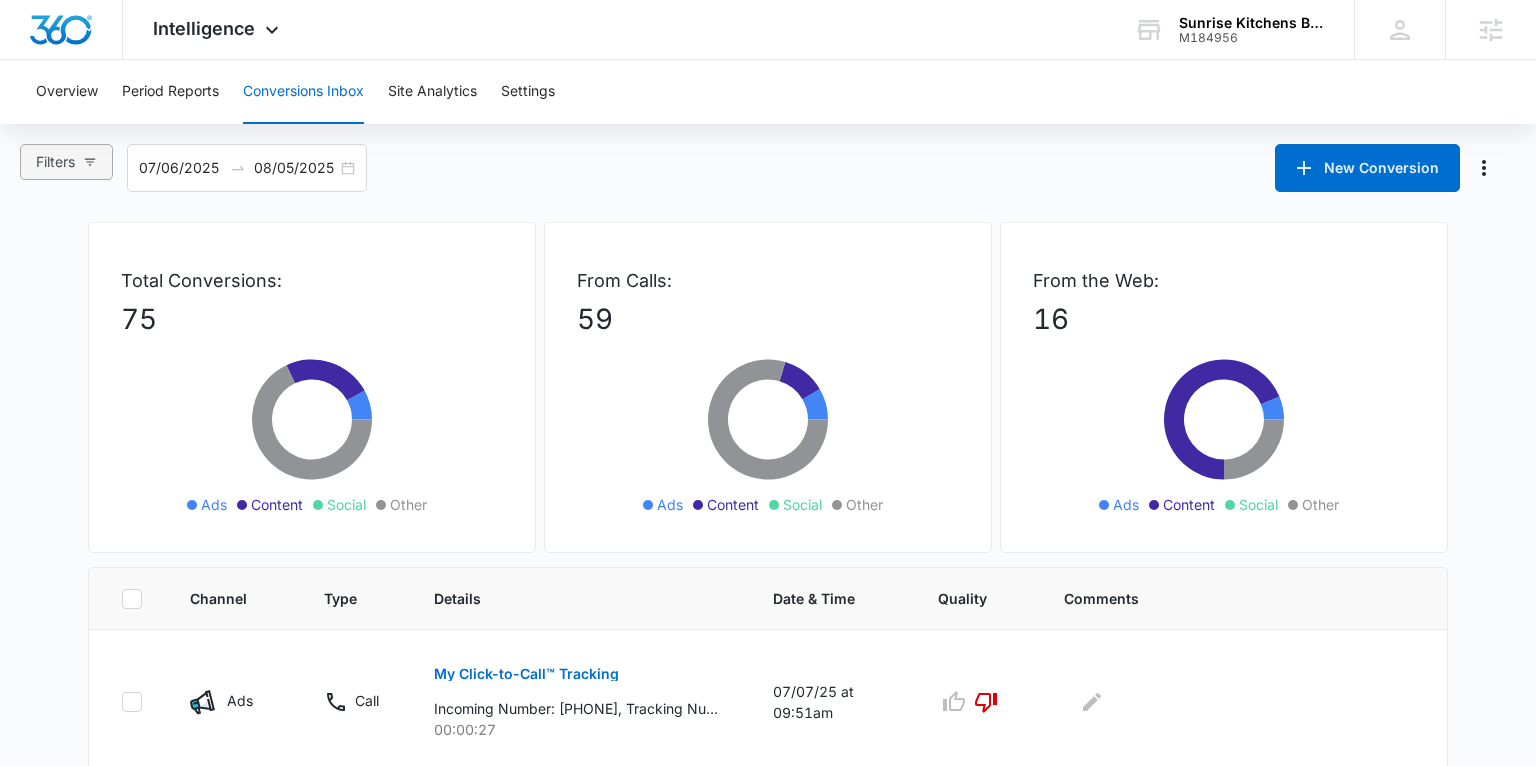 click on "Filters" at bounding box center (66, 162) 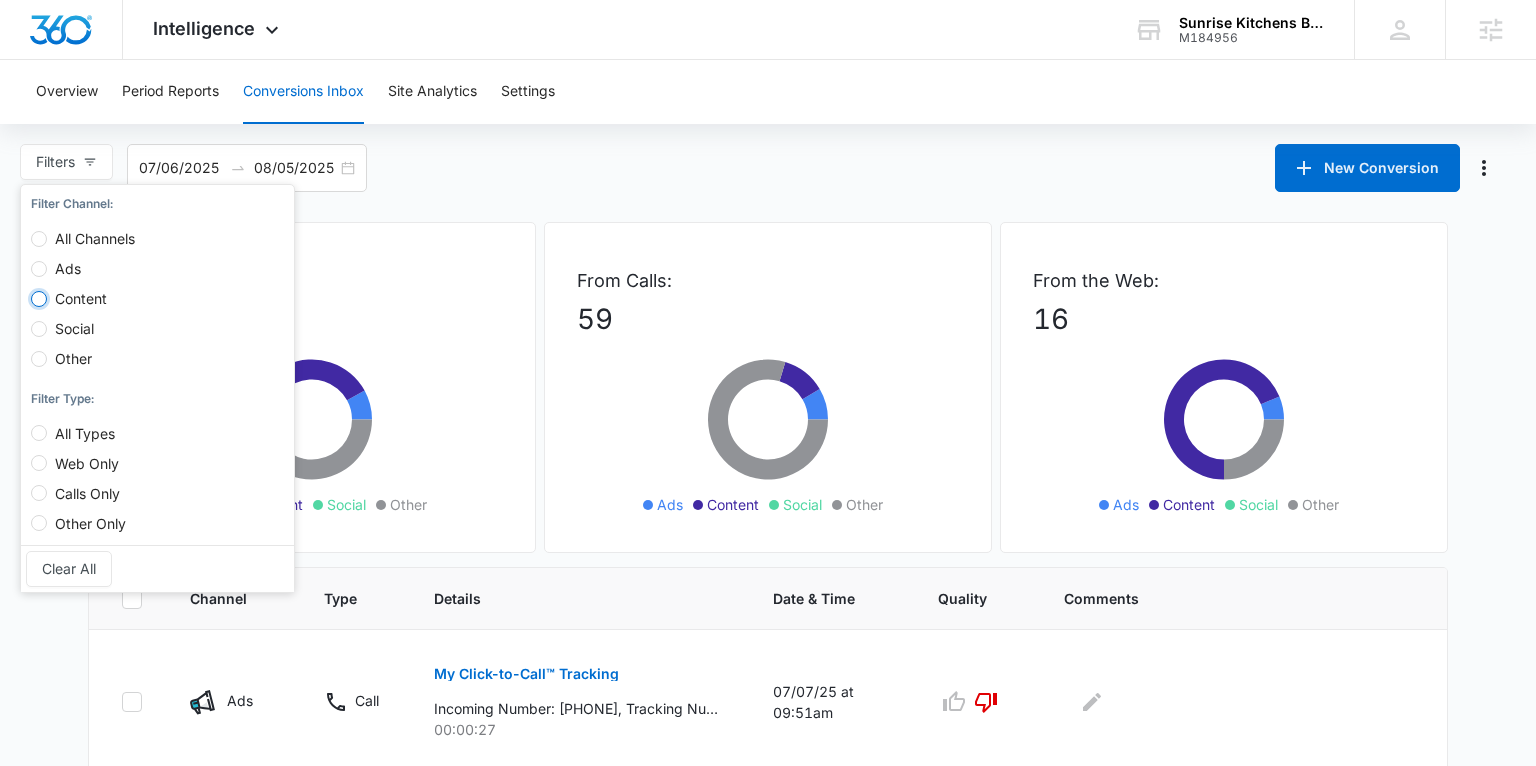 click on "Content" at bounding box center (39, 299) 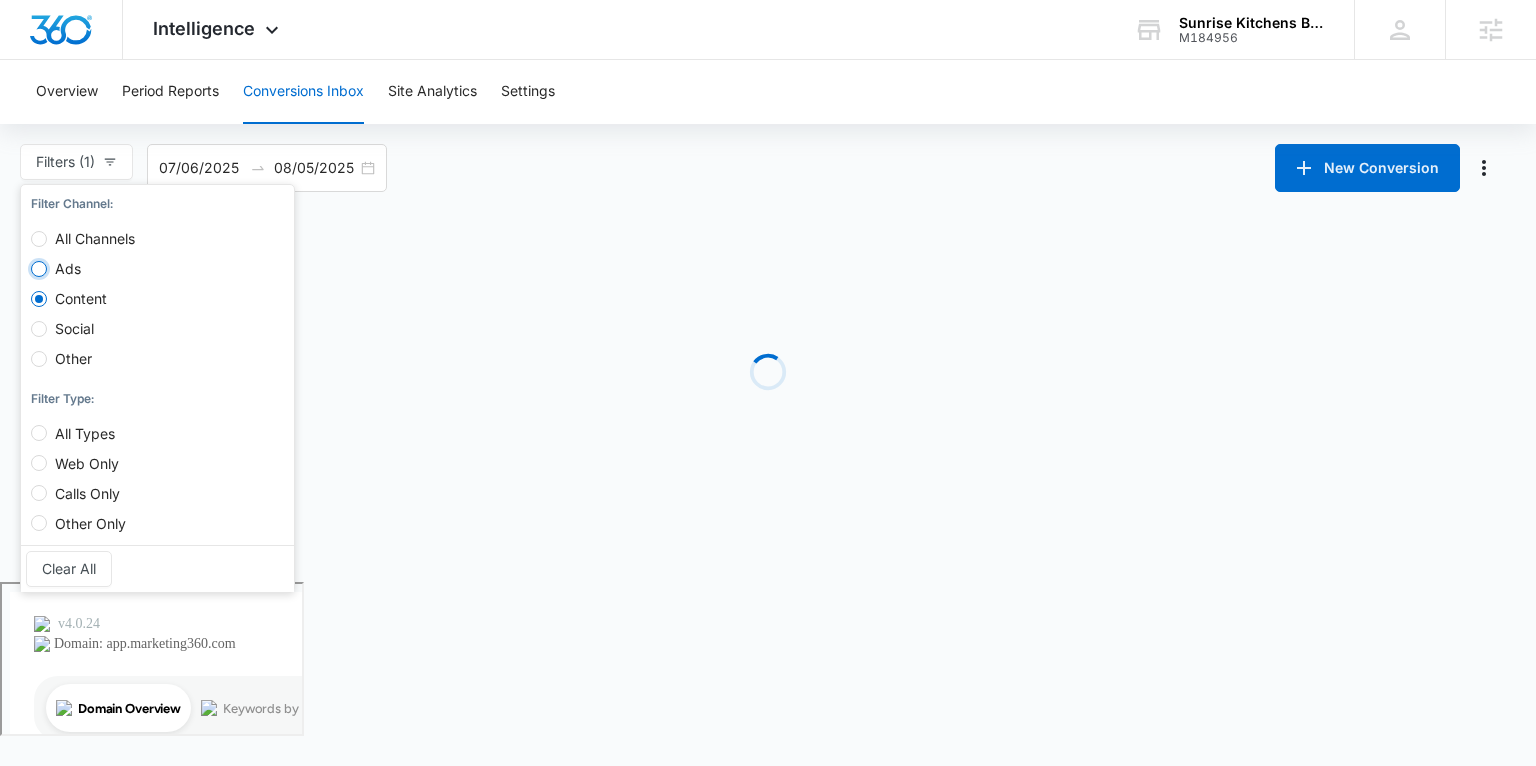 click on "Ads" at bounding box center (39, 269) 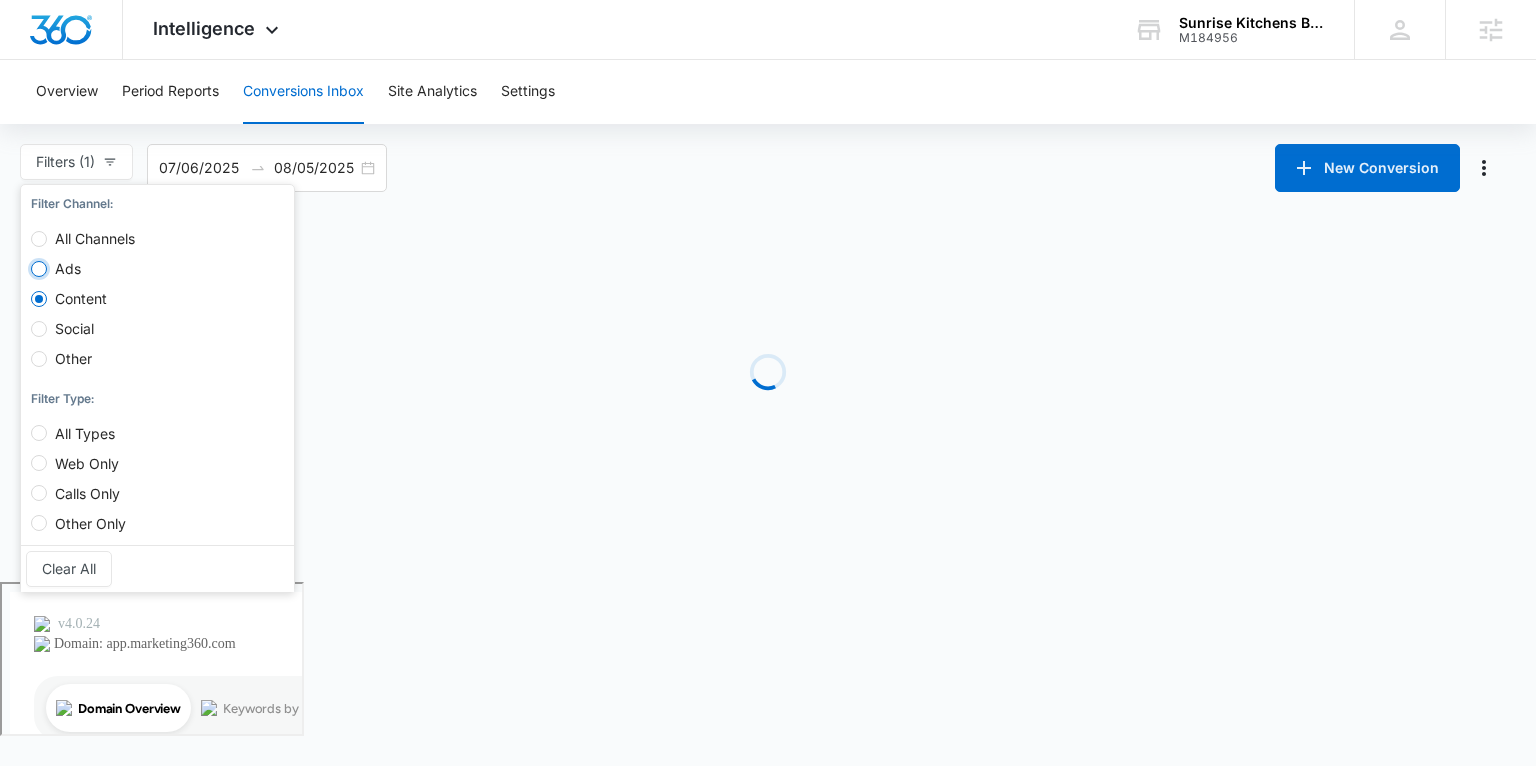 radio on "true" 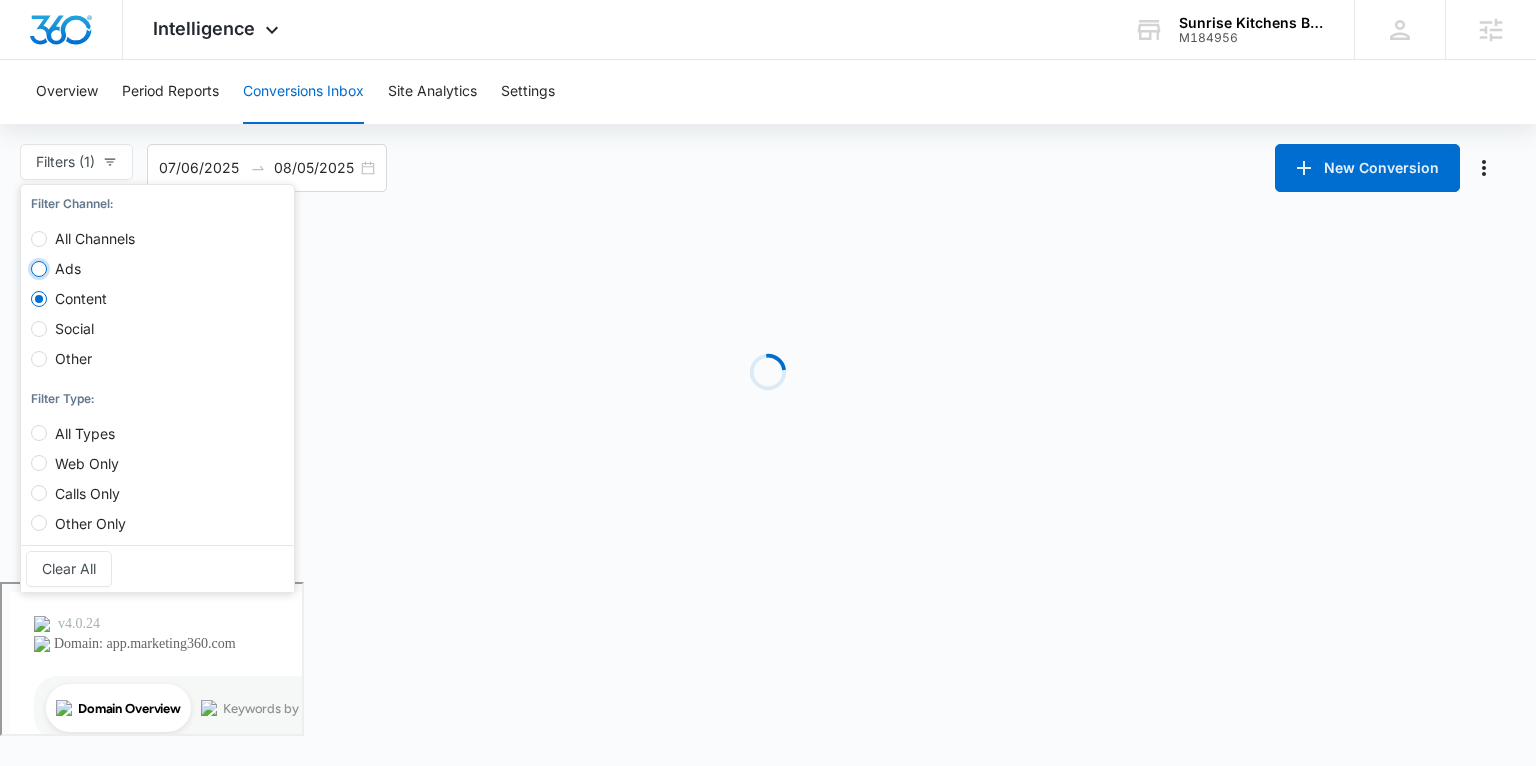 radio on "false" 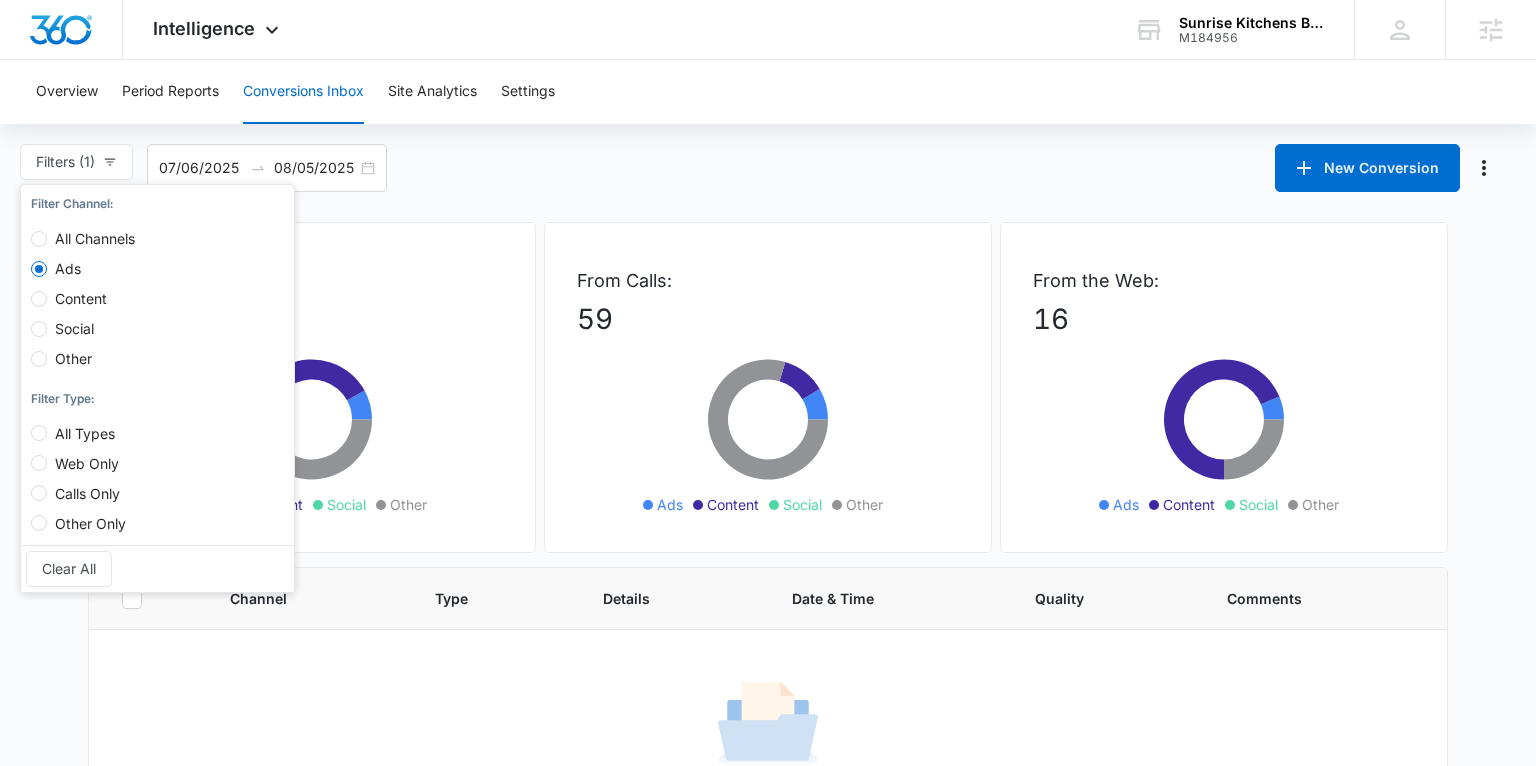 click on "Filters (1) Filter Channel : All Channels Ads Content Social Other Filter Type : All Types Web Only Calls Only Other Only Clear All 07/06/2025 08/05/2025 New Conversion Jul 2025 Su Mo Tu We Th Fr Sa 29 30 1 2 3 4 5 6 7 8 9 10 11 12 13 14 15 16 17 18 19 20 21 22 23 24 25 26 27 28 29 30 31 1 2 3 4 5 6 7 8 9 Aug 2025 Su Mo Tu We Th Fr Sa 27 28 29 30 31 1 2 3 4 5 6 7 8 9 10 11 12 13 14 15 16 17 18 19 20 21 22 23 24 25 26 27 28 29 30 31 1 2 3 4 5 6 Last  Week Last 2 Weeks Last 30 Days Last 60 Days Last 90 Days Last 180 Days Month to Date Year to Date" at bounding box center [768, 168] 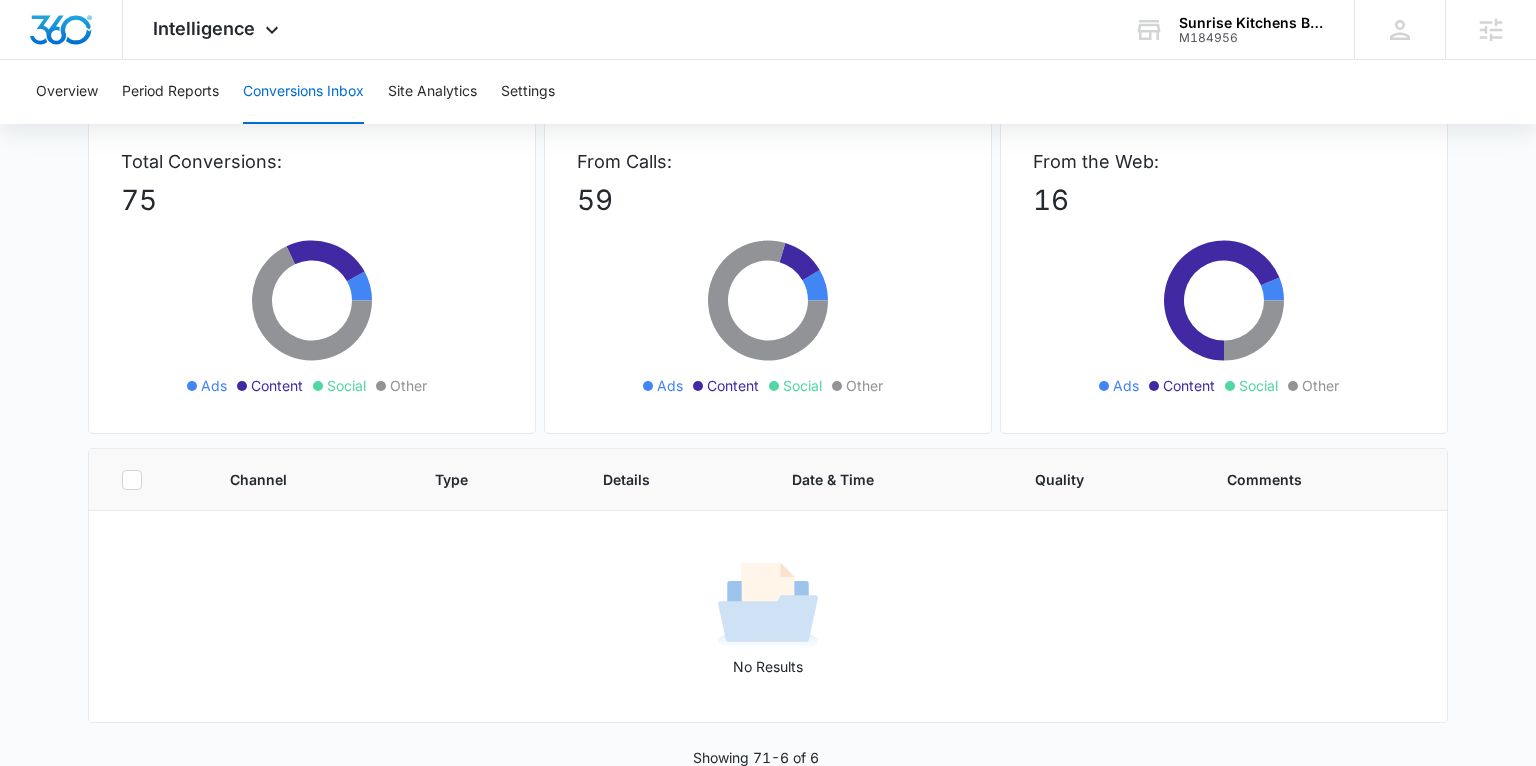 scroll, scrollTop: 0, scrollLeft: 0, axis: both 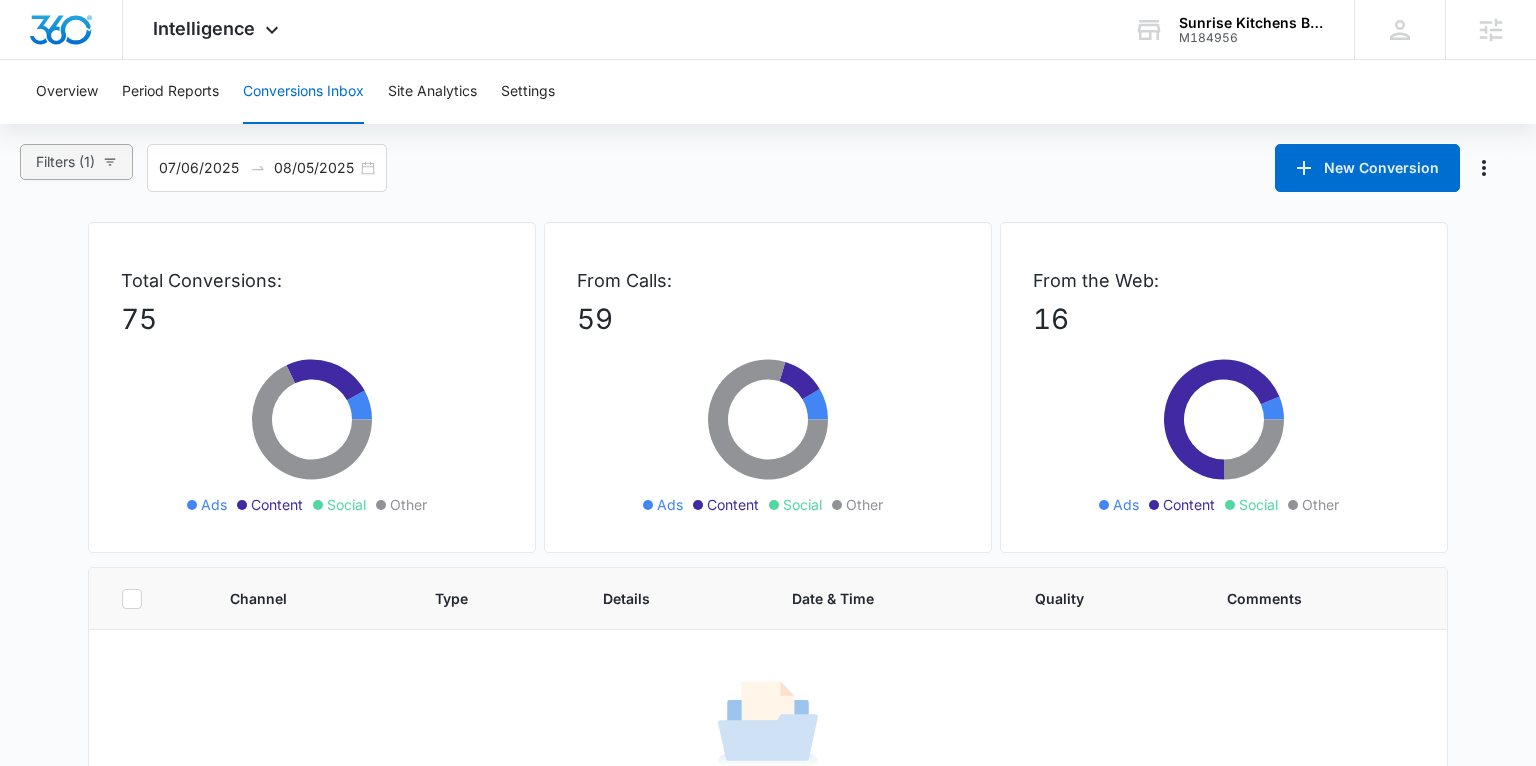 click on "Filters (1)" at bounding box center (76, 162) 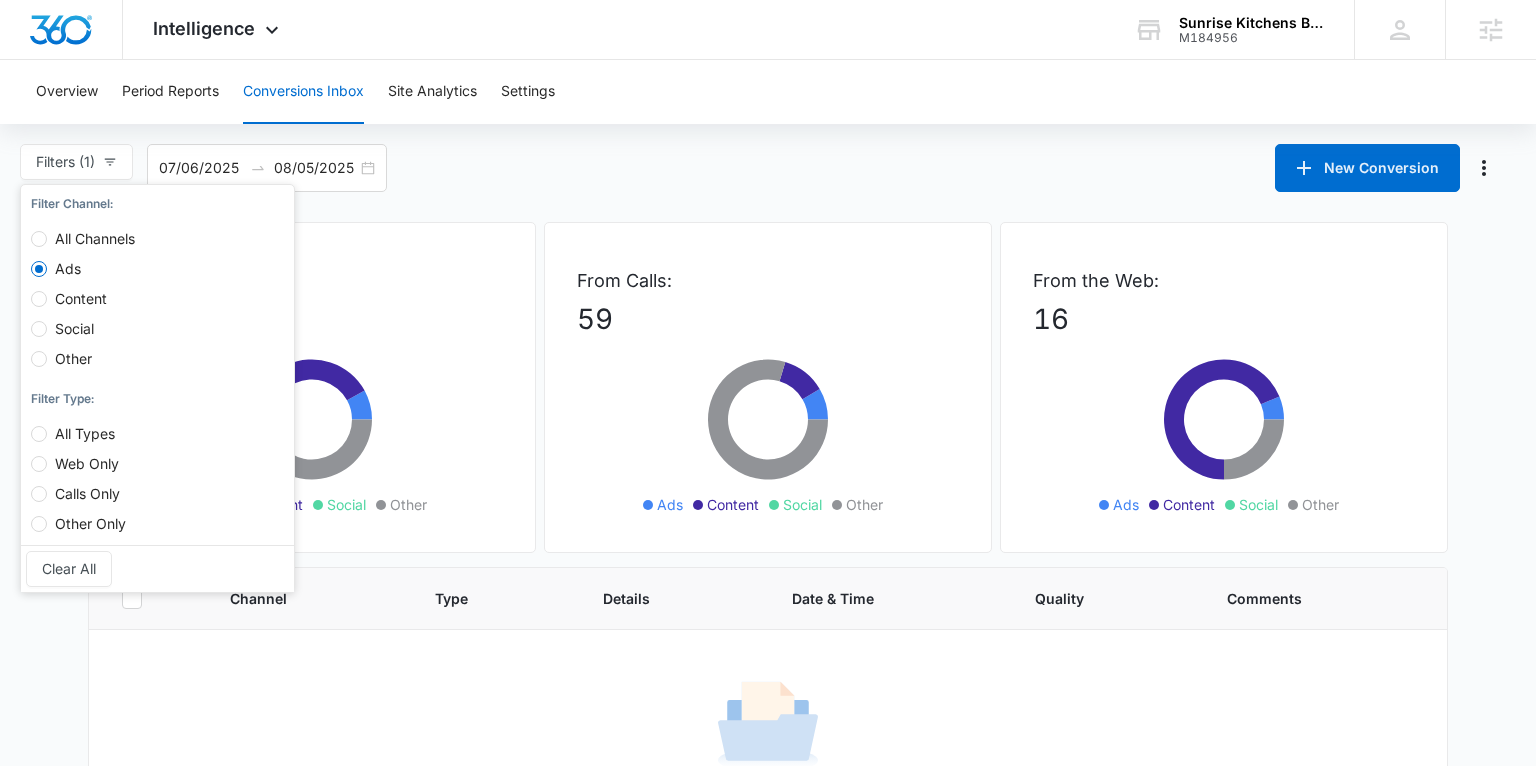 click on "Filters (1) Filter Channel : All Channels Ads Content Social Other Filter Type : All Types Web Only Calls Only Other Only Clear All 07/06/2025 08/05/2025 New Conversion Jul 2025 Su Mo Tu We Th Fr Sa 29 30 1 2 3 4 5 6 7 8 9 10 11 12 13 14 15 16 17 18 19 20 21 22 23 24 25 26 27 28 29 30 31 1 2 3 4 5 6 7 8 9 Aug 2025 Su Mo Tu We Th Fr Sa 27 28 29 30 31 1 2 3 4 5 6 7 8 9 10 11 12 13 14 15 16 17 18 19 20 21 22 23 24 25 26 27 28 29 30 31 1 2 3 4 5 6 Last  Week Last 2 Weeks Last 30 Days Last 60 Days Last 90 Days Last 180 Days Month to Date Year to Date Total Conversions: 75 Ads Content Social Other From Calls: 59 Ads Content Social Other From the Web: 16 Ads Content Social Other Channel Type Details Date & Time Quality Comments No Results Showing   71-6   of   6" at bounding box center [768, 515] 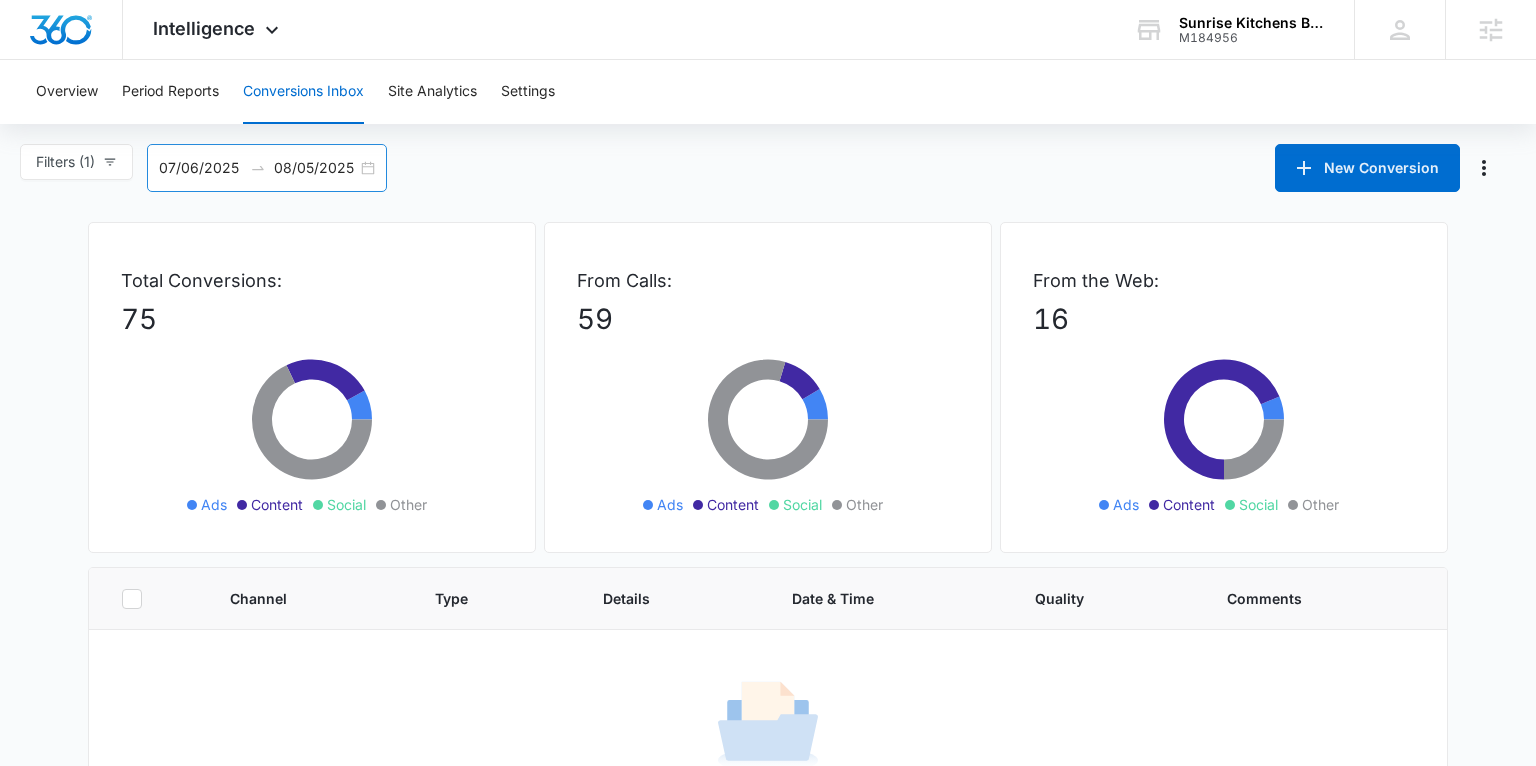 click on "07/06/2025 08/05/2025" at bounding box center [267, 168] 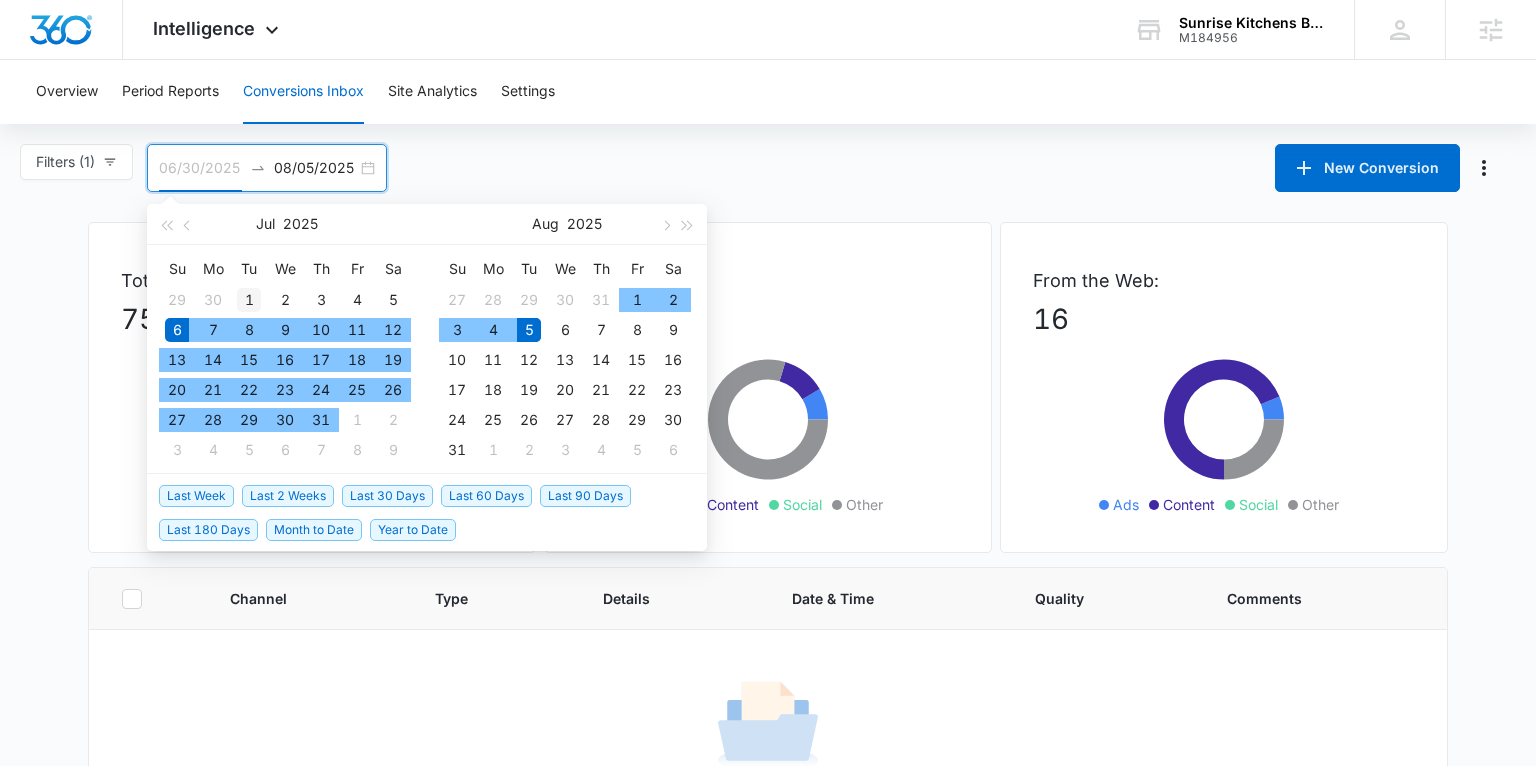 type on "07/01/2025" 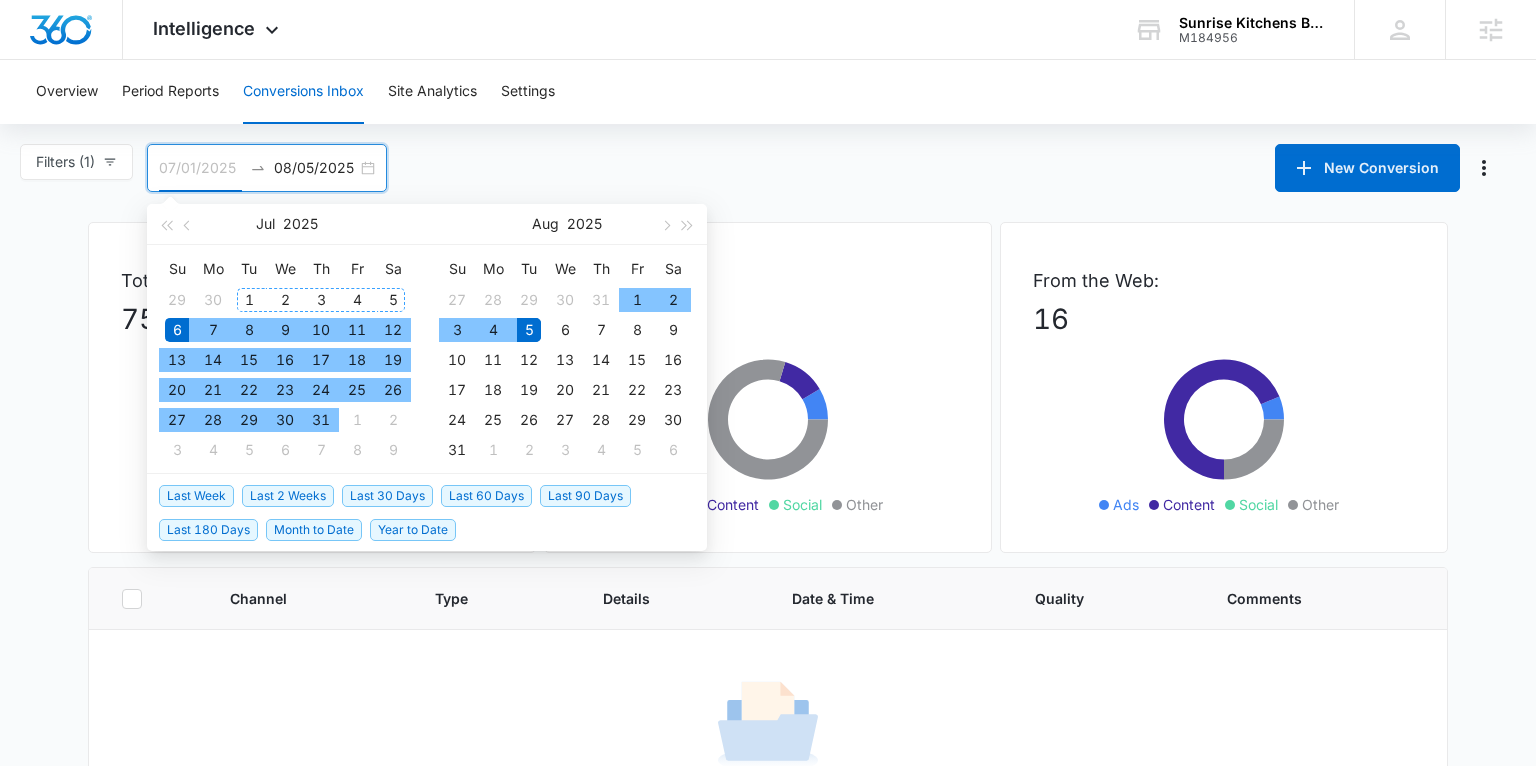click on "1" at bounding box center (249, 300) 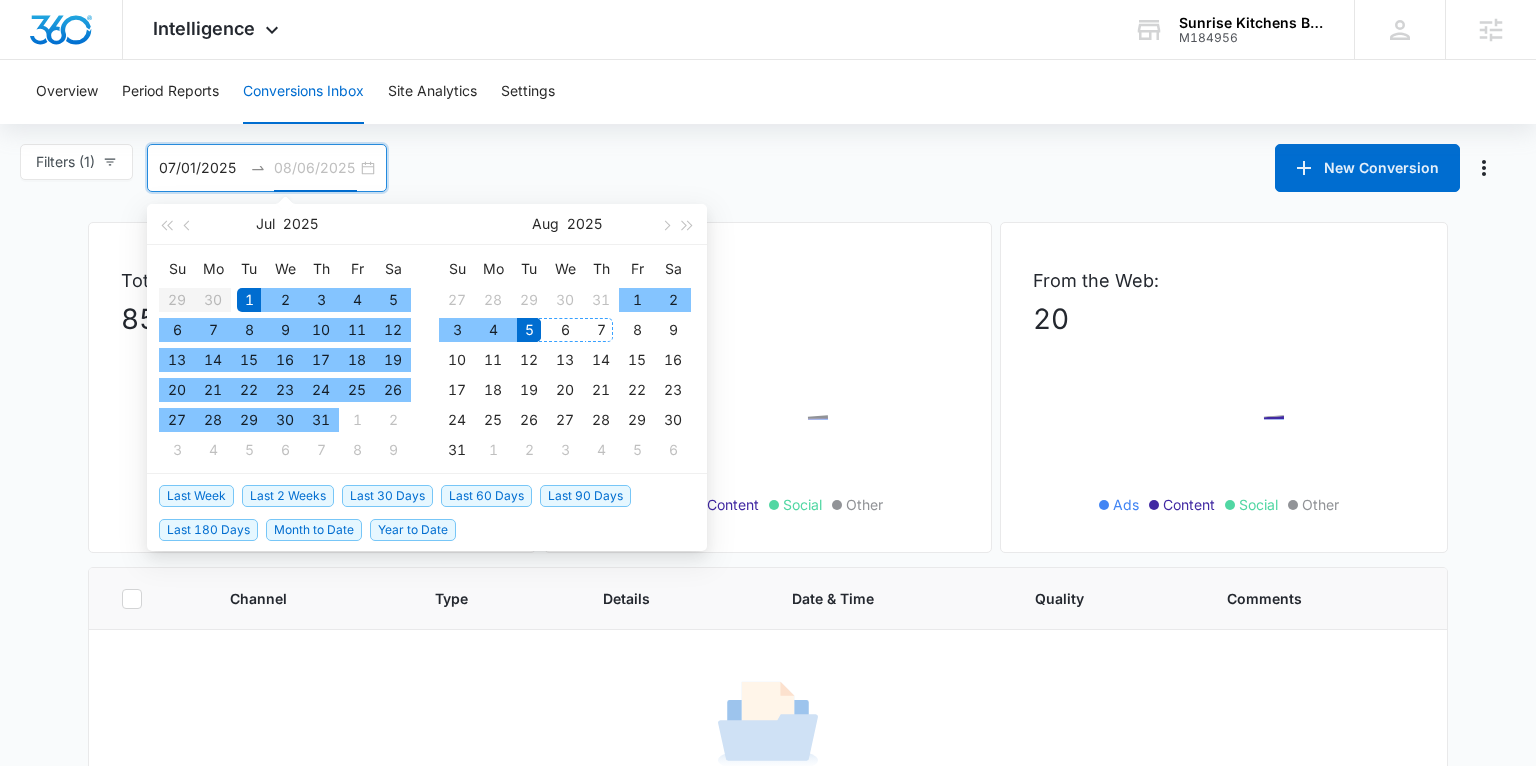 type on "08/05/2025" 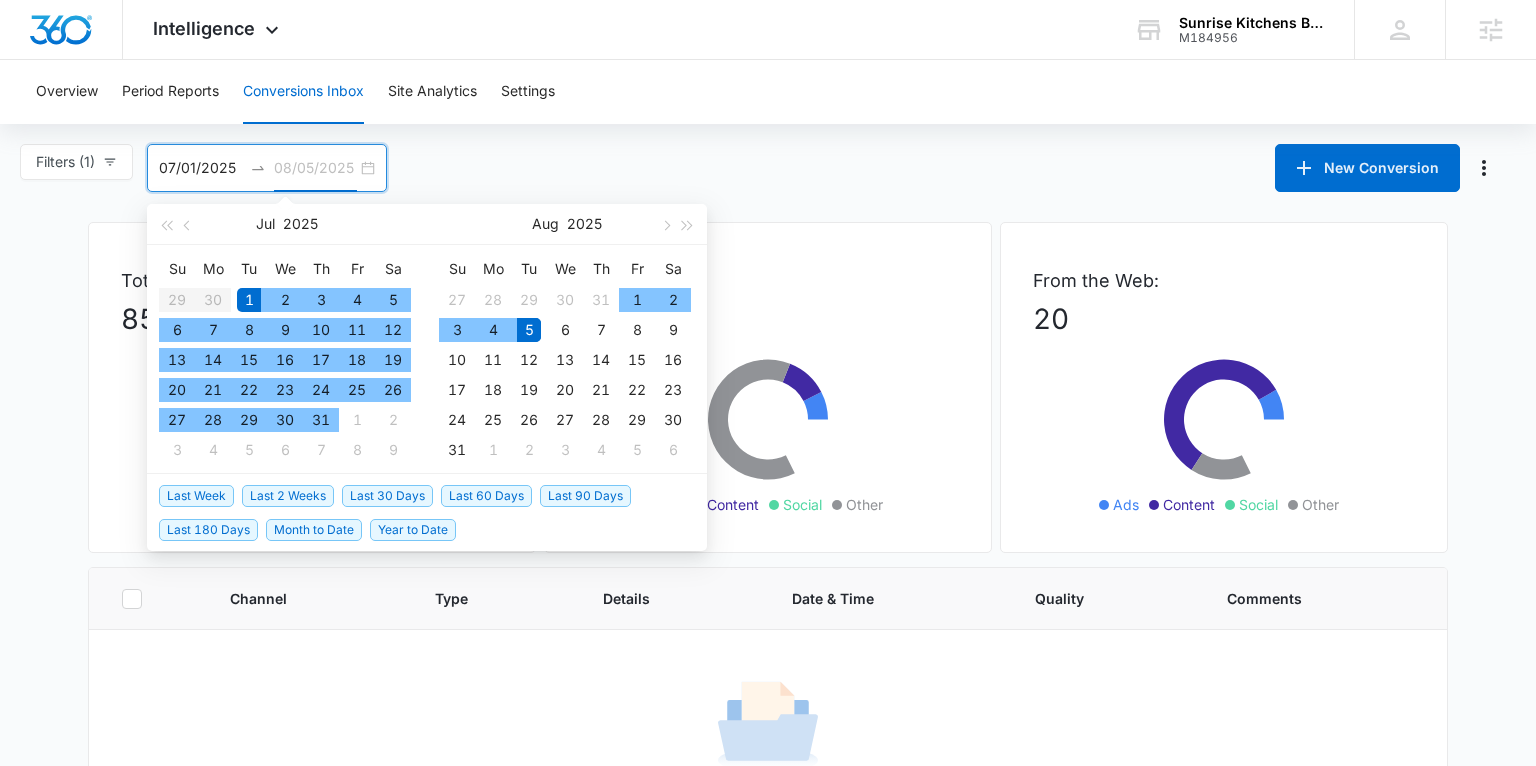 click on "5" at bounding box center (529, 330) 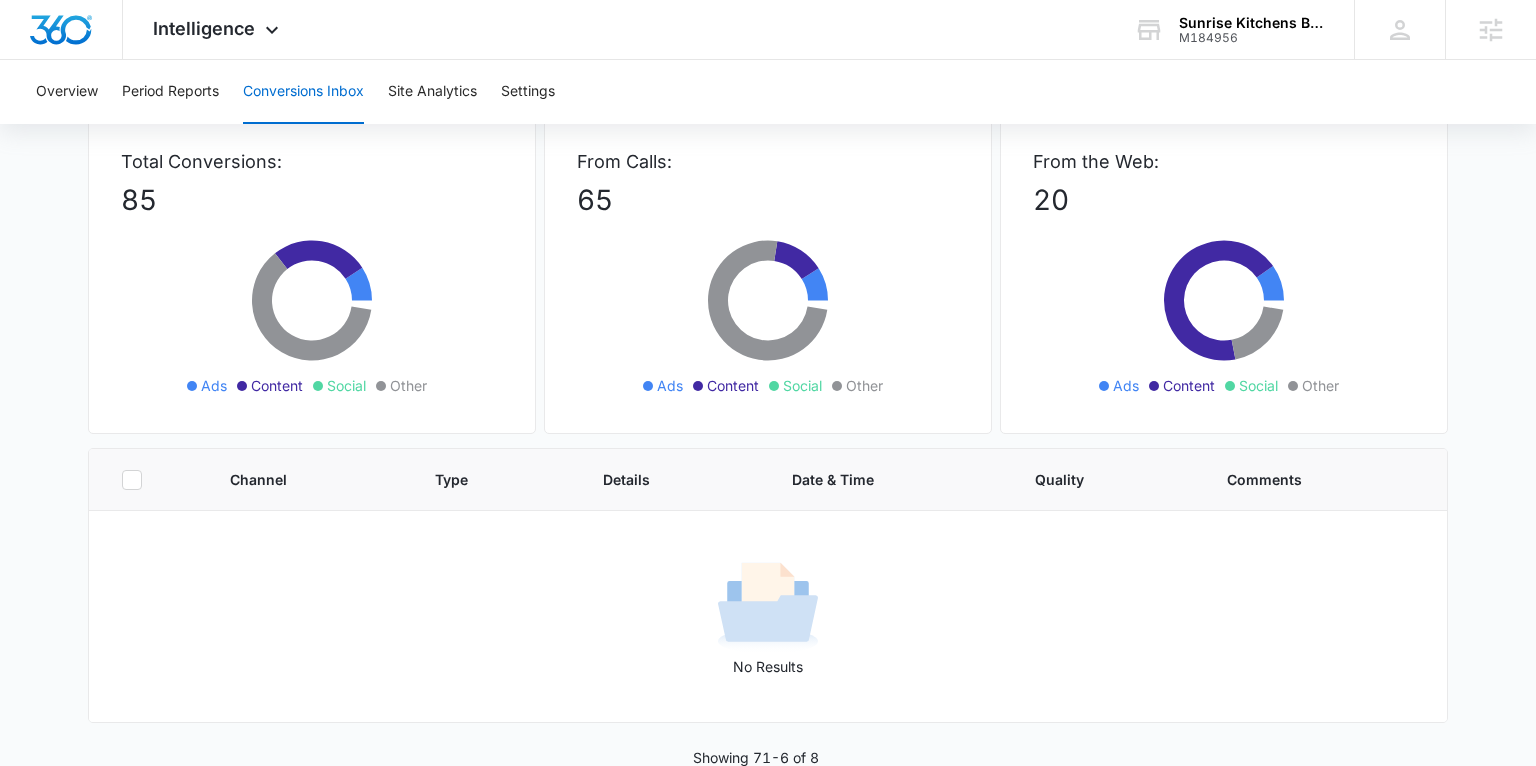scroll, scrollTop: 0, scrollLeft: 0, axis: both 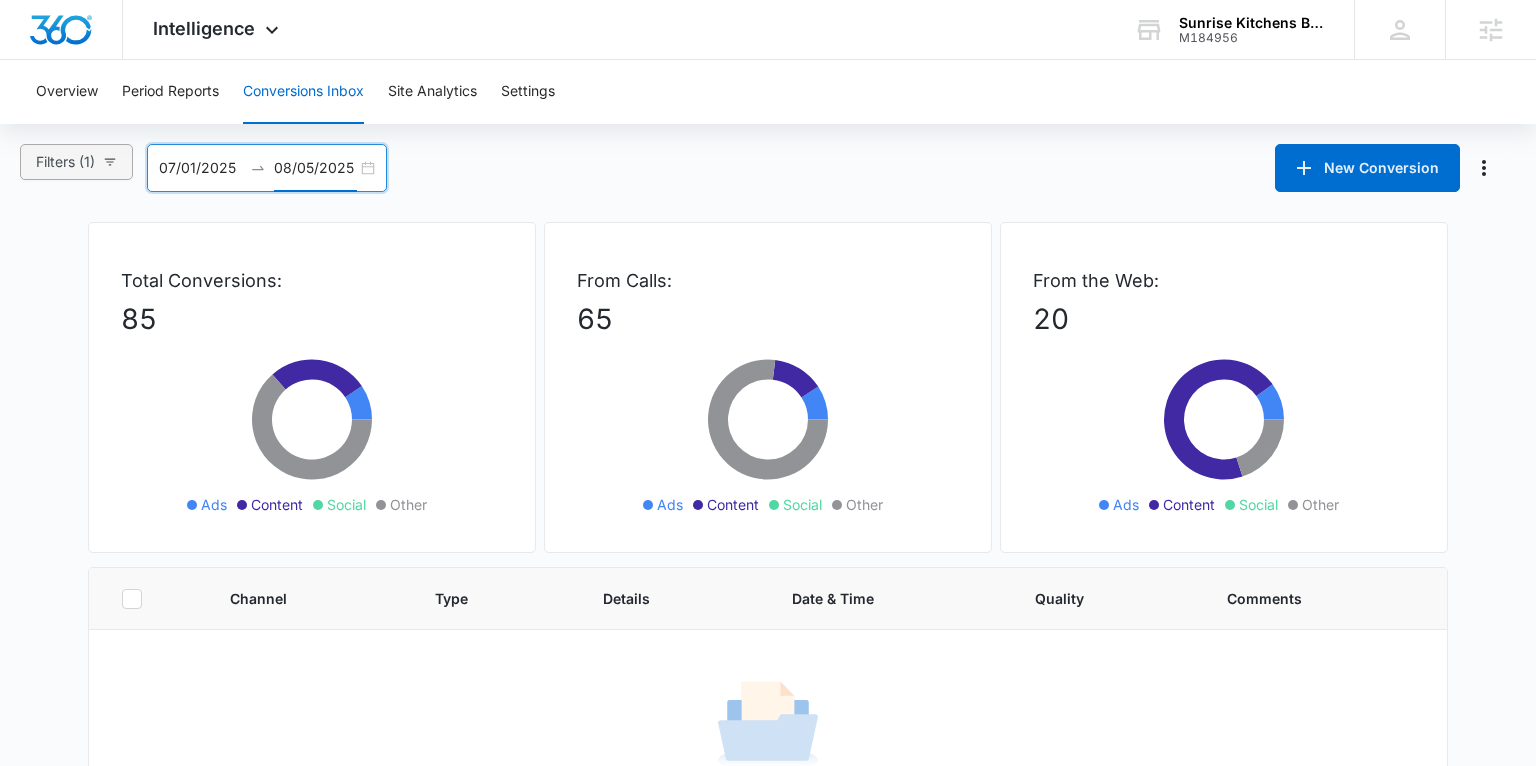 click on "Filters (1)" at bounding box center [65, 162] 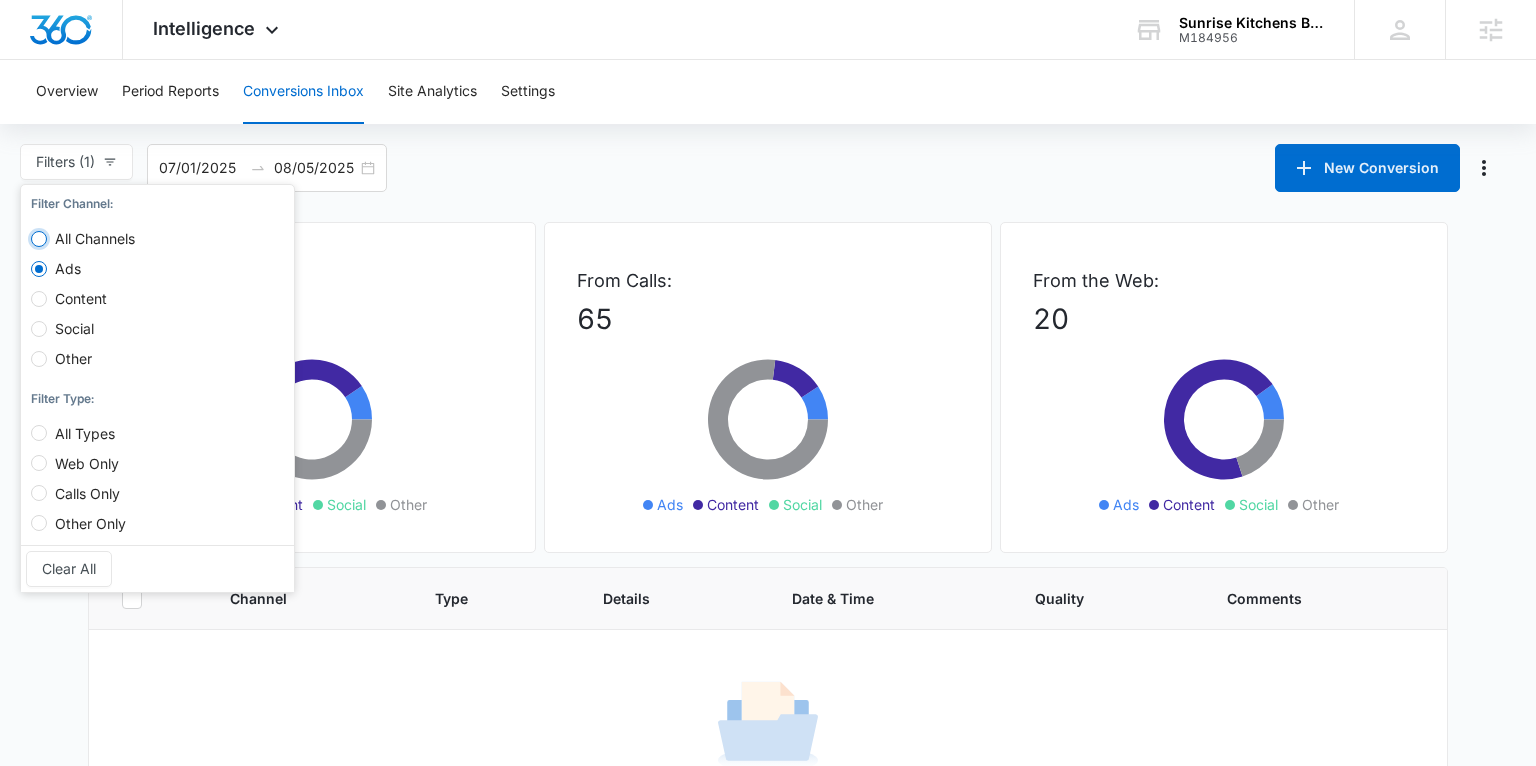 click on "All Channels" at bounding box center [39, 239] 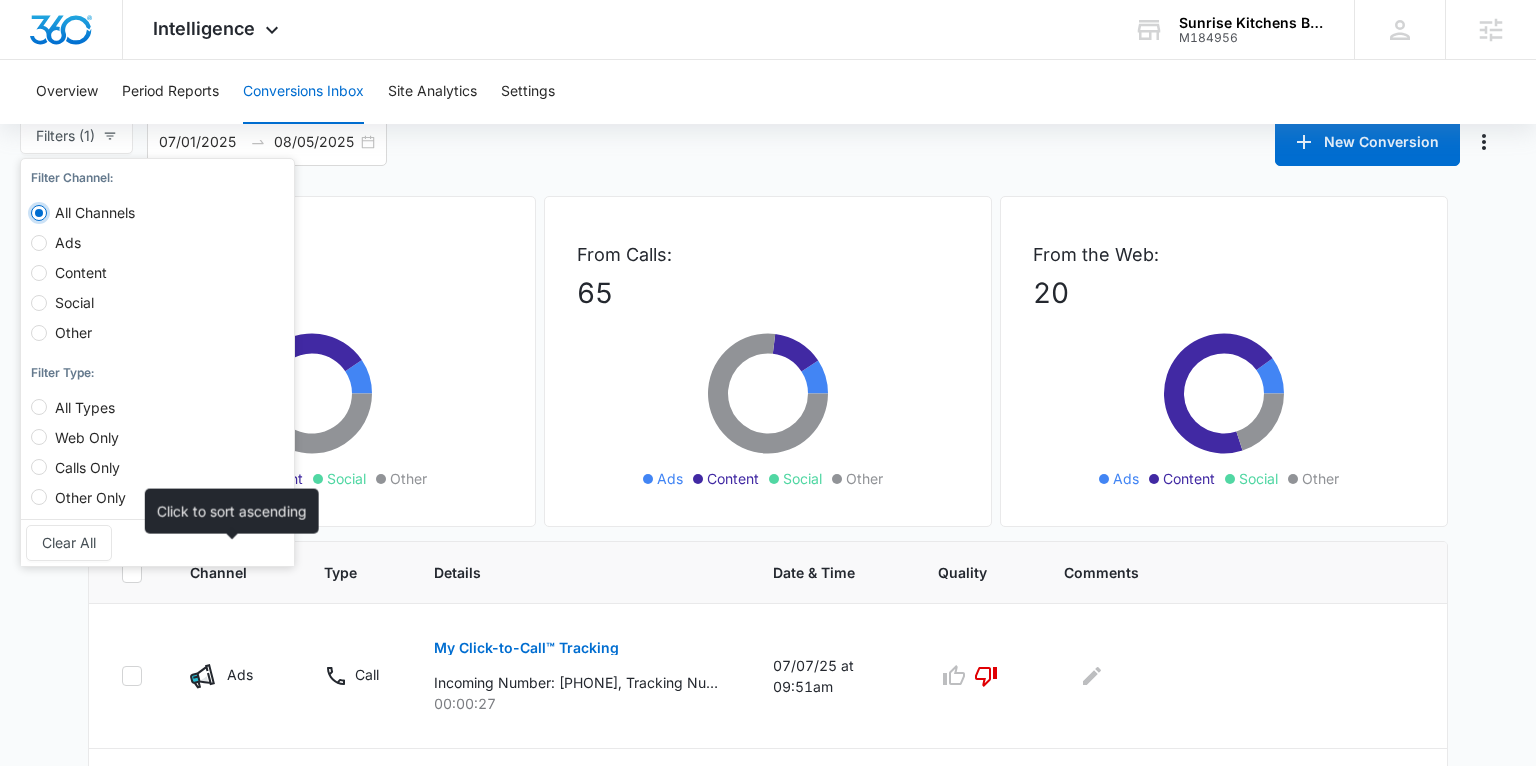 scroll, scrollTop: 0, scrollLeft: 0, axis: both 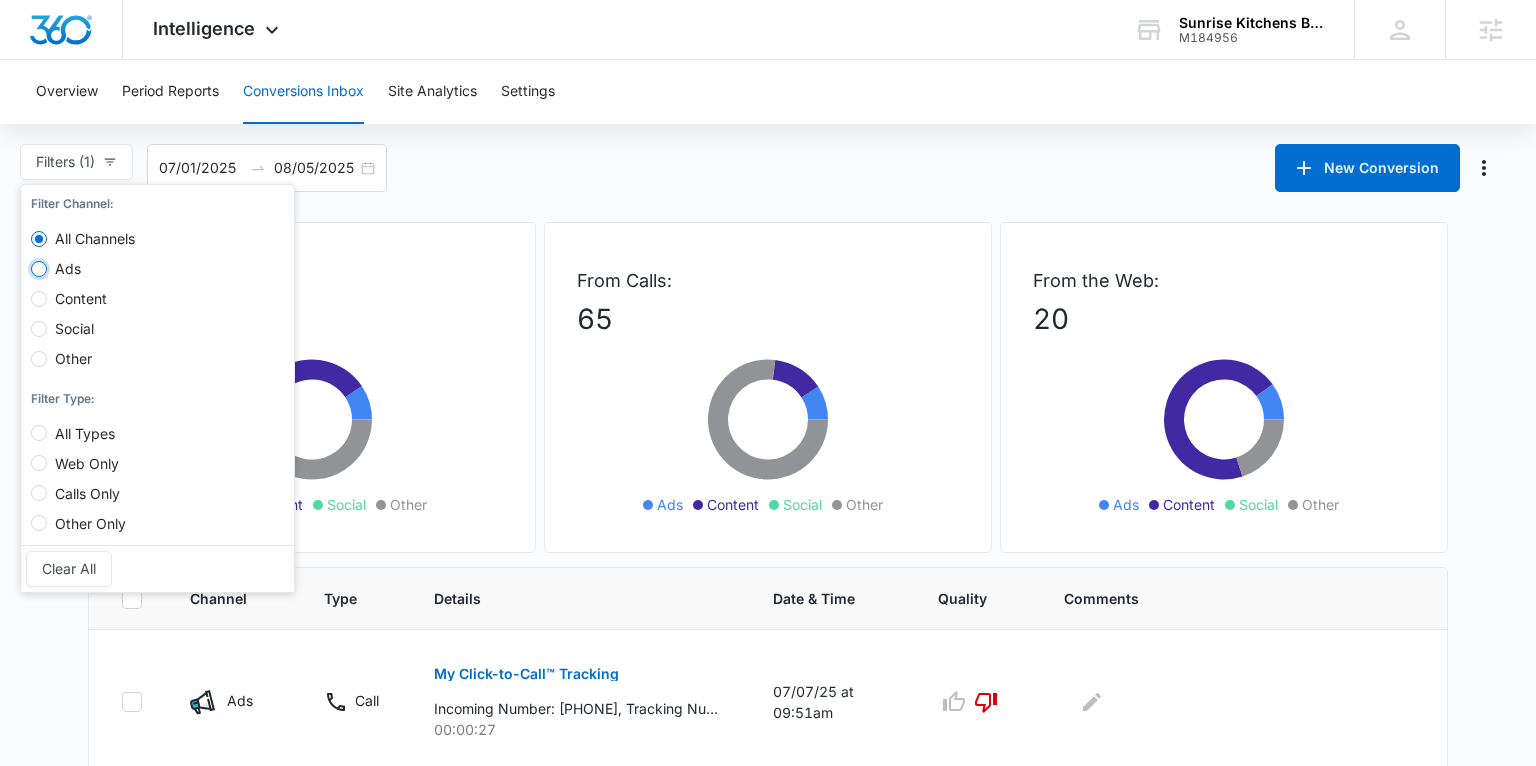 click on "Ads" at bounding box center (39, 269) 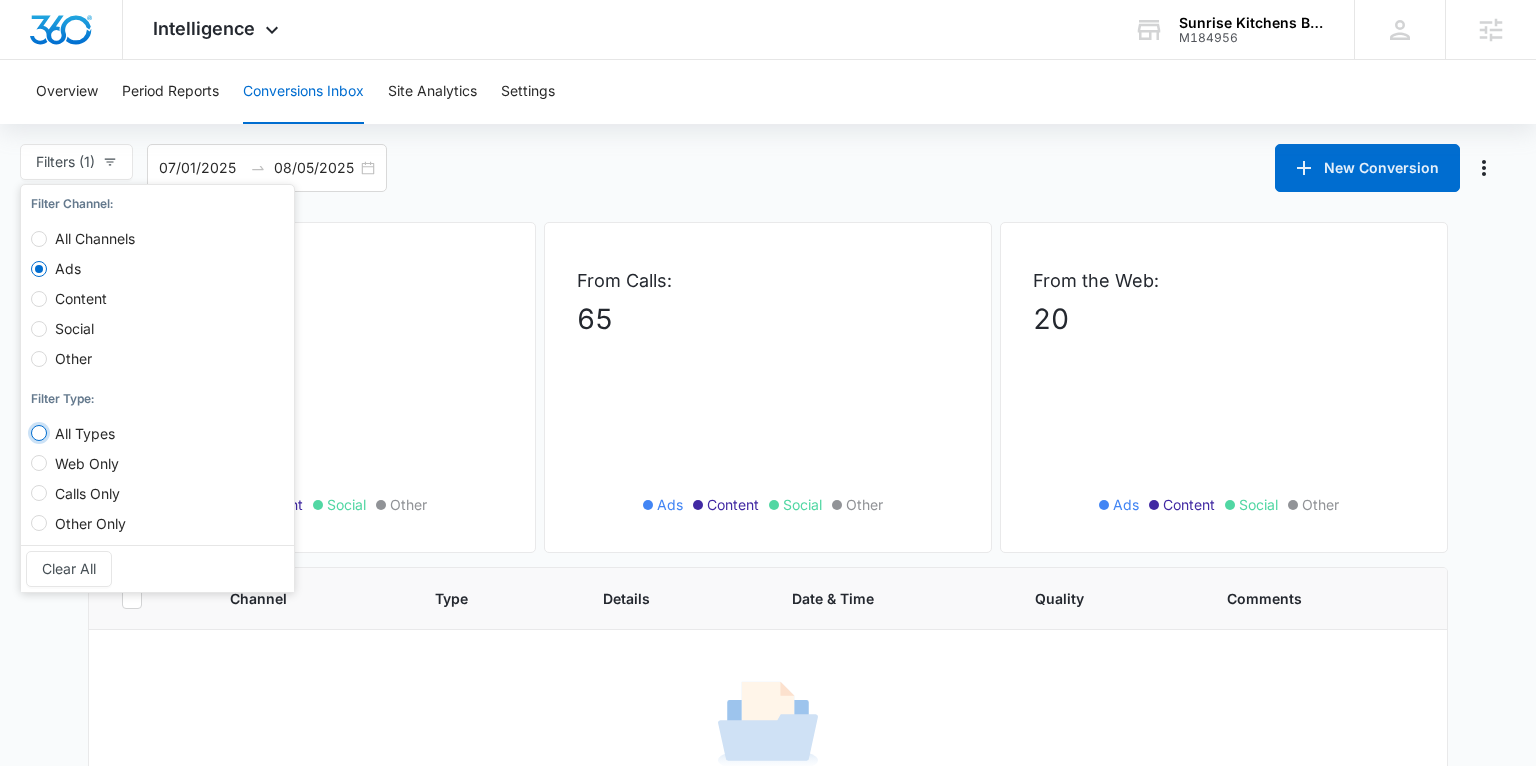 click on "All Types" at bounding box center [39, 433] 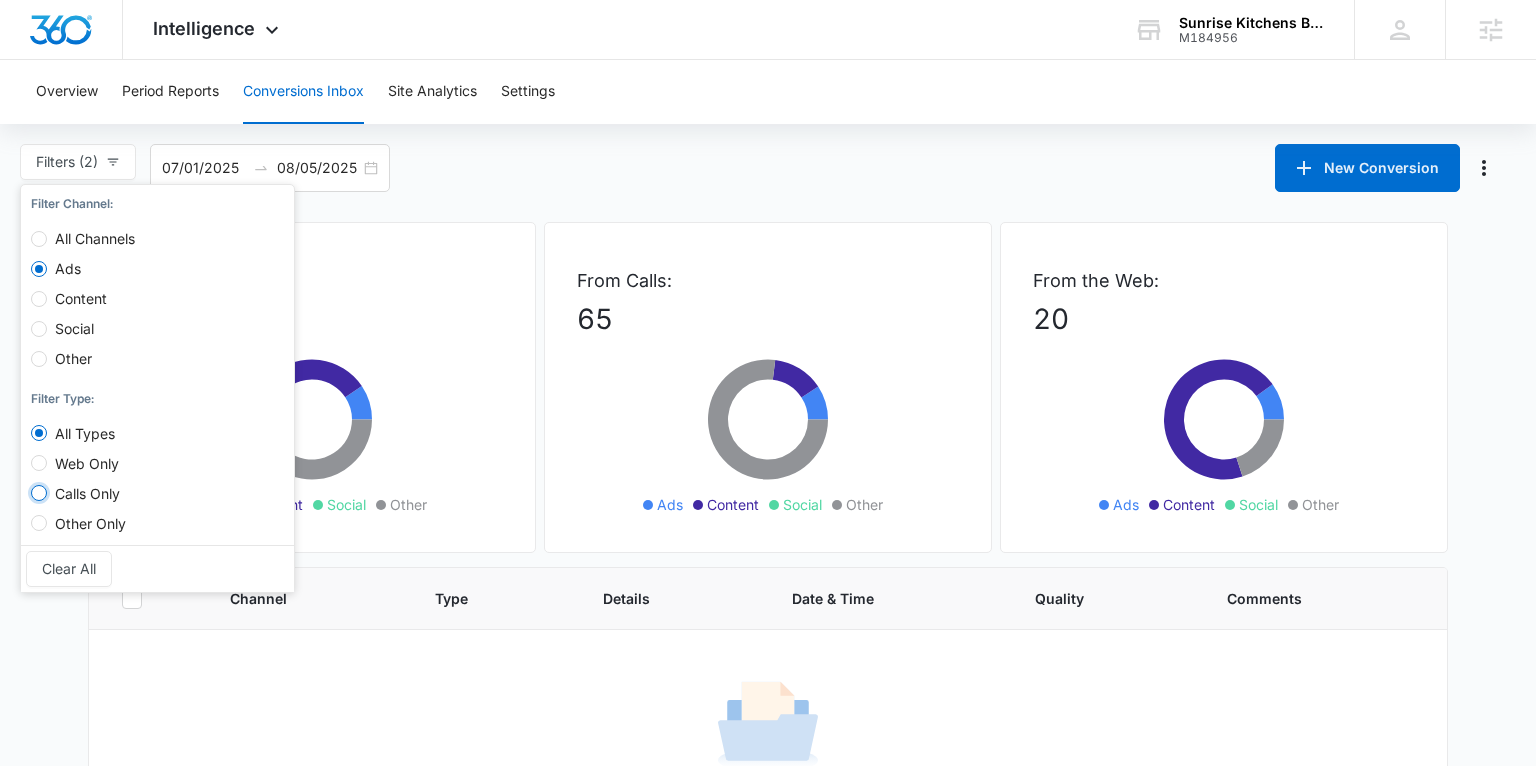 click on "Calls Only" at bounding box center (39, 493) 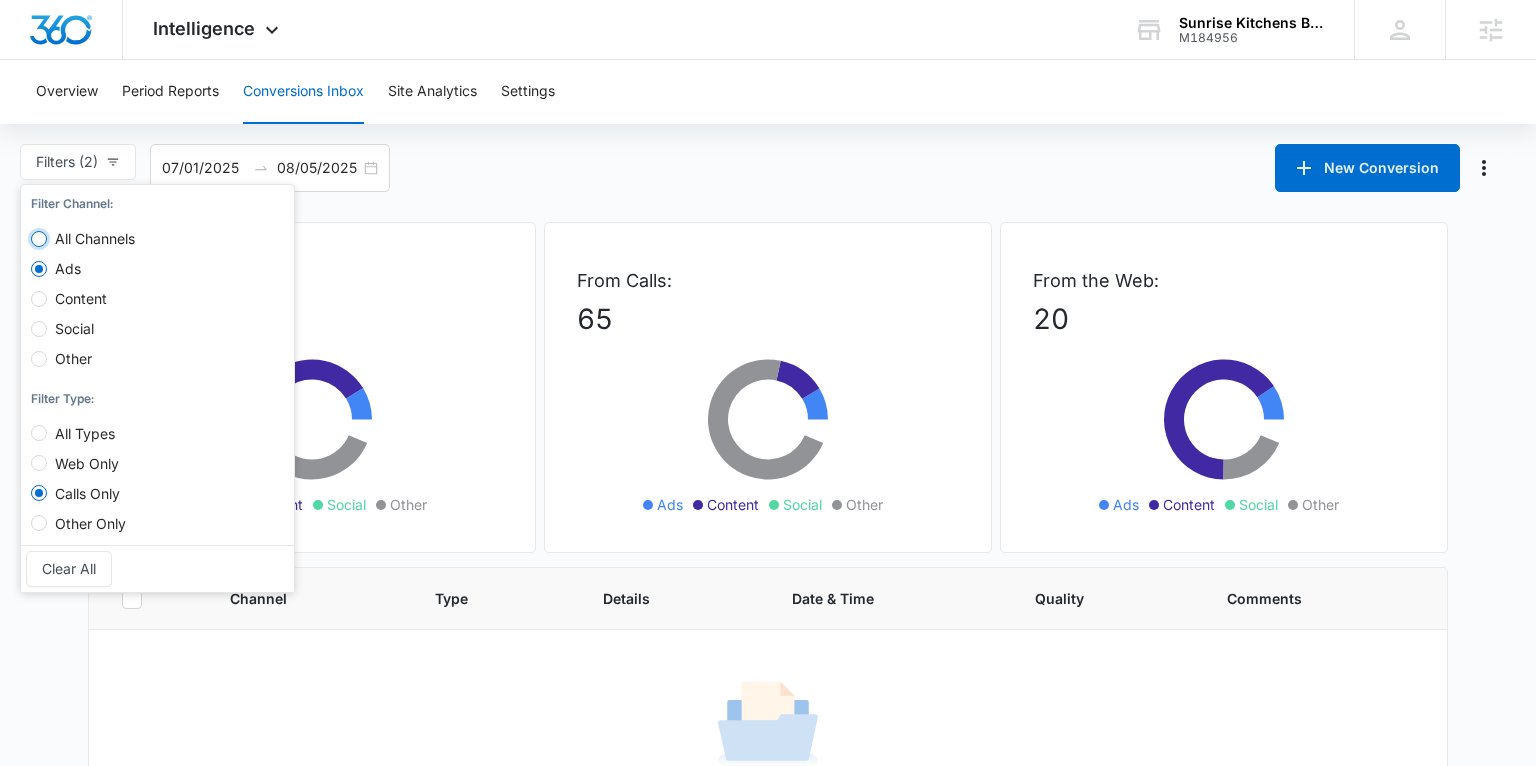 click on "All Channels" at bounding box center (39, 239) 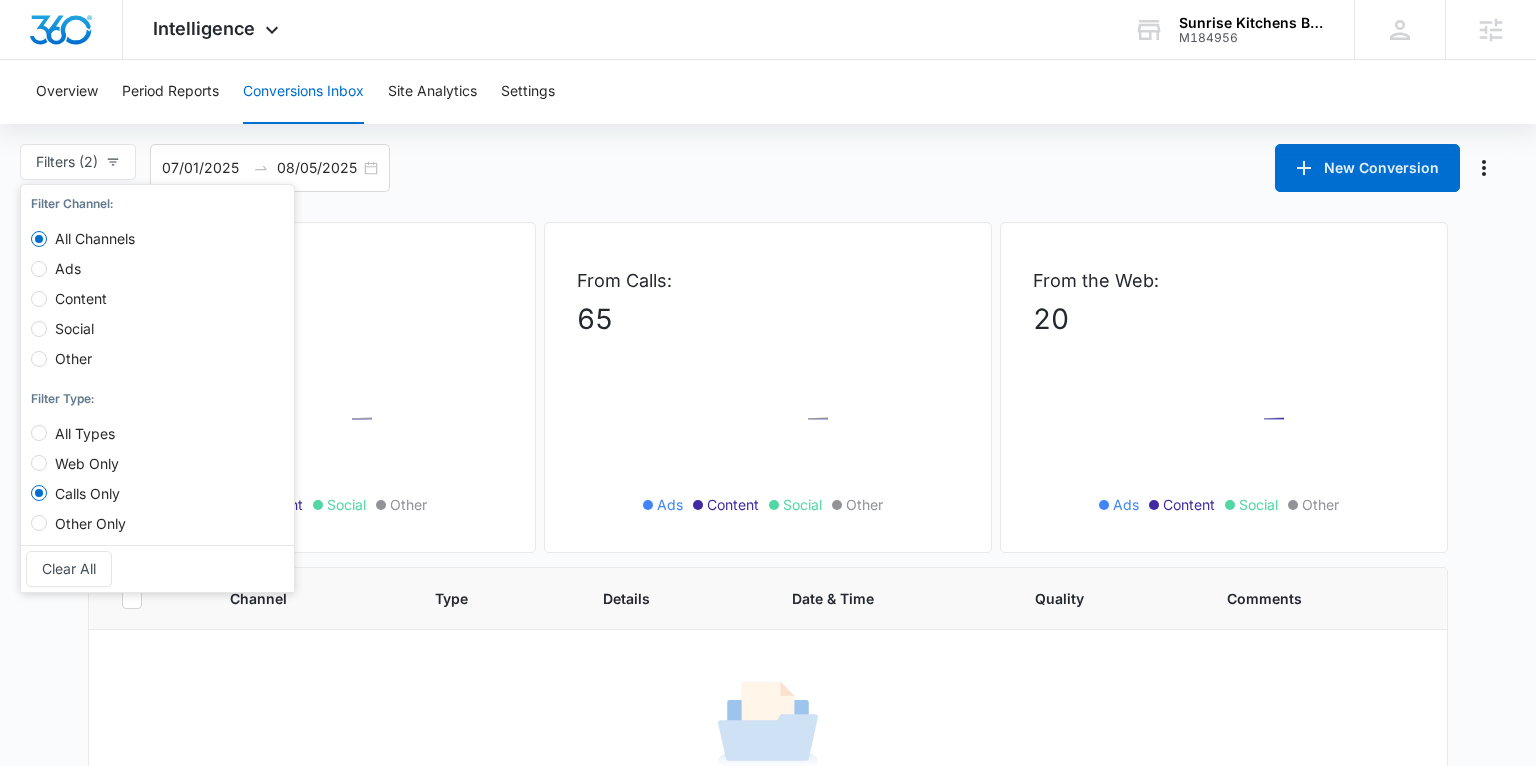 click on "Filters (2) Filter Channel : All Channels Ads Content Social Other Filter Type : All Types Web Only Calls Only Other Only Clear All 07/01/2025 08/05/2025 New Conversion Jul 2025 Su Mo Tu We Th Fr Sa 29 30 1 2 3 4 5 6 7 8 9 10 11 12 13 14 15 16 17 18 19 20 21 22 23 24 25 26 27 28 29 30 31 1 2 3 4 5 6 7 8 9 Aug 2025 Su Mo Tu We Th Fr Sa 27 28 29 30 31 1 2 3 4 5 6 7 8 9 10 11 12 13 14 15 16 17 18 19 20 21 22 23 24 25 26 27 28 29 30 31 1 2 3 4 5 6 Last  Week Last 2 Weeks Last 30 Days Last 60 Days Last 90 Days Last 180 Days Month to Date Year to Date" at bounding box center (768, 168) 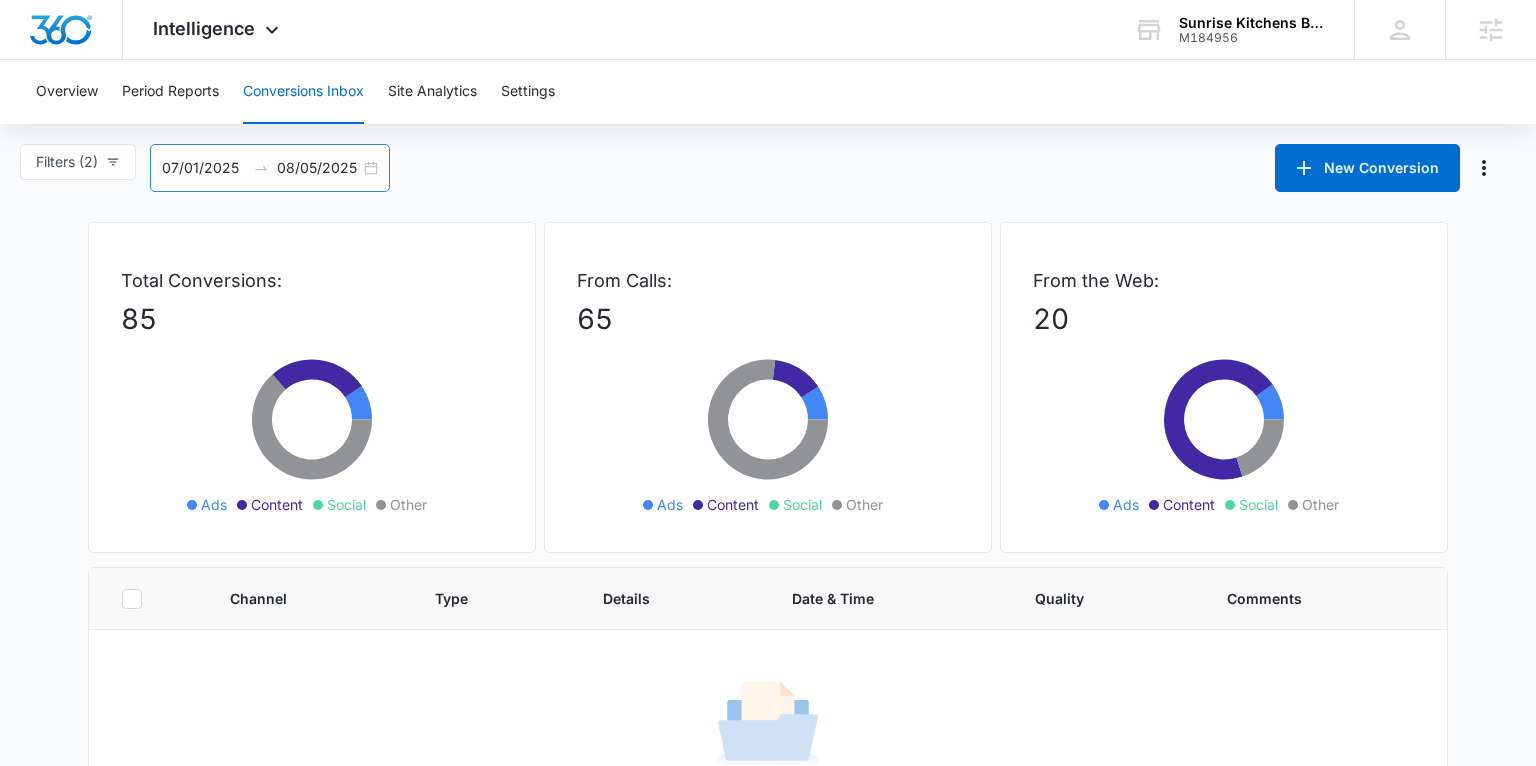click on "08/05/2025" at bounding box center [318, 168] 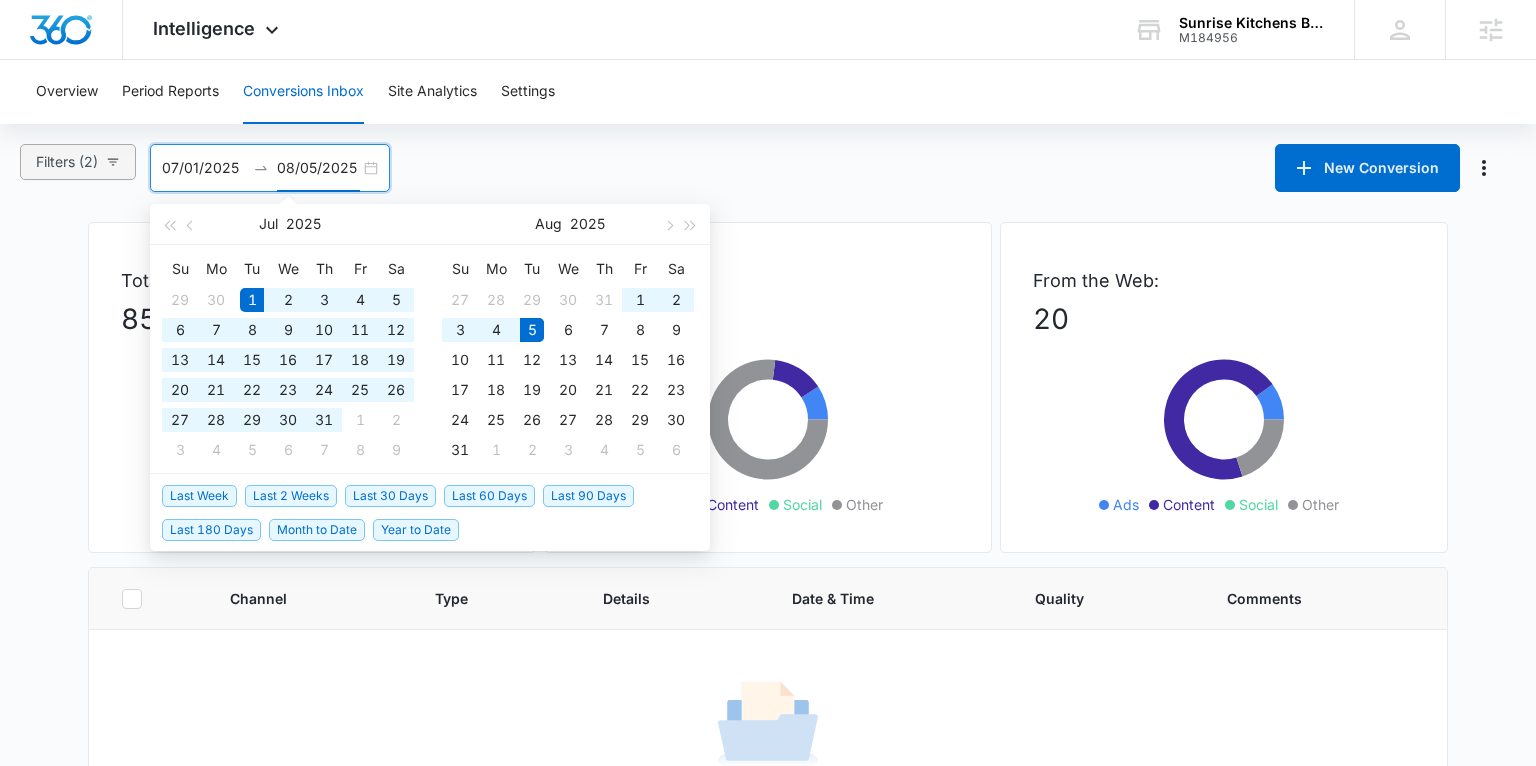 click on "Filters (2)" at bounding box center (78, 162) 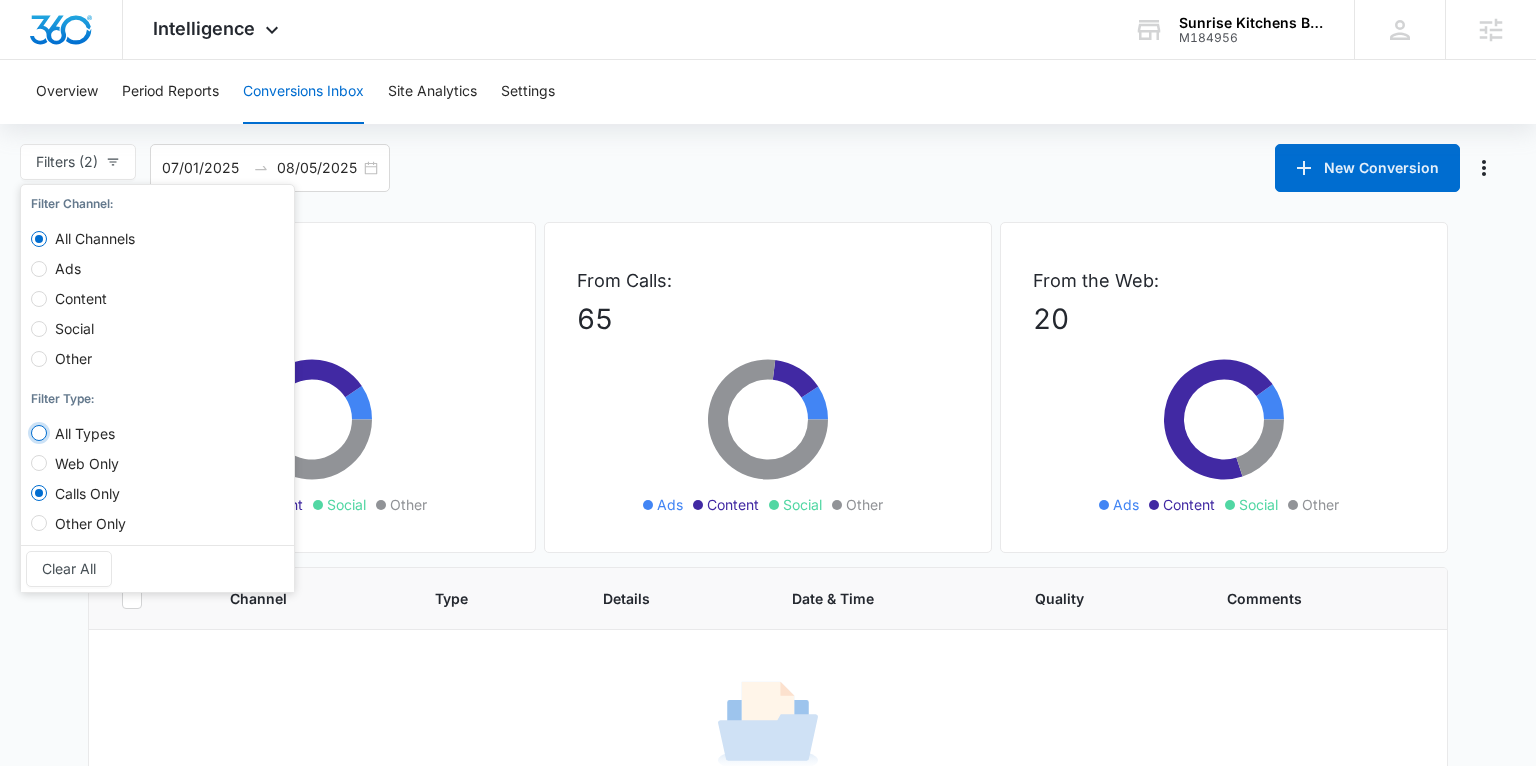 drag, startPoint x: 36, startPoint y: 433, endPoint x: 57, endPoint y: 470, distance: 42.544094 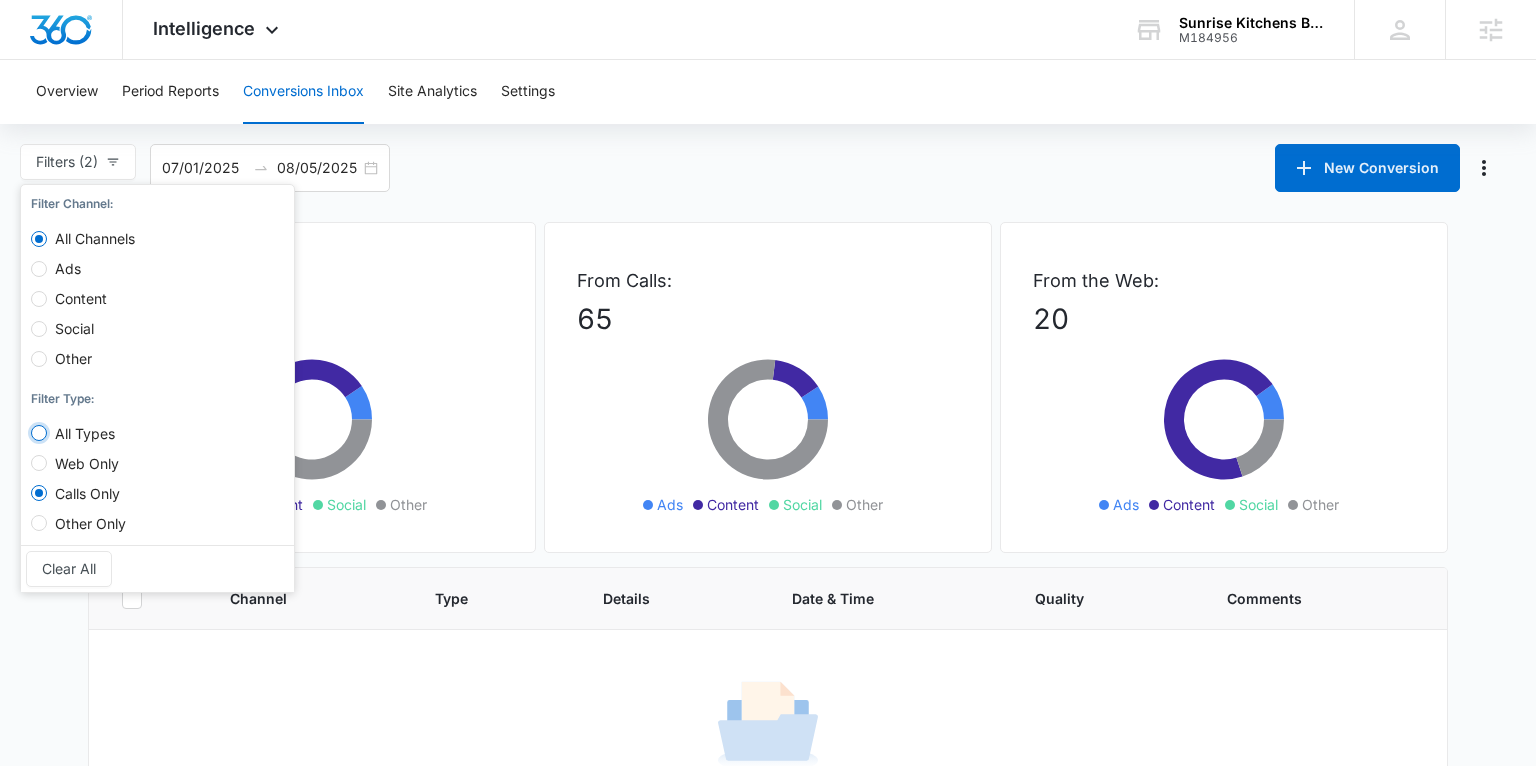 radio on "true" 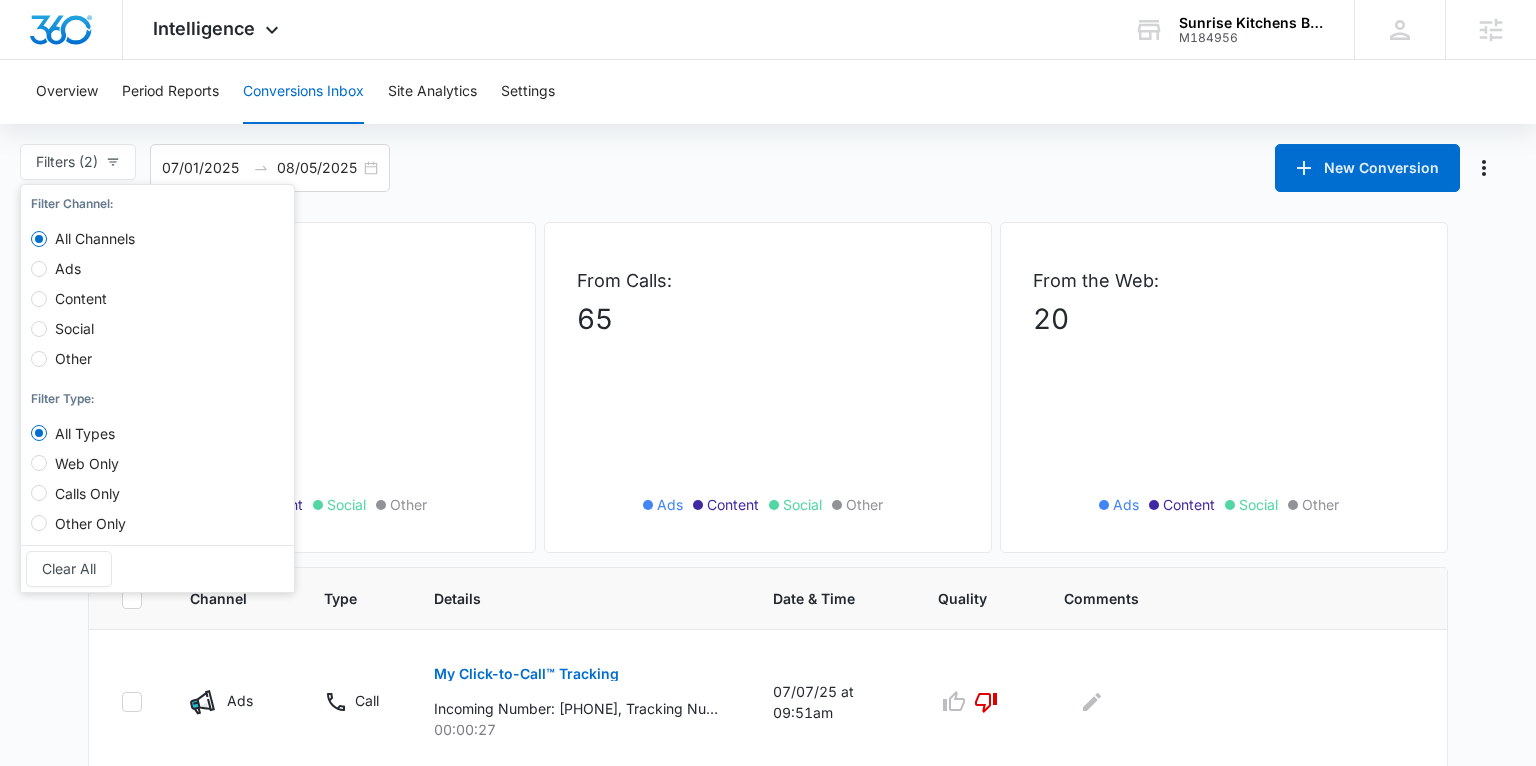 click on "Filters (2) Filter Channel : All Channels Ads Content Social Other Filter Type : All Types Web Only Calls Only Other Only Clear All 07/01/2025 08/05/2025 New Conversion Jul 2025 Su Mo Tu We Th Fr Sa 29 30 1 2 3 4 5 6 7 8 9 10 11 12 13 14 15 16 17 18 19 20 21 22 23 24 25 26 27 28 29 30 31 1 2 3 4 5 6 7 8 9 Aug 2025 Su Mo Tu We Th Fr Sa 27 28 29 30 31 1 2 3 4 5 6 7 8 9 10 11 12 13 14 15 16 17 18 19 20 21 22 23 24 25 26 27 28 29 30 31 1 2 3 4 5 6 Last  Week Last 2 Weeks Last 30 Days Last 60 Days Last 90 Days Last 180 Days Month to Date Year to Date" at bounding box center [768, 168] 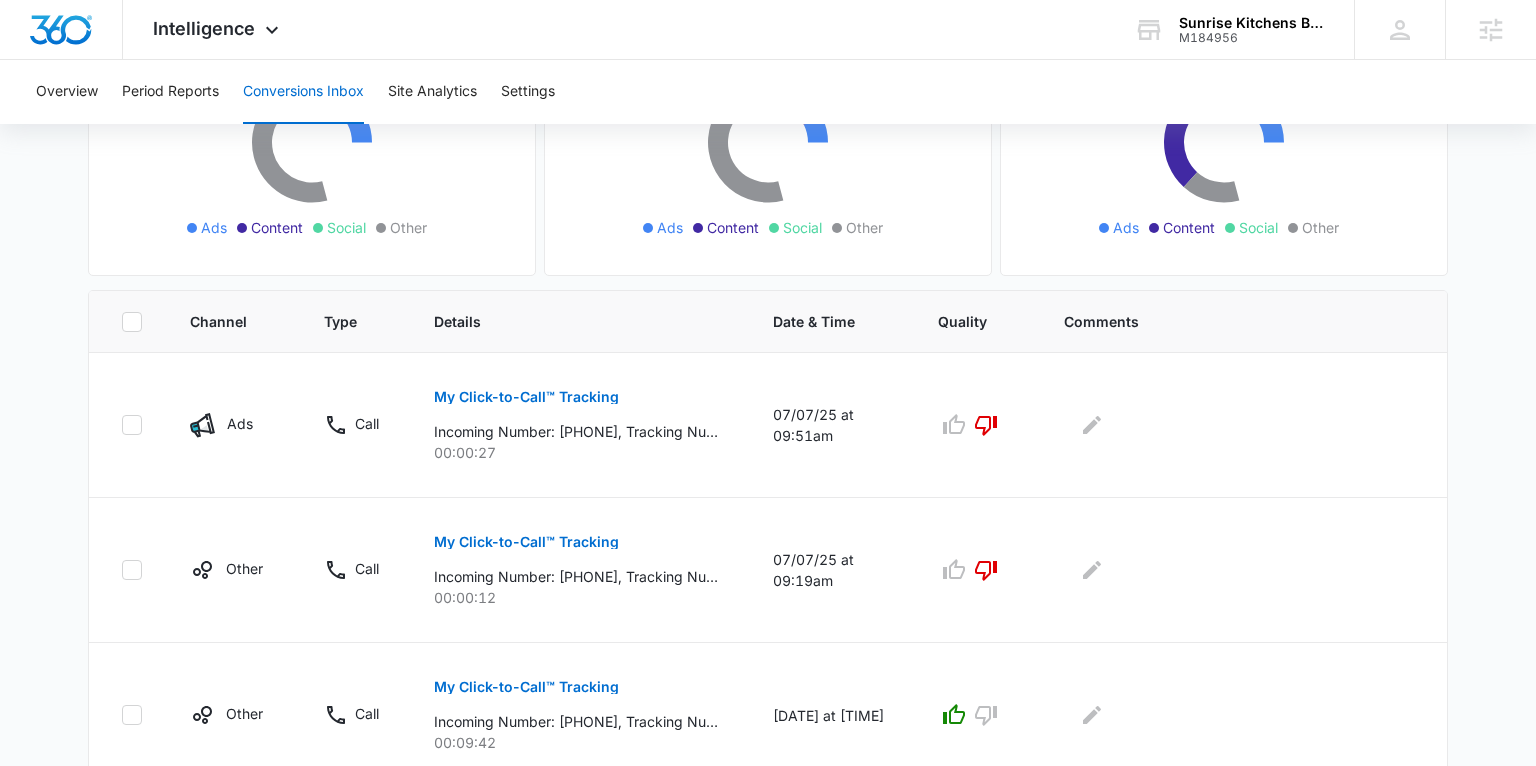 scroll, scrollTop: 1232, scrollLeft: 0, axis: vertical 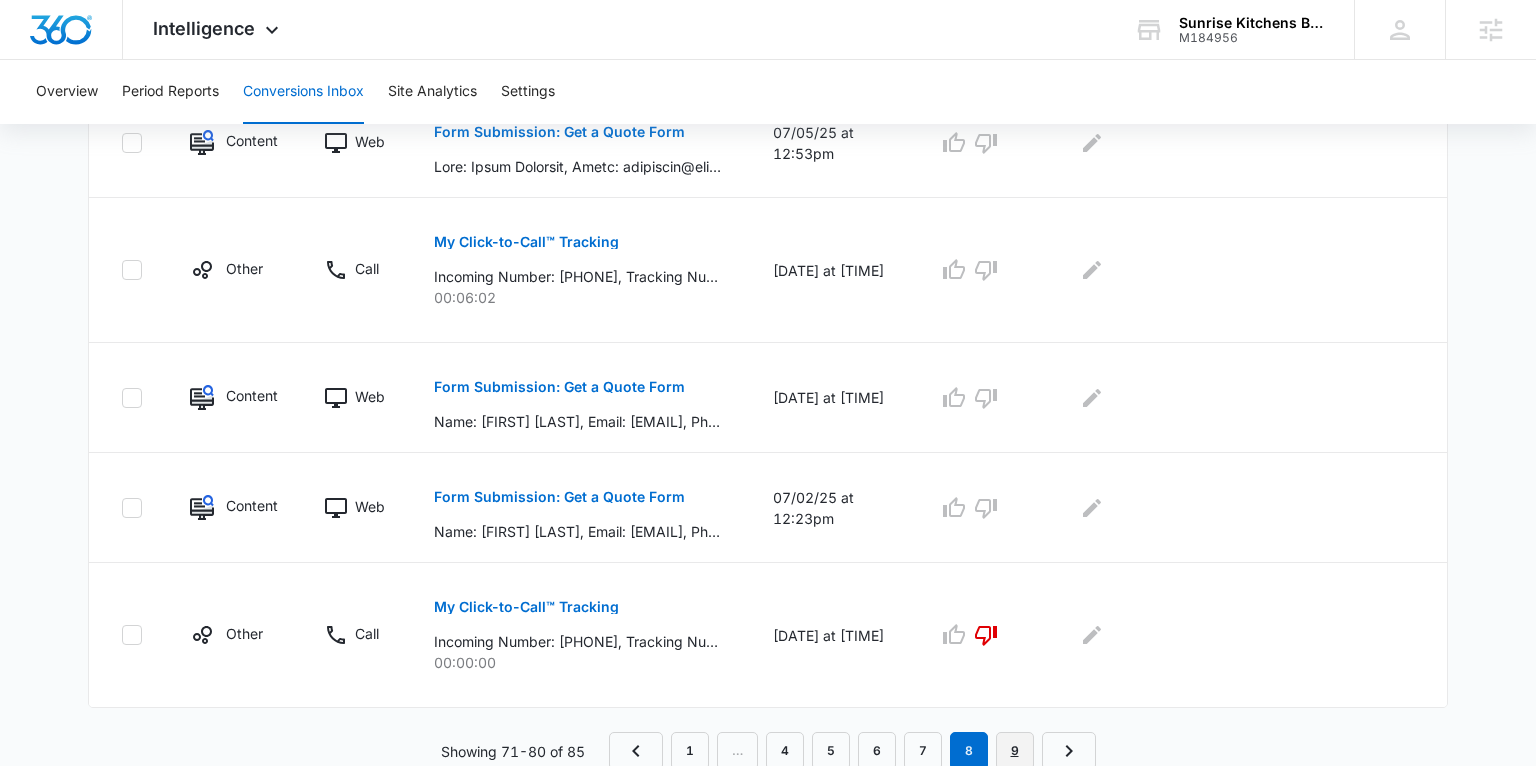 click on "9" at bounding box center [1015, 751] 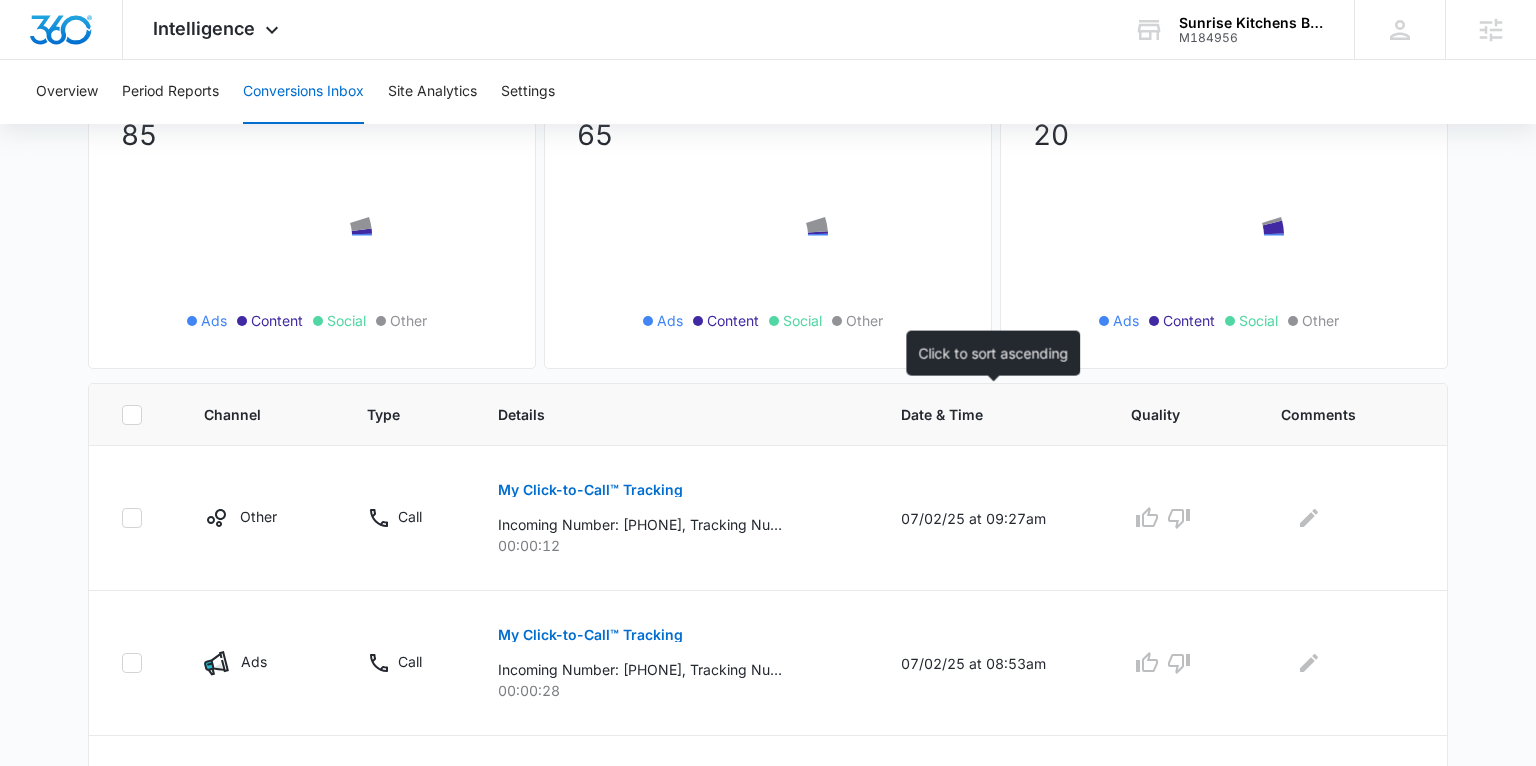 scroll, scrollTop: 613, scrollLeft: 0, axis: vertical 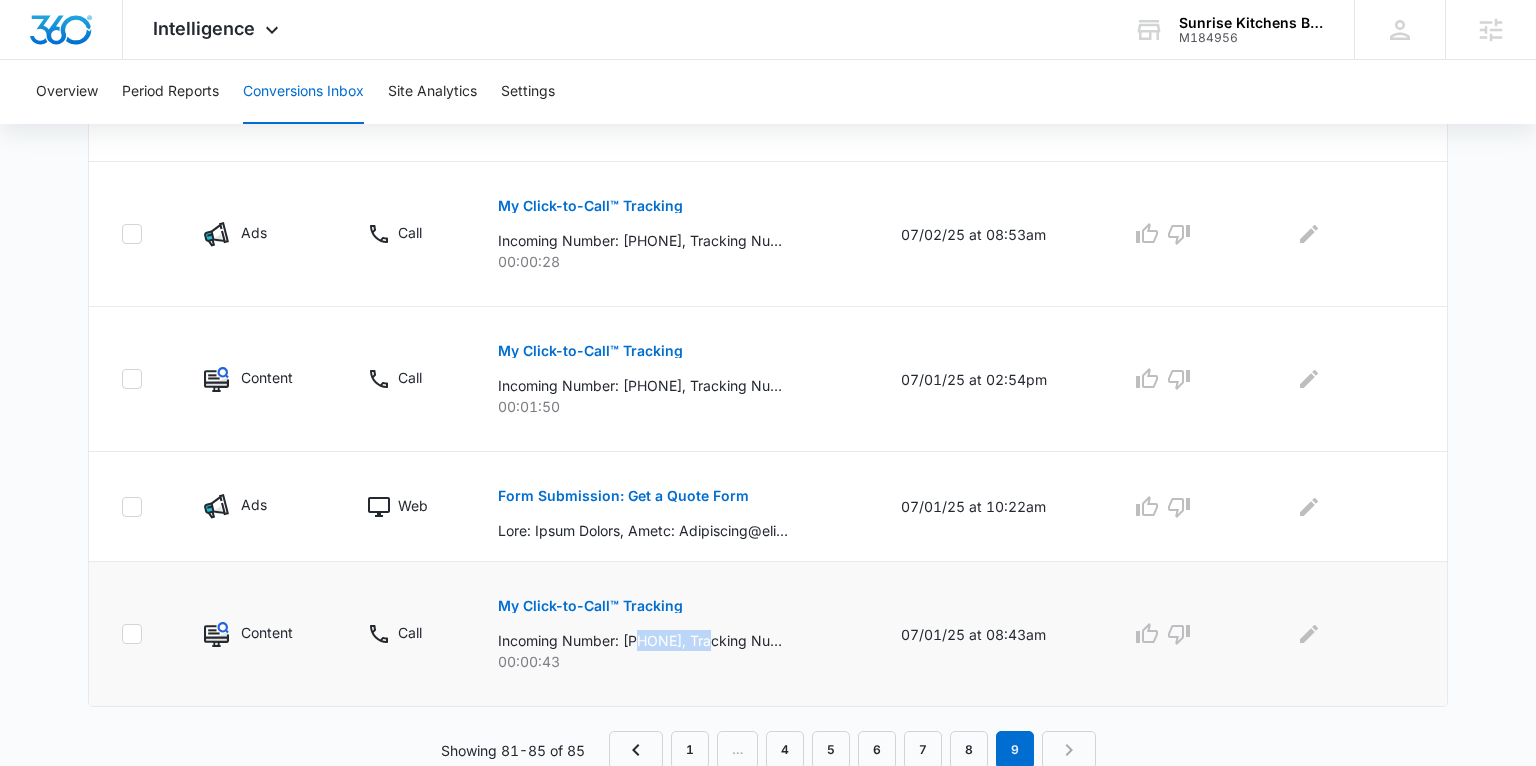 drag, startPoint x: 642, startPoint y: 637, endPoint x: 732, endPoint y: 636, distance: 90.005554 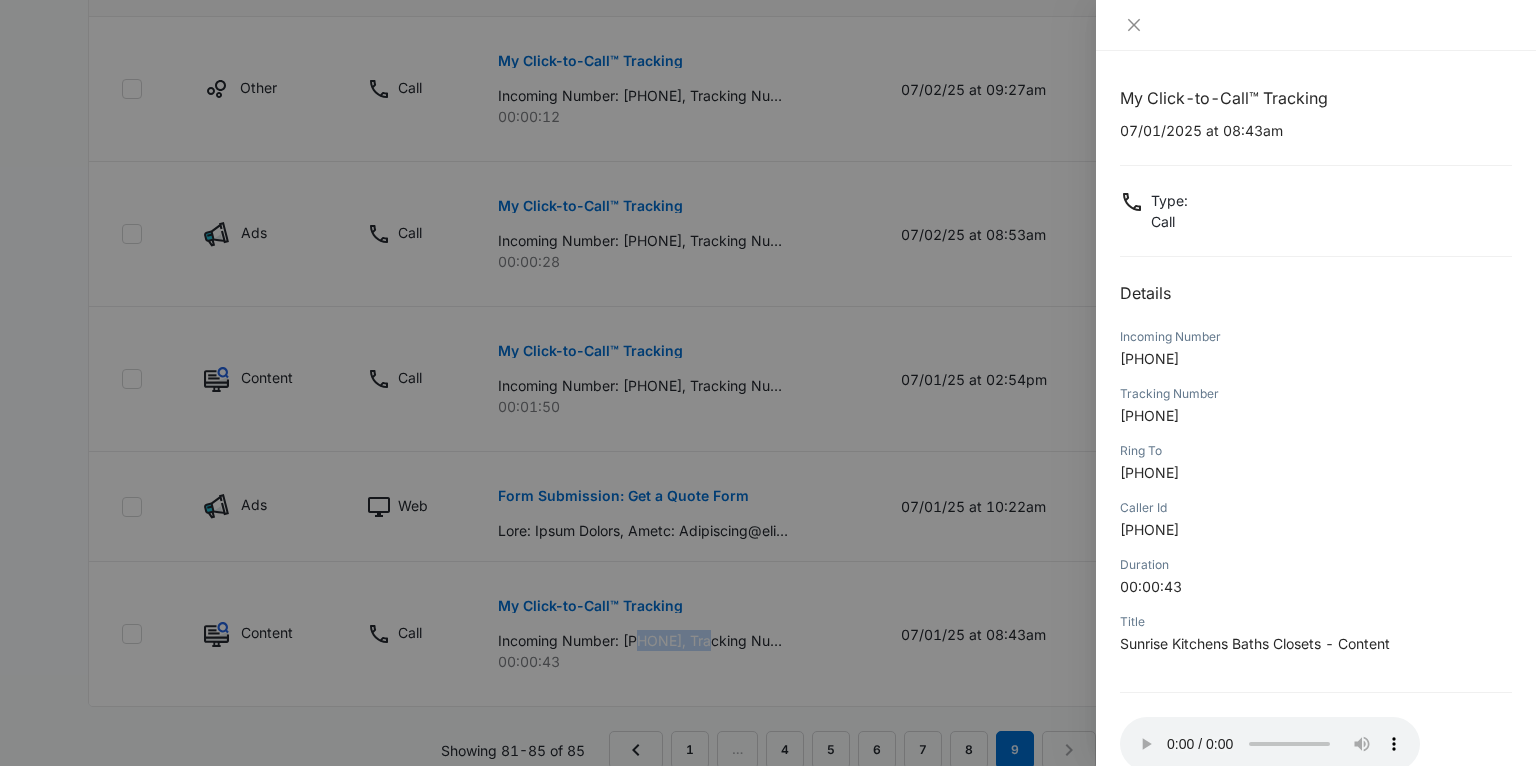 type 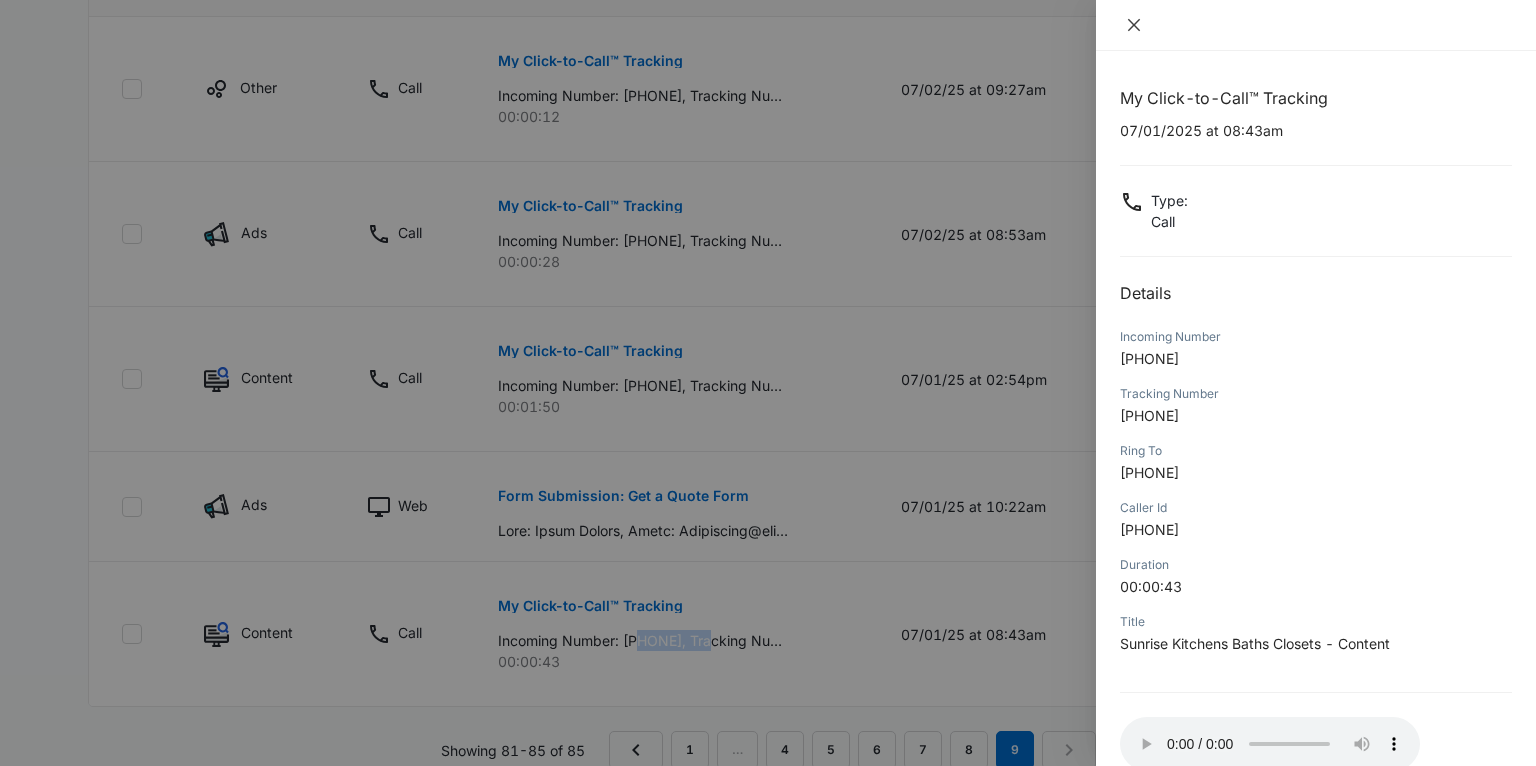 click 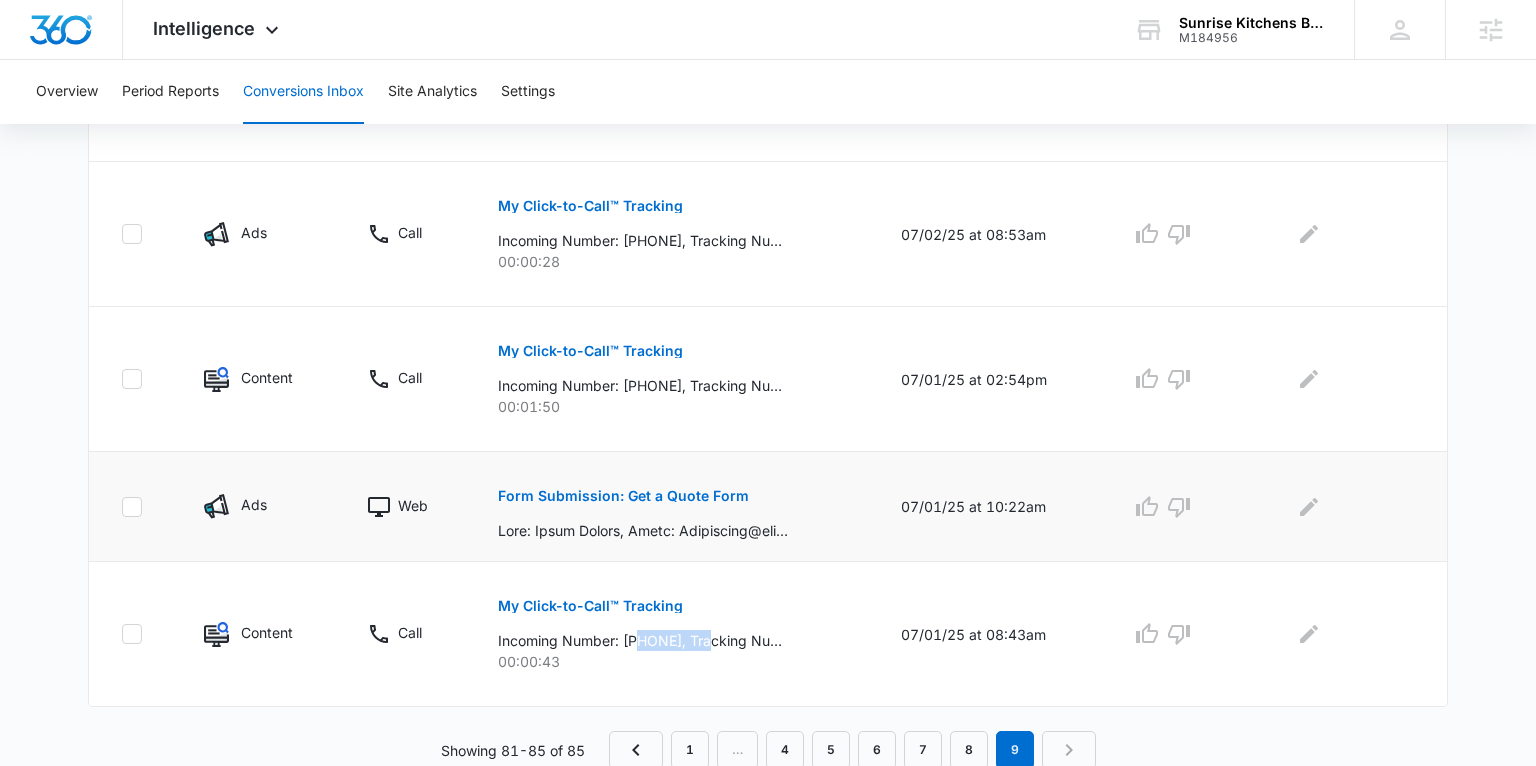 click on "Form Submission: Get a Quote Form" at bounding box center [623, 496] 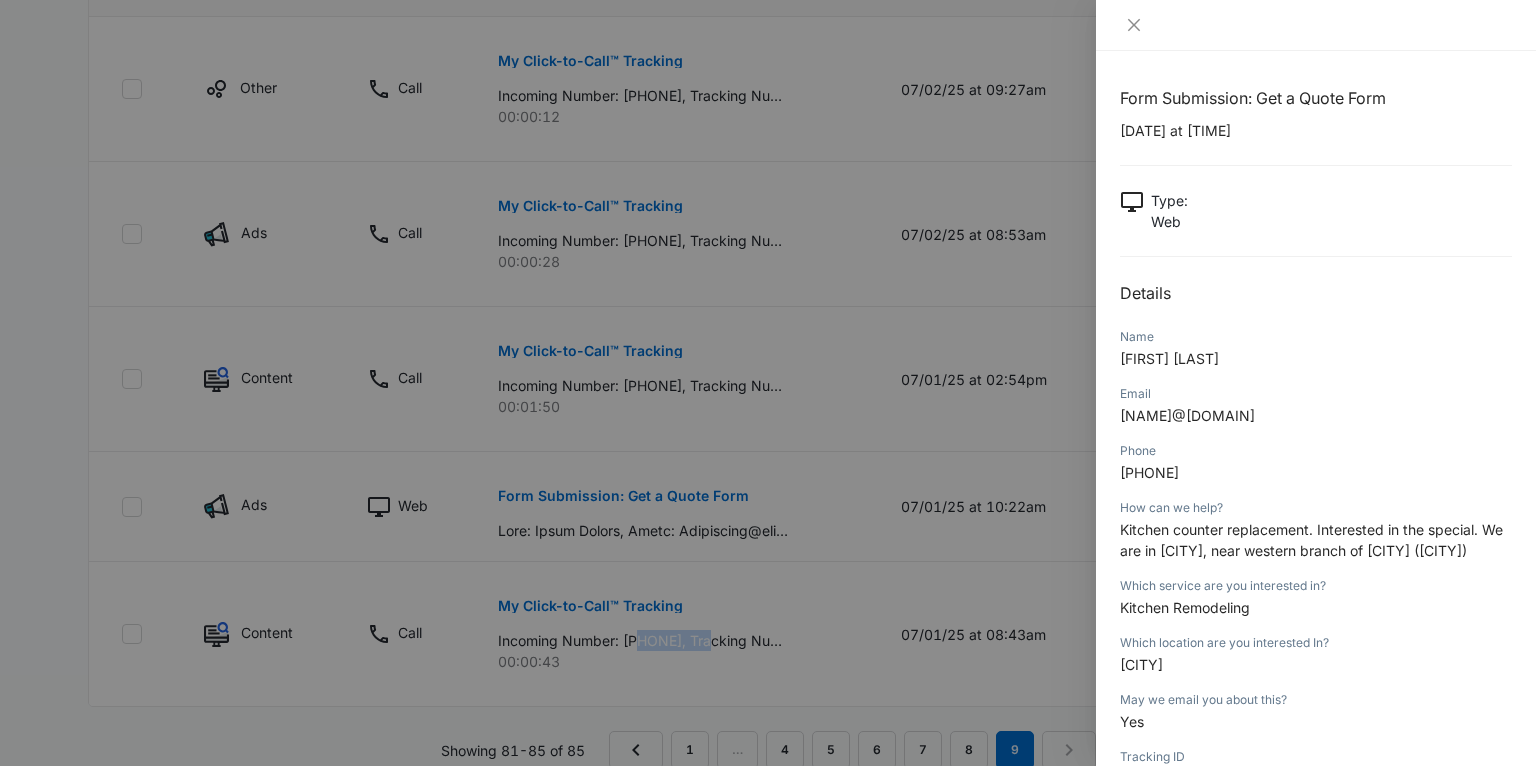 drag, startPoint x: 1281, startPoint y: 413, endPoint x: 1123, endPoint y: 413, distance: 158 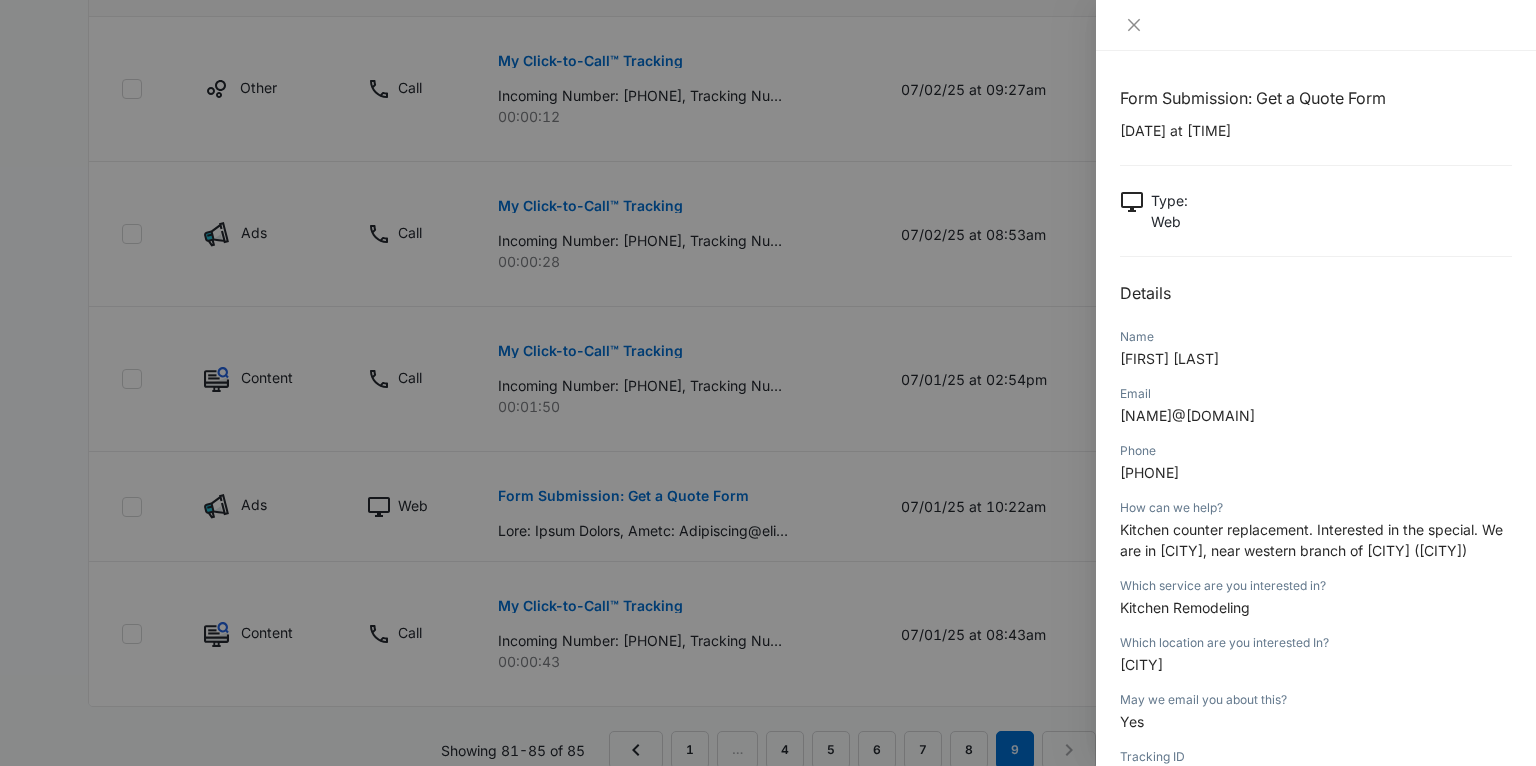 click at bounding box center [768, 383] 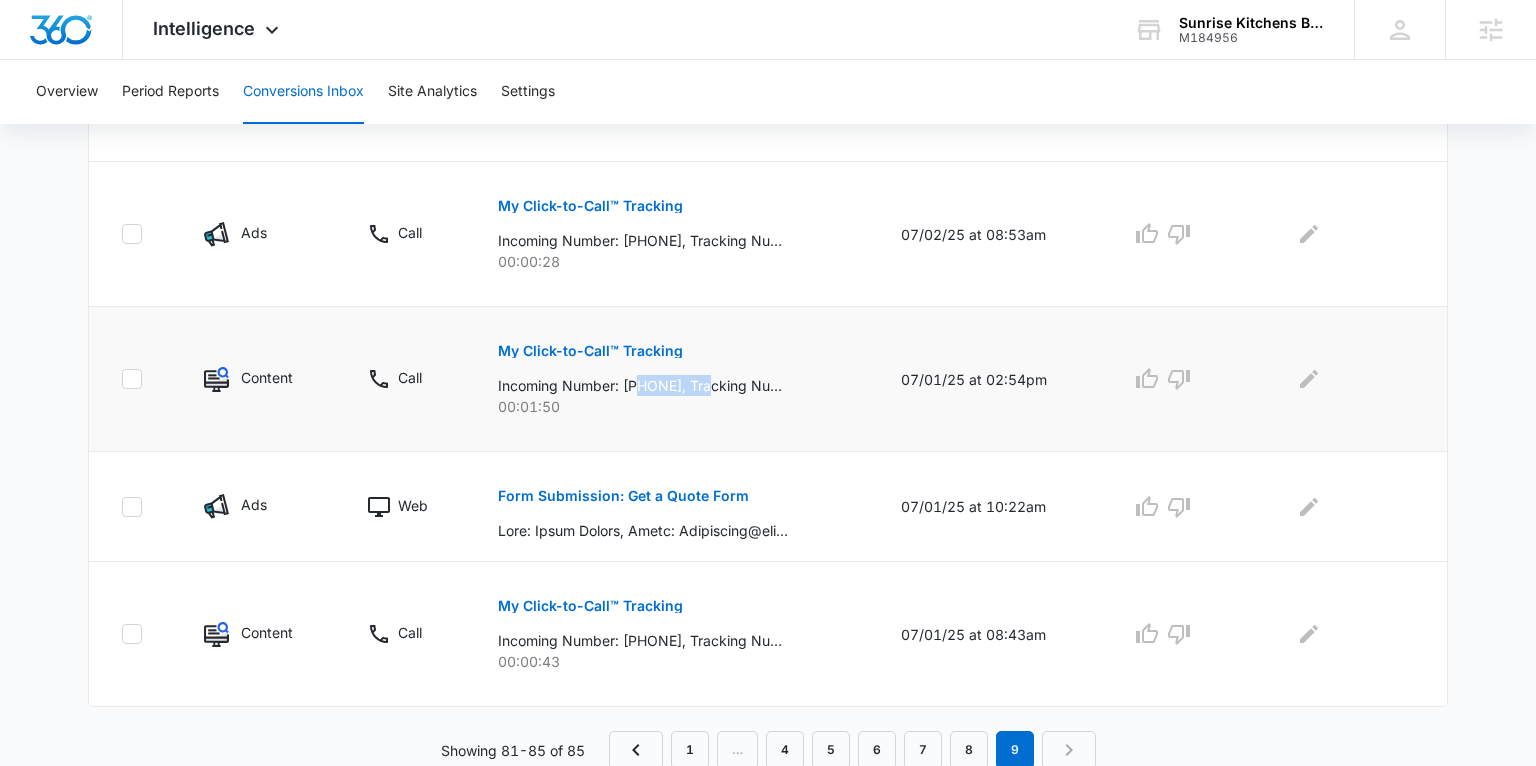 drag, startPoint x: 644, startPoint y: 383, endPoint x: 734, endPoint y: 384, distance: 90.005554 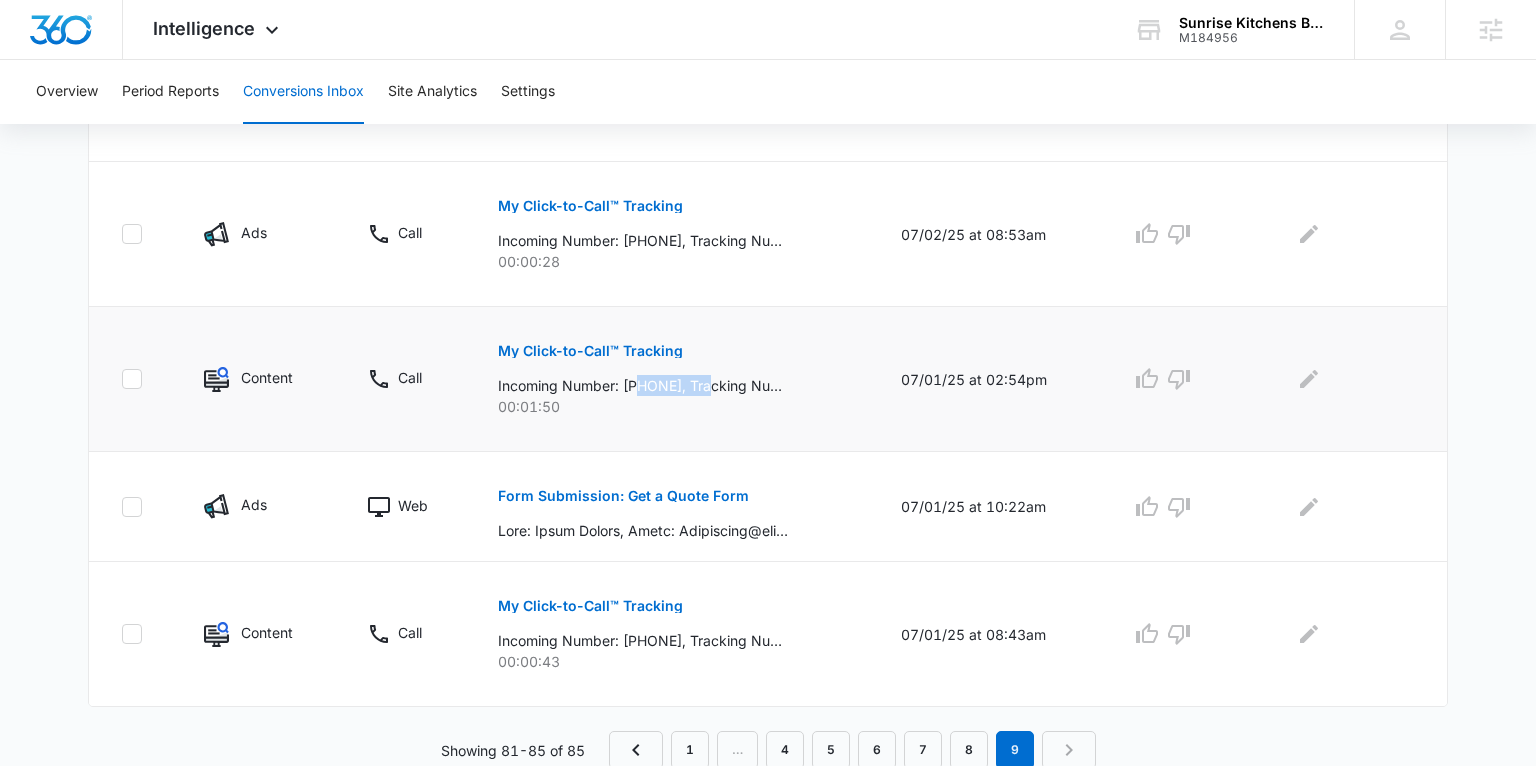 copy on "2067614083" 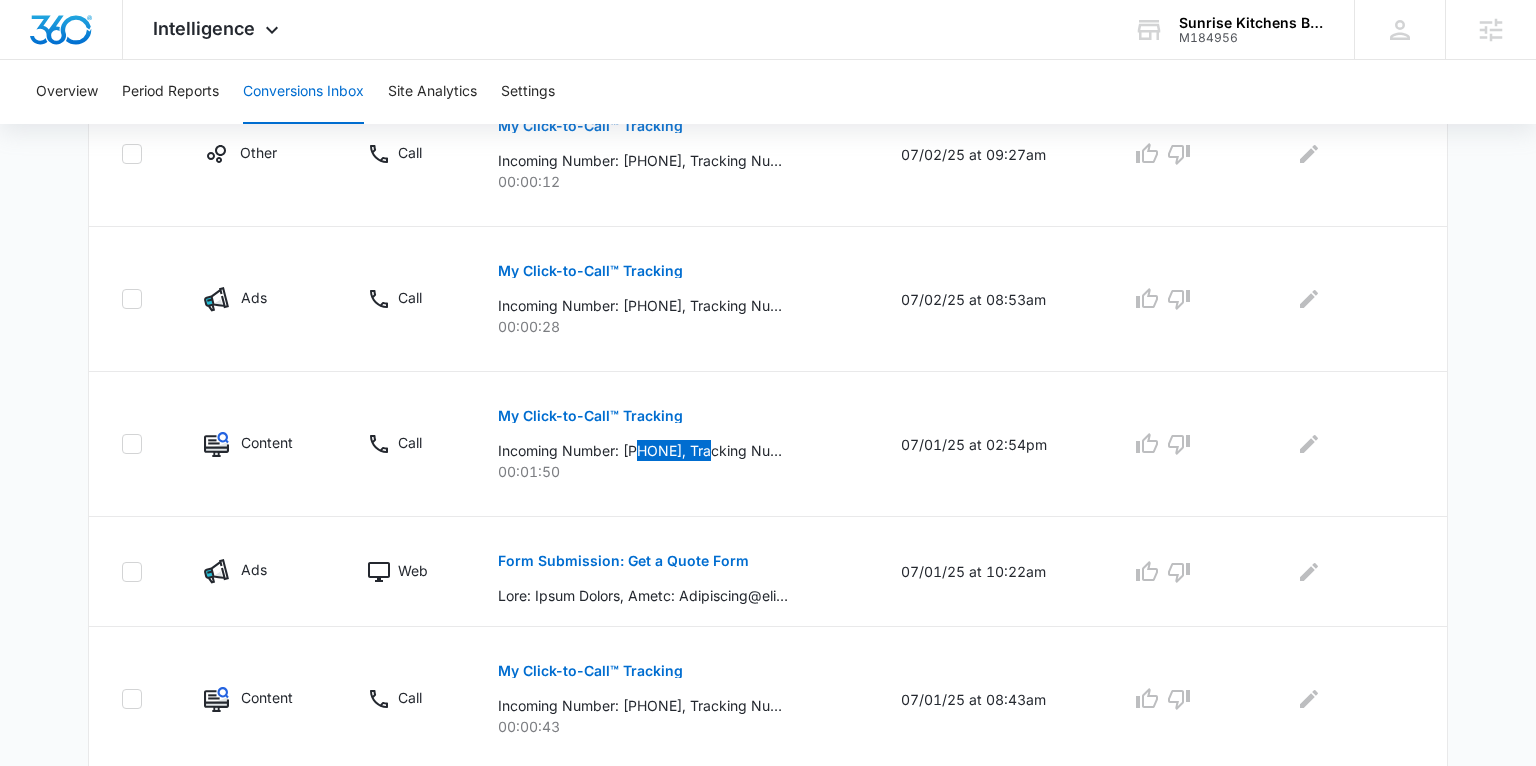 scroll, scrollTop: 546, scrollLeft: 0, axis: vertical 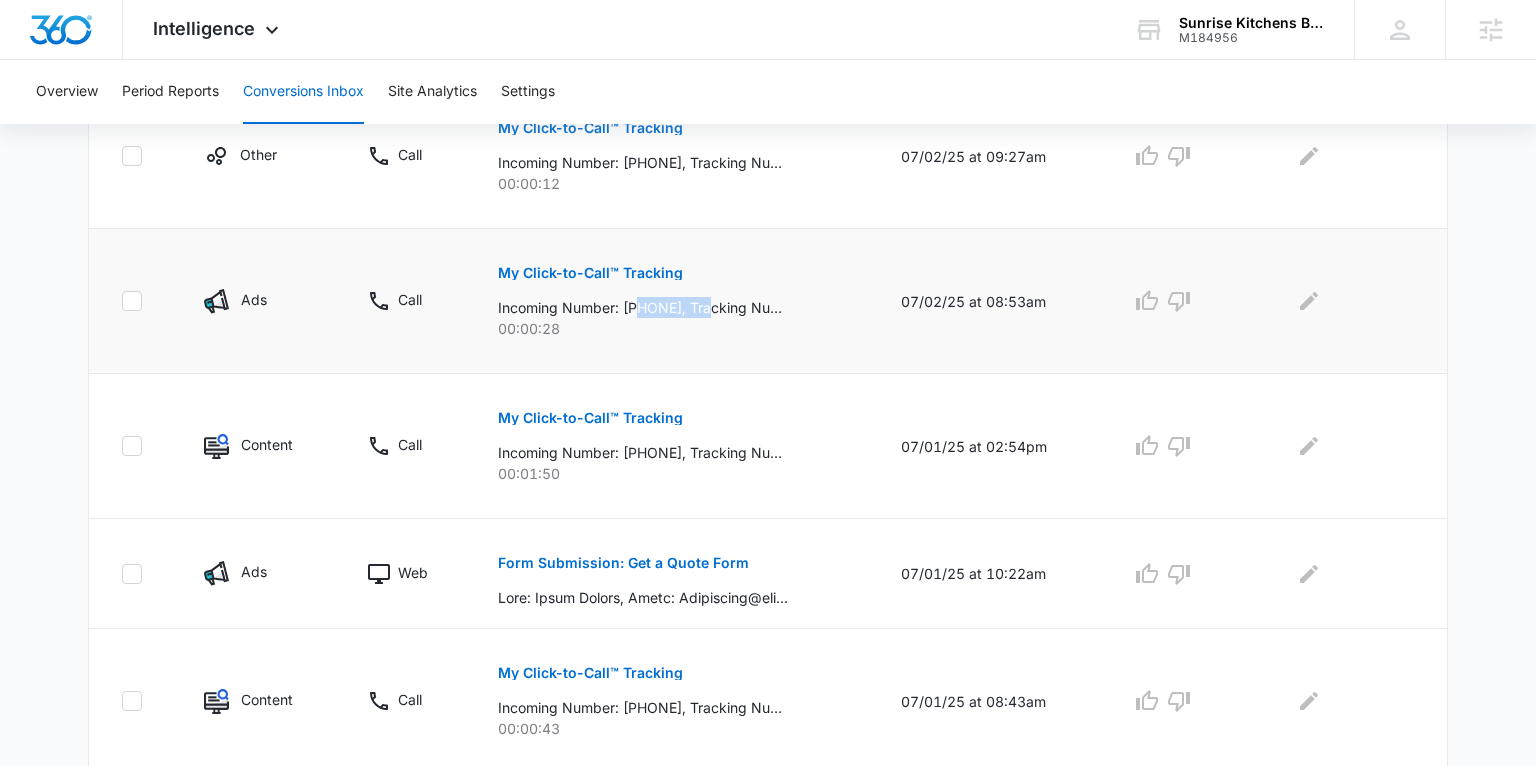 drag, startPoint x: 644, startPoint y: 305, endPoint x: 731, endPoint y: 307, distance: 87.02299 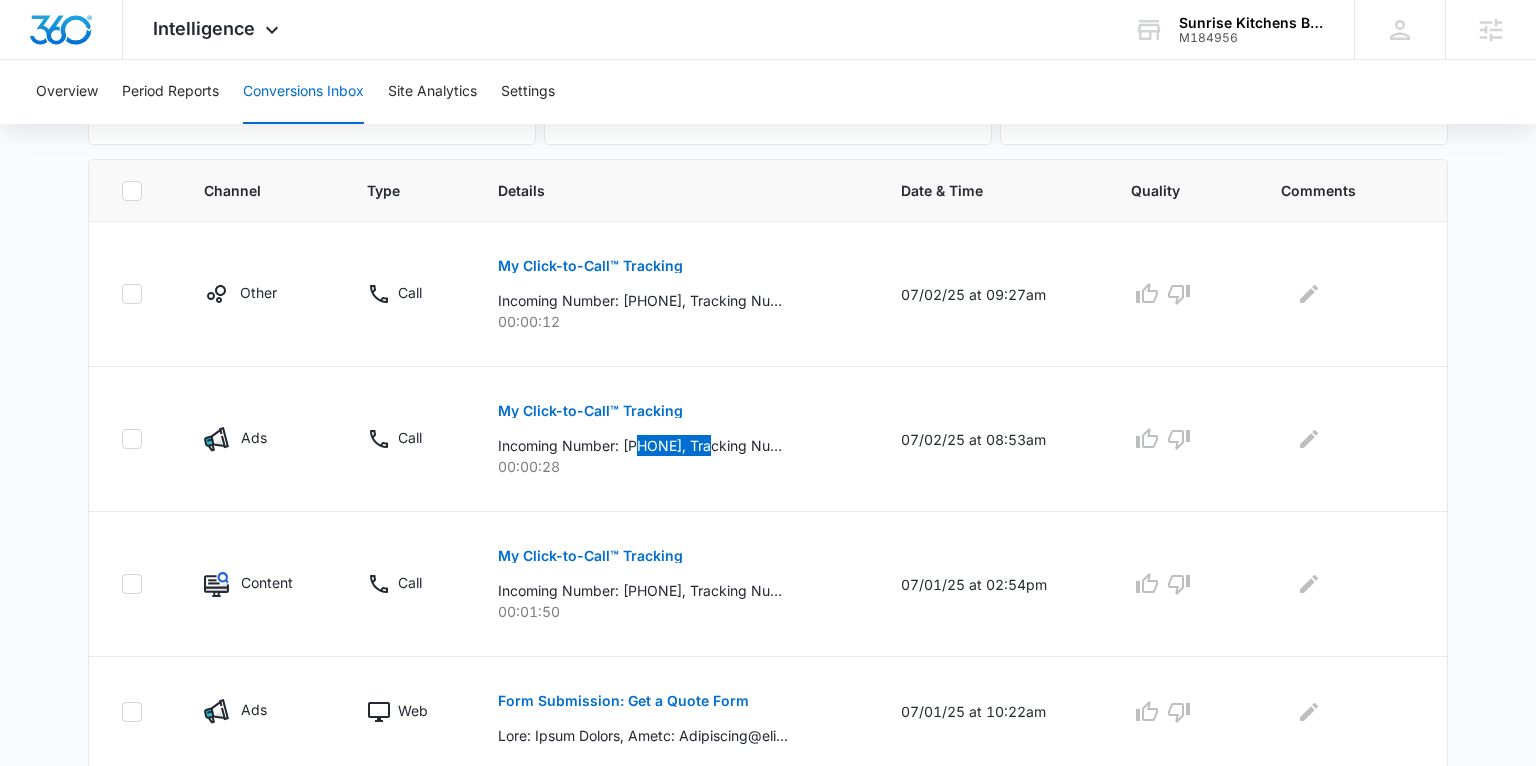scroll, scrollTop: 613, scrollLeft: 0, axis: vertical 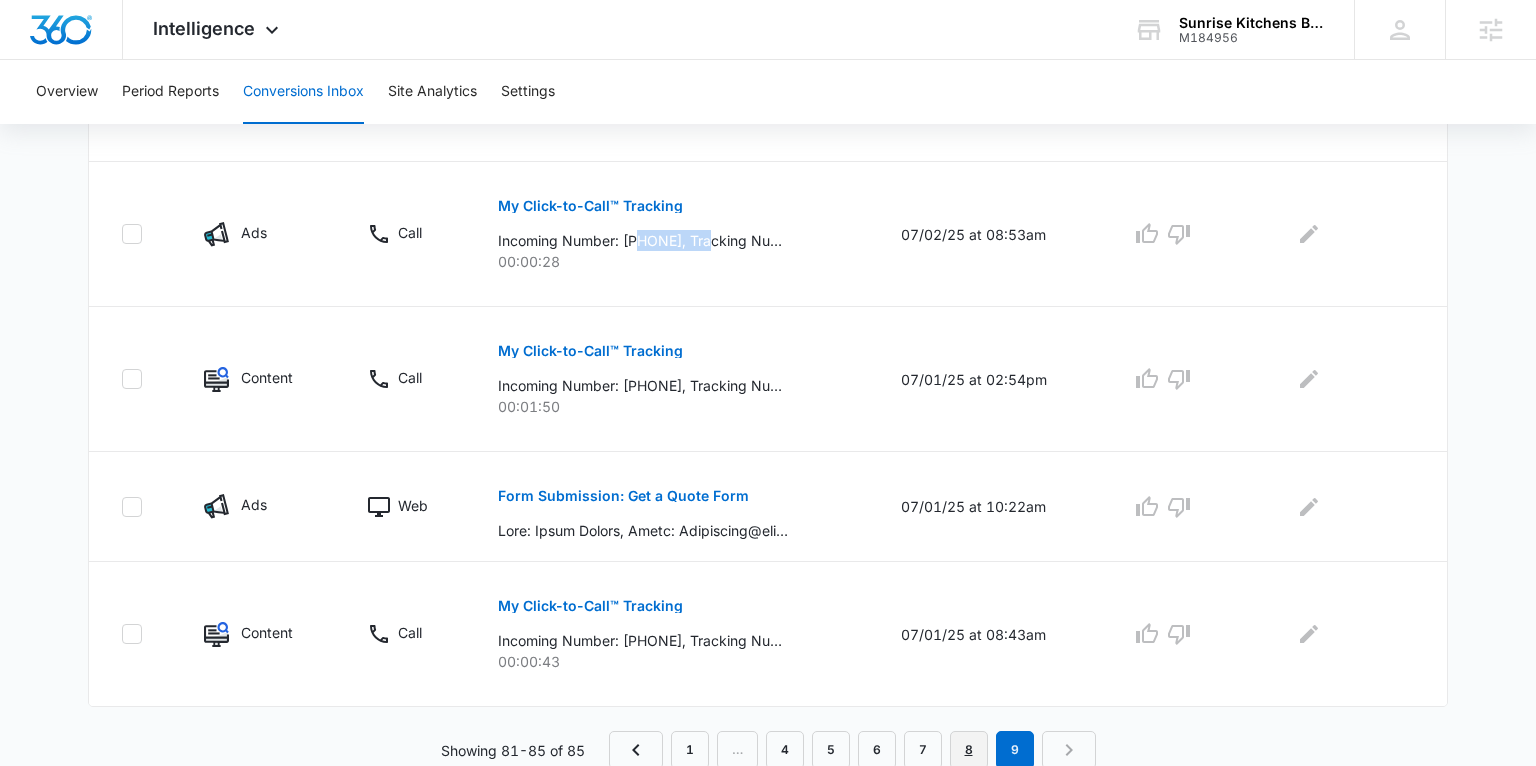 click on "8" at bounding box center (969, 750) 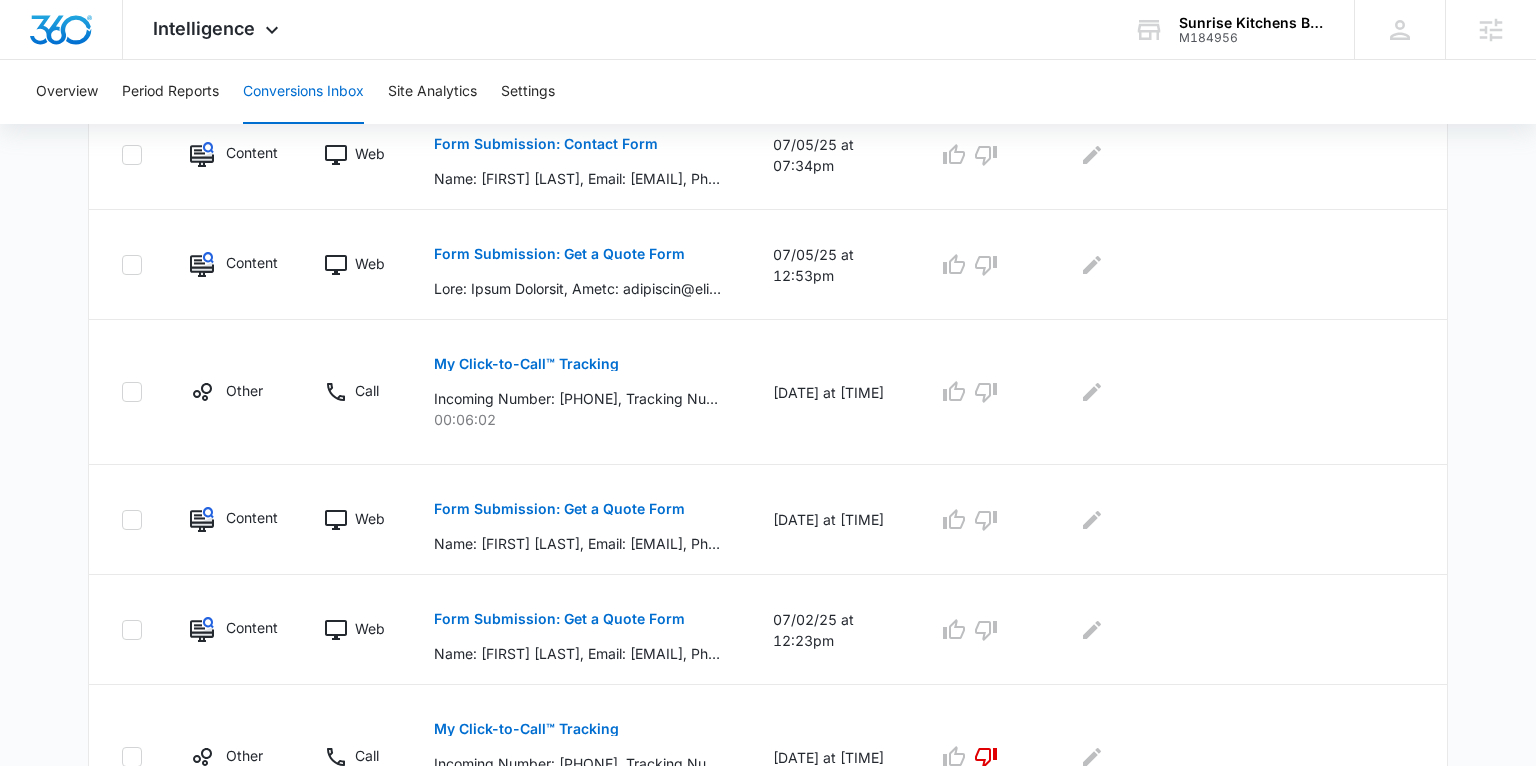scroll, scrollTop: 1232, scrollLeft: 0, axis: vertical 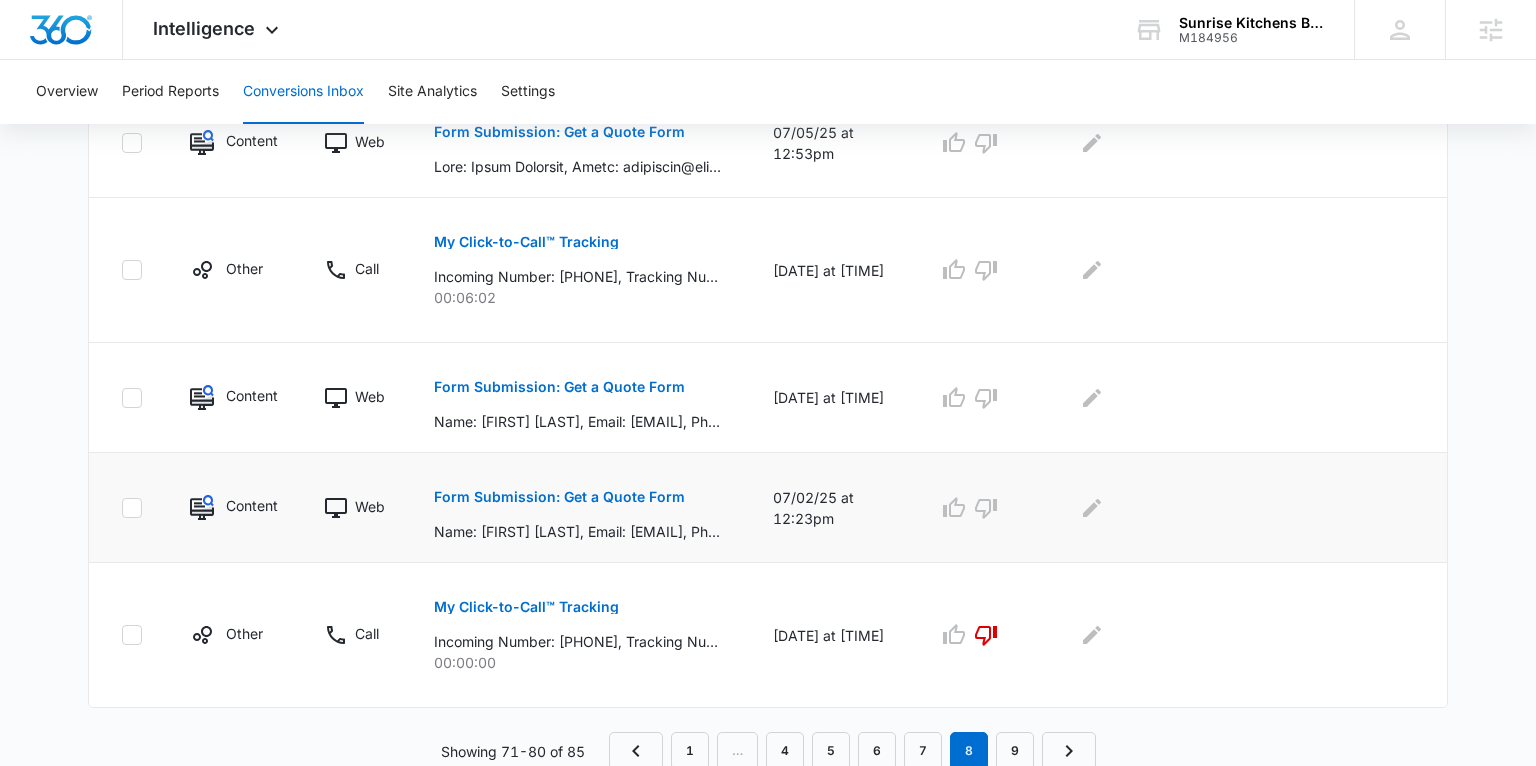 click on "Form Submission: Get a Quote Form" at bounding box center [559, 497] 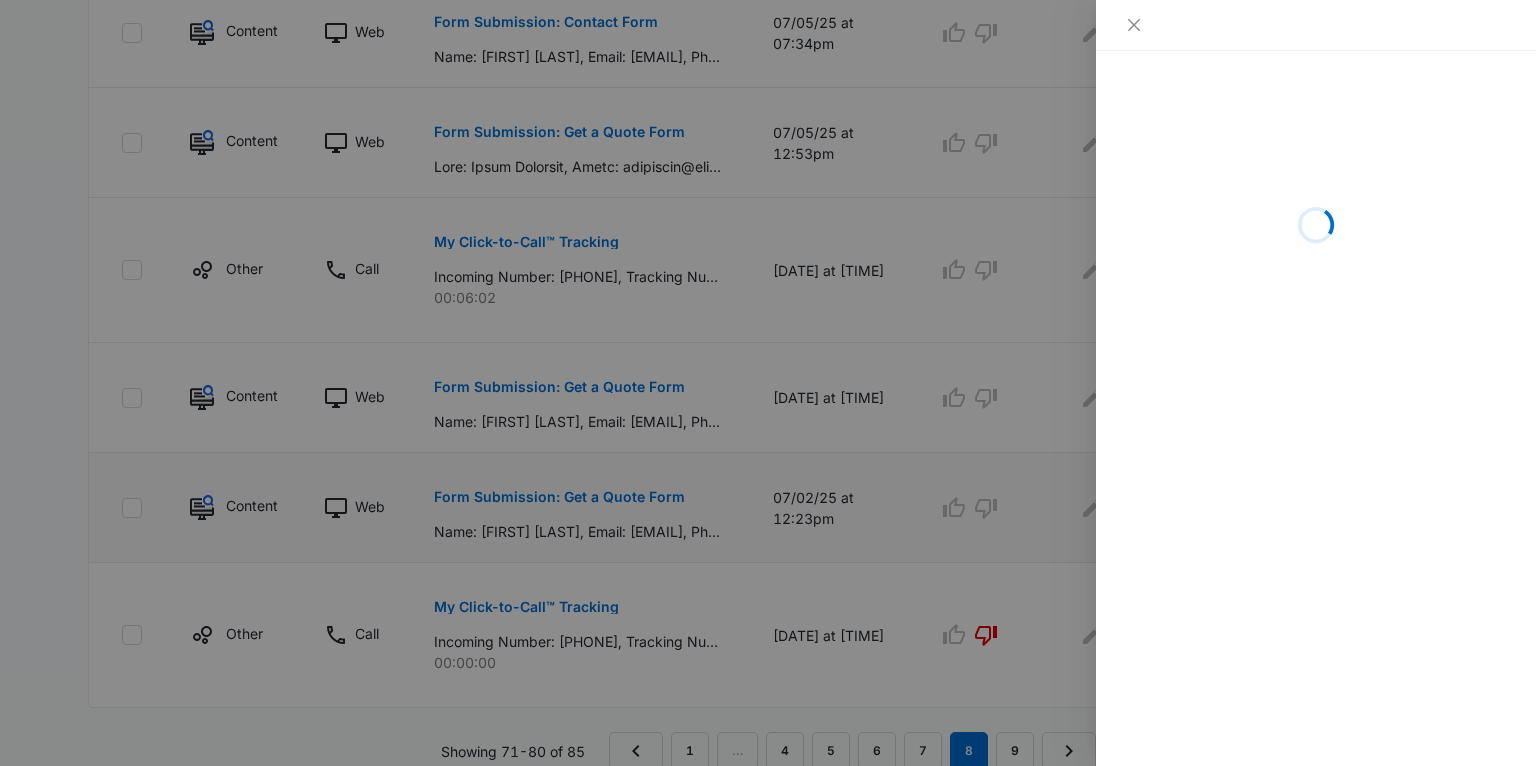 click at bounding box center (768, 383) 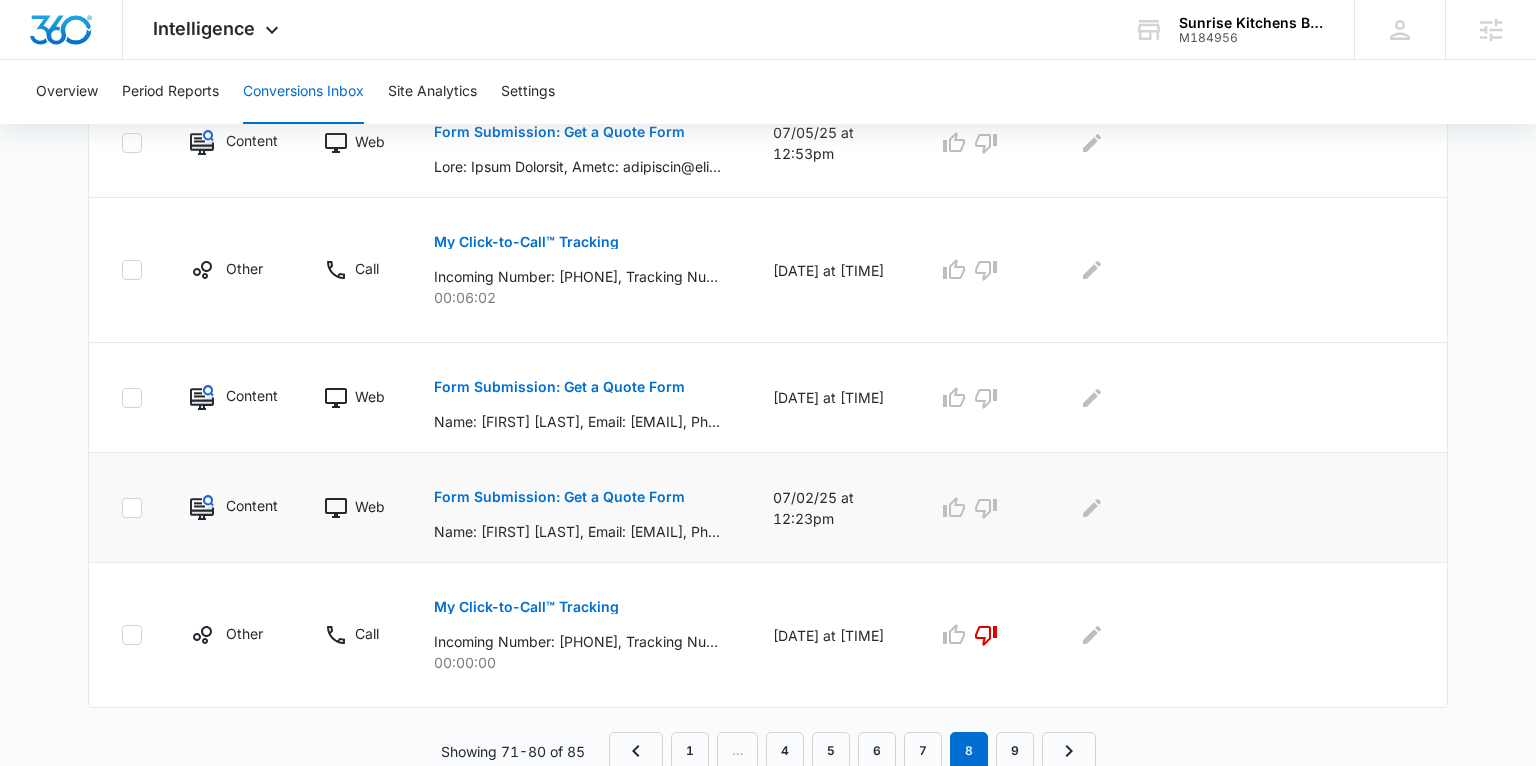 click on "Form Submission: Get a Quote Form" at bounding box center [559, 497] 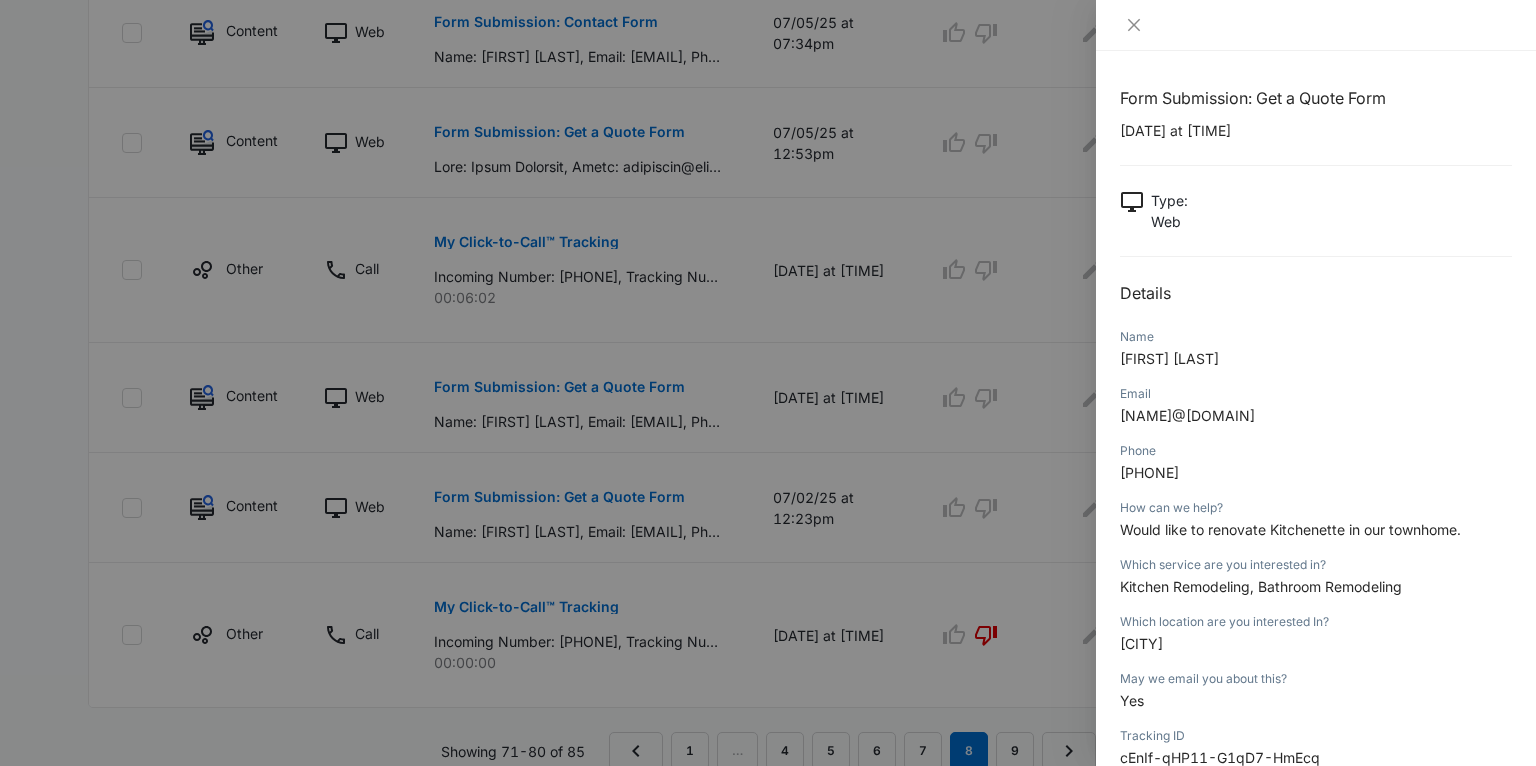 drag, startPoint x: 1270, startPoint y: 361, endPoint x: 1120, endPoint y: 359, distance: 150.01334 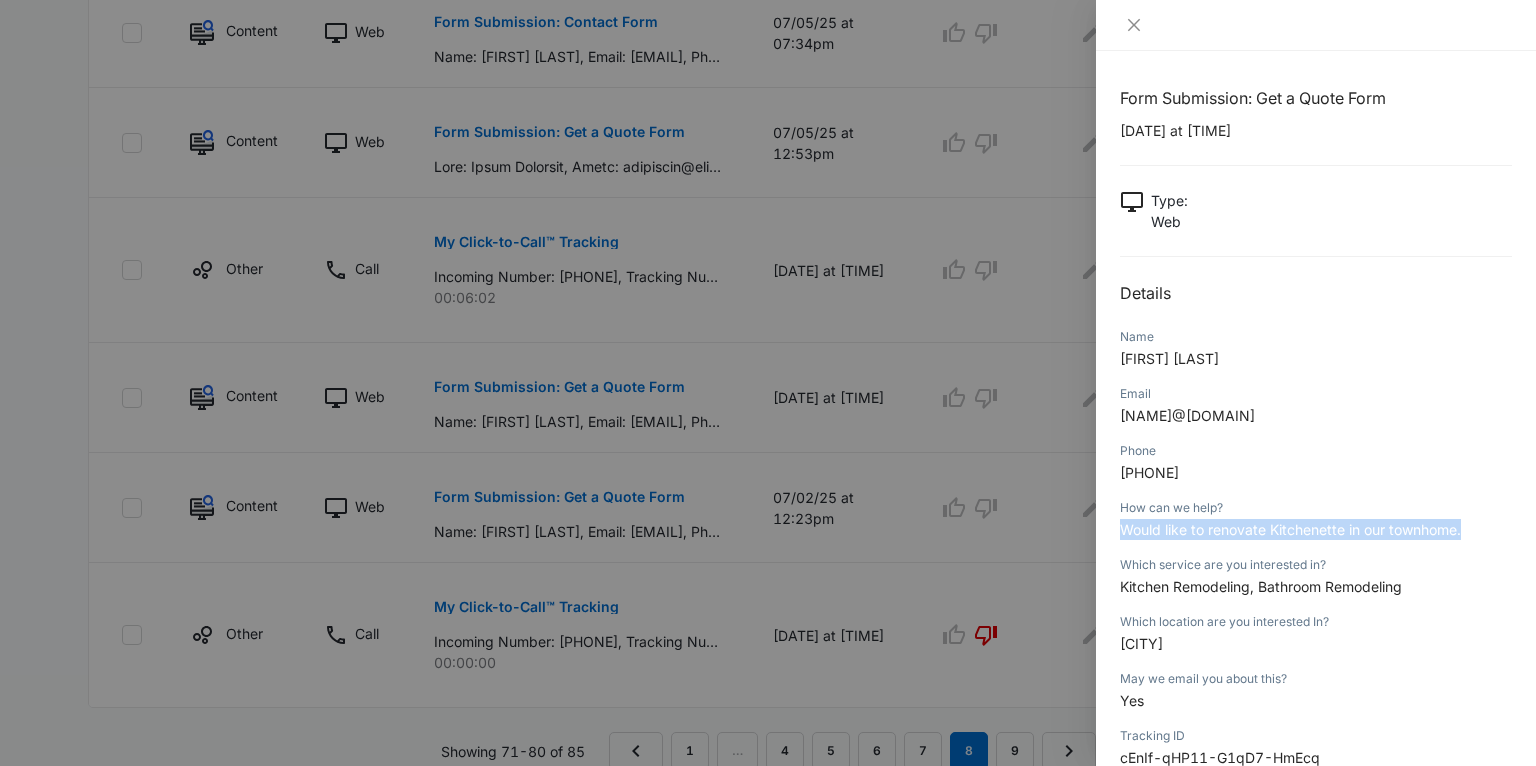 drag, startPoint x: 1201, startPoint y: 525, endPoint x: 1463, endPoint y: 523, distance: 262.00763 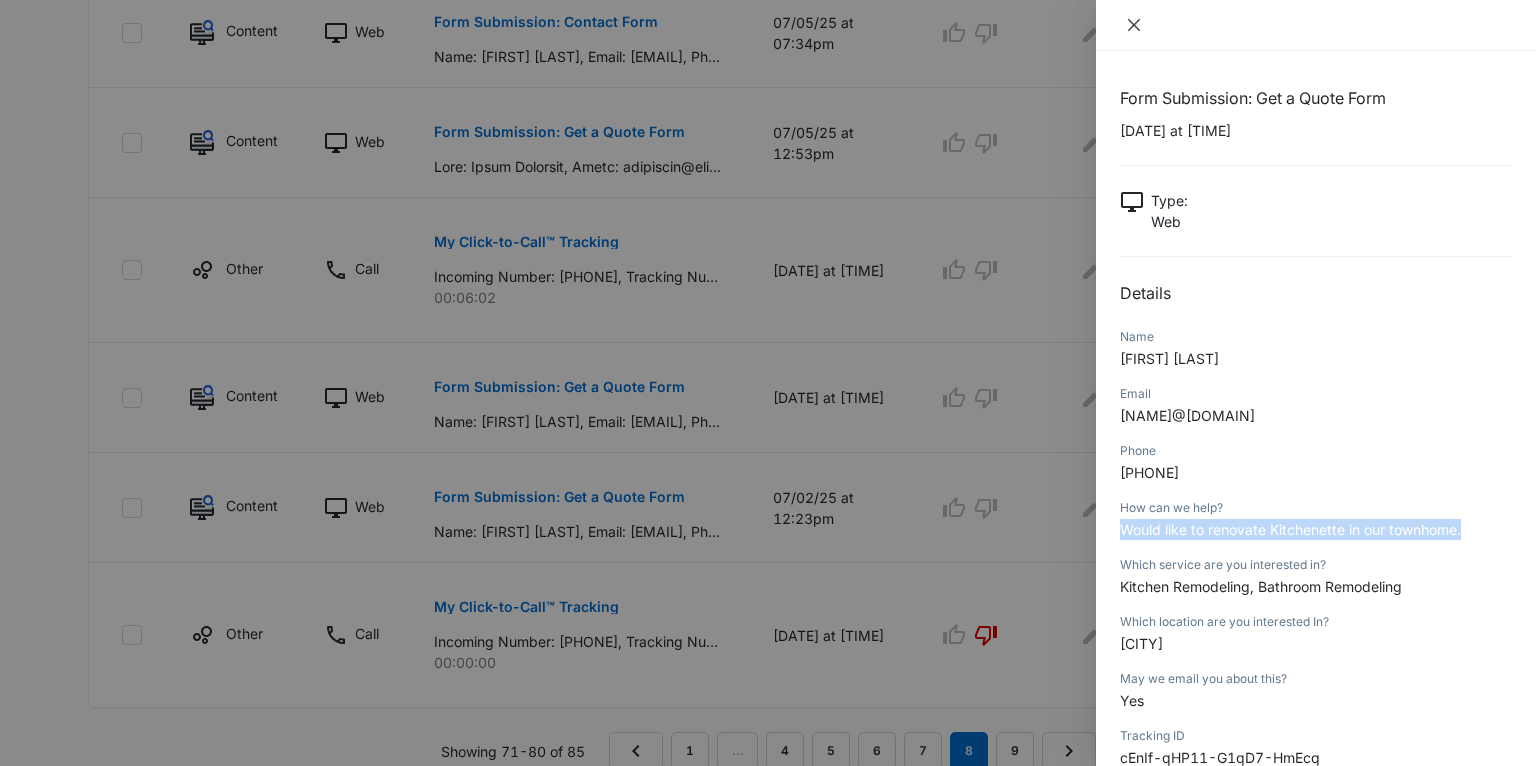 click 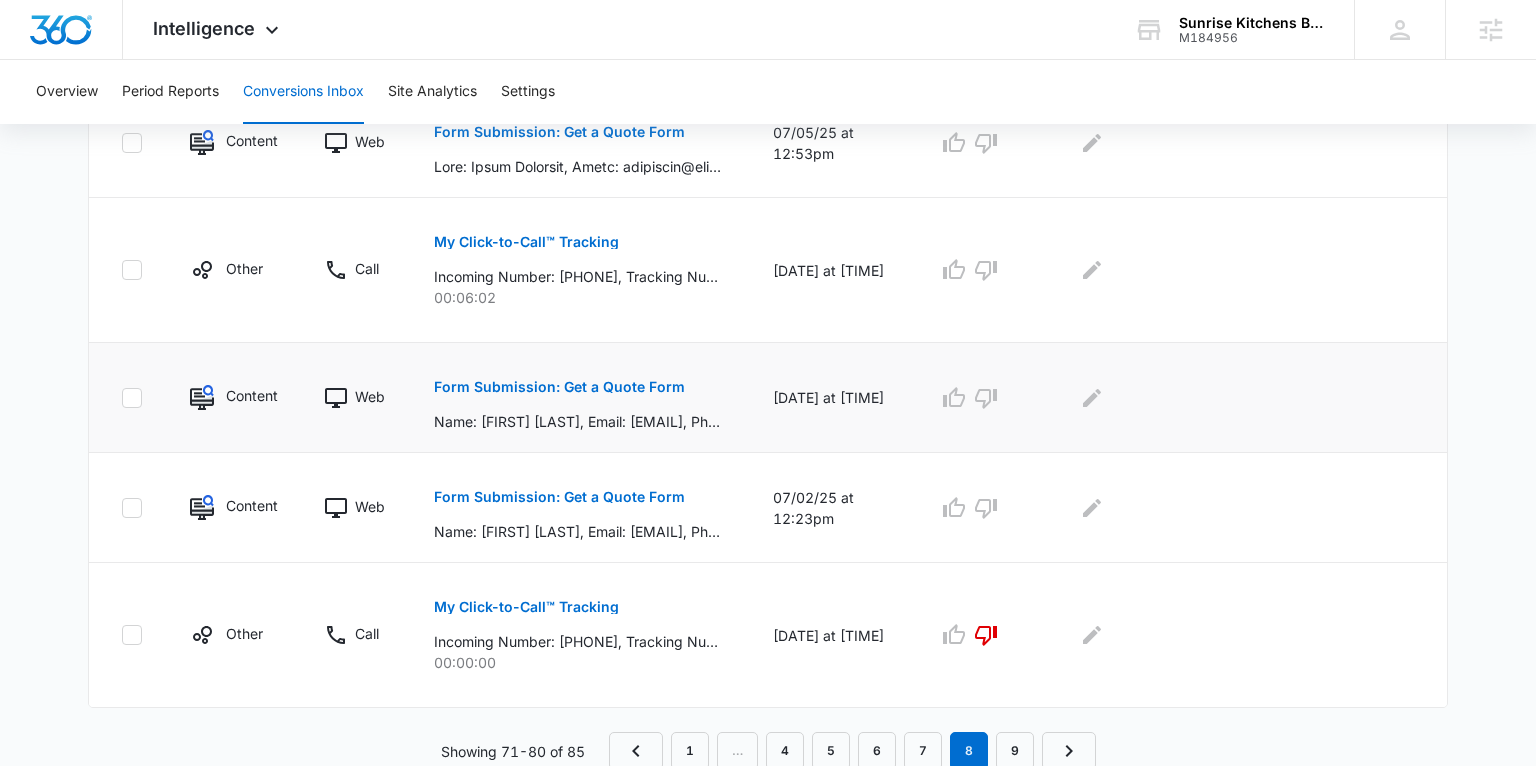 click on "Form Submission: Get a Quote Form" at bounding box center [559, 387] 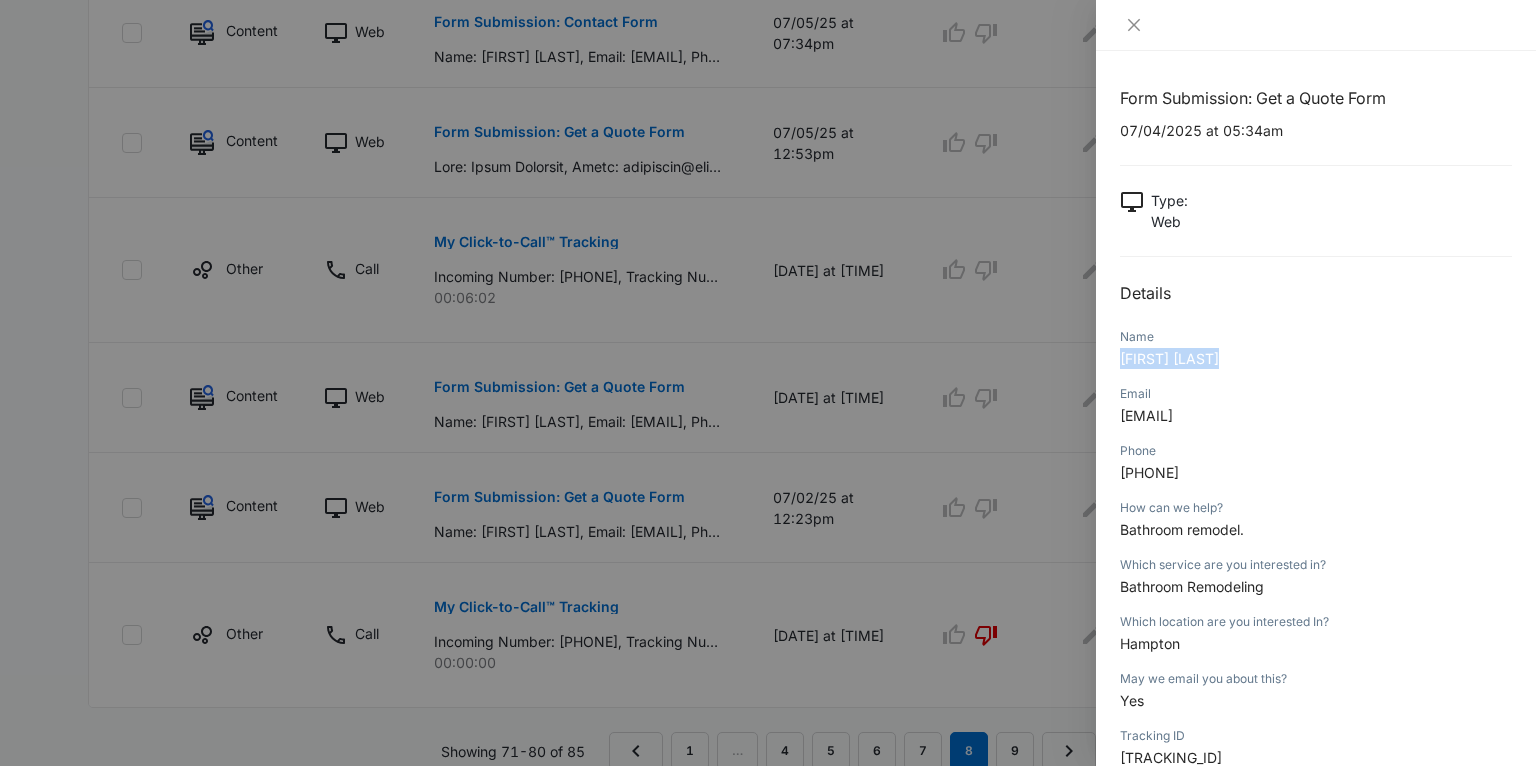 drag, startPoint x: 1218, startPoint y: 358, endPoint x: 1116, endPoint y: 360, distance: 102.01961 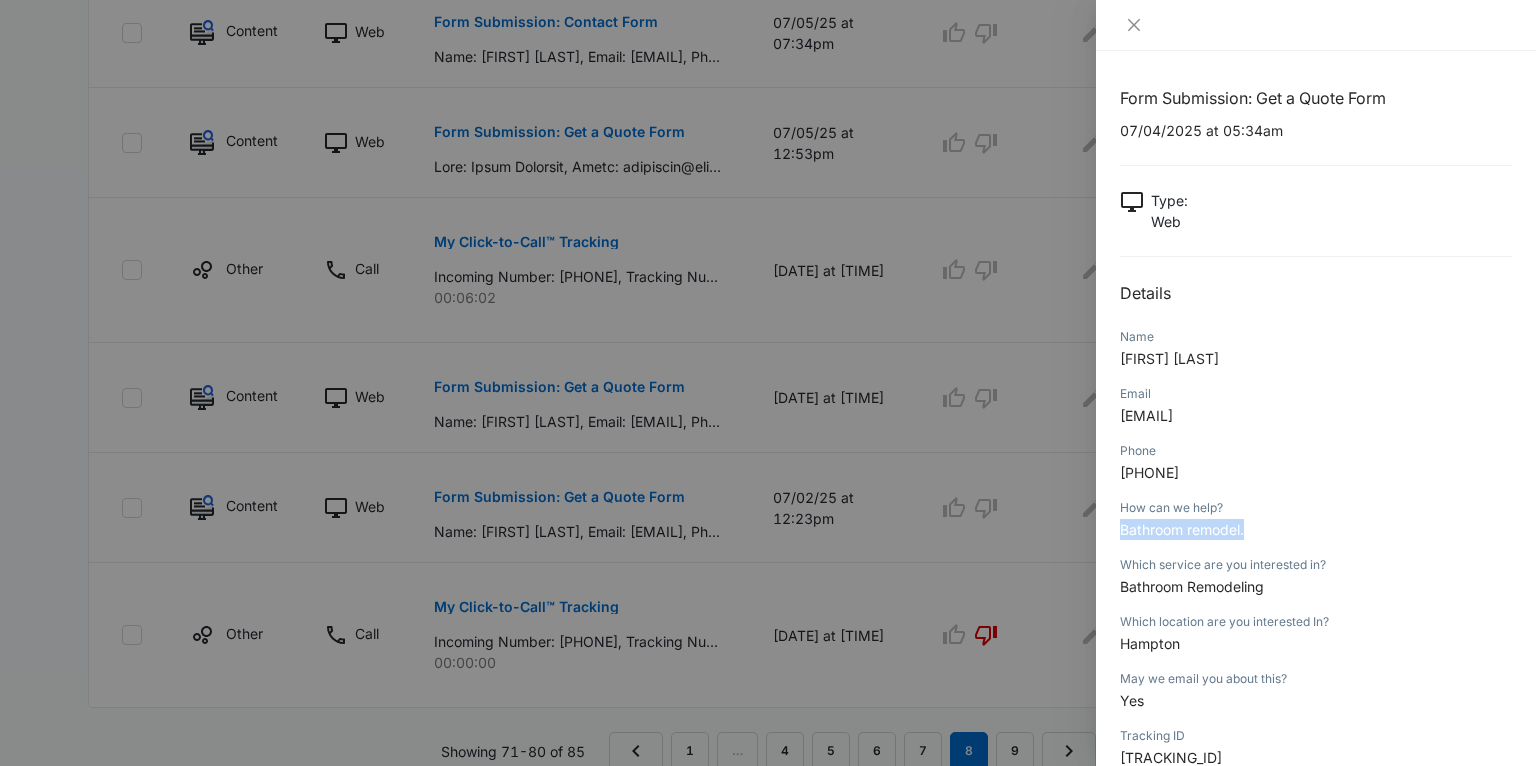 drag, startPoint x: 1203, startPoint y: 535, endPoint x: 1110, endPoint y: 531, distance: 93.08598 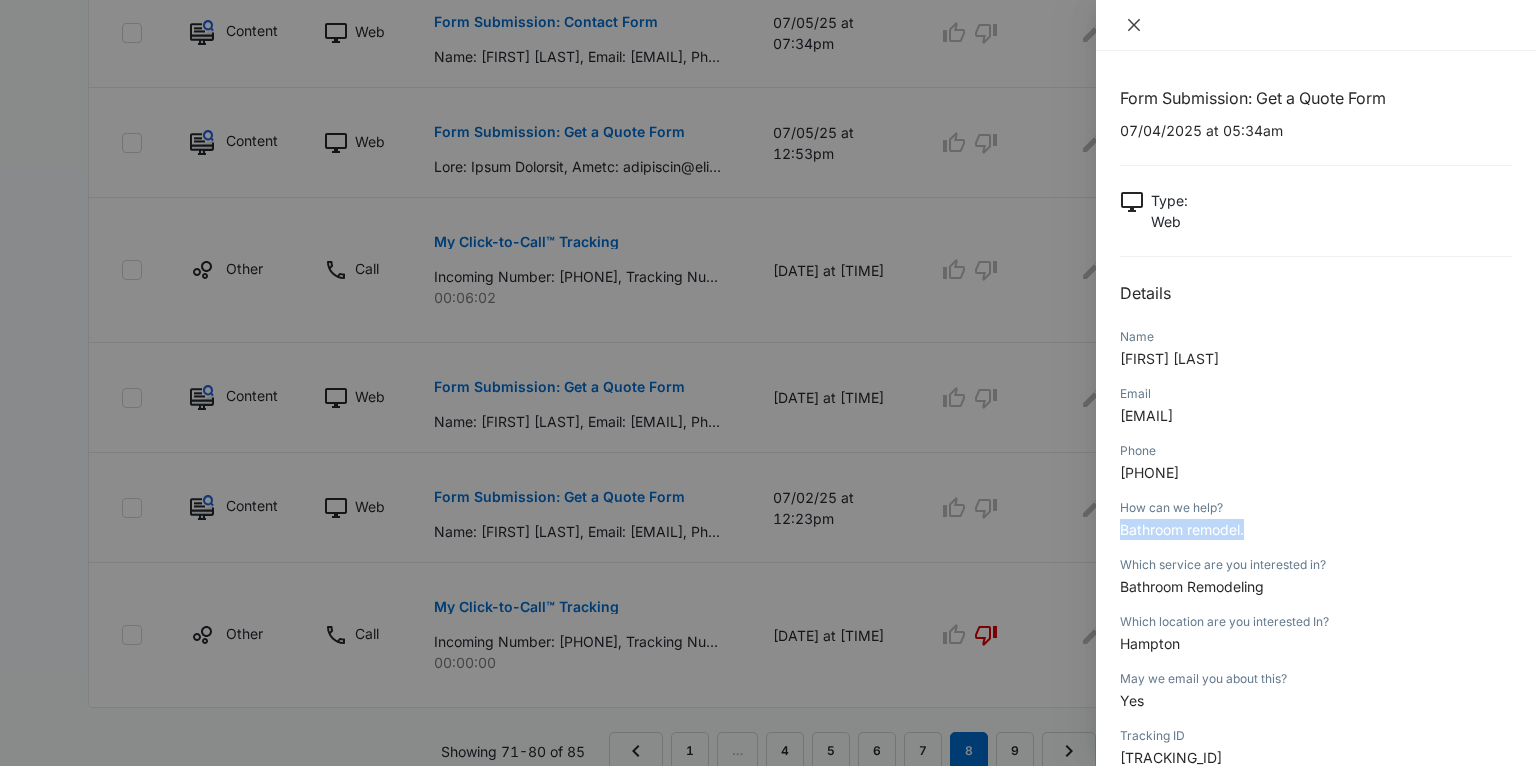 click 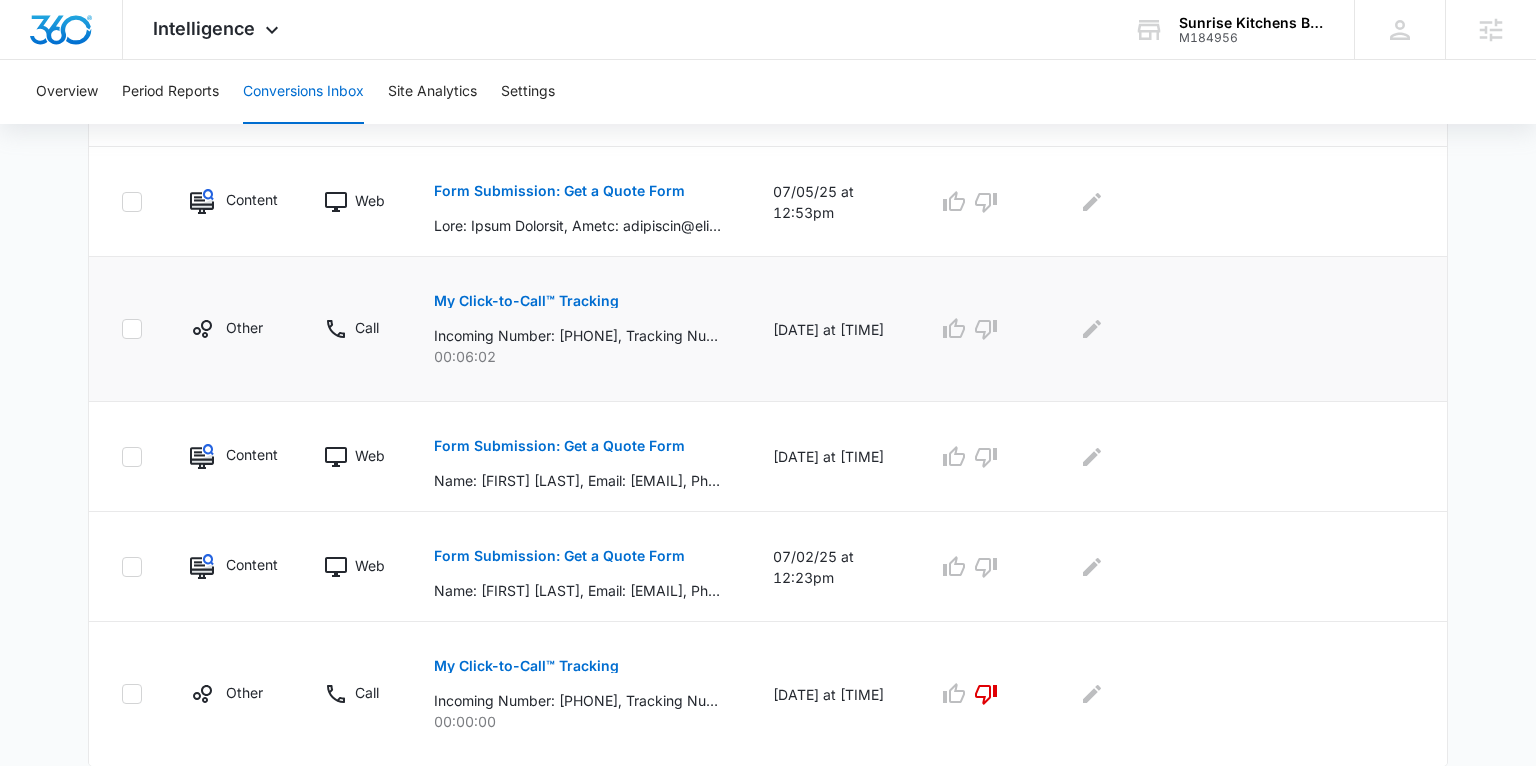 scroll, scrollTop: 1170, scrollLeft: 0, axis: vertical 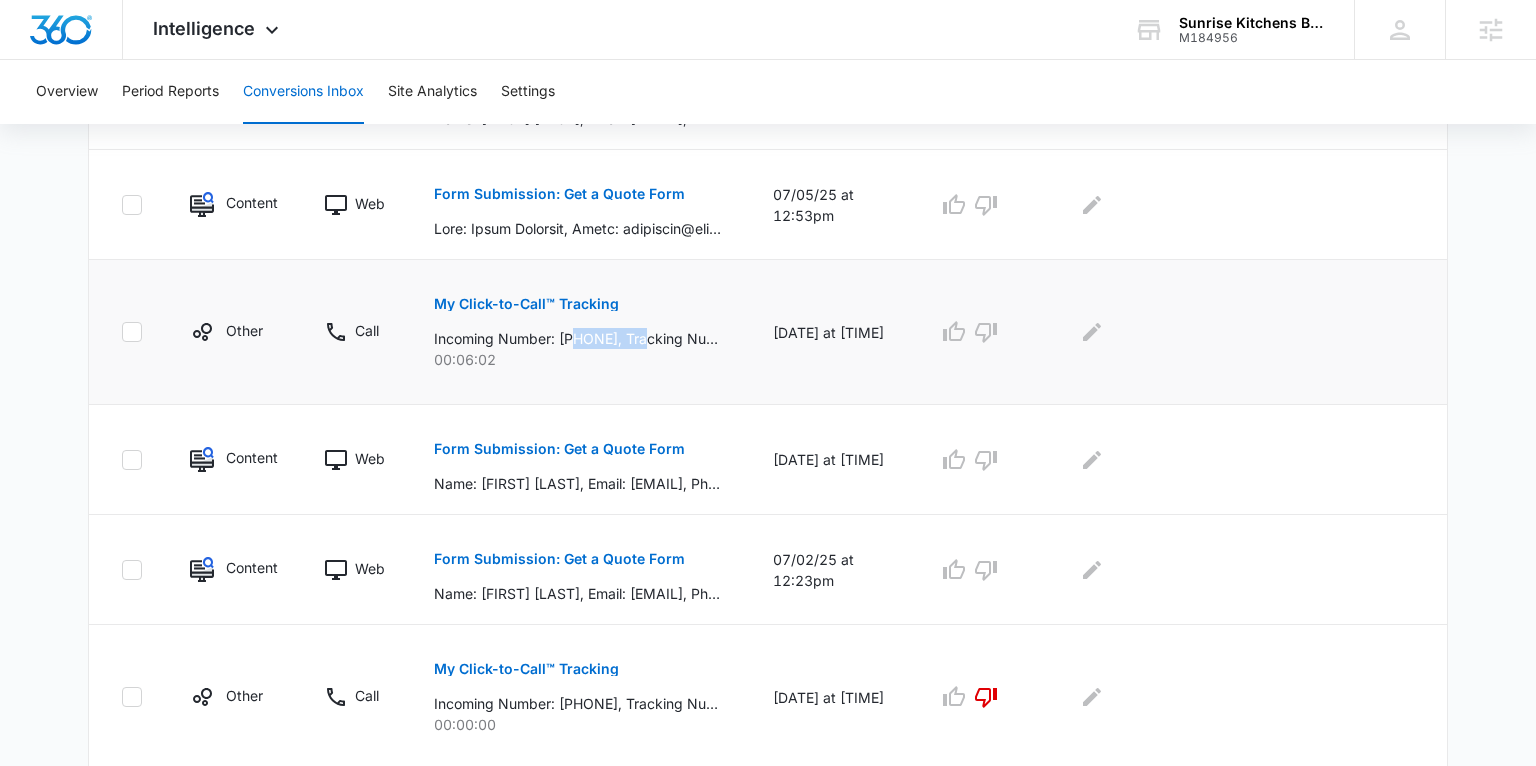 drag, startPoint x: 578, startPoint y: 335, endPoint x: 666, endPoint y: 335, distance: 88 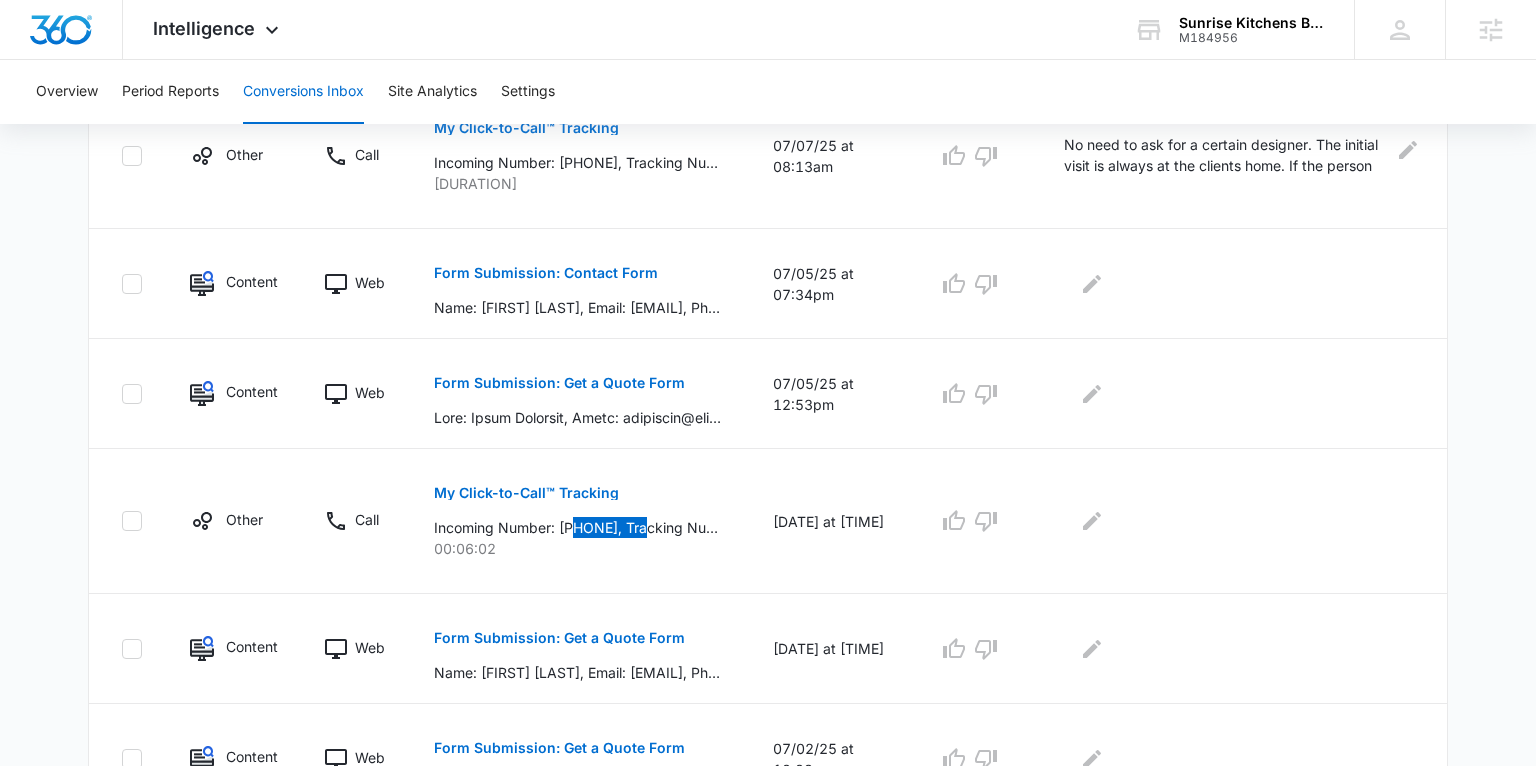 scroll, scrollTop: 987, scrollLeft: 0, axis: vertical 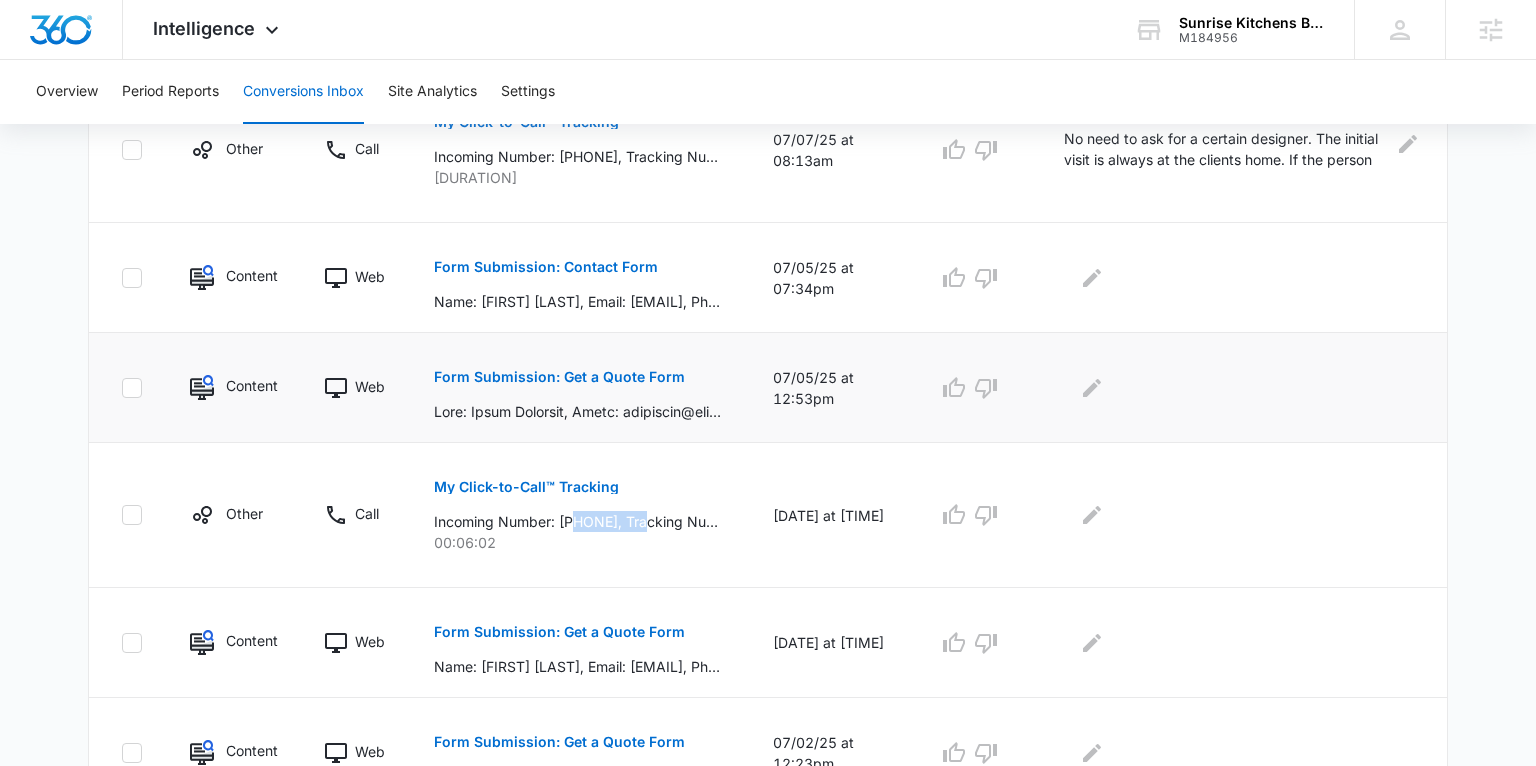 click on "Form Submission: Get a Quote Form" at bounding box center [559, 377] 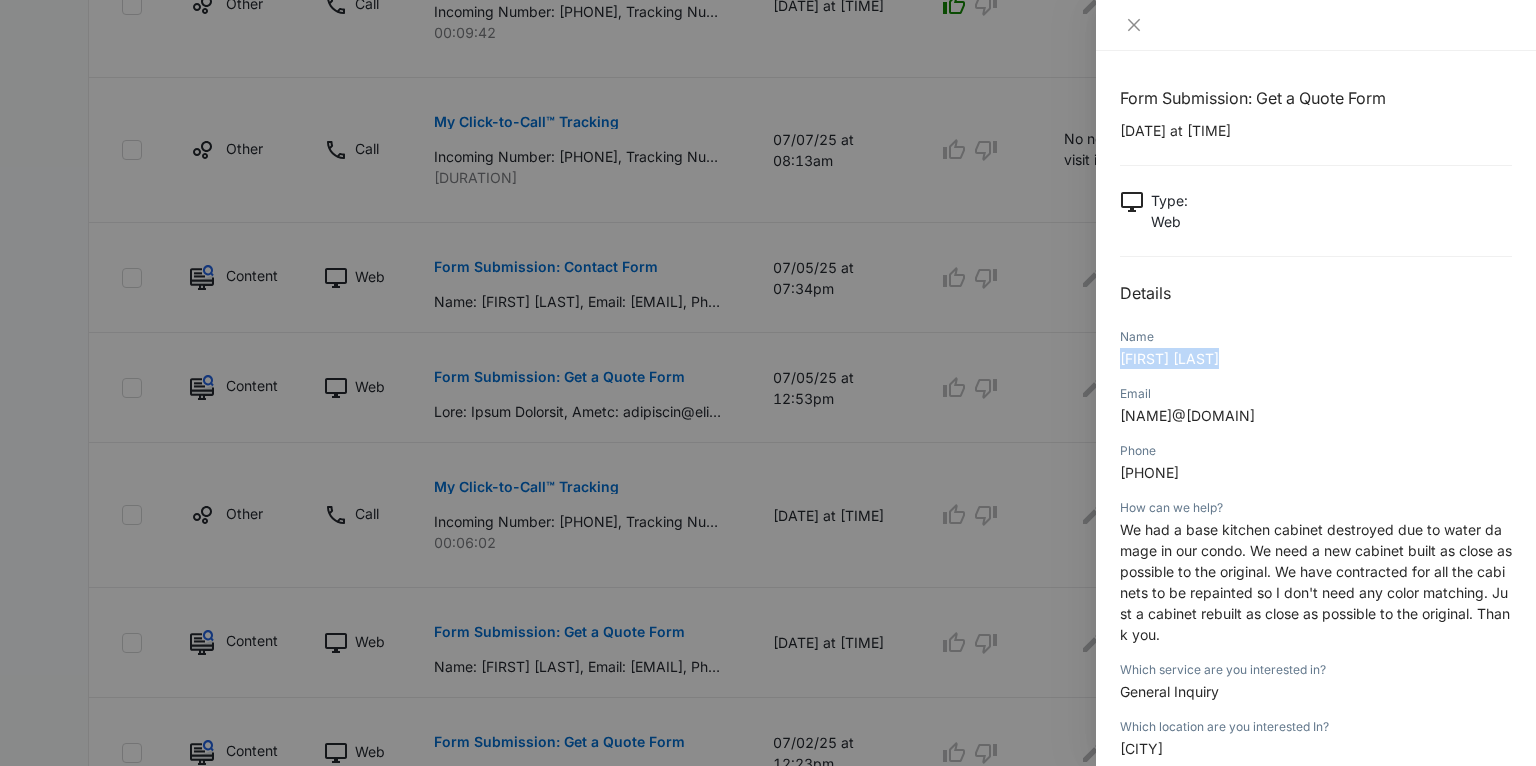 drag, startPoint x: 1249, startPoint y: 366, endPoint x: 1114, endPoint y: 364, distance: 135.01482 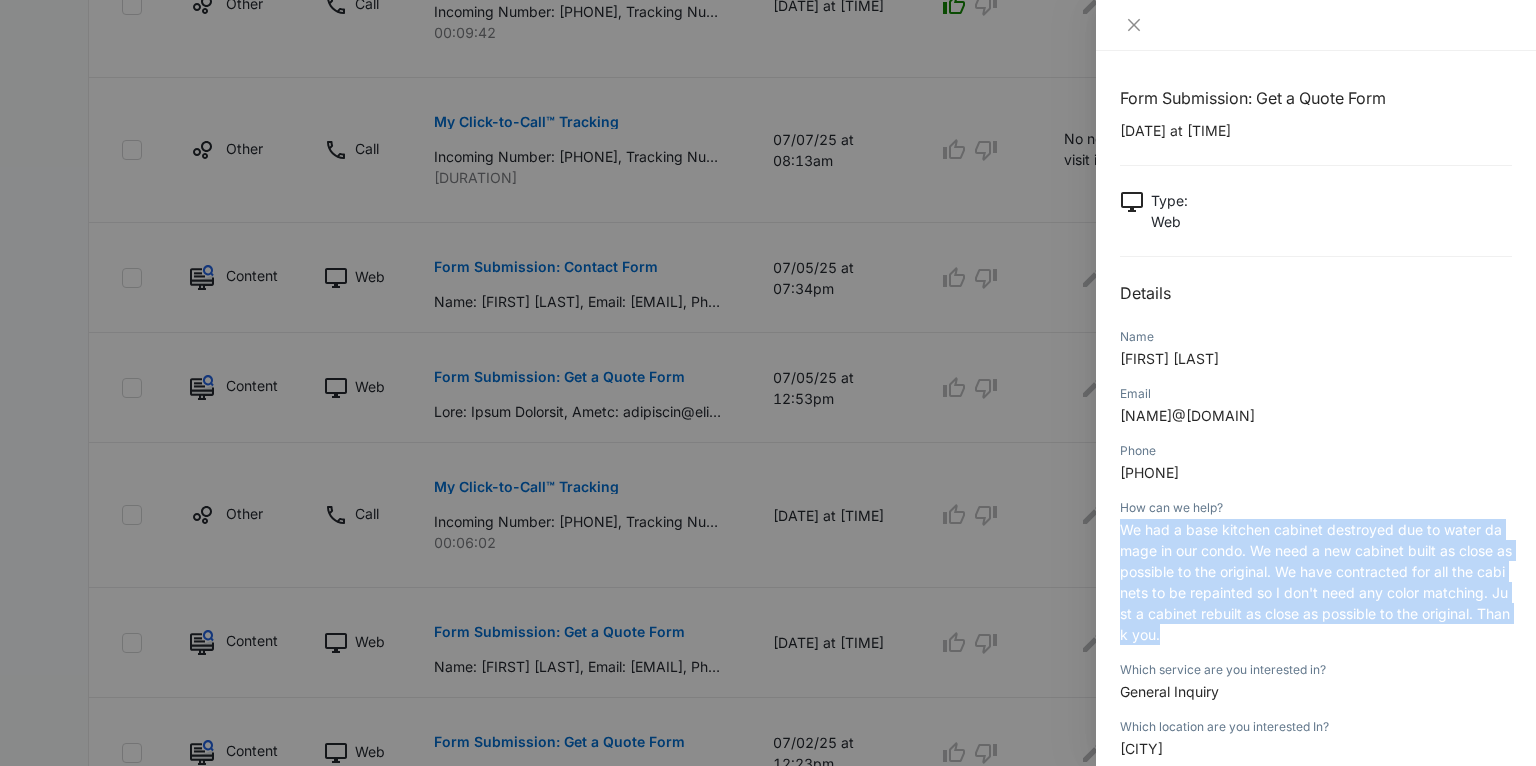 drag, startPoint x: 1164, startPoint y: 628, endPoint x: 1121, endPoint y: 534, distance: 103.36827 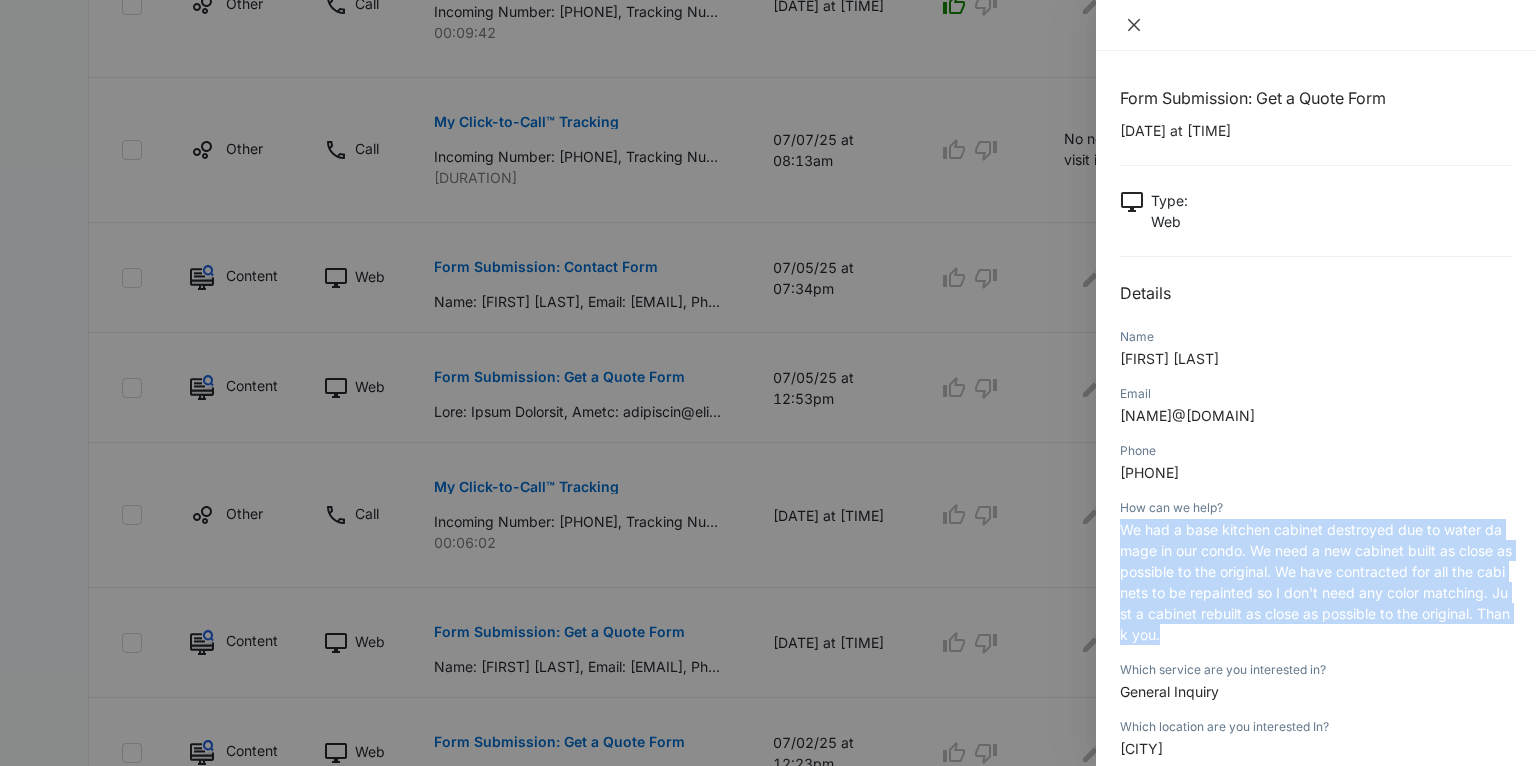 click 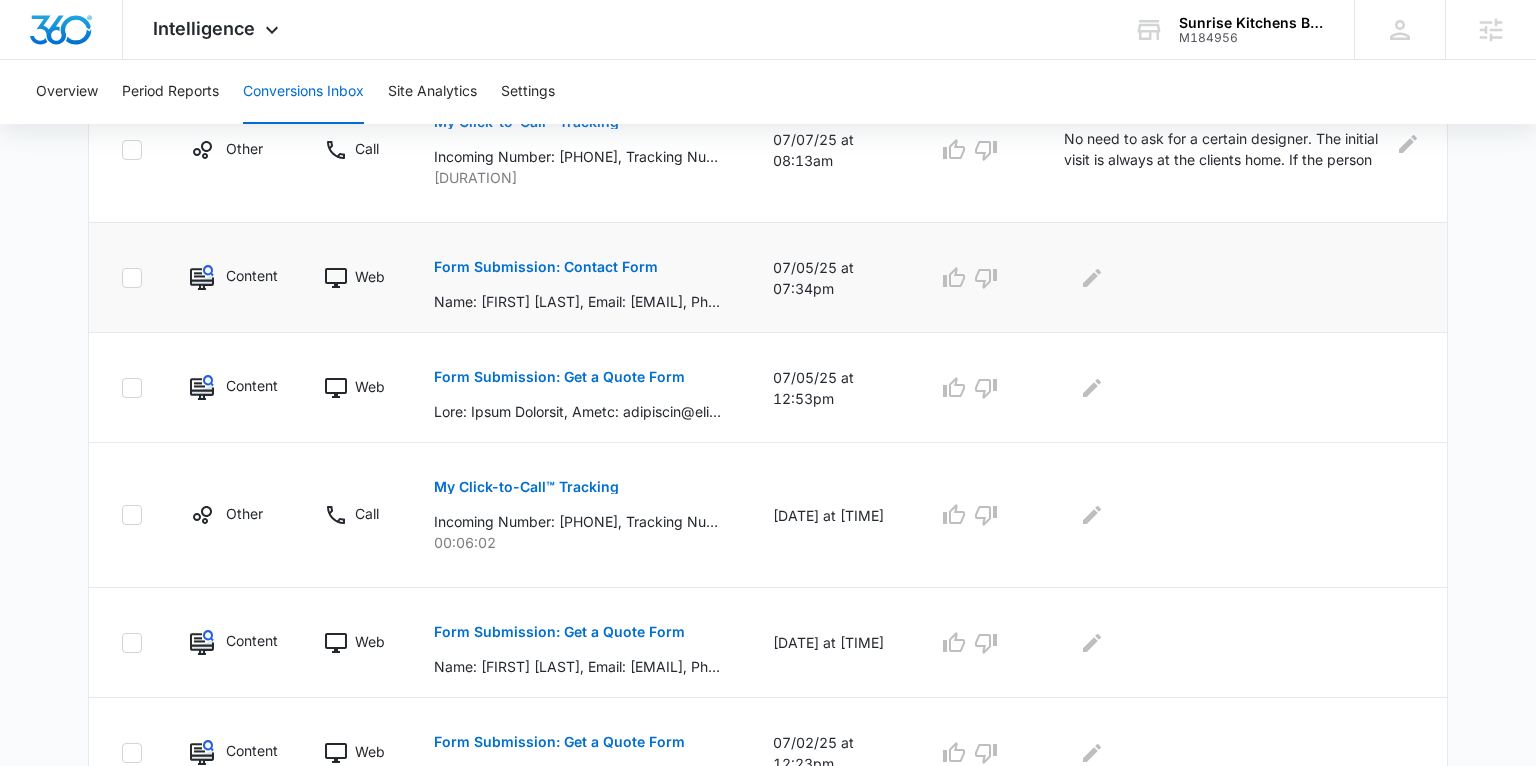 click on "Form Submission: Contact Form" at bounding box center (546, 267) 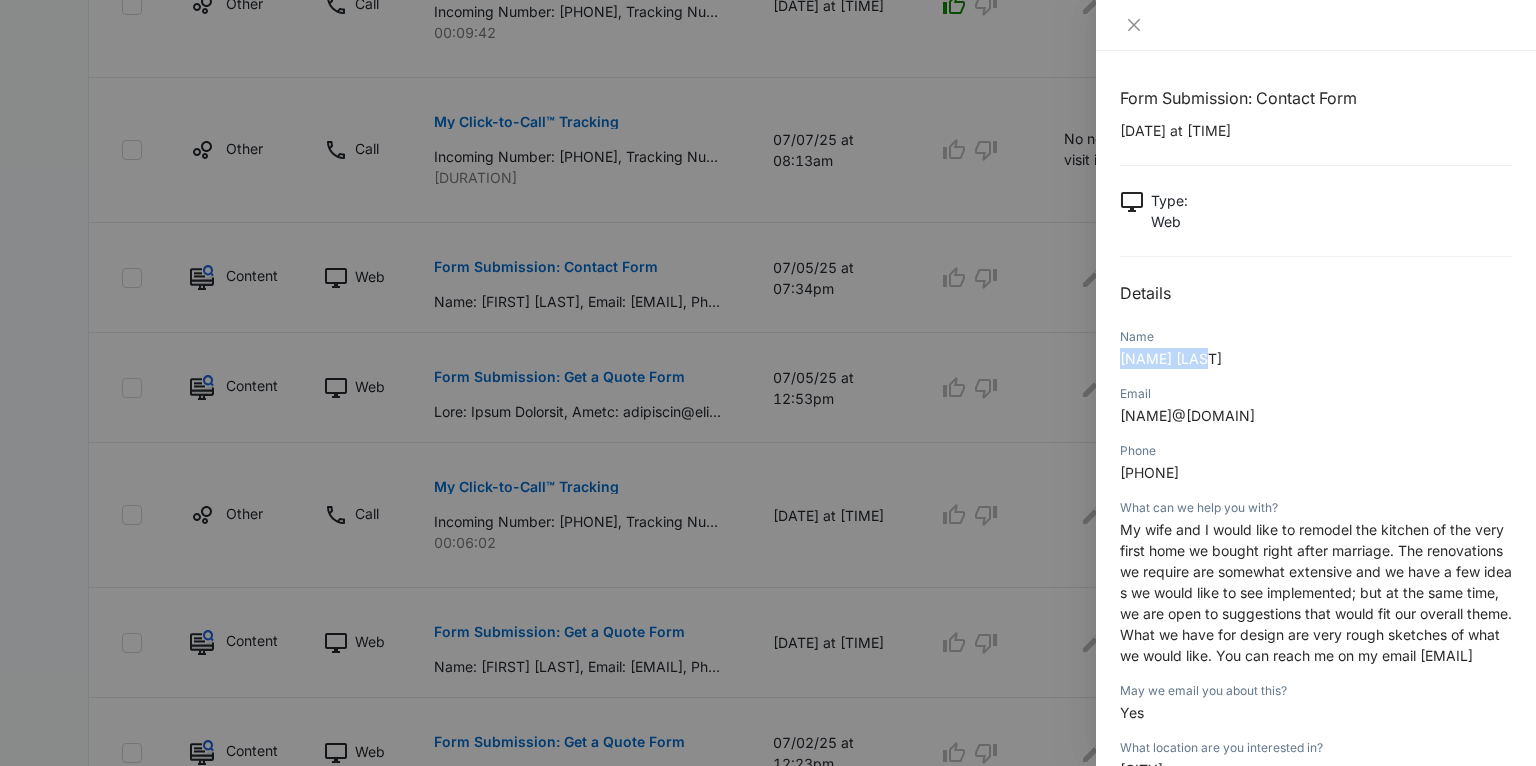 drag, startPoint x: 1229, startPoint y: 359, endPoint x: 1114, endPoint y: 361, distance: 115.01739 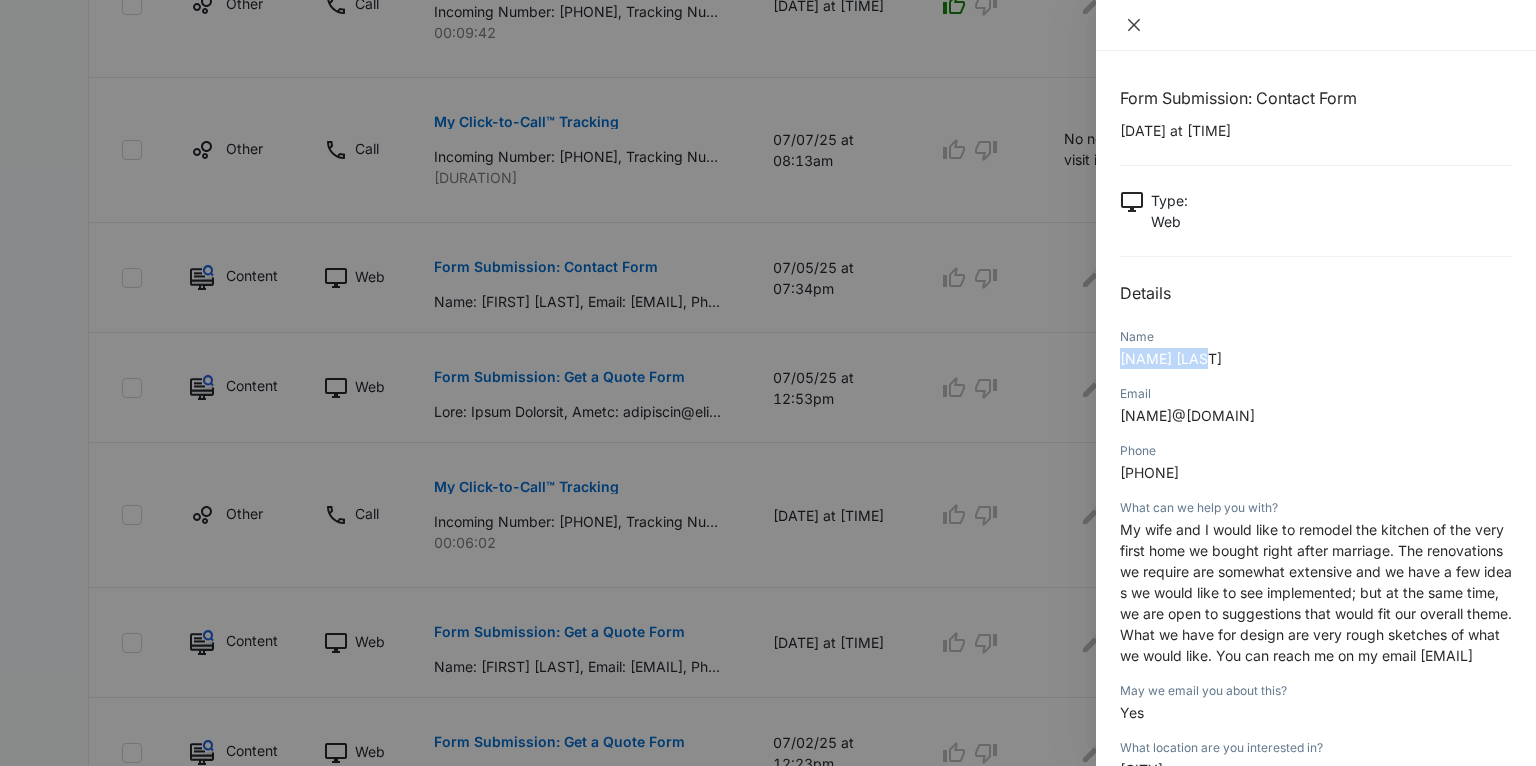 click 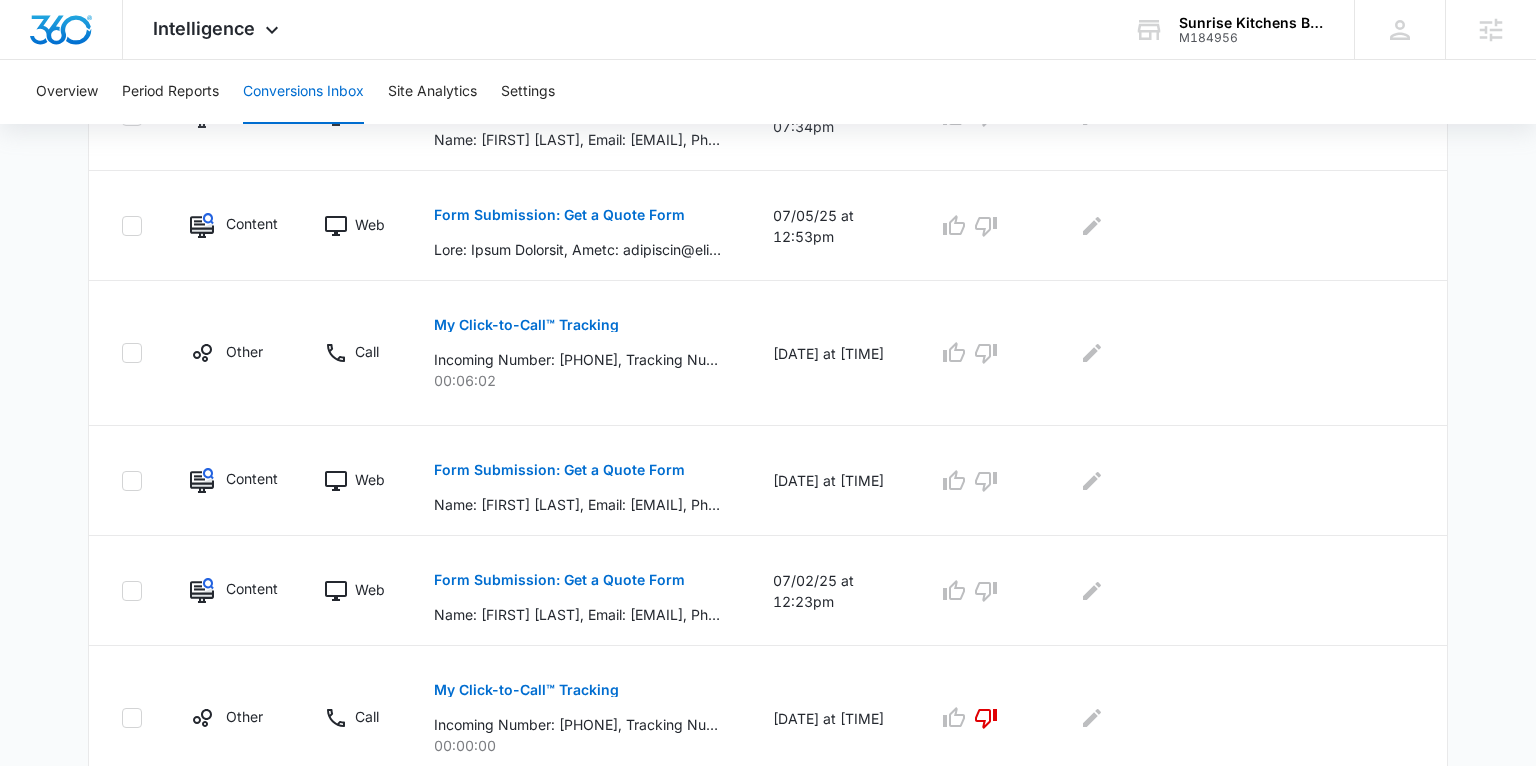 scroll, scrollTop: 1232, scrollLeft: 0, axis: vertical 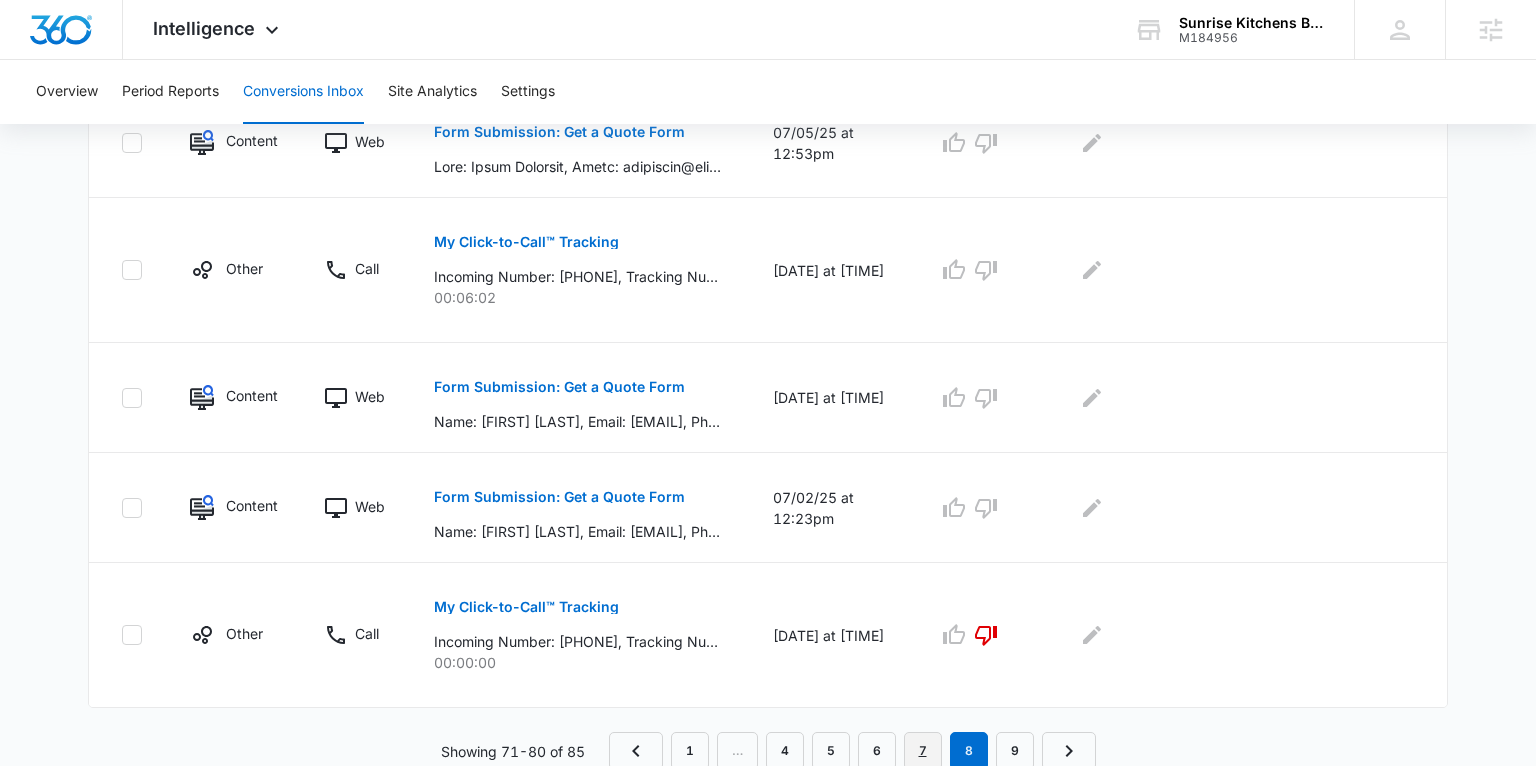 click on "7" at bounding box center (923, 751) 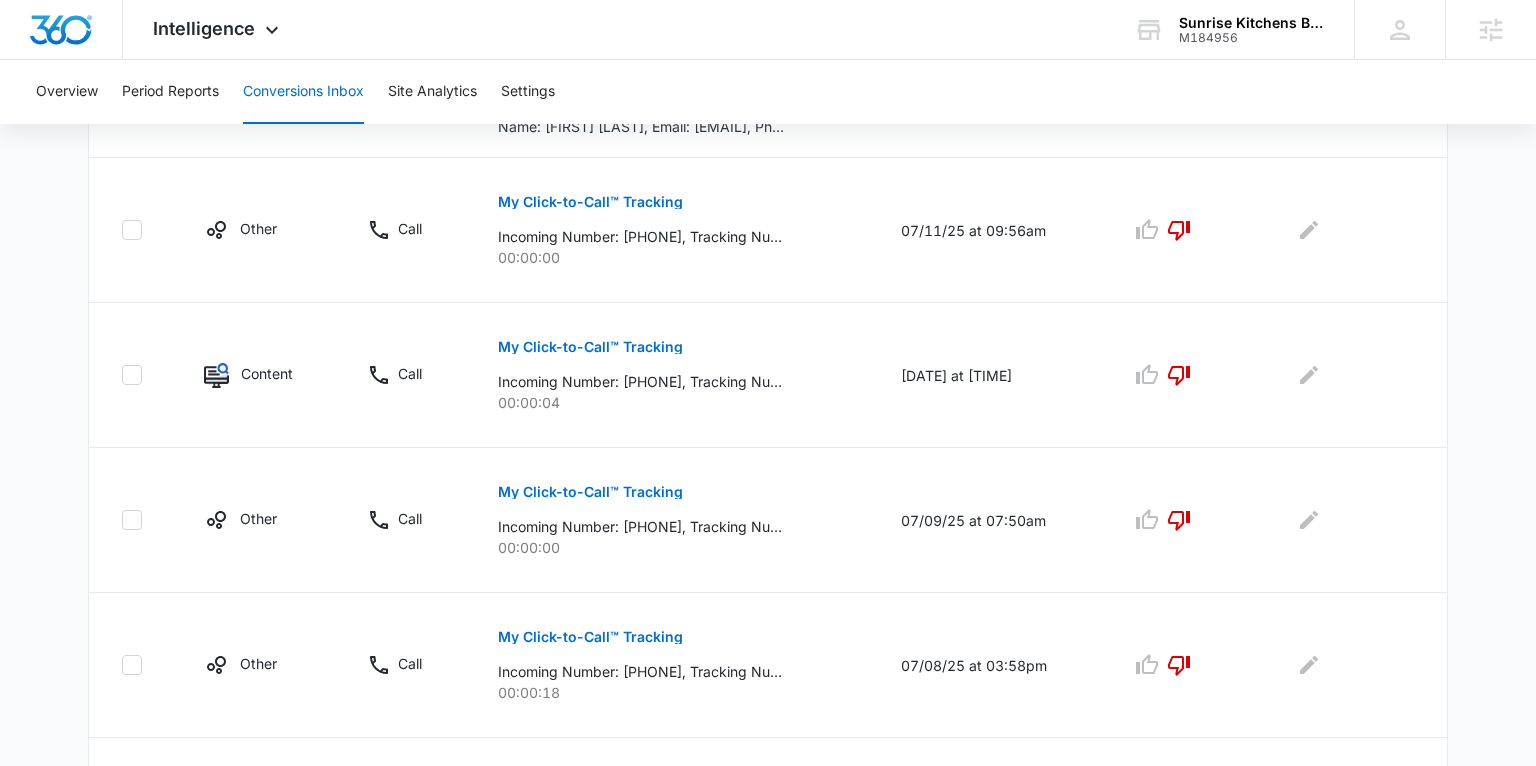 scroll, scrollTop: 1303, scrollLeft: 0, axis: vertical 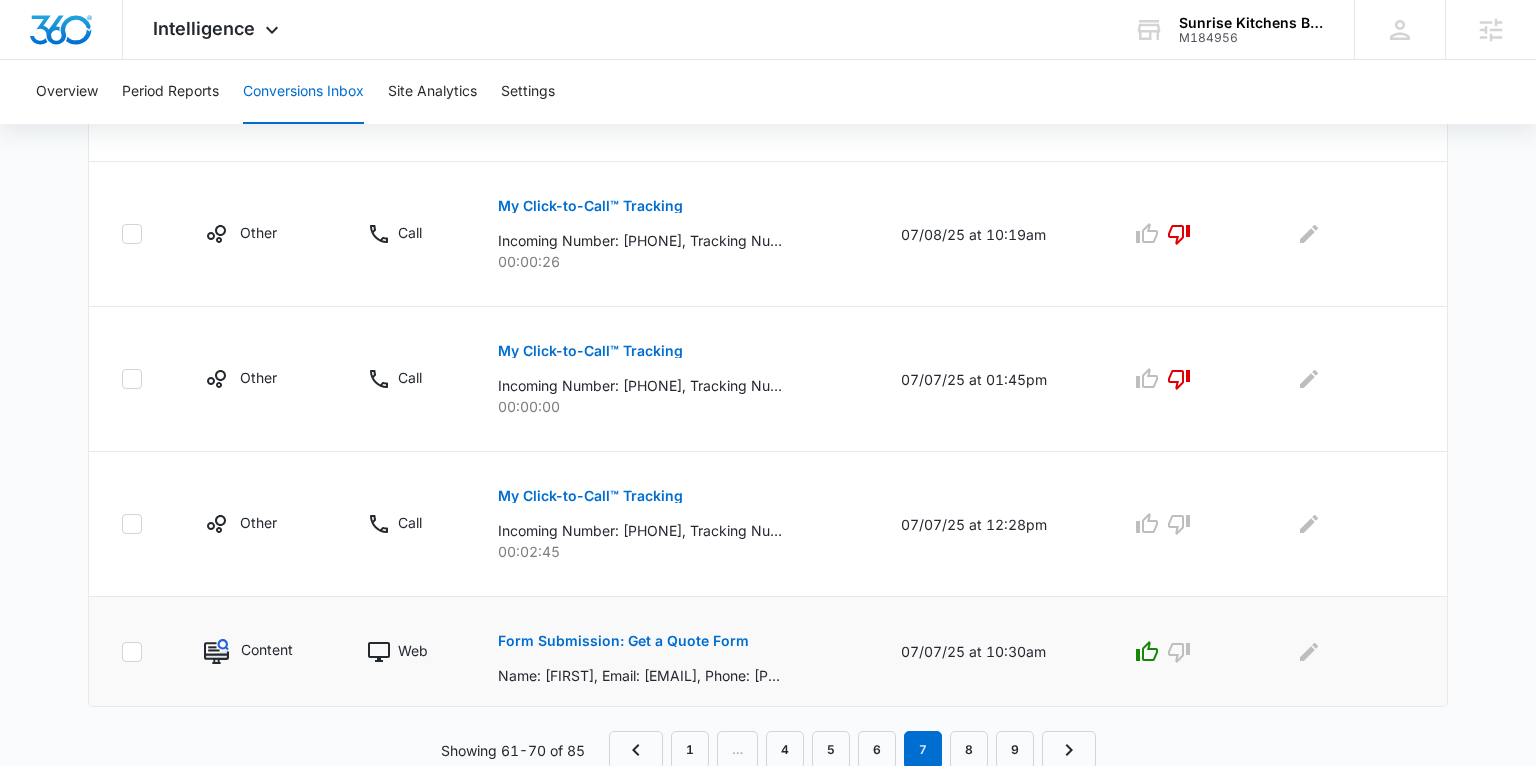 click on "Form Submission: Get a Quote Form" at bounding box center (623, 641) 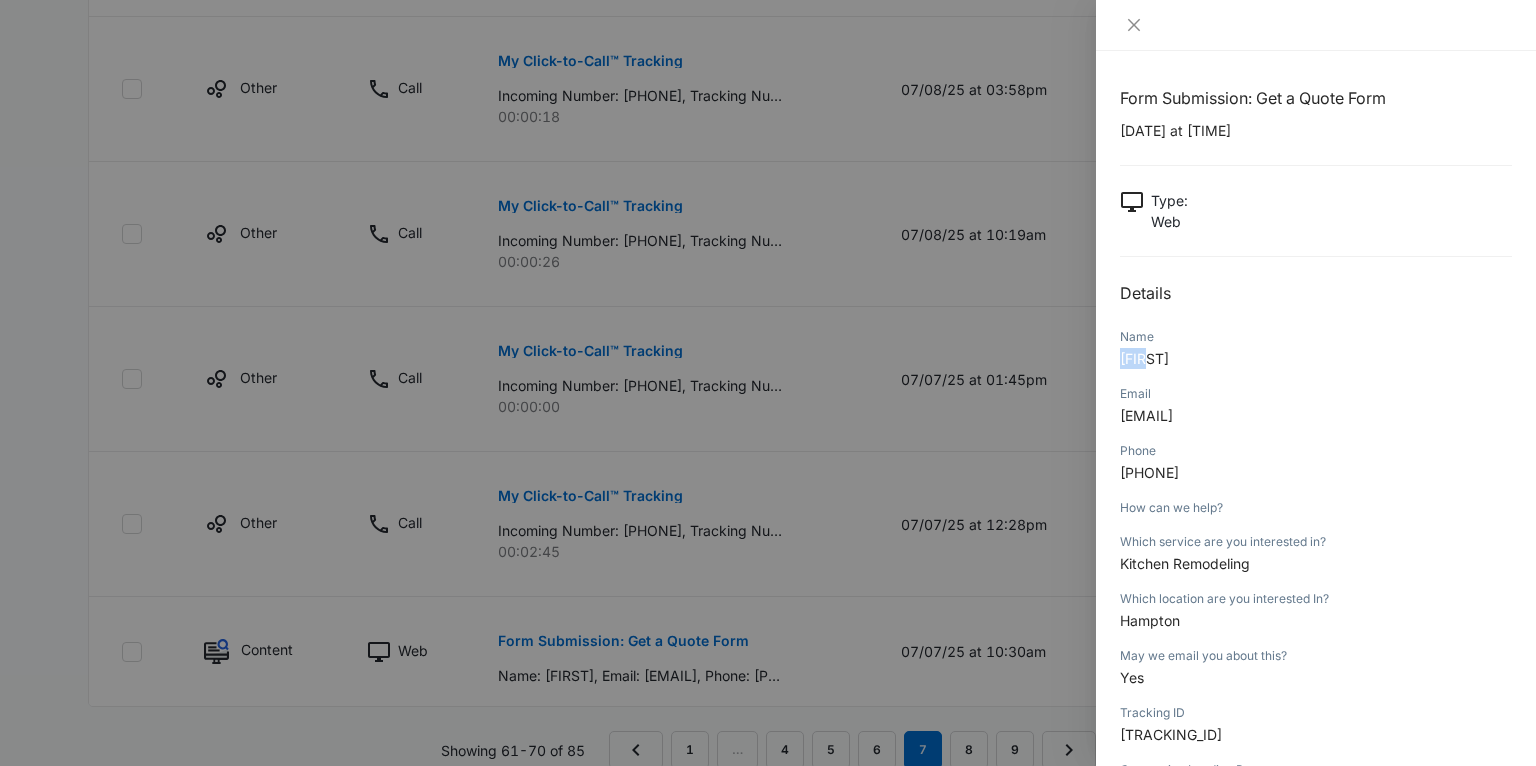 drag, startPoint x: 1162, startPoint y: 363, endPoint x: 1101, endPoint y: 362, distance: 61.008198 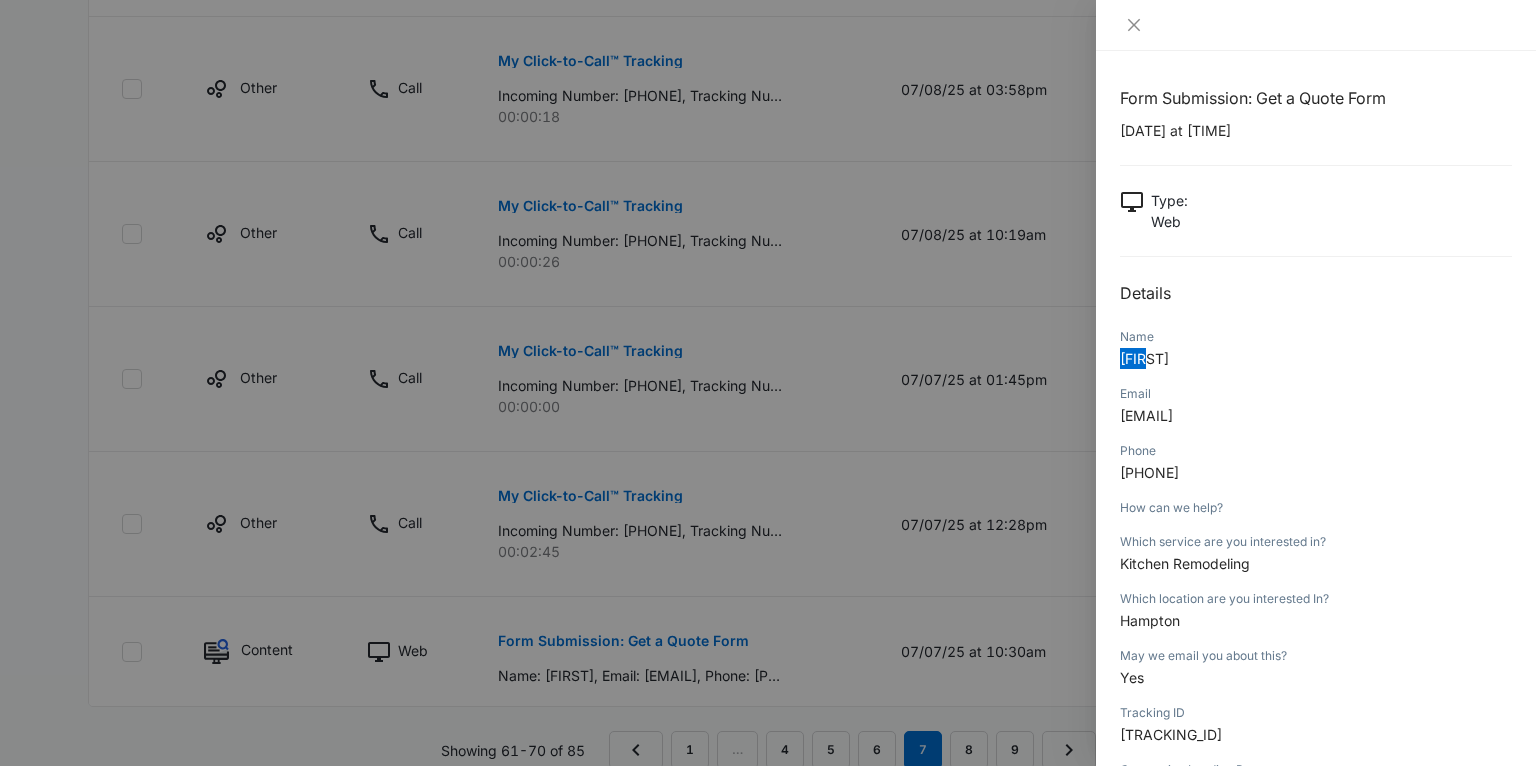 scroll, scrollTop: 195, scrollLeft: 0, axis: vertical 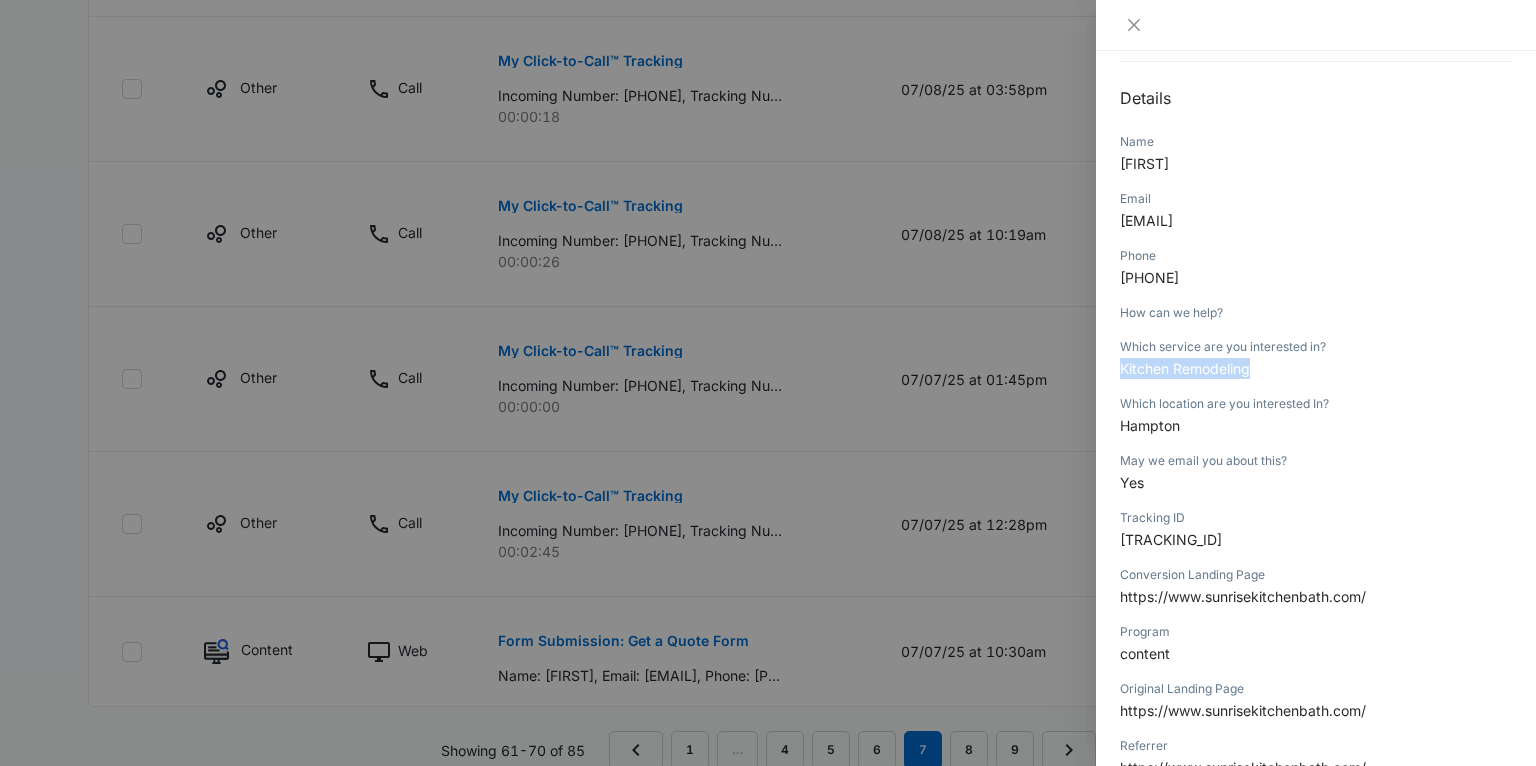 drag, startPoint x: 1283, startPoint y: 376, endPoint x: 1112, endPoint y: 375, distance: 171.00293 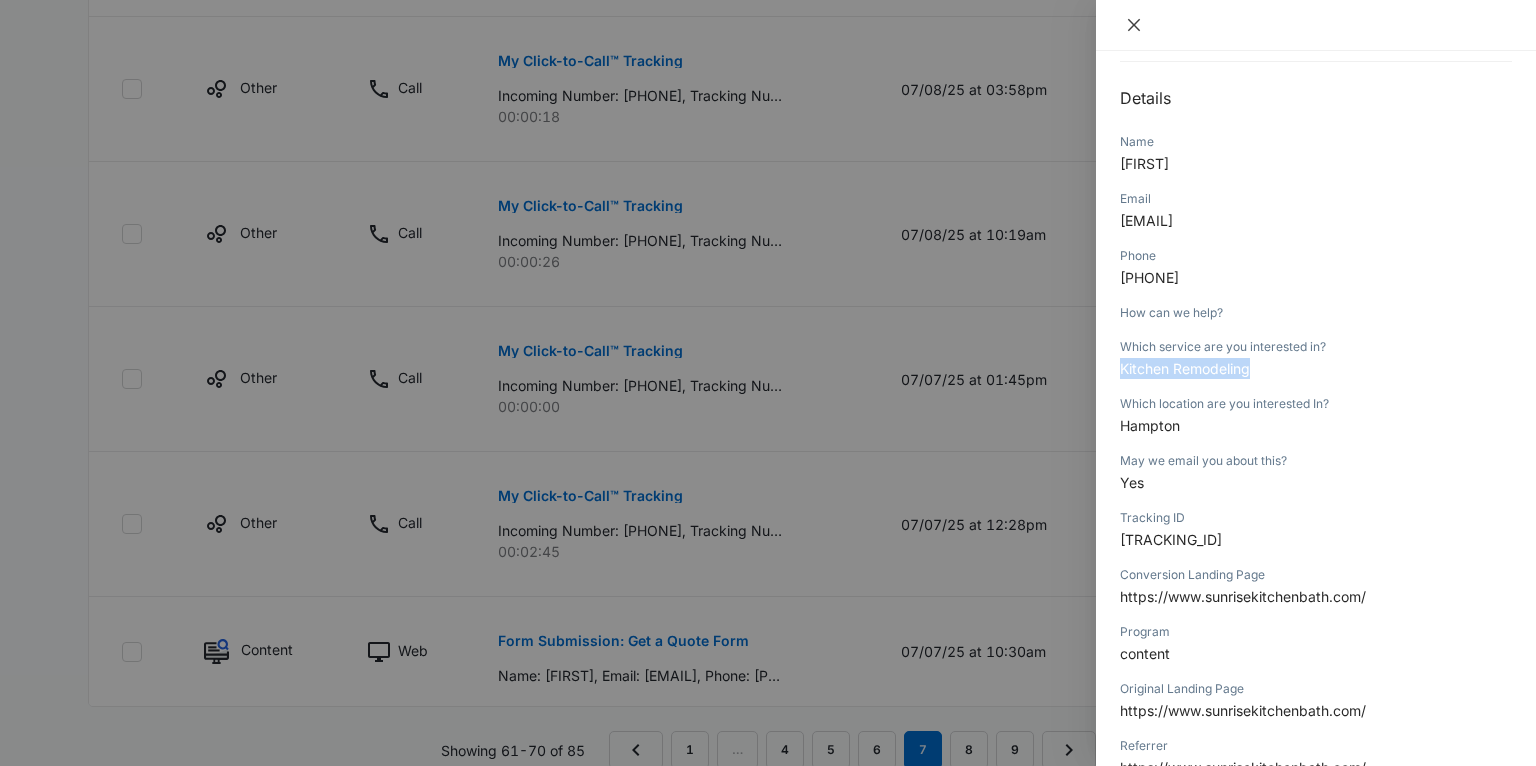 click 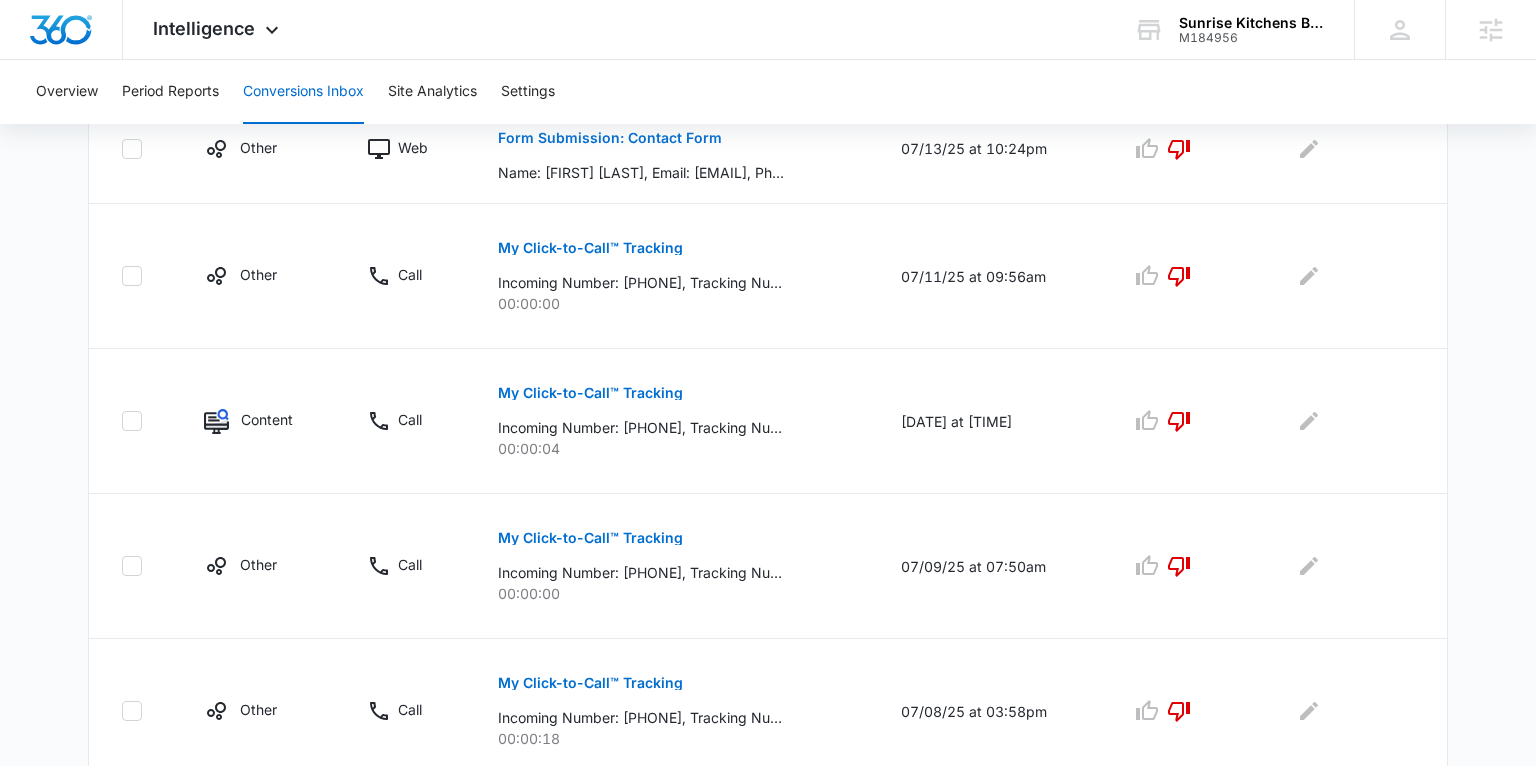 scroll, scrollTop: 1303, scrollLeft: 0, axis: vertical 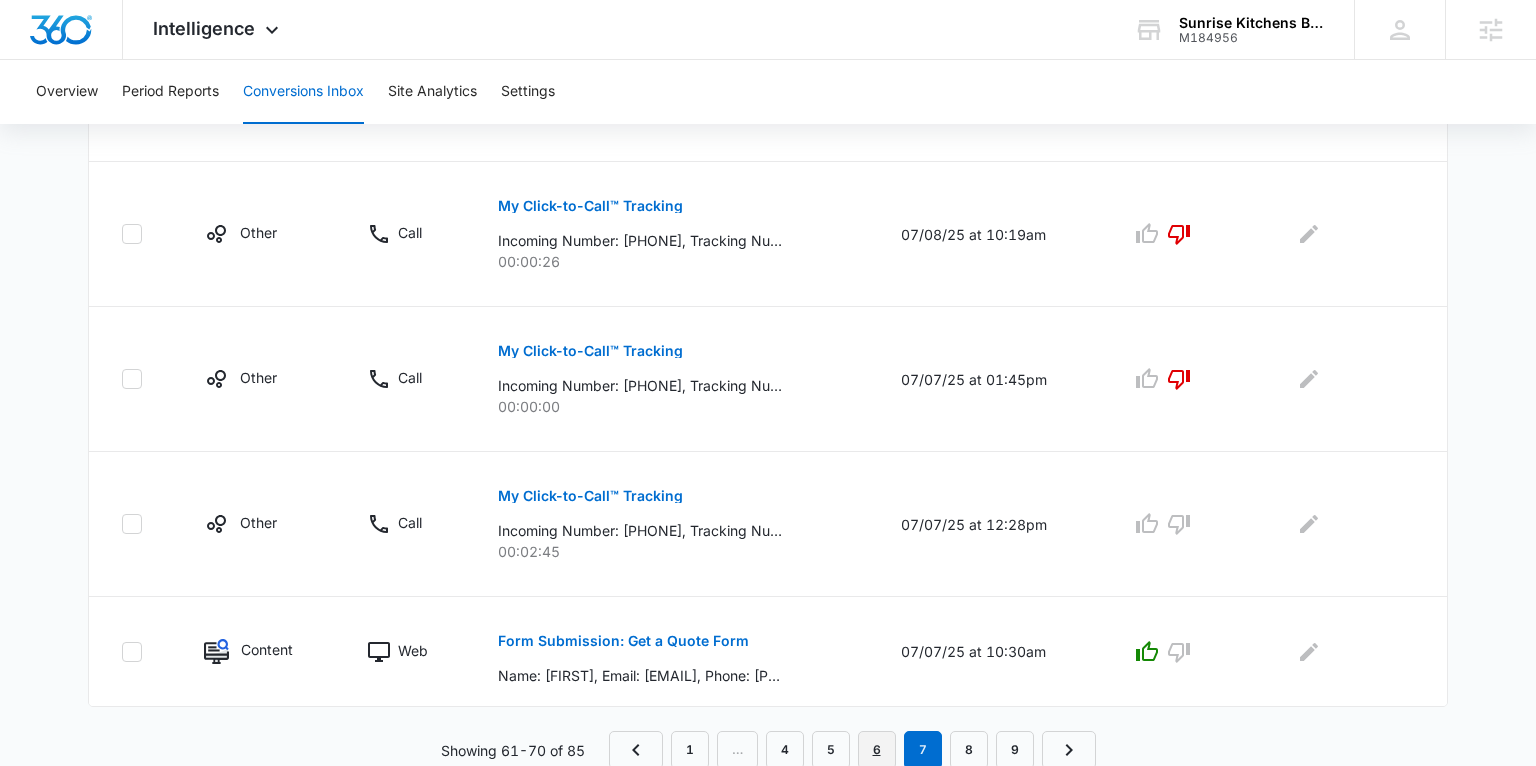 click on "6" at bounding box center (877, 750) 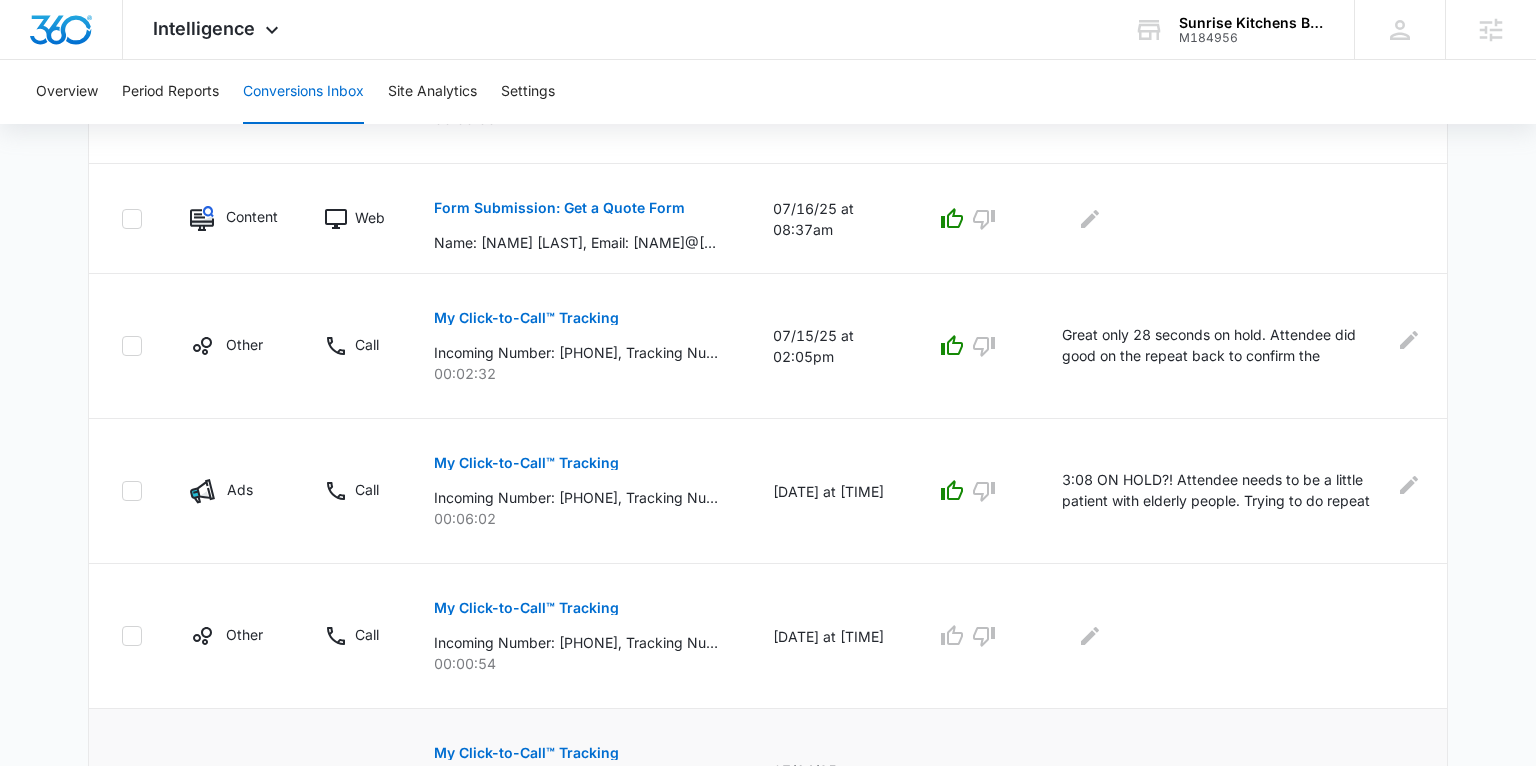 scroll, scrollTop: 1036, scrollLeft: 0, axis: vertical 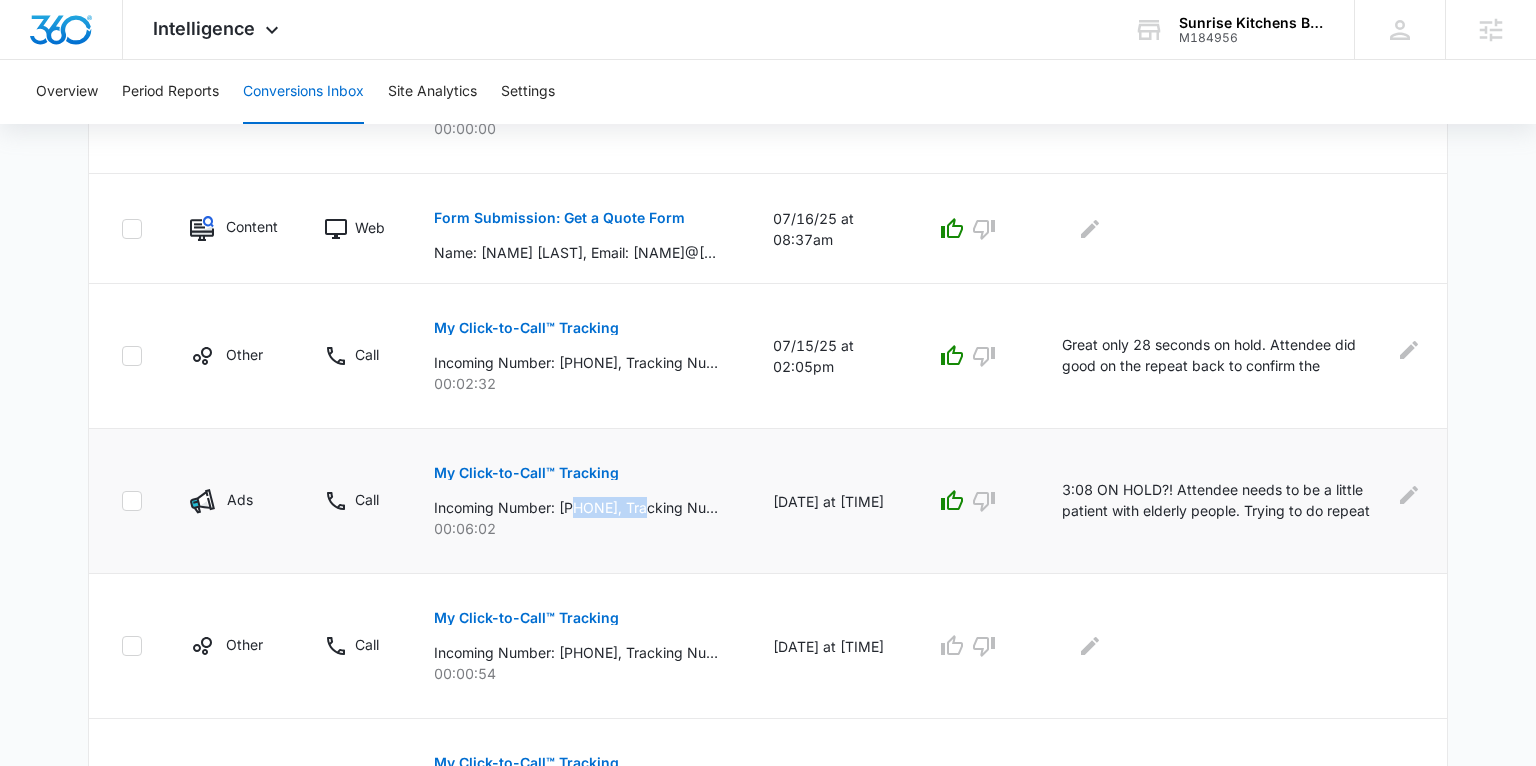 drag, startPoint x: 588, startPoint y: 504, endPoint x: 665, endPoint y: 504, distance: 77 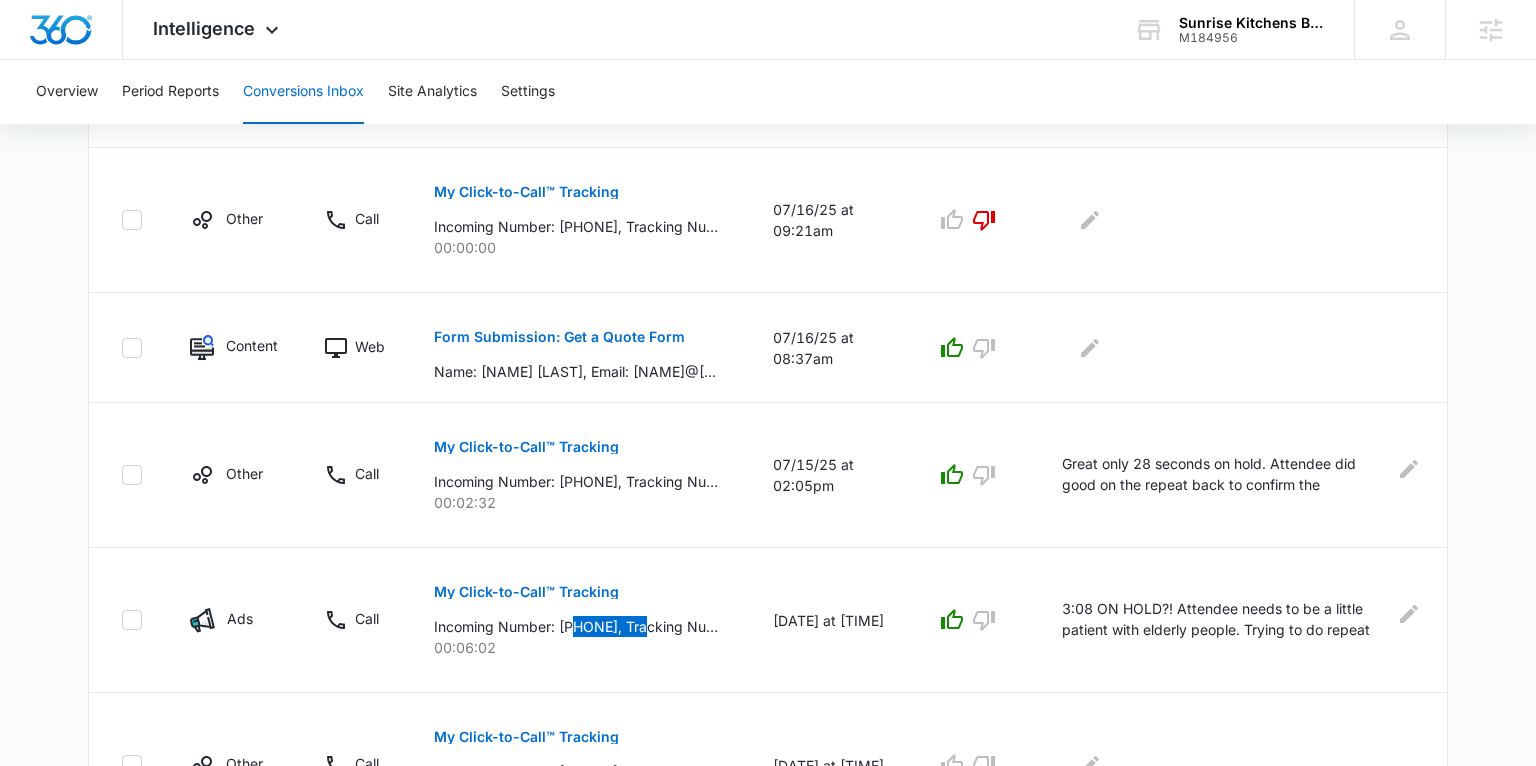 scroll, scrollTop: 826, scrollLeft: 0, axis: vertical 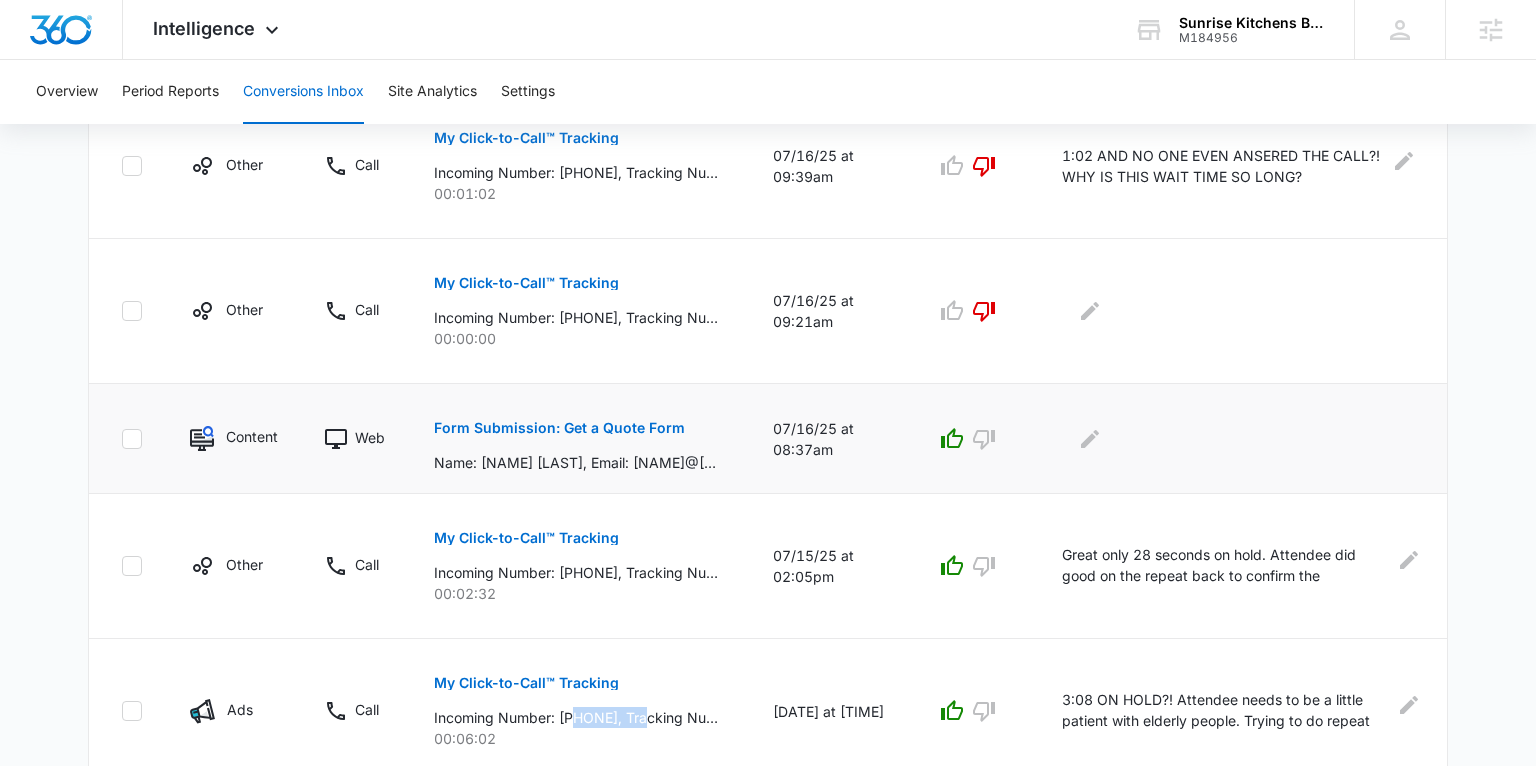 click on "Form Submission: Get a Quote Form" at bounding box center (559, 428) 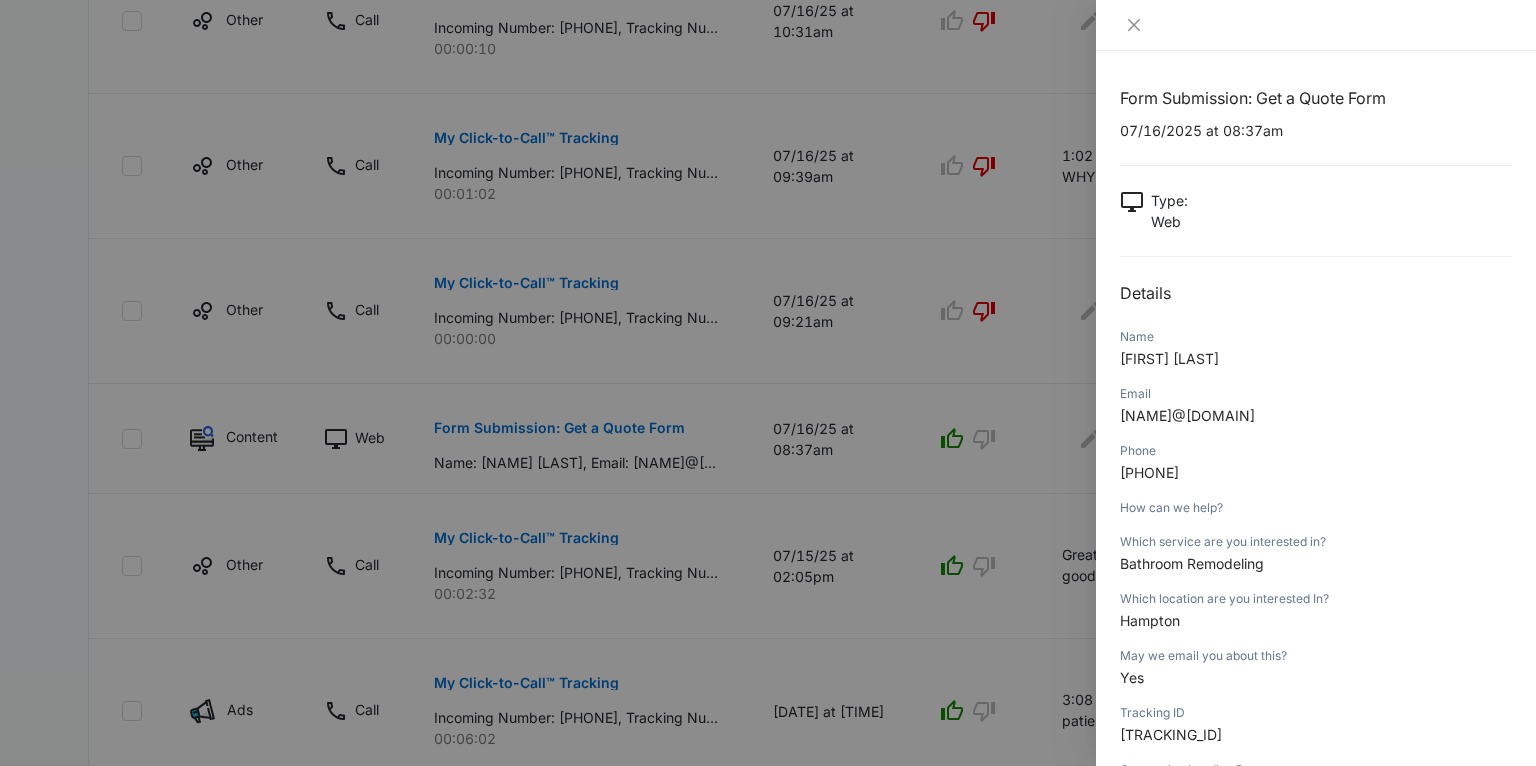 click on "Melissa Gooch" at bounding box center (1316, 358) 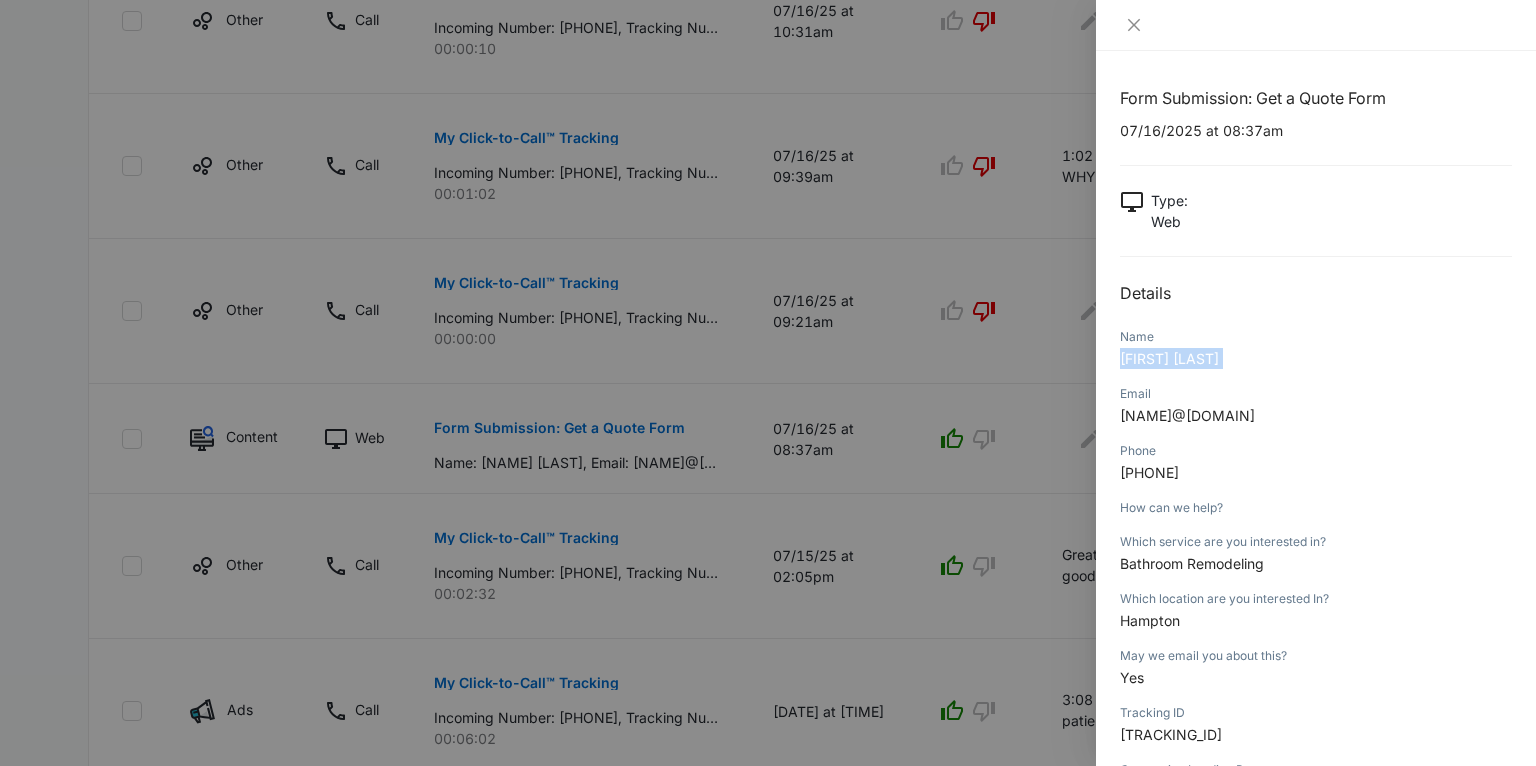 drag, startPoint x: 1174, startPoint y: 361, endPoint x: 1118, endPoint y: 361, distance: 56 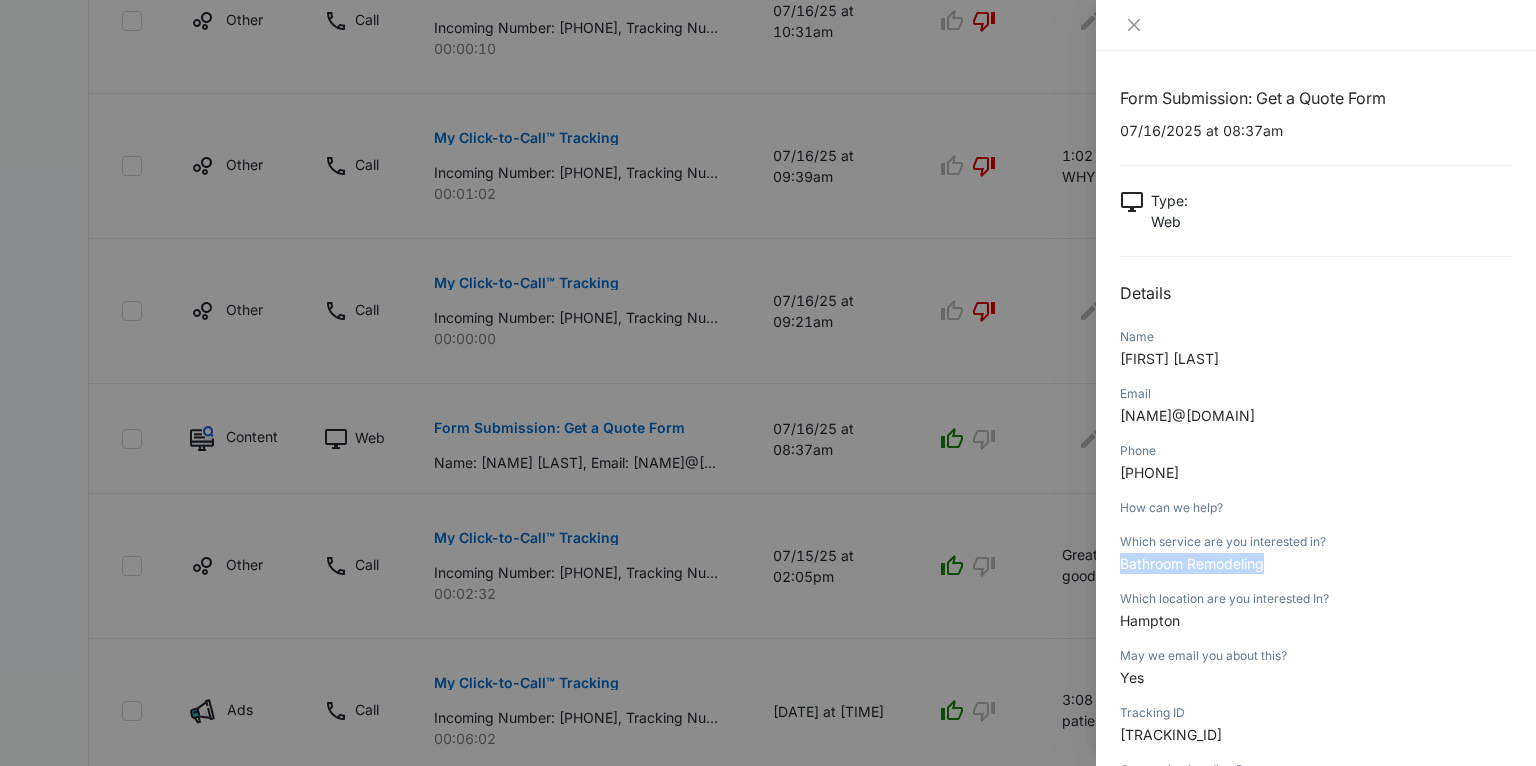 drag, startPoint x: 1266, startPoint y: 563, endPoint x: 1109, endPoint y: 562, distance: 157.00319 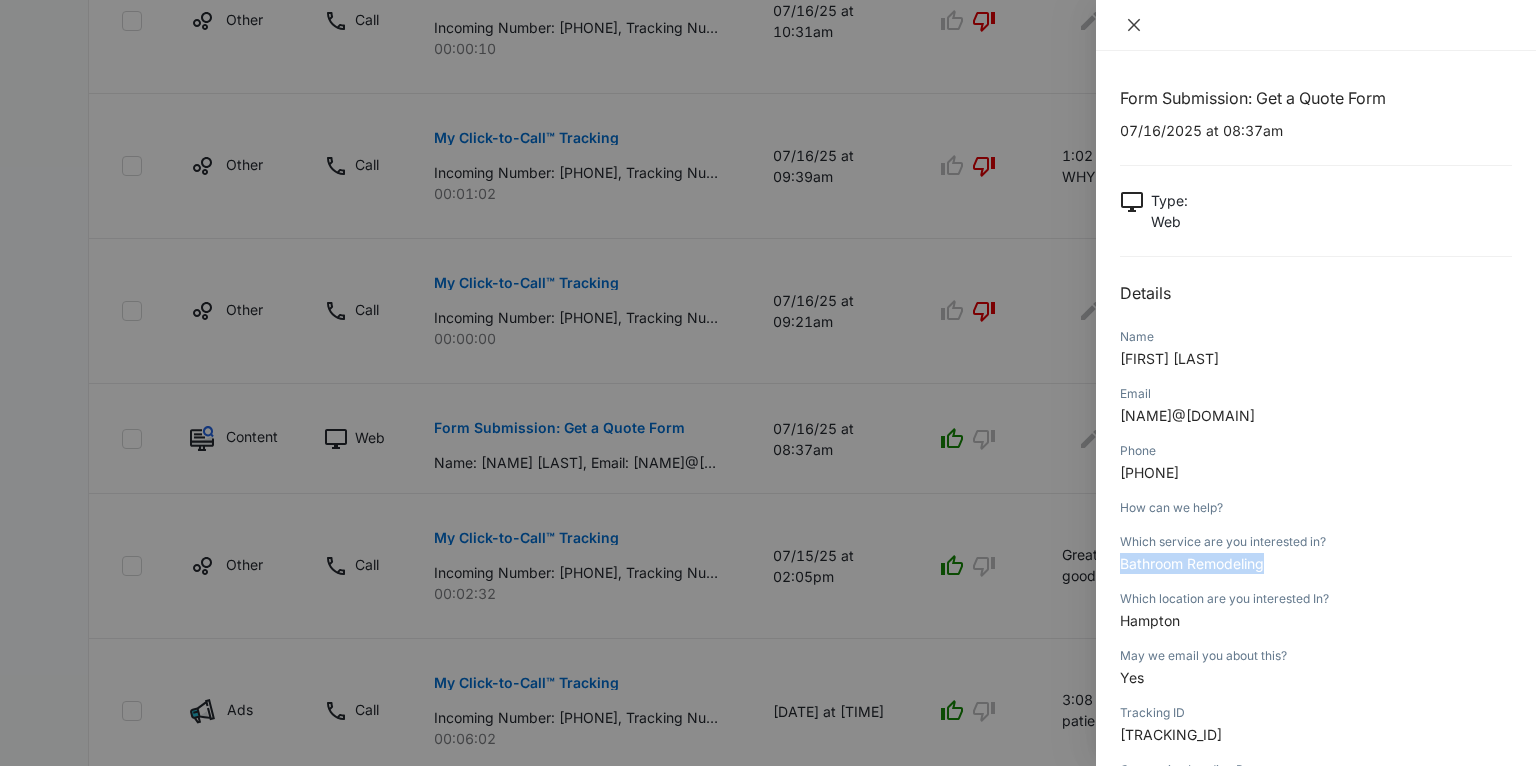 click 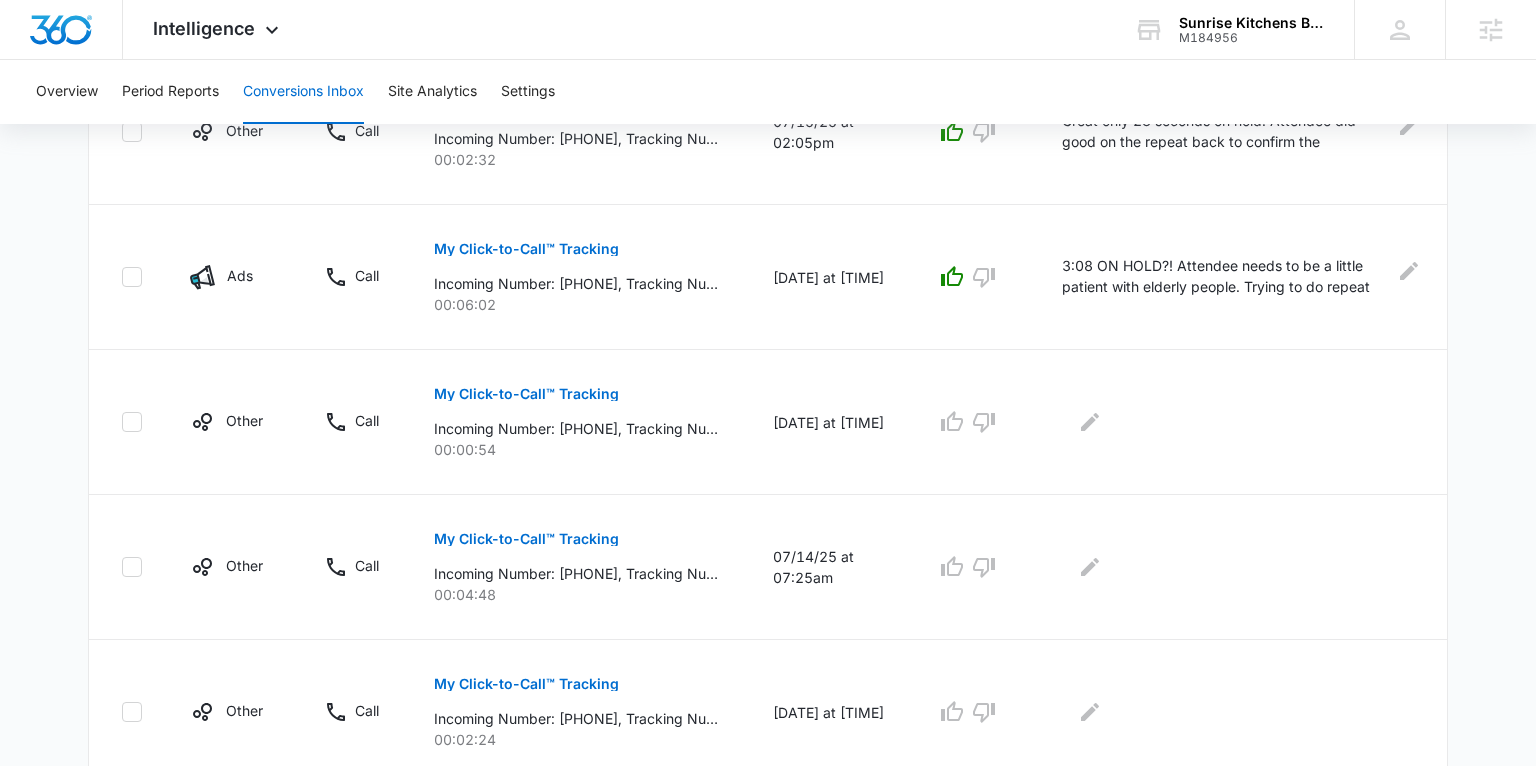 scroll, scrollTop: 1337, scrollLeft: 0, axis: vertical 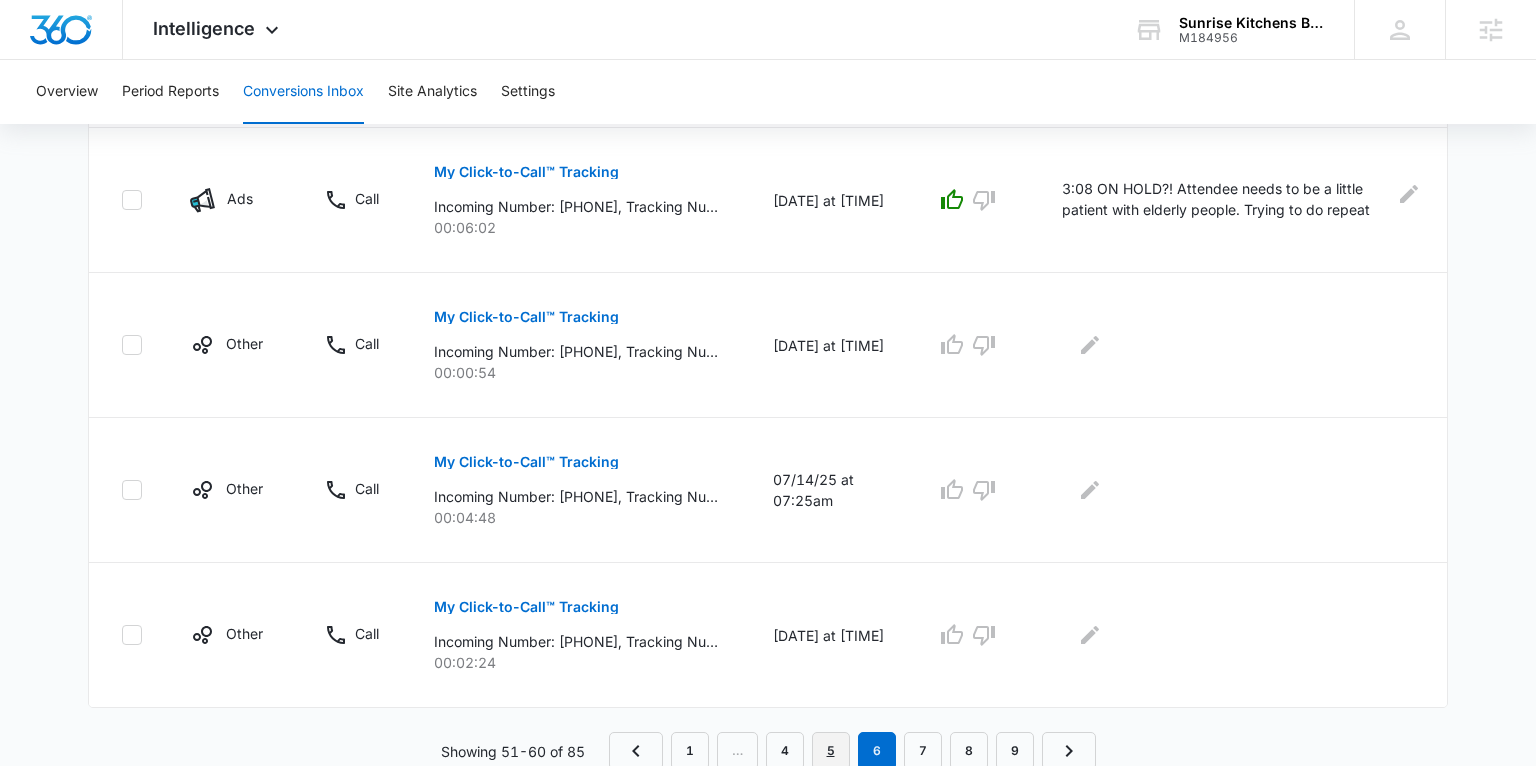 click on "5" at bounding box center (831, 751) 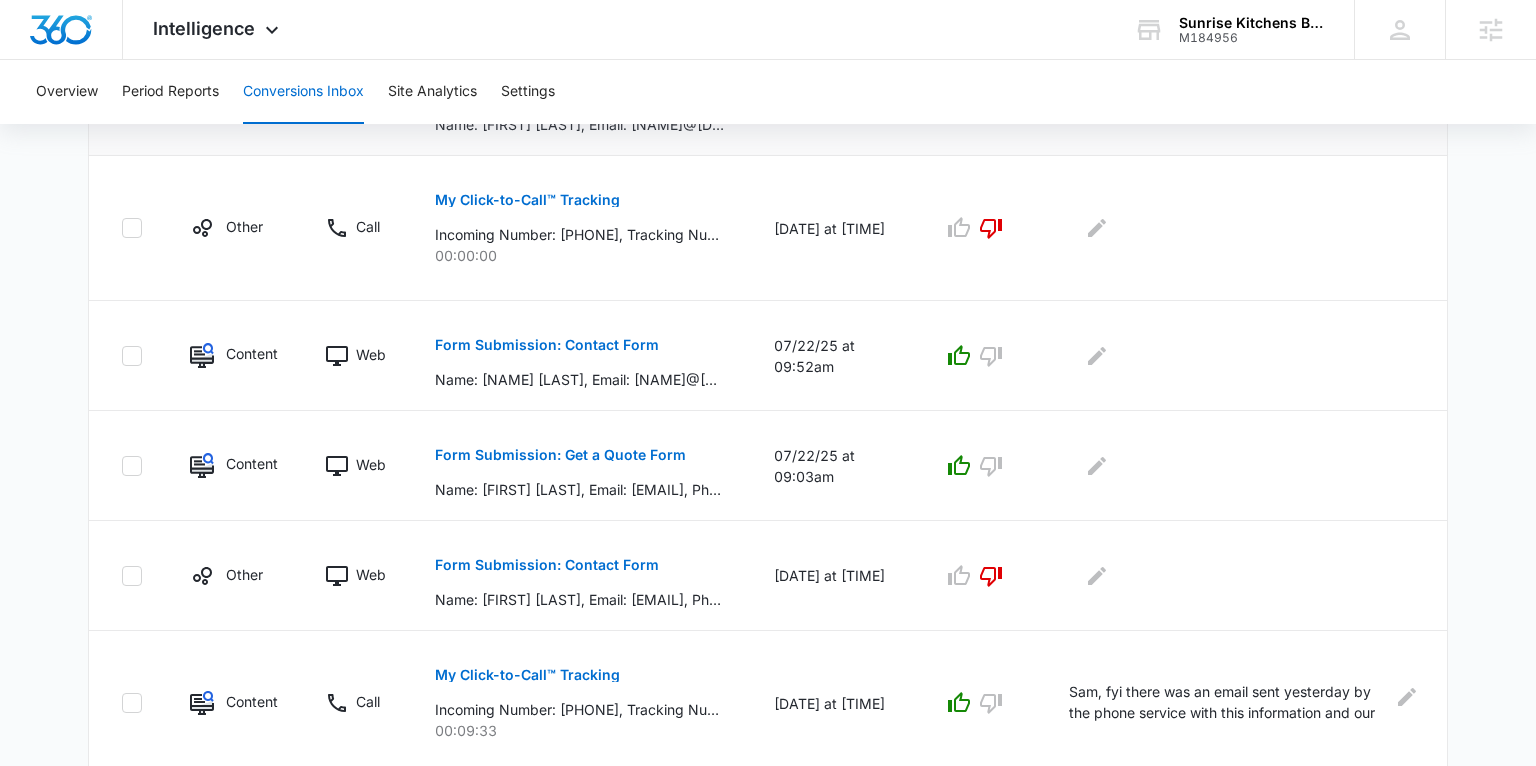 scroll, scrollTop: 1197, scrollLeft: 0, axis: vertical 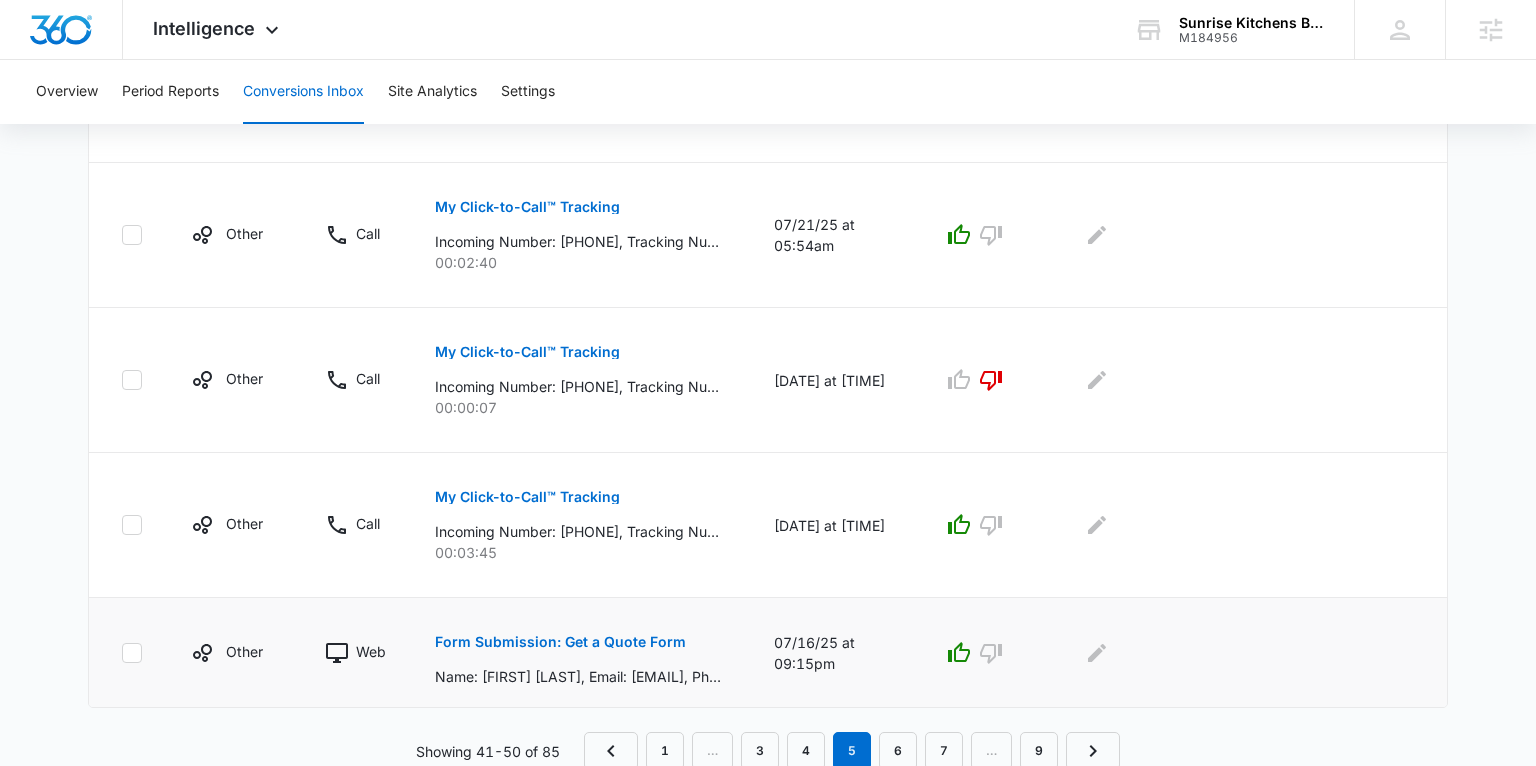 click on "Form Submission: Get a Quote Form" at bounding box center [560, 642] 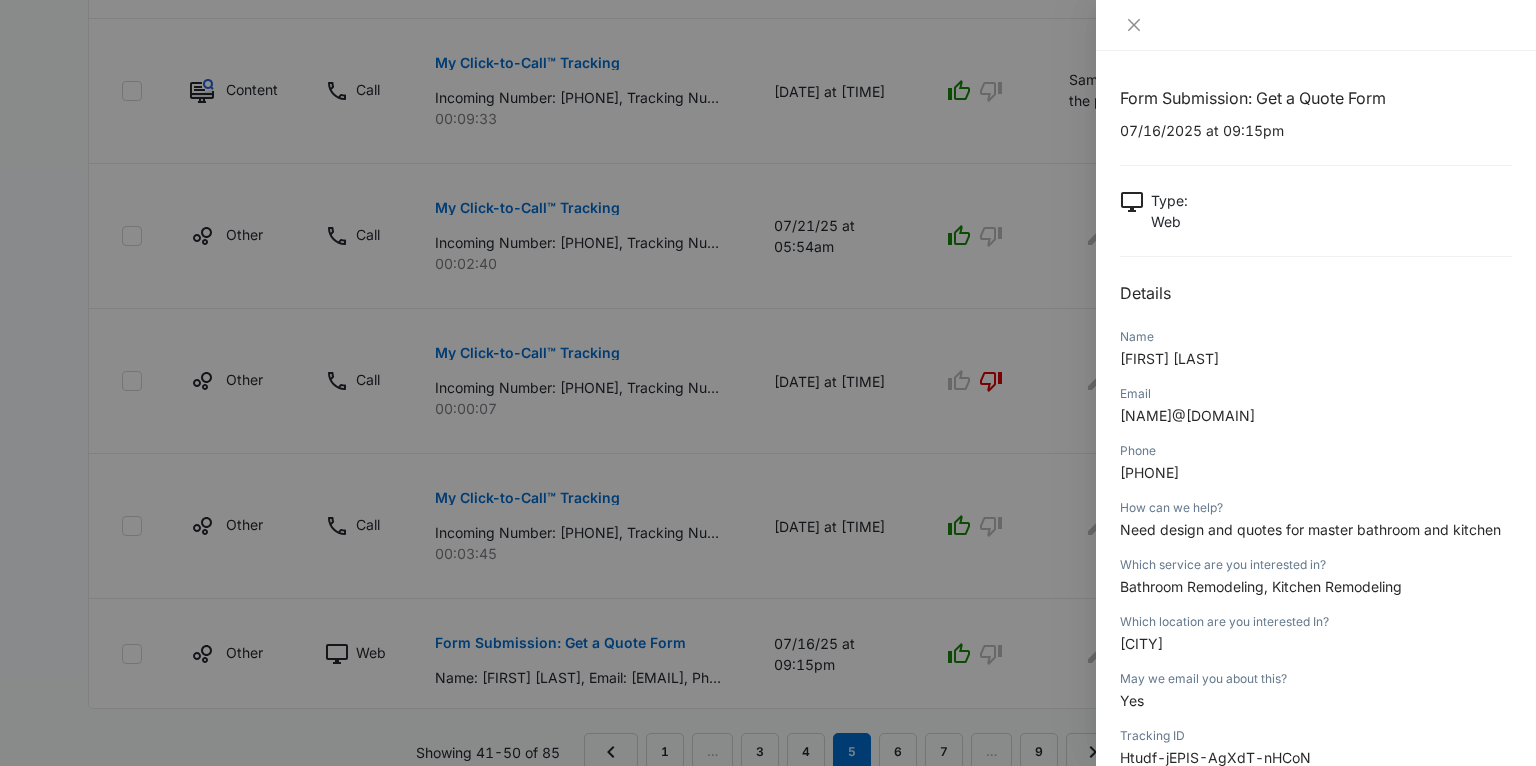 scroll, scrollTop: 1201, scrollLeft: 0, axis: vertical 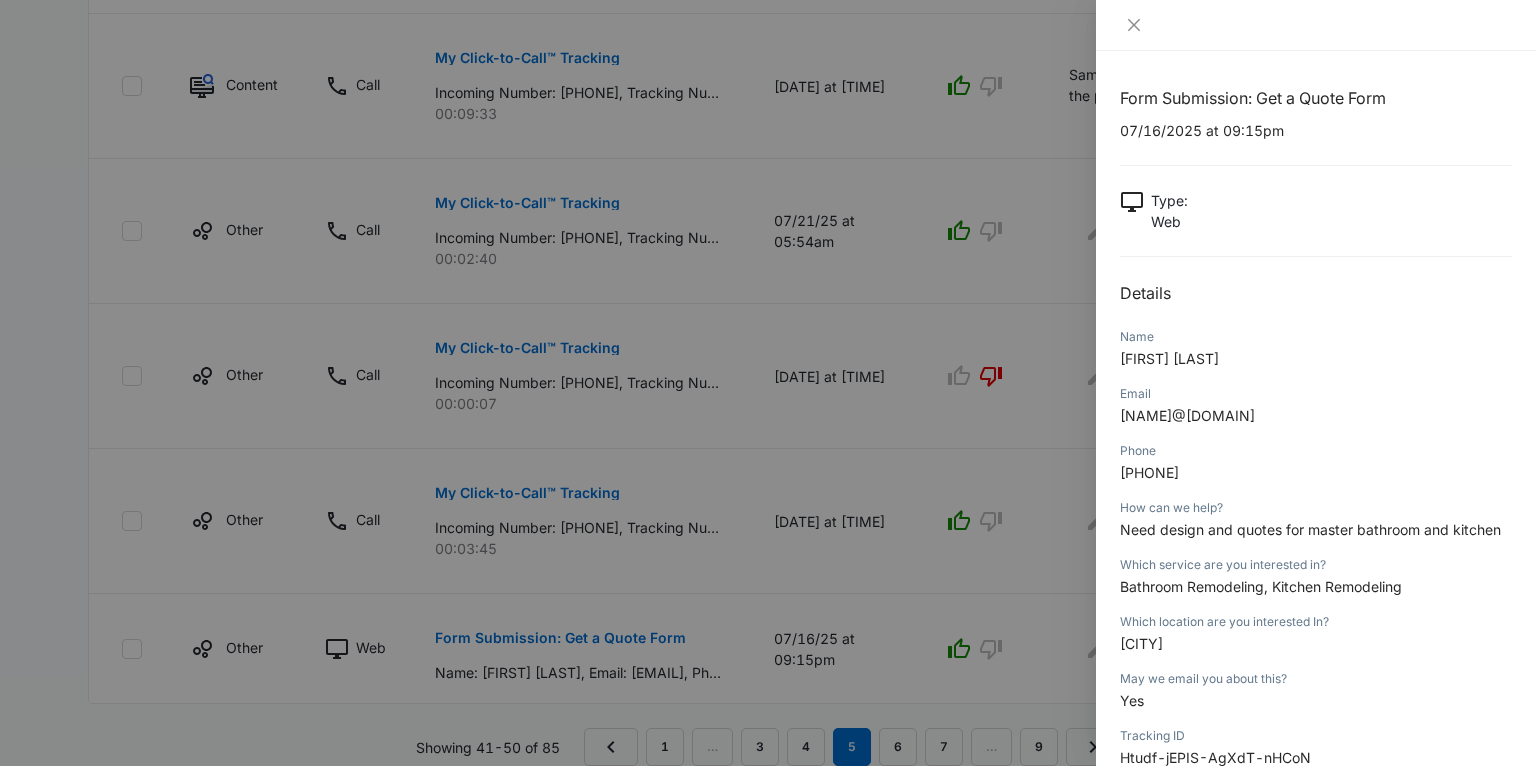 click on "Charles koeppen" at bounding box center (1316, 358) 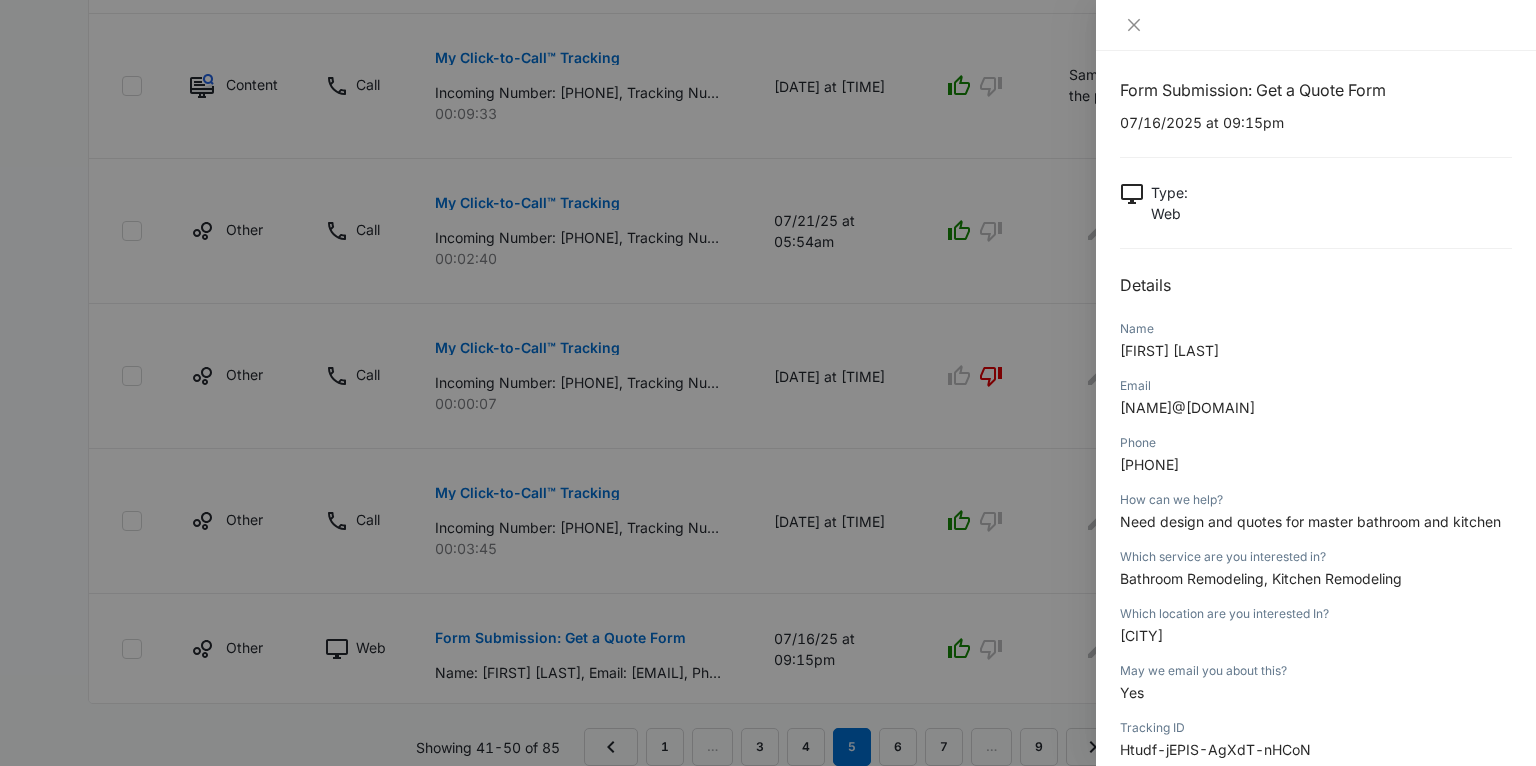 scroll, scrollTop: 14, scrollLeft: 0, axis: vertical 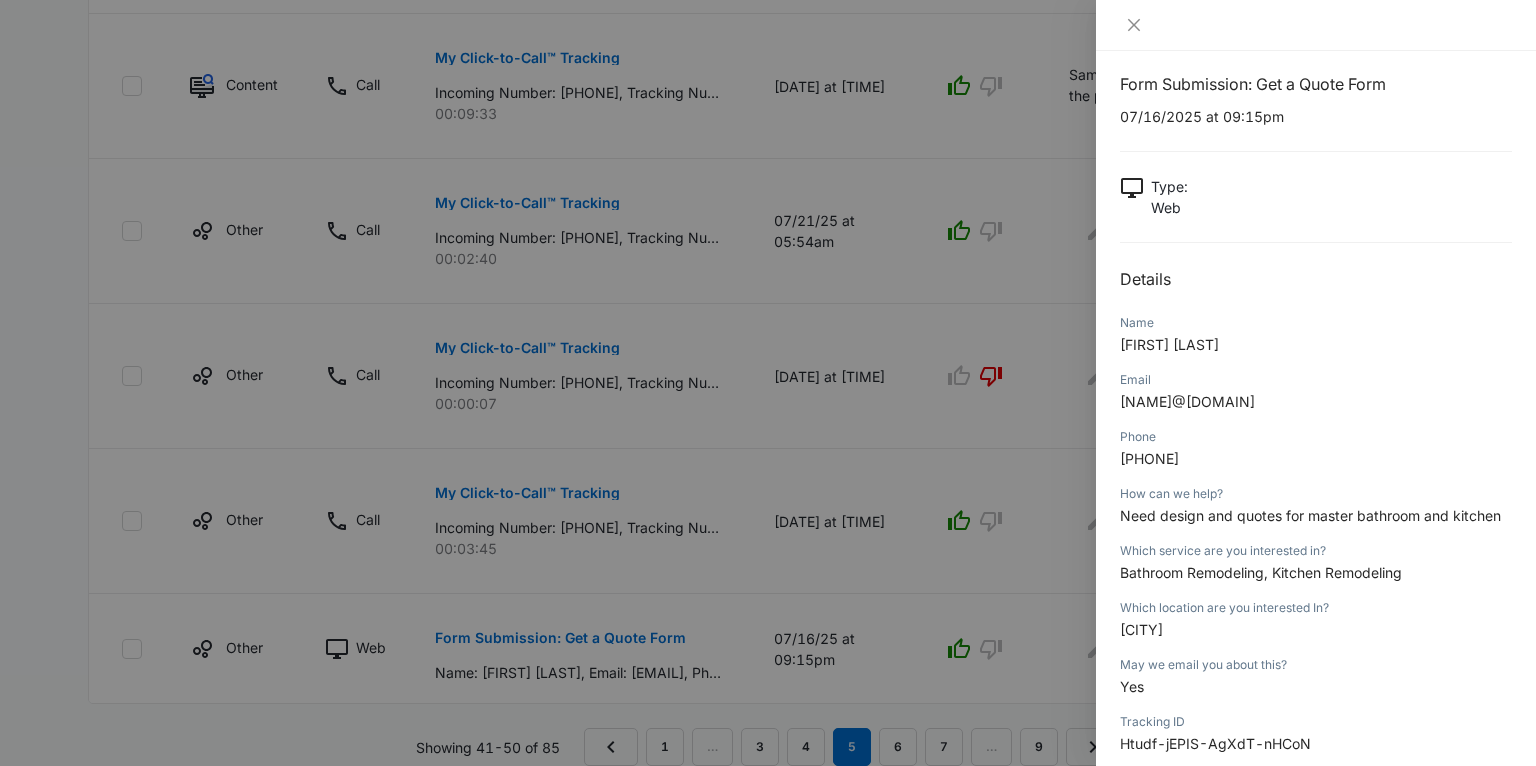 click on "Name Charles koeppen" at bounding box center [1316, 340] 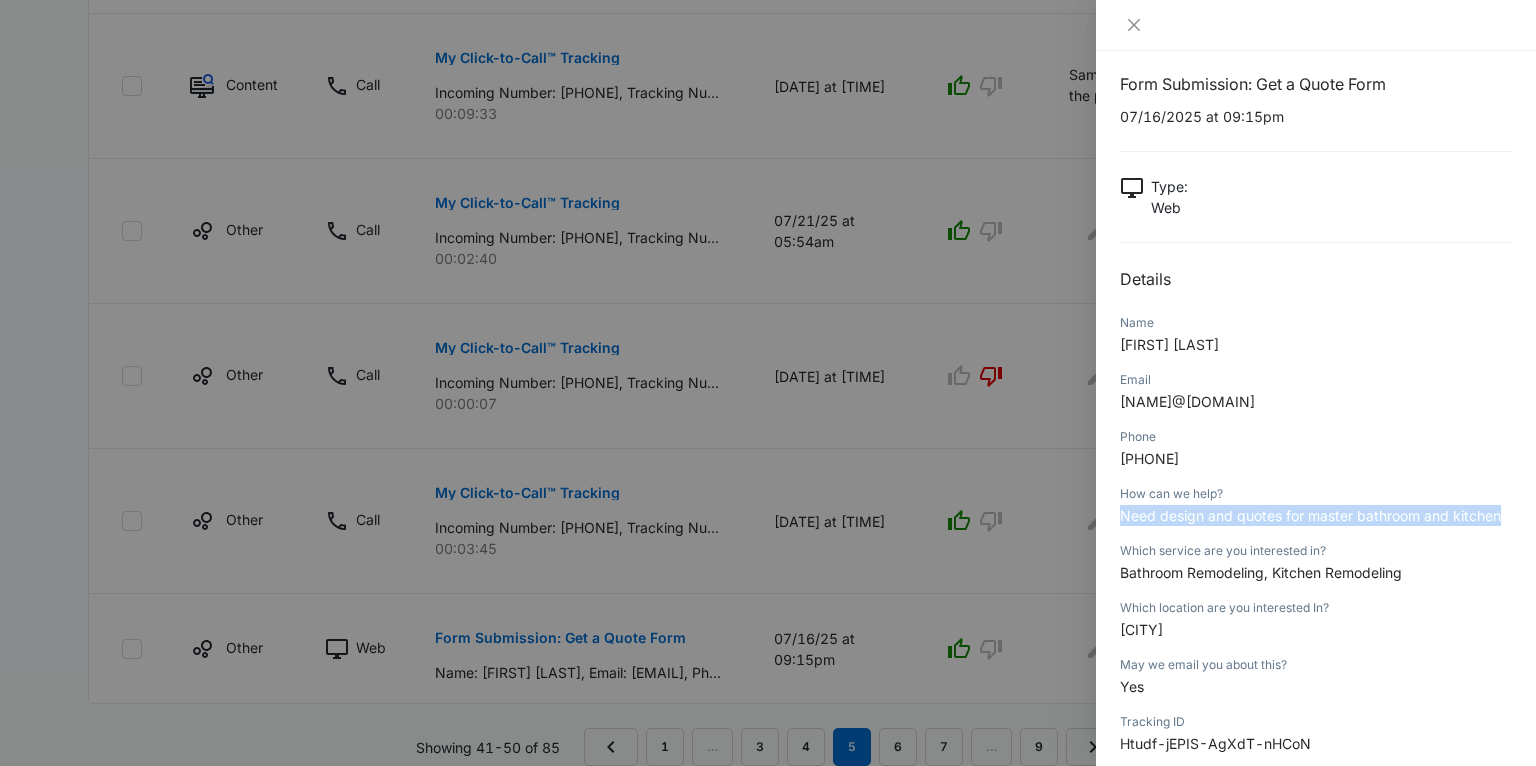 drag, startPoint x: 1120, startPoint y: 517, endPoint x: 1514, endPoint y: 526, distance: 394.10278 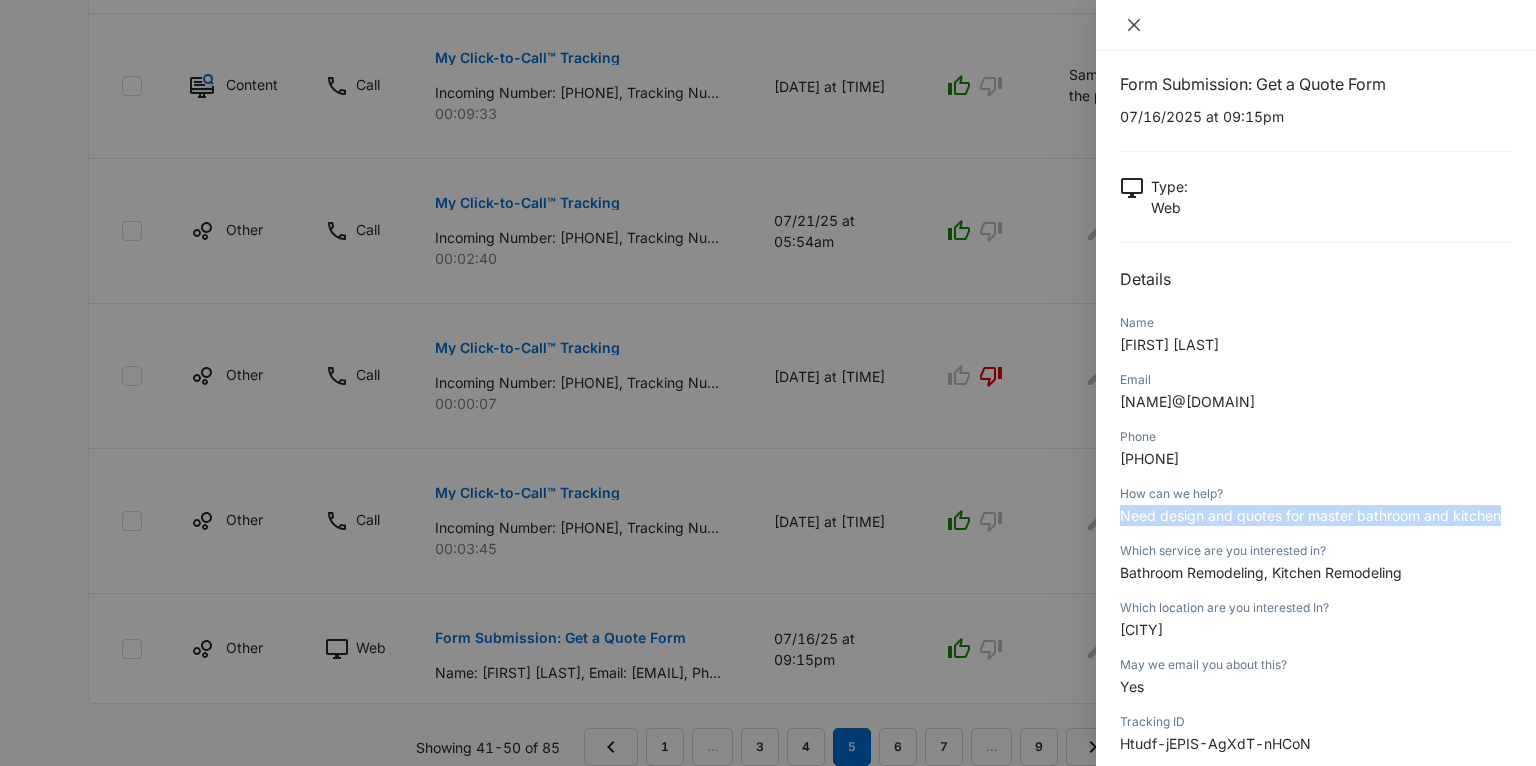 click 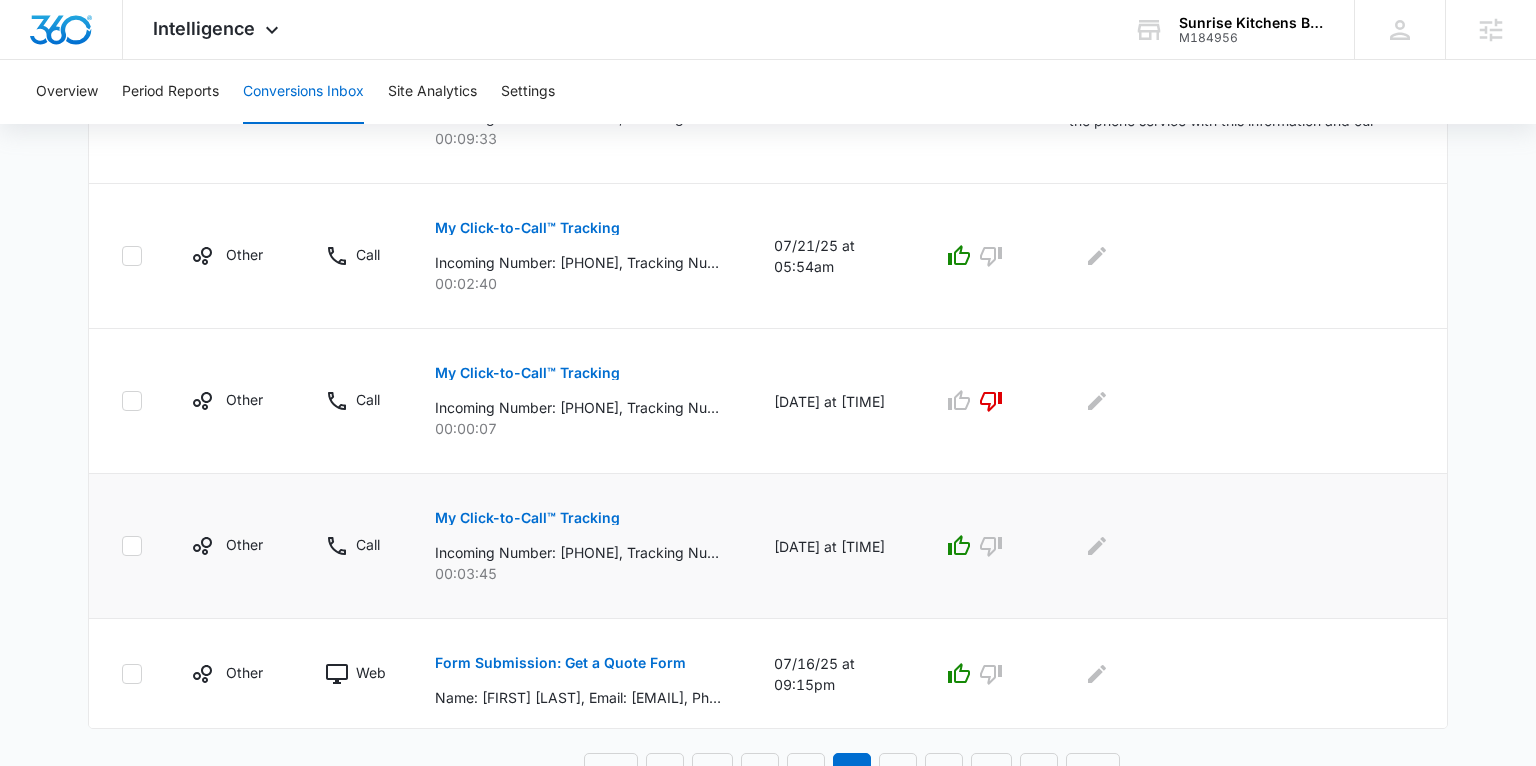 scroll, scrollTop: 1168, scrollLeft: 0, axis: vertical 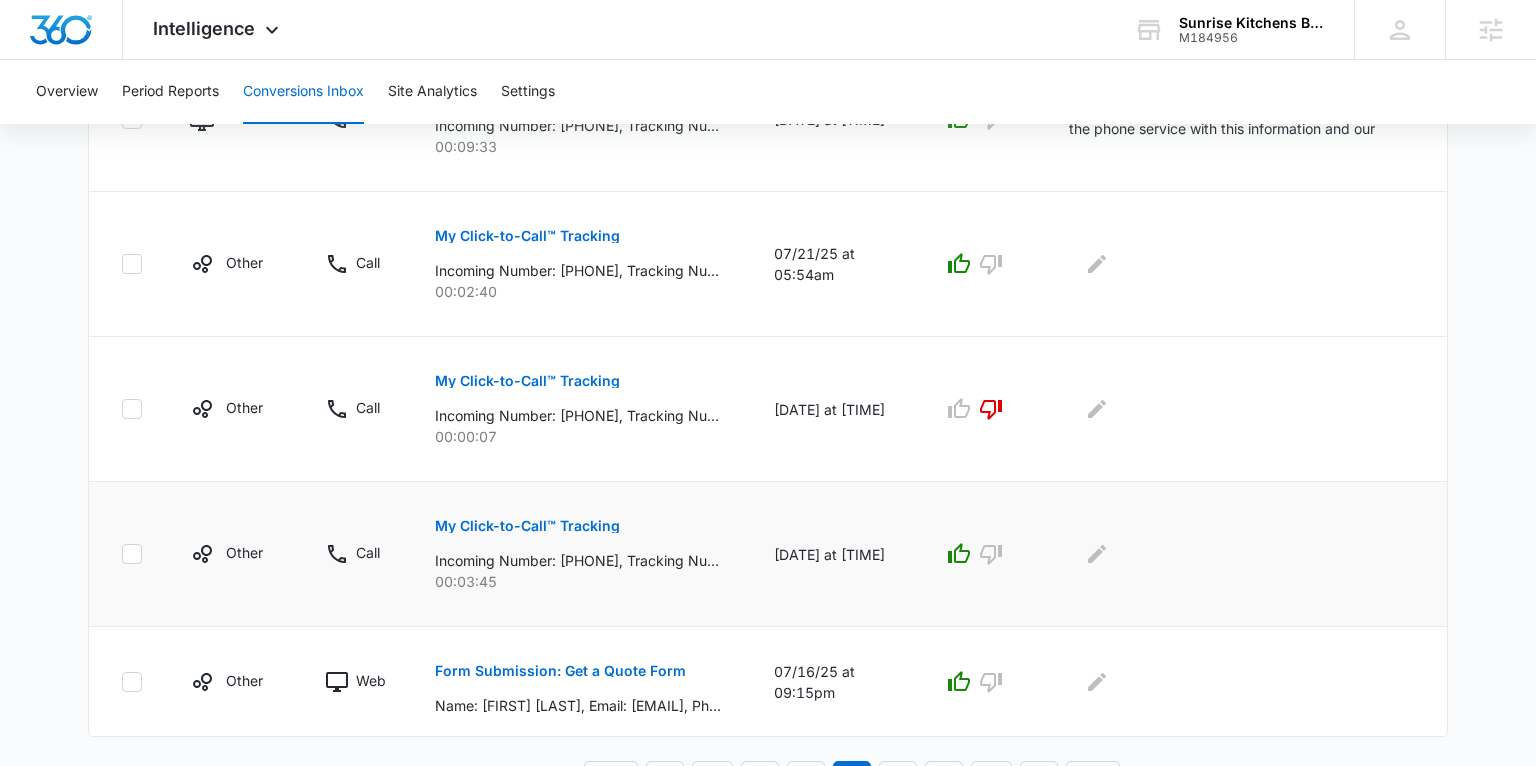 click on "My Click-to-Call™ Tracking" at bounding box center (527, 526) 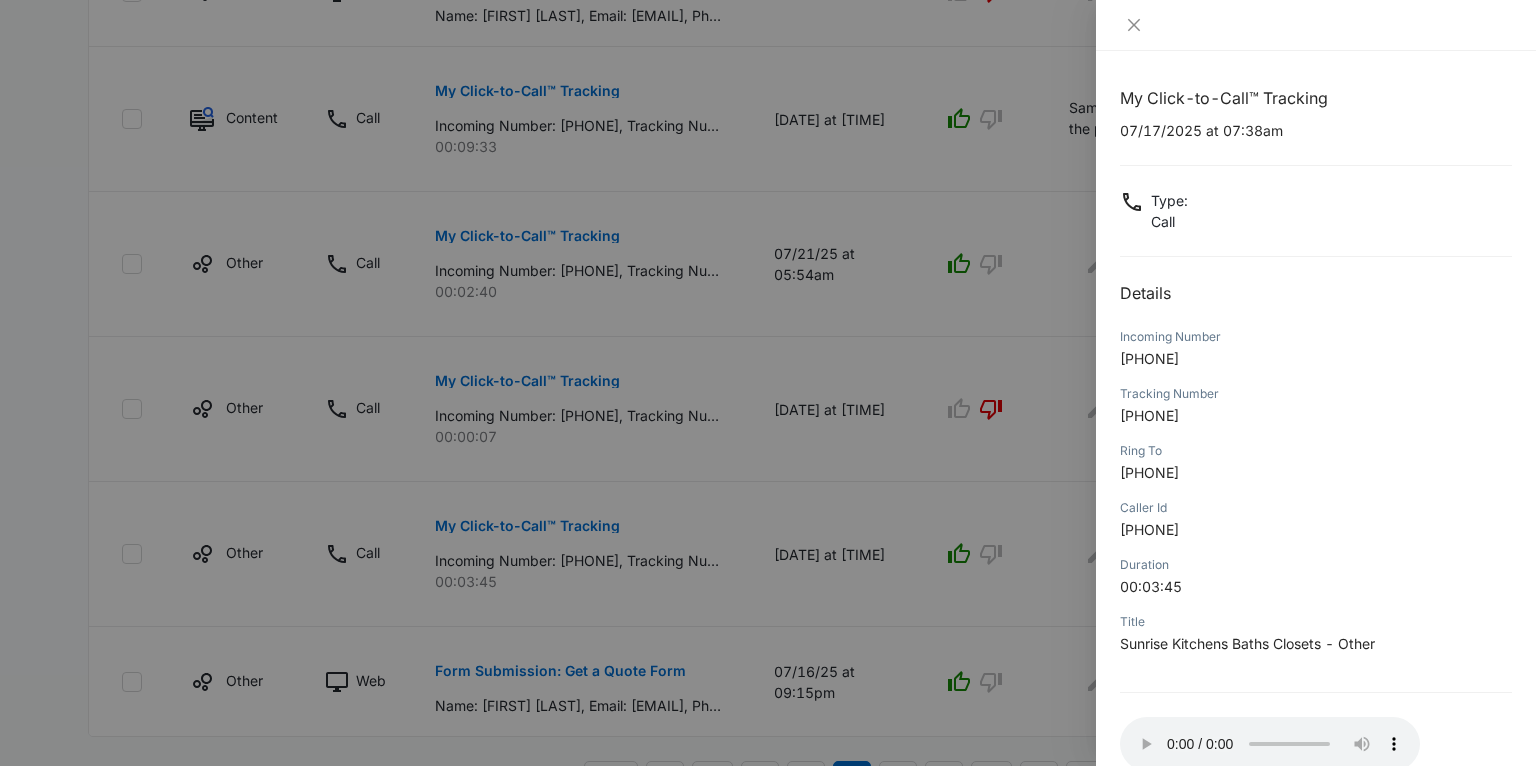 scroll, scrollTop: 1257, scrollLeft: 0, axis: vertical 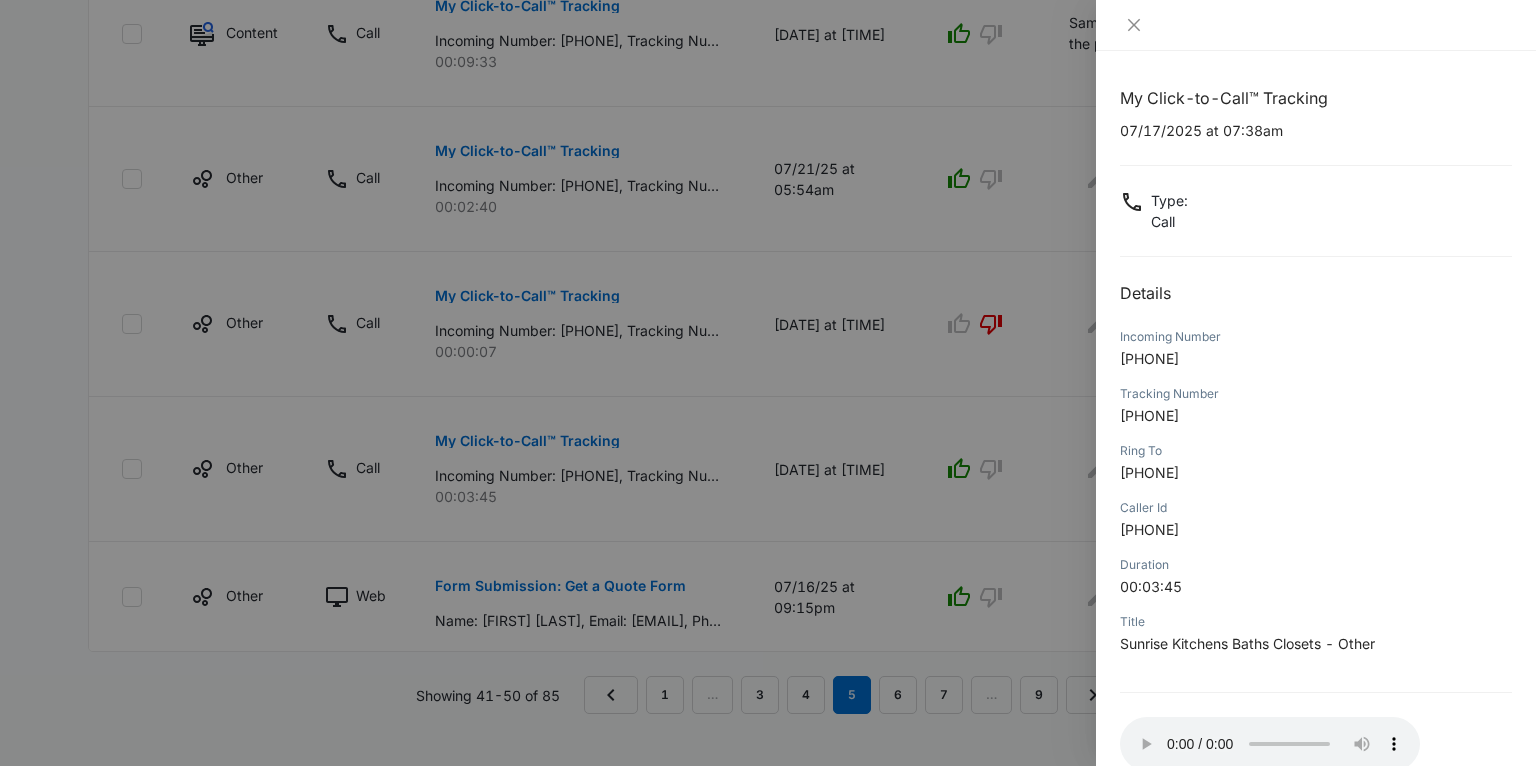 type 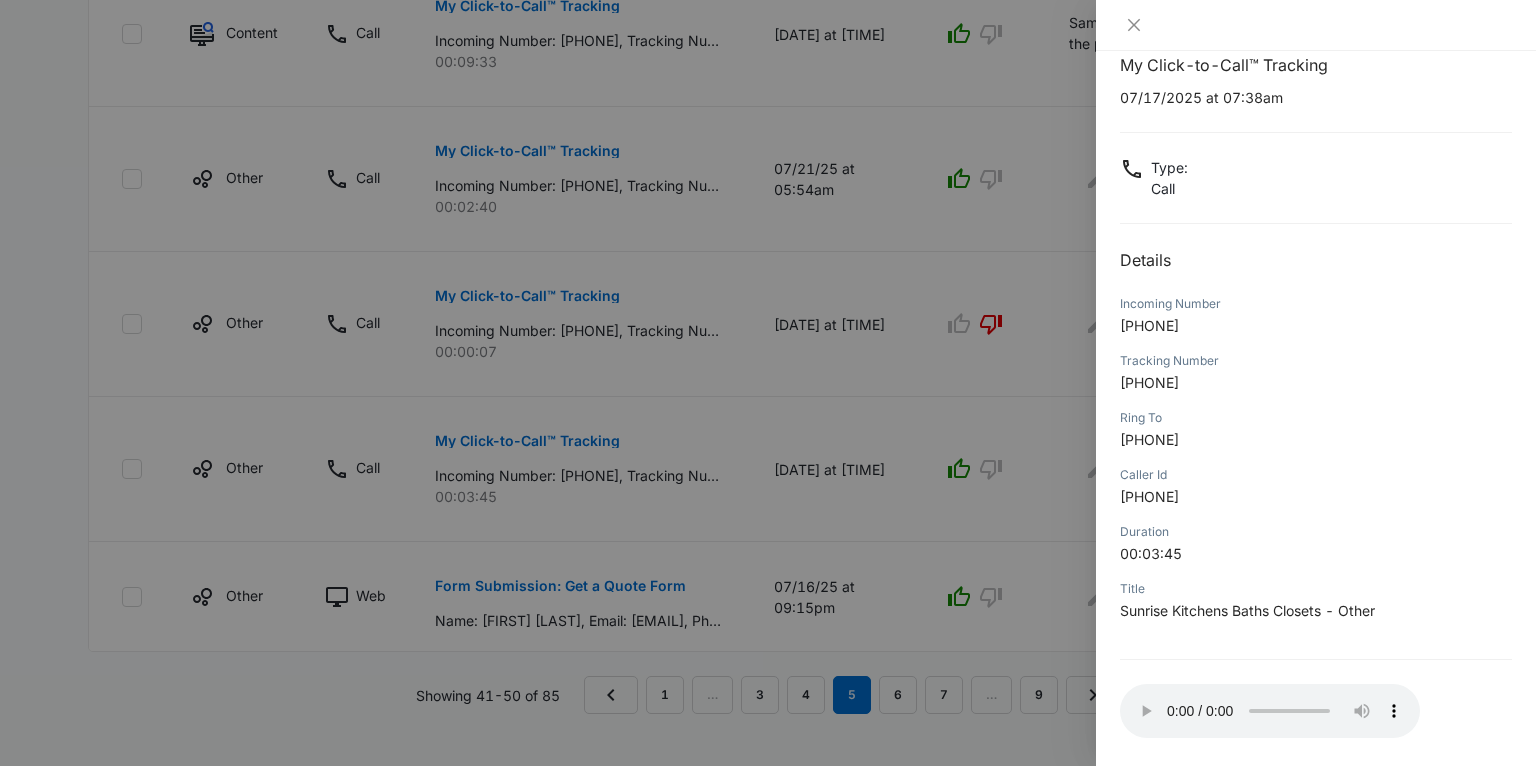scroll, scrollTop: 50, scrollLeft: 0, axis: vertical 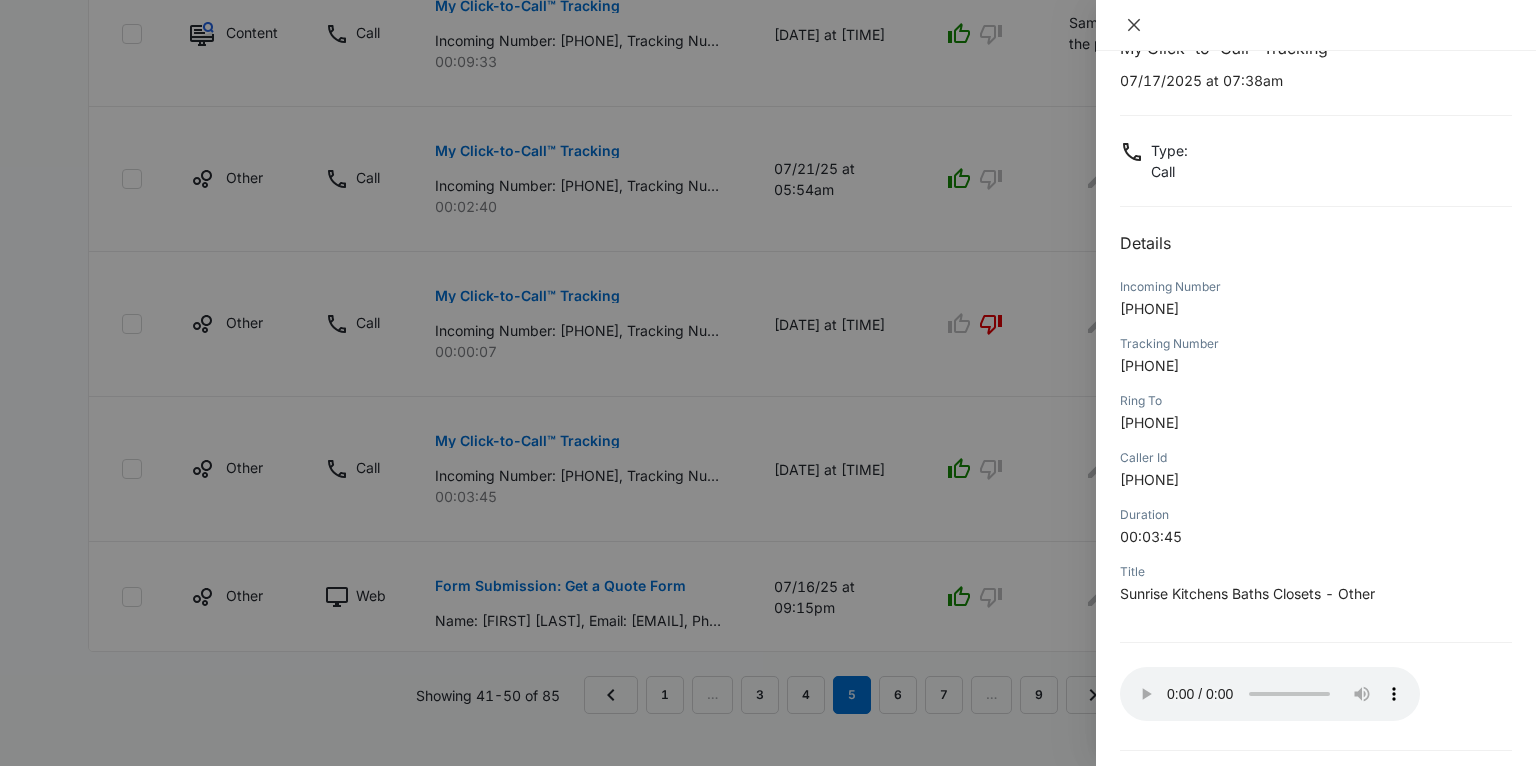click 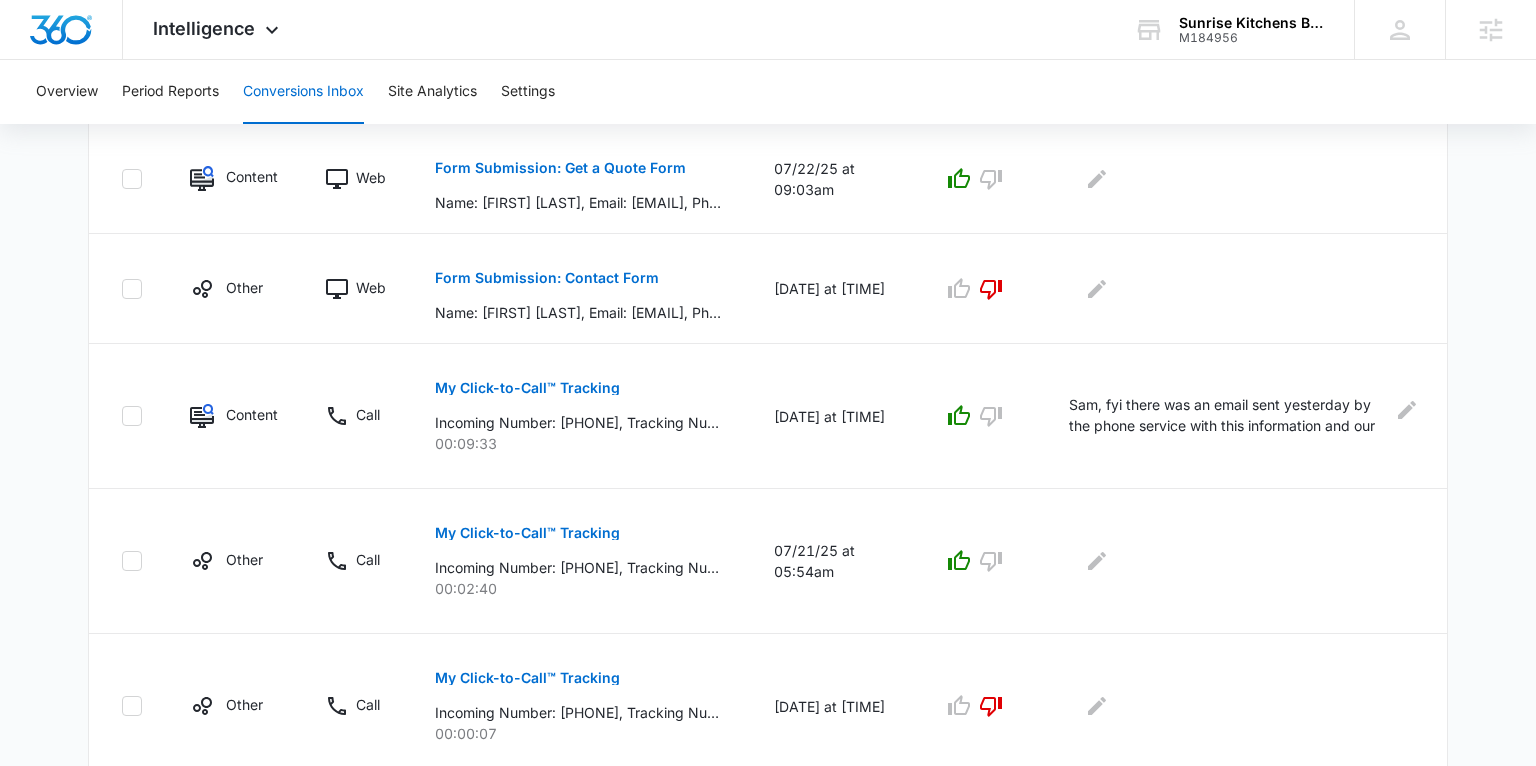 scroll, scrollTop: 869, scrollLeft: 0, axis: vertical 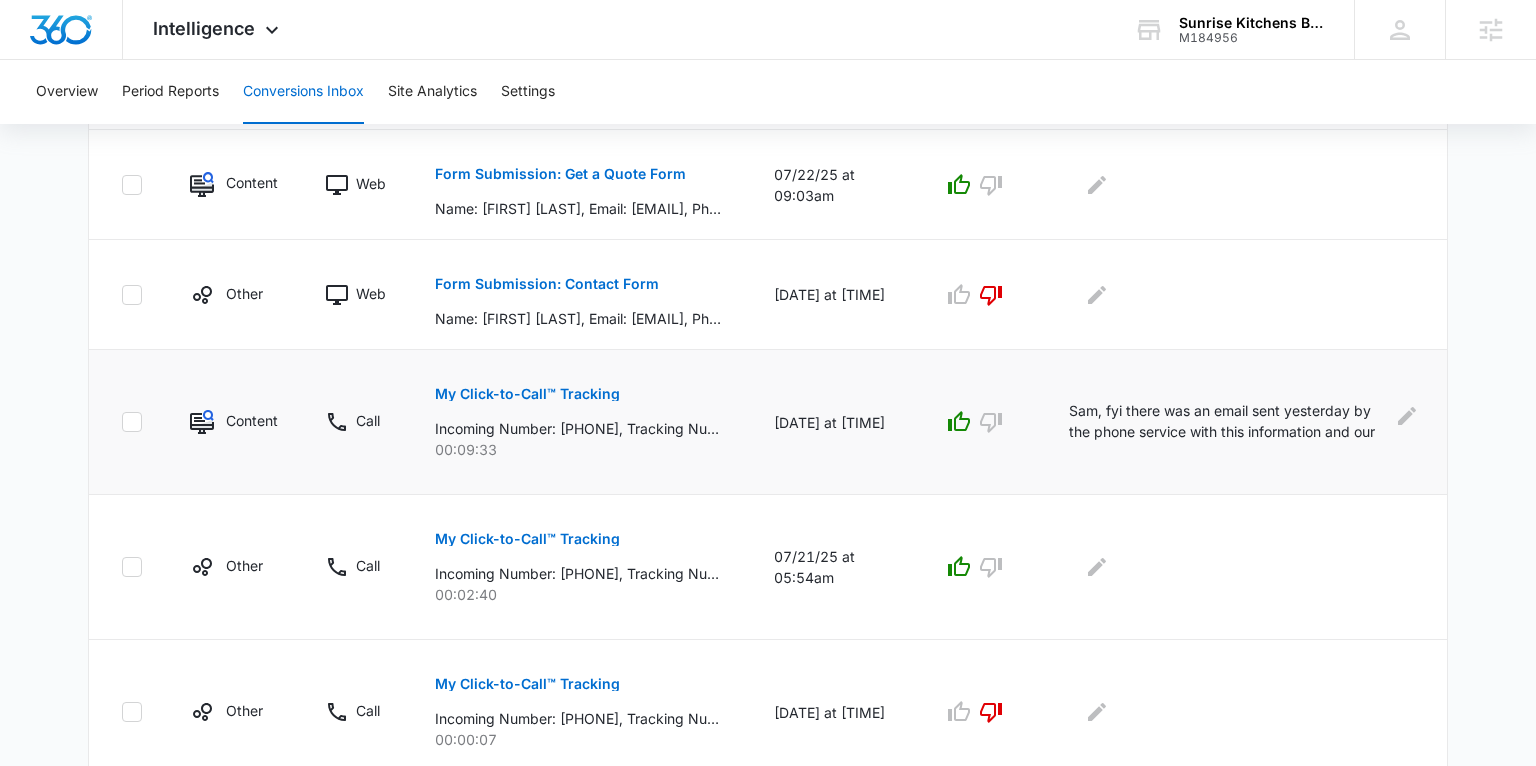 click on "Sam, fyi there was an email sent yesterday by the phone service with this information and our sales person has already made contact." at bounding box center (1228, 422) 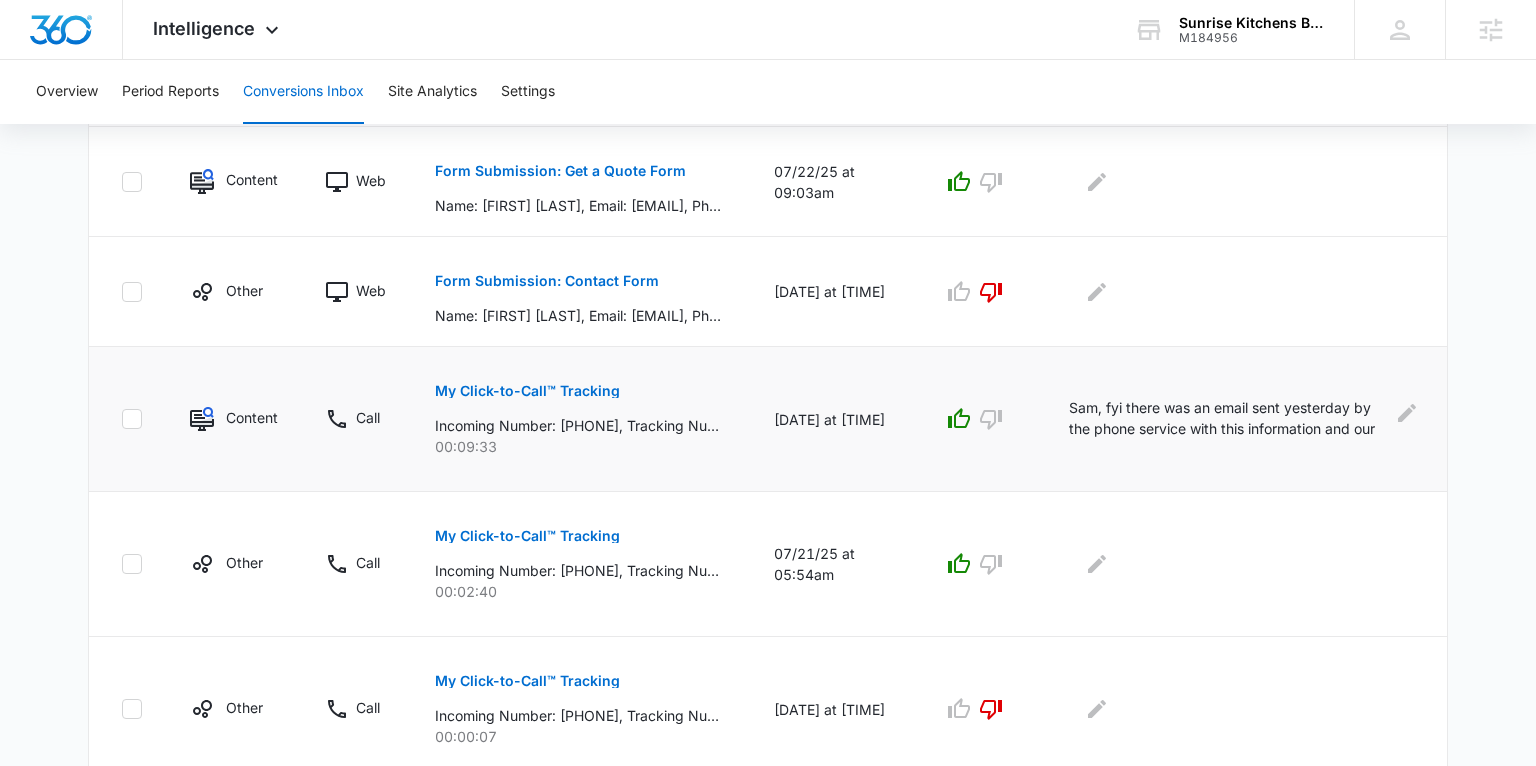 scroll, scrollTop: 875, scrollLeft: 0, axis: vertical 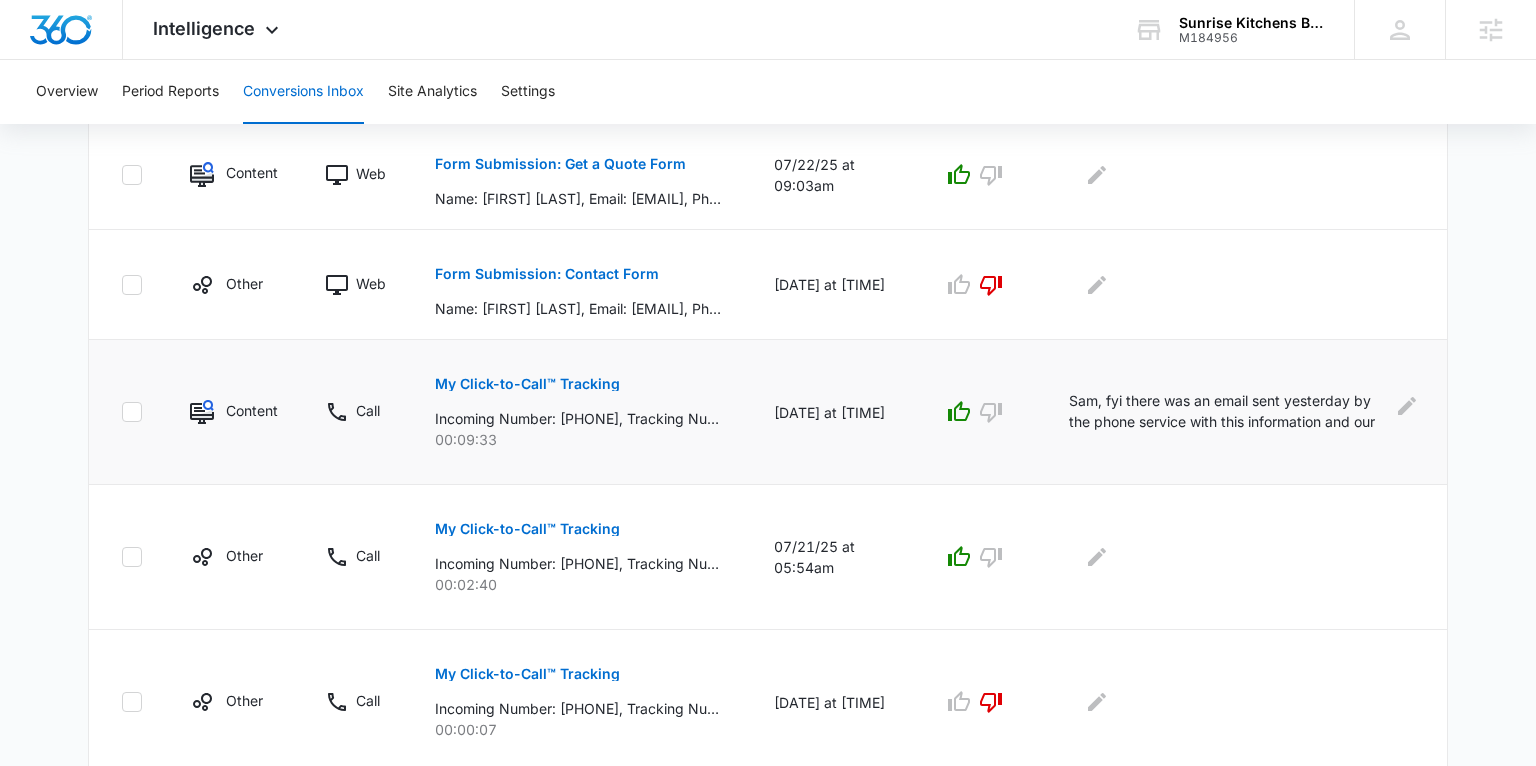 click on "Sam, fyi there was an email sent yesterday by the phone service with this information and our sales person has already made contact." at bounding box center [1228, 412] 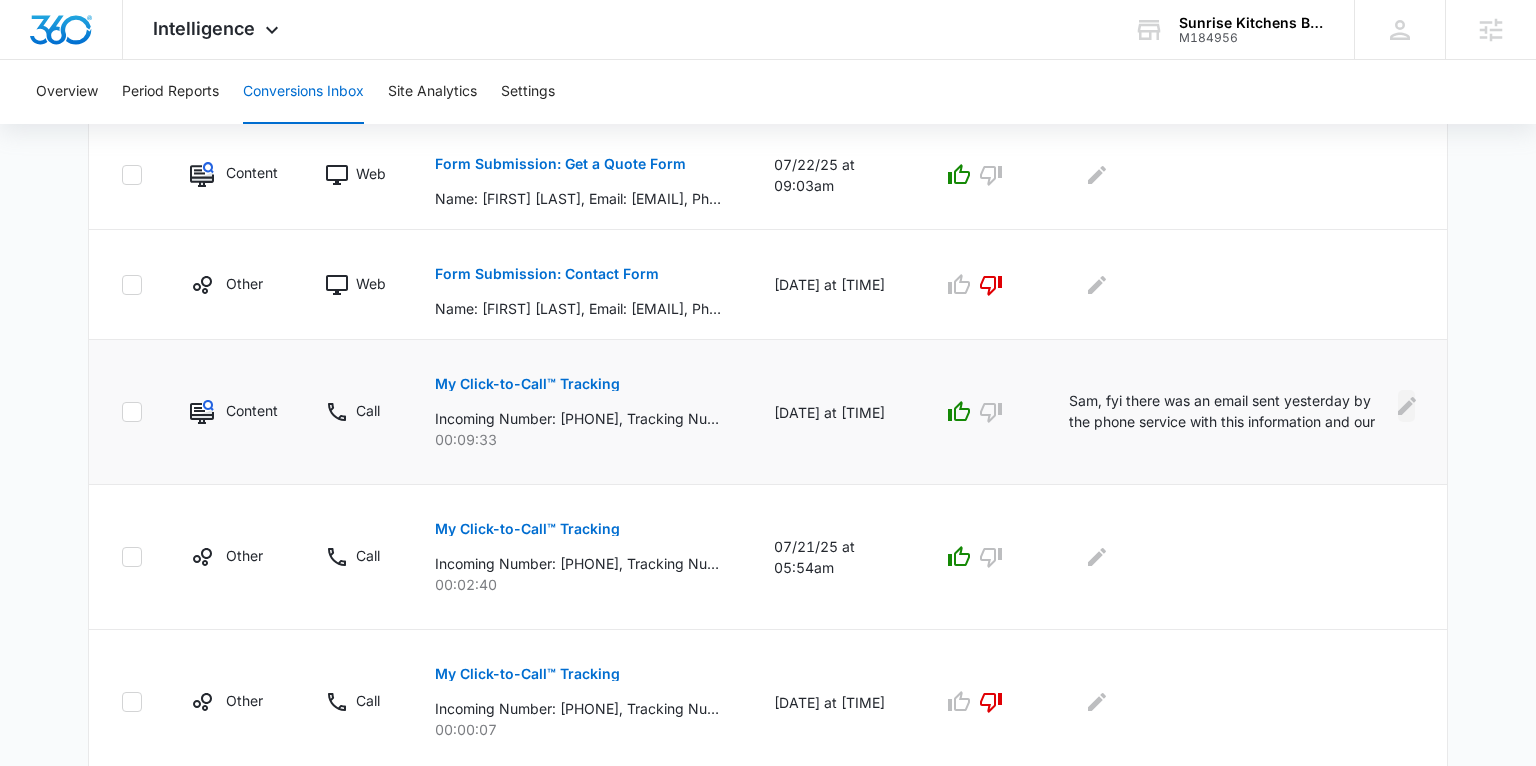click 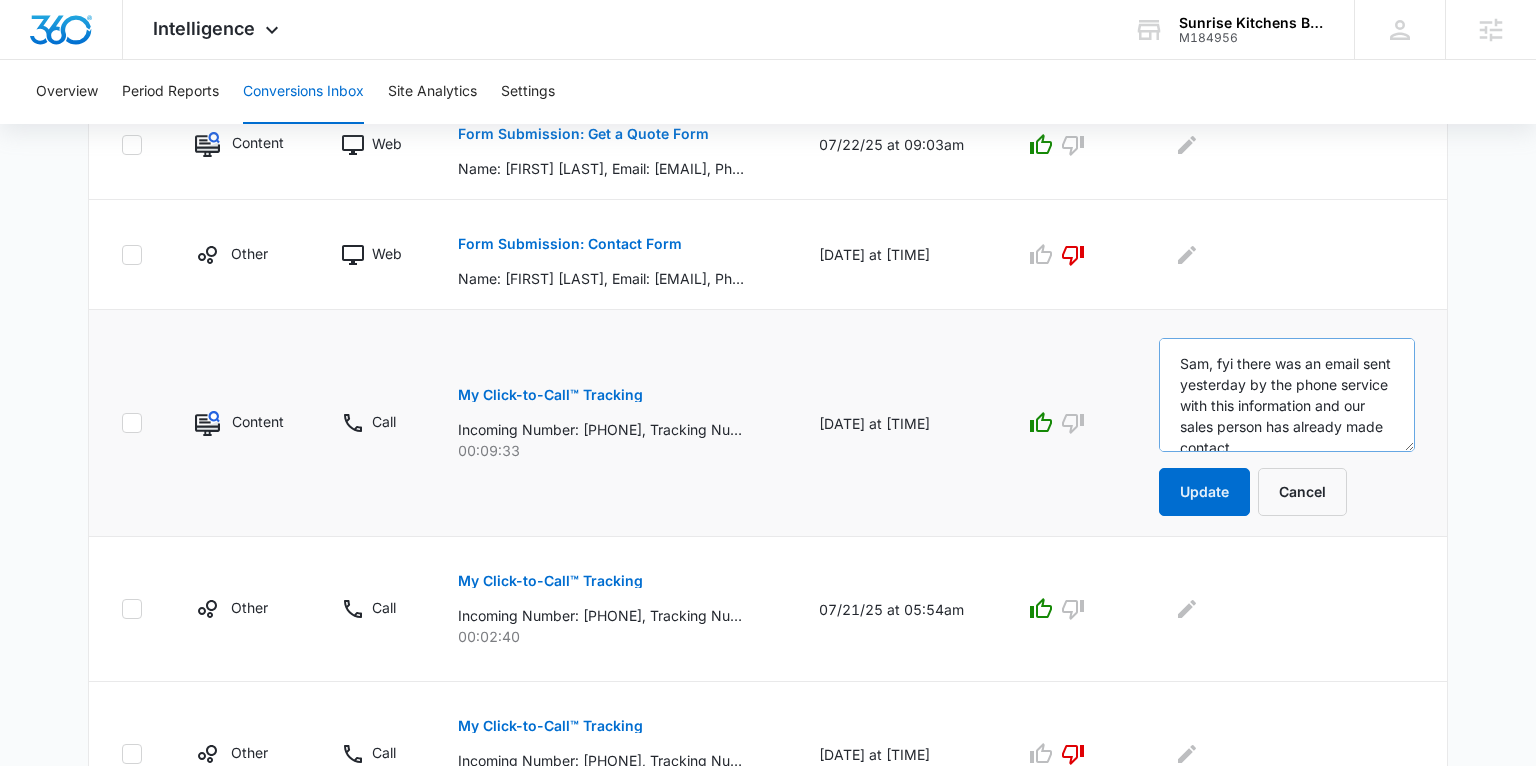 scroll, scrollTop: 907, scrollLeft: 0, axis: vertical 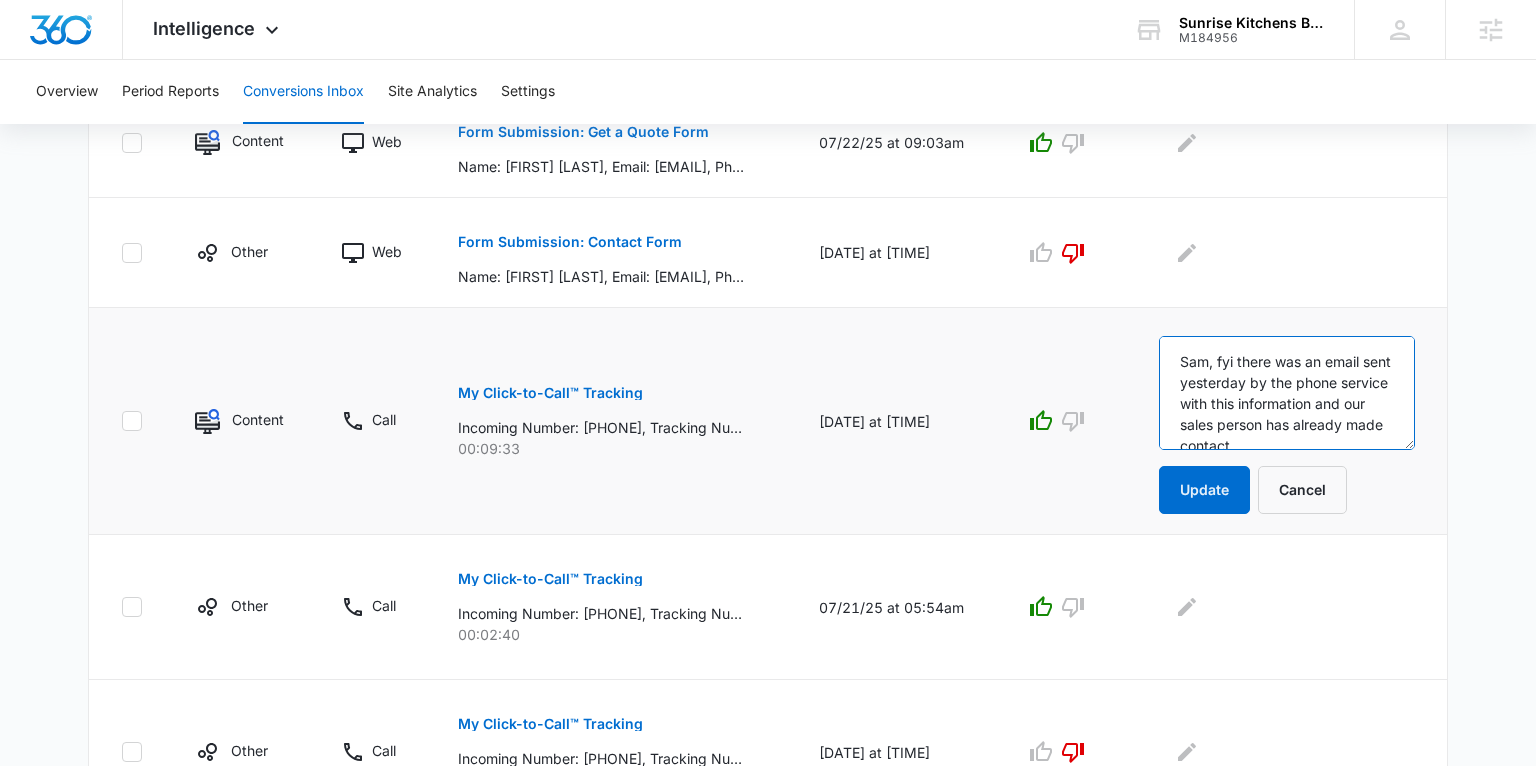 click on "Sam, fyi there was an email sent yesterday by the phone service with this information and our sales person has already made contact." at bounding box center [1287, 393] 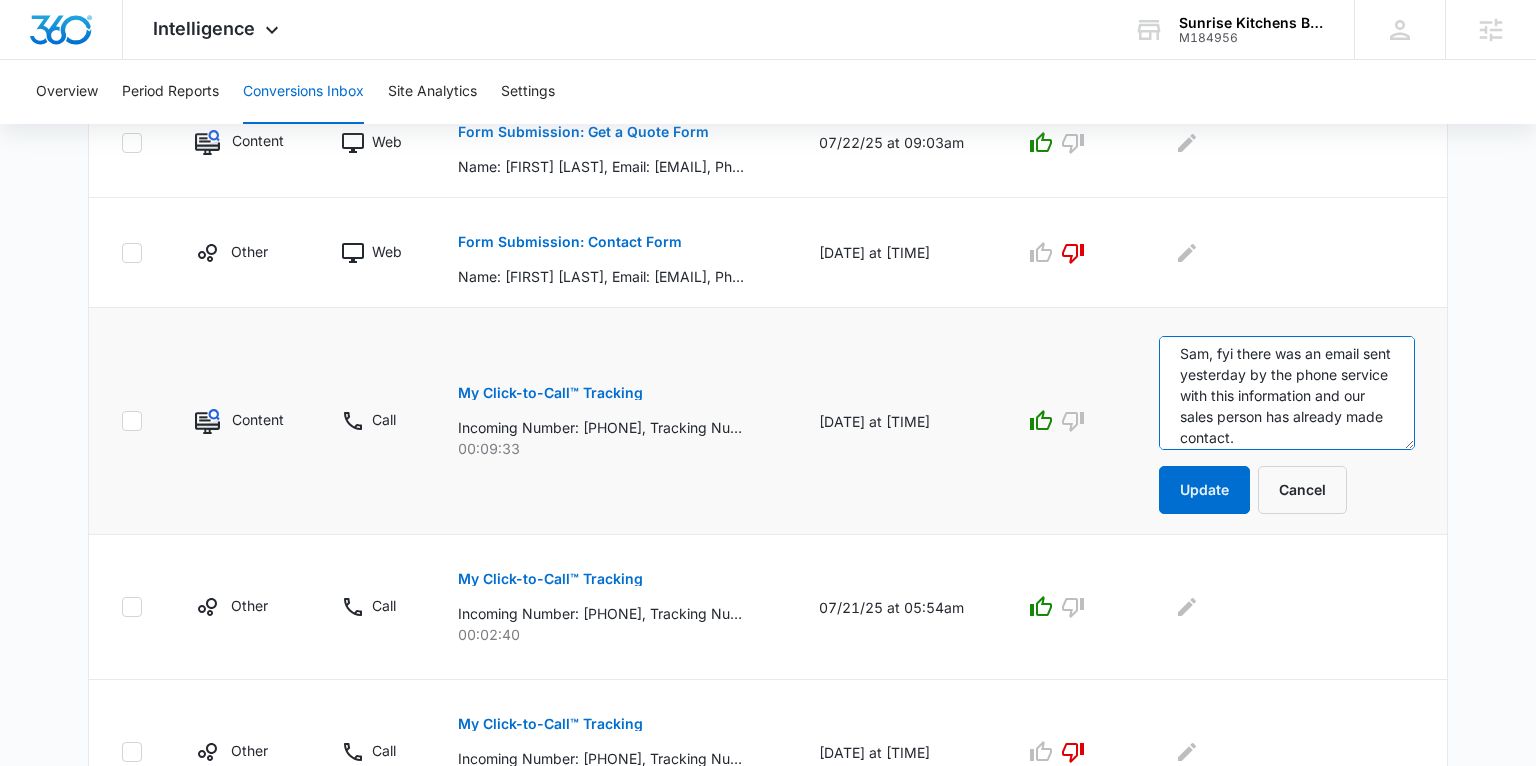 scroll, scrollTop: 0, scrollLeft: 0, axis: both 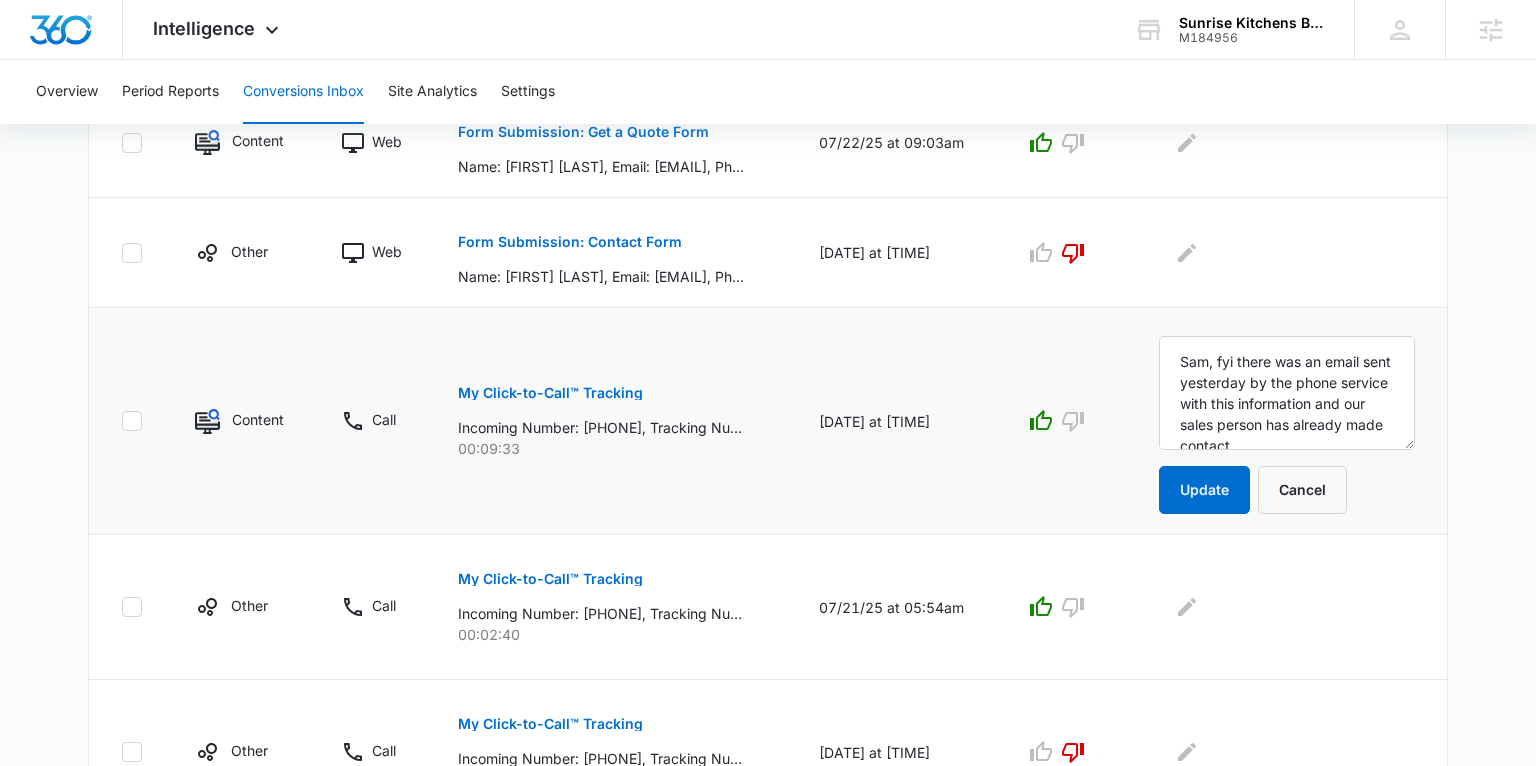 click on "My Click-to-Call™ Tracking Incoming Number: +17576058030, Tracking Number: +18336014972, Ring To: +18008304605, Caller Id: +17576058030, Duration: 00:09:33, Title: Sunrise Kitchens Baths Closets - Content 00:09:33" at bounding box center [614, 421] 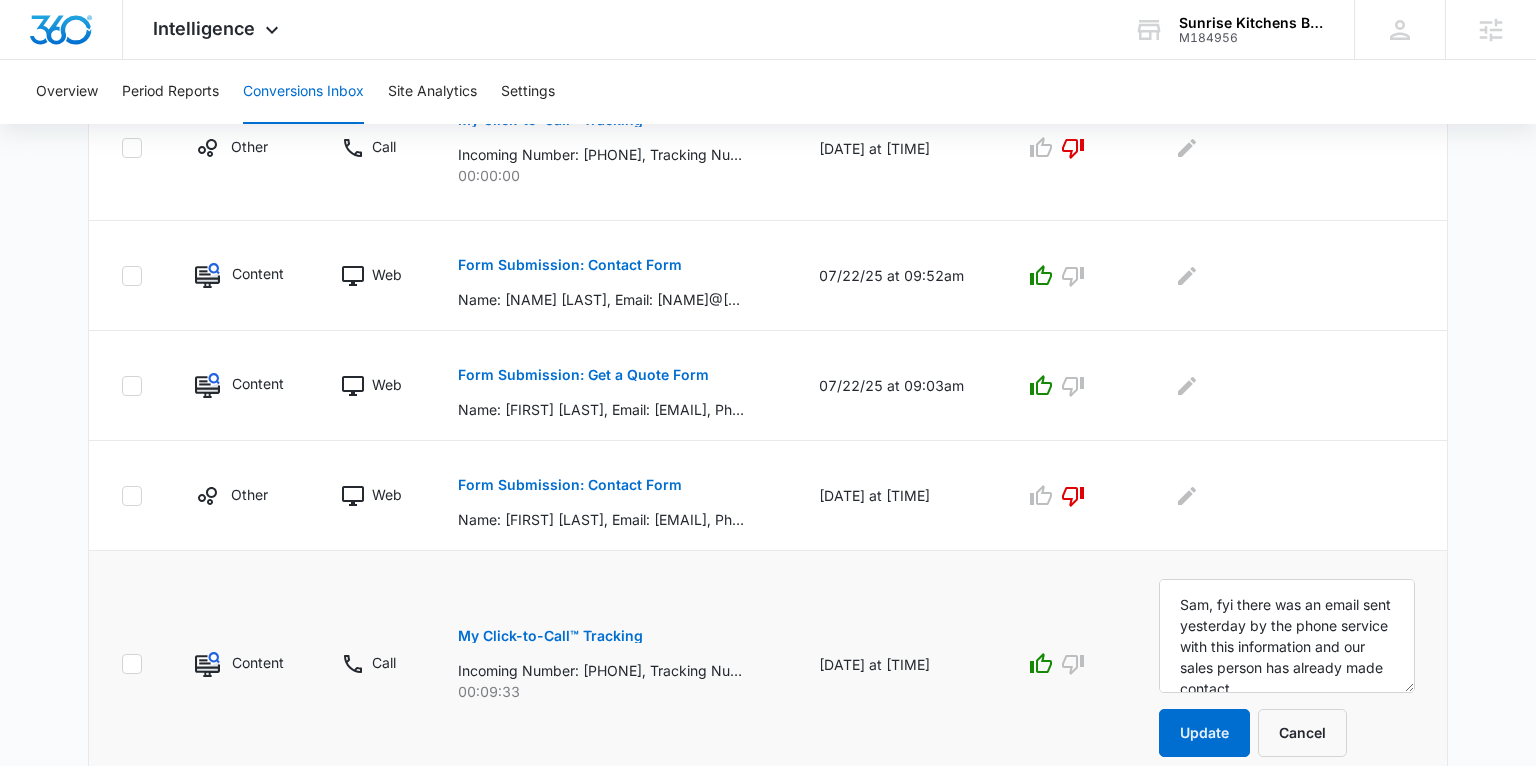 scroll, scrollTop: 662, scrollLeft: 0, axis: vertical 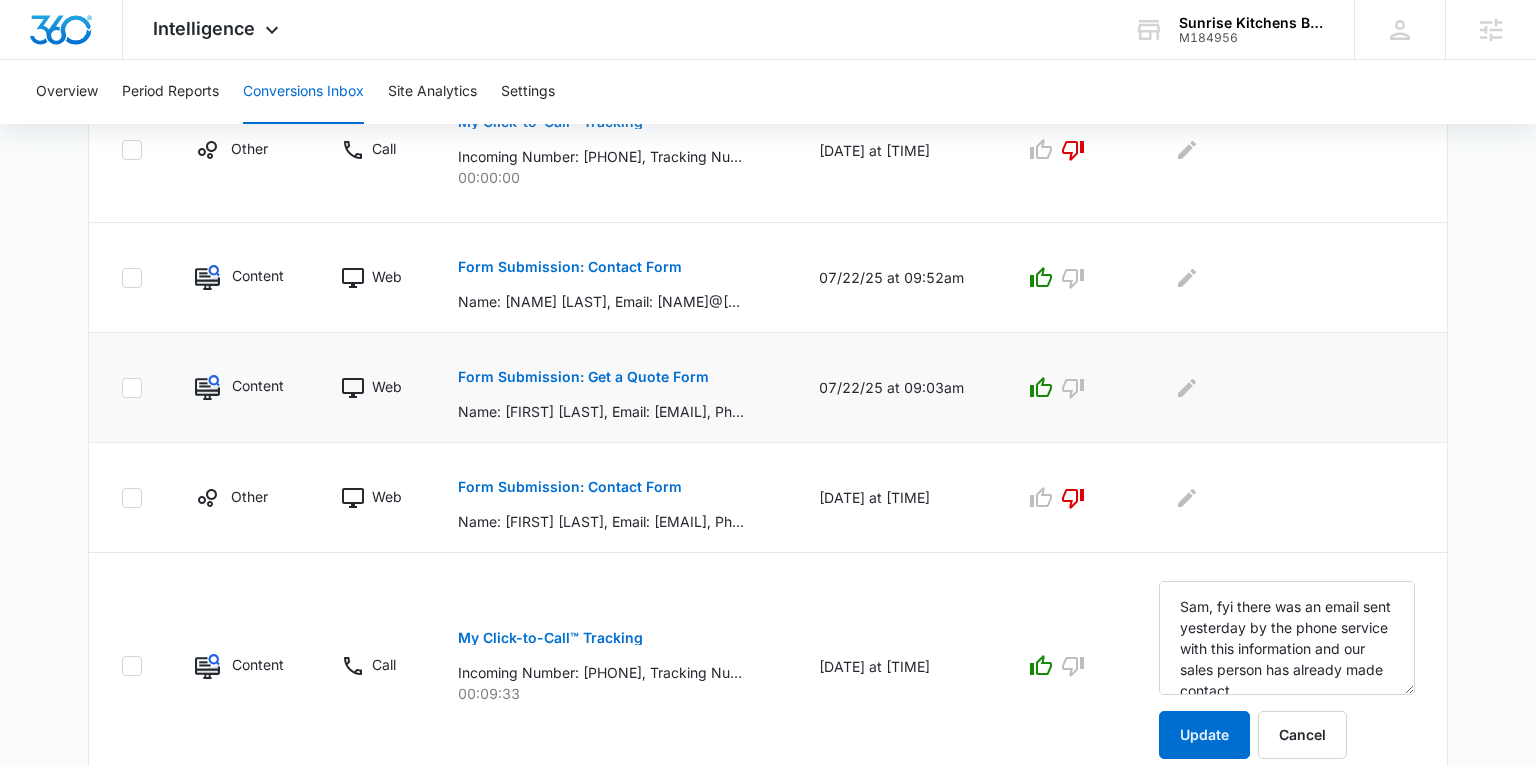 click on "Form Submission: Get a Quote Form" at bounding box center (583, 377) 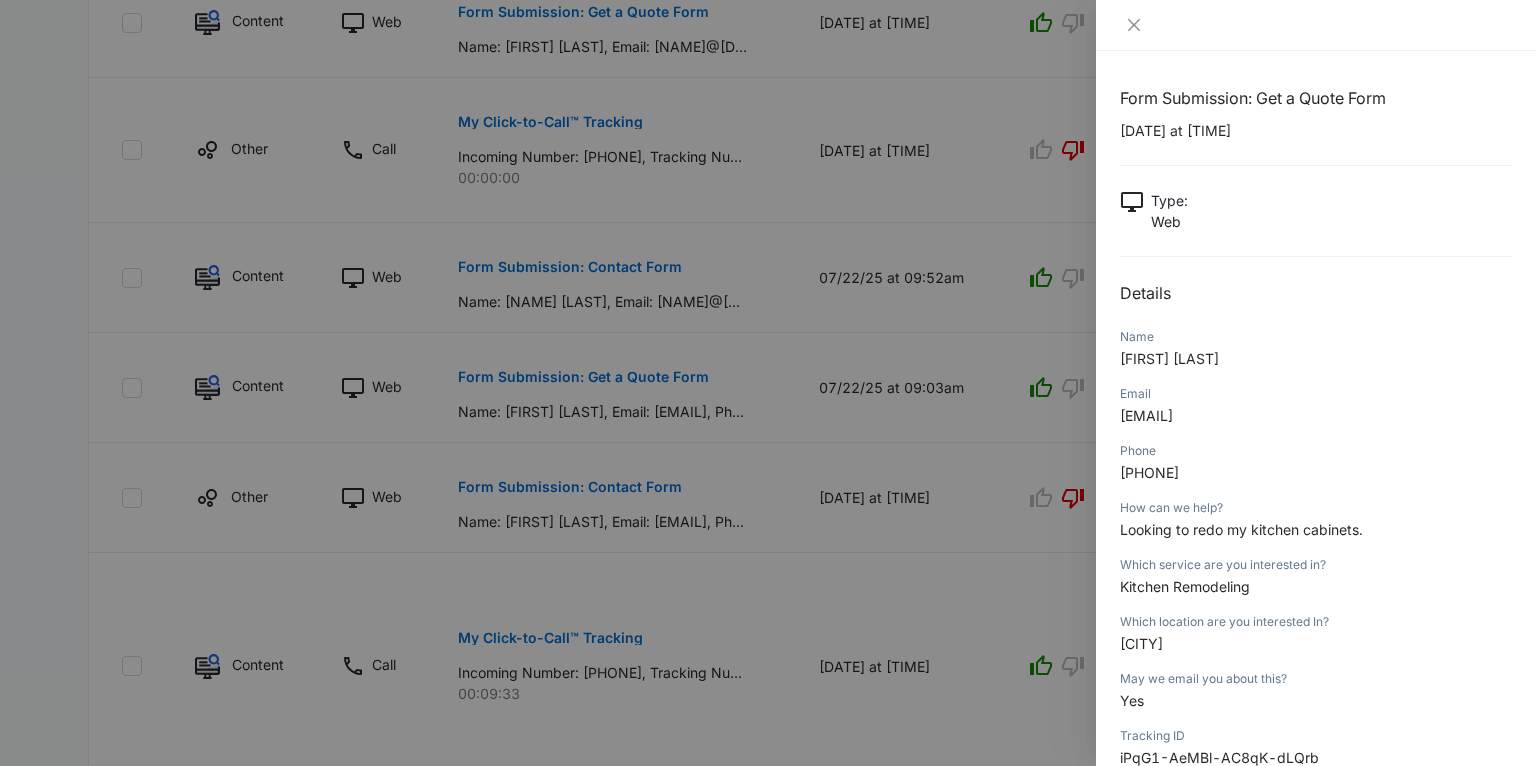 drag, startPoint x: 1228, startPoint y: 361, endPoint x: 1116, endPoint y: 364, distance: 112.04017 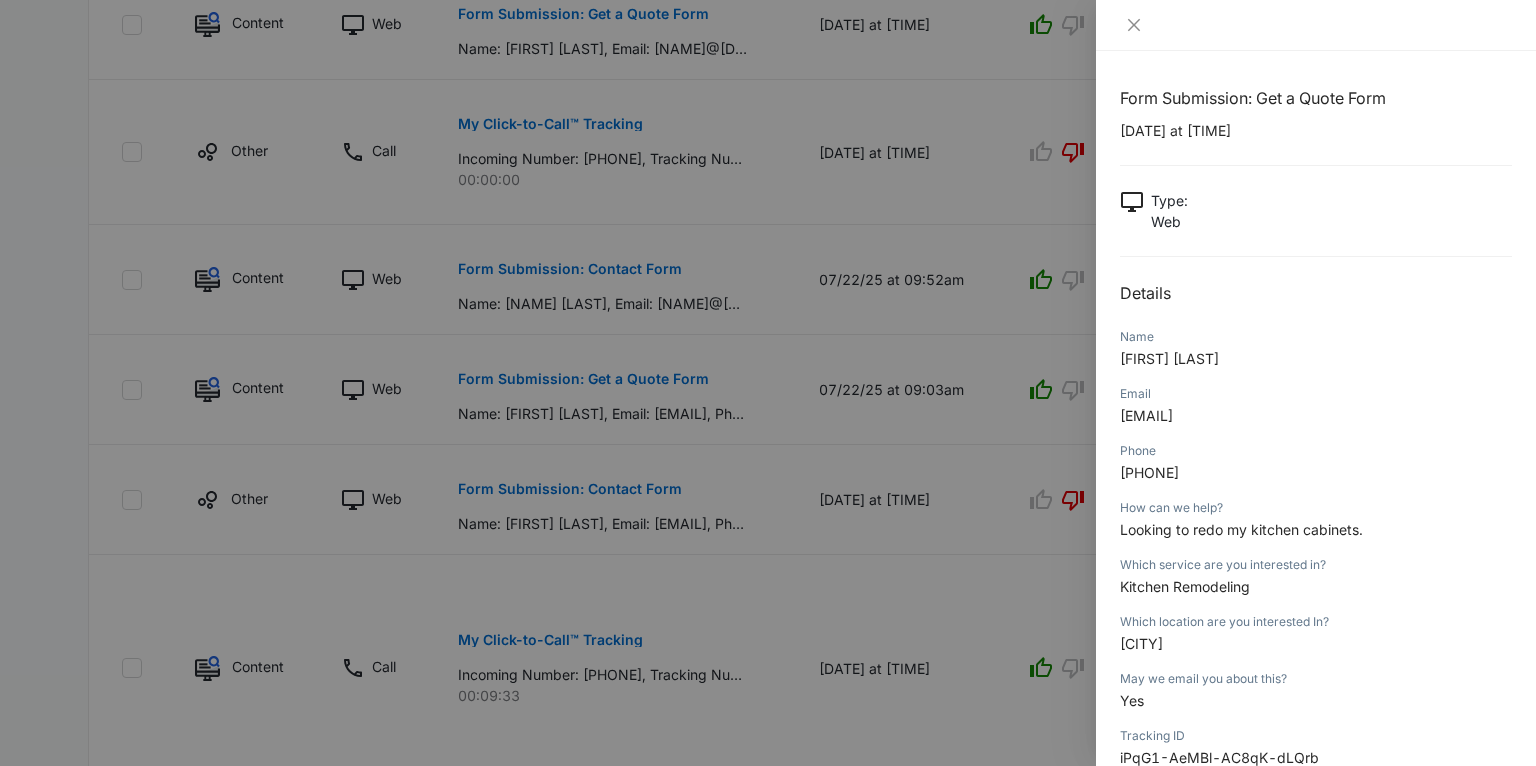 scroll, scrollTop: 657, scrollLeft: 0, axis: vertical 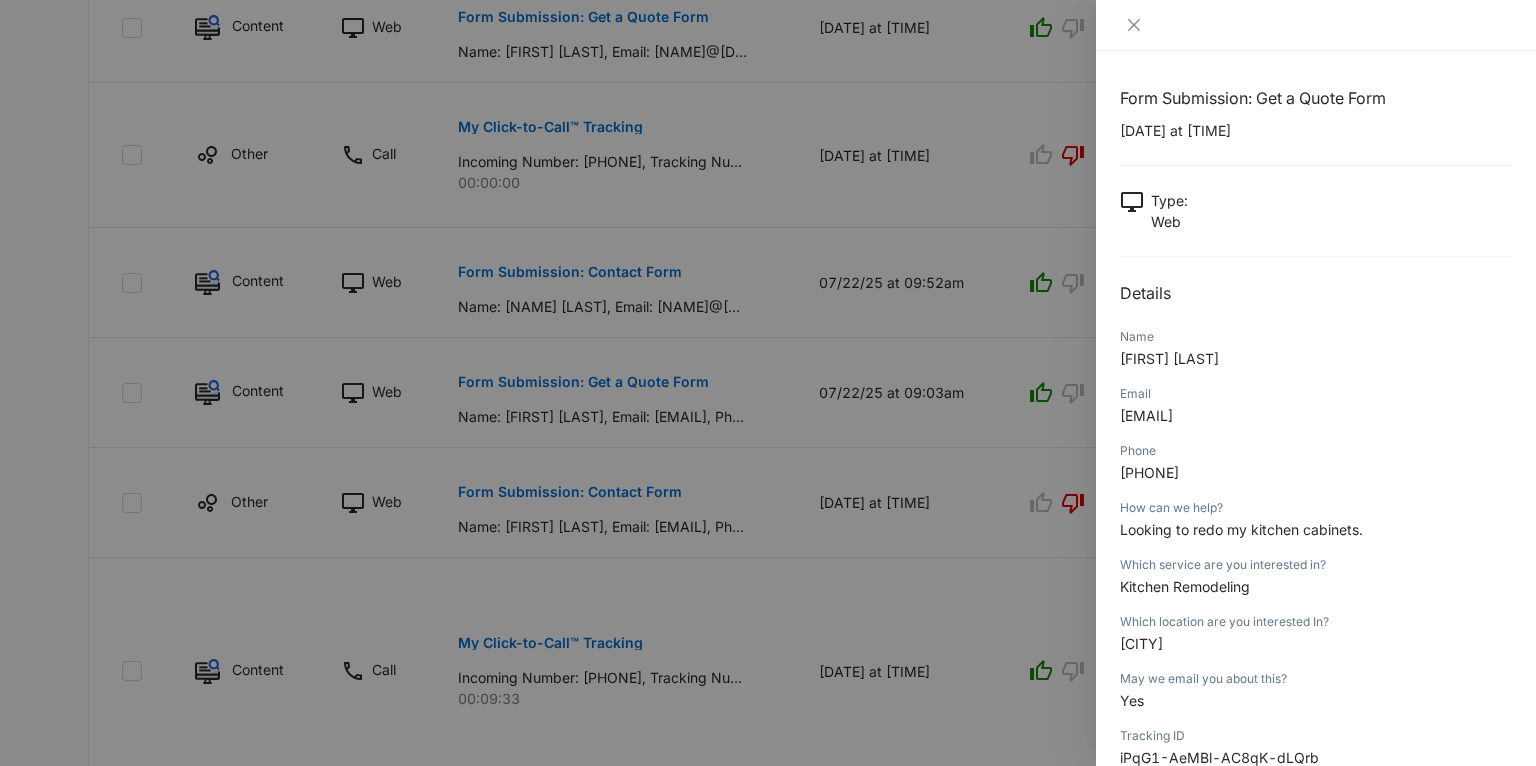 drag, startPoint x: 1212, startPoint y: 473, endPoint x: 1115, endPoint y: 472, distance: 97.00516 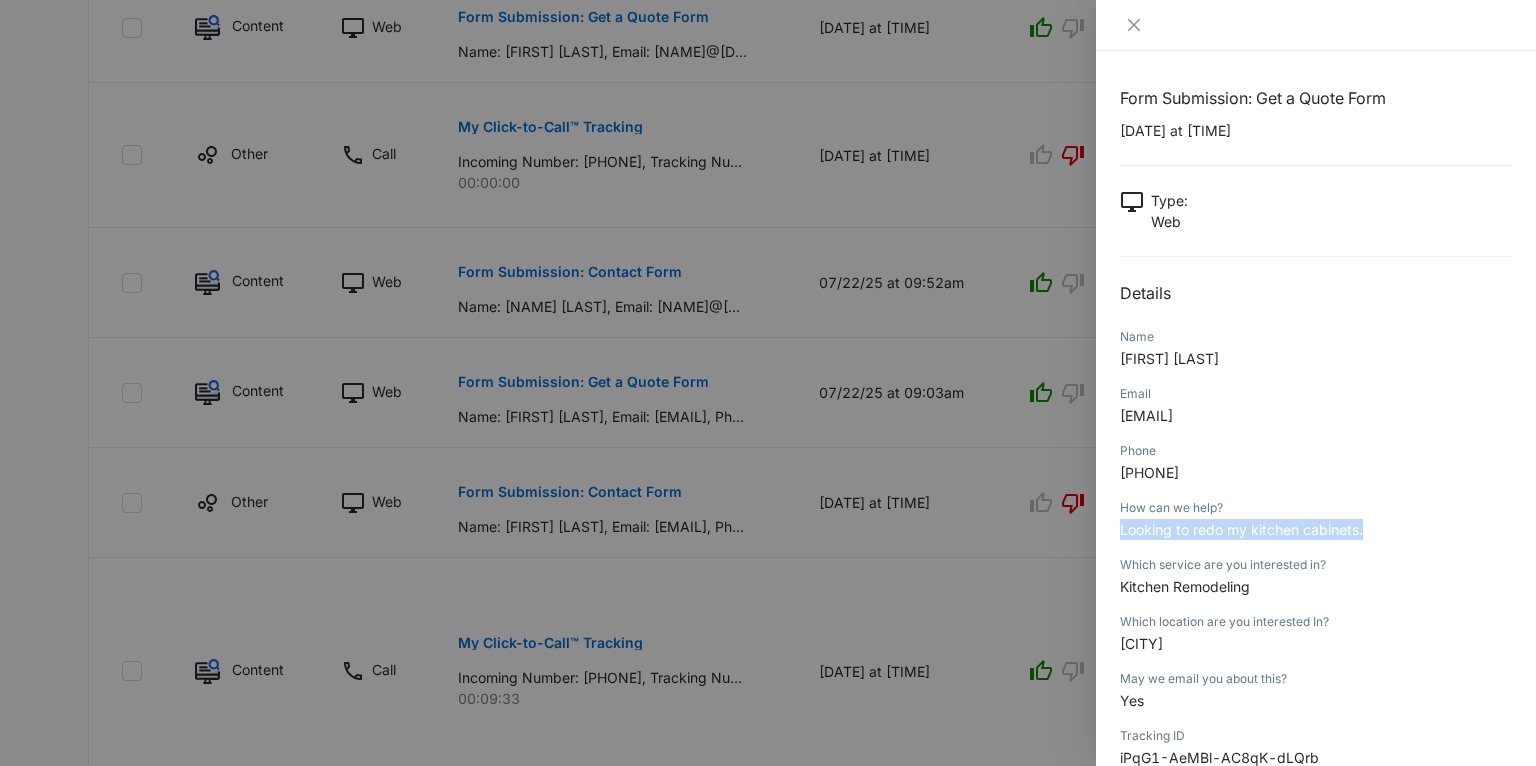 drag, startPoint x: 1366, startPoint y: 532, endPoint x: 1119, endPoint y: 539, distance: 247.09917 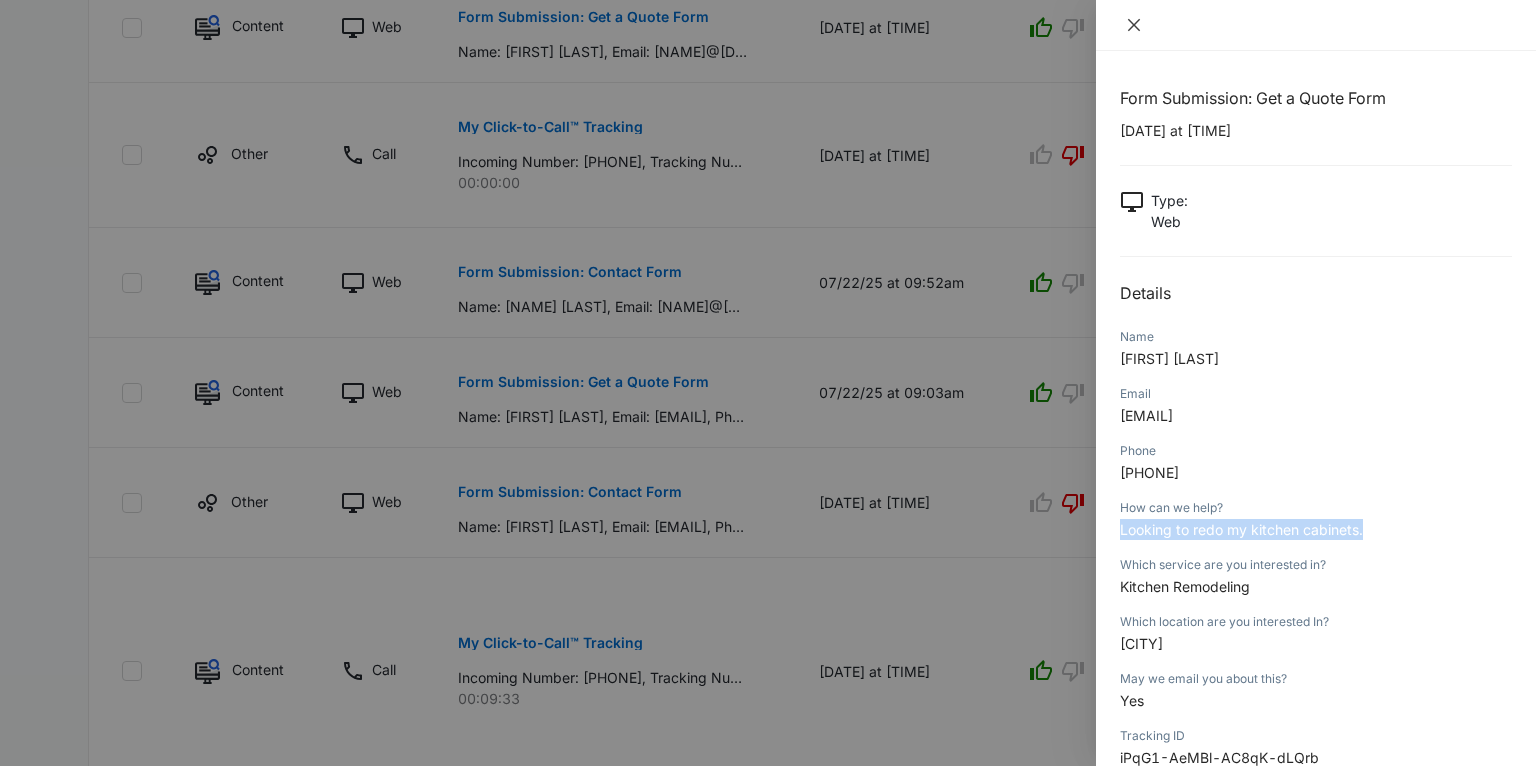 click 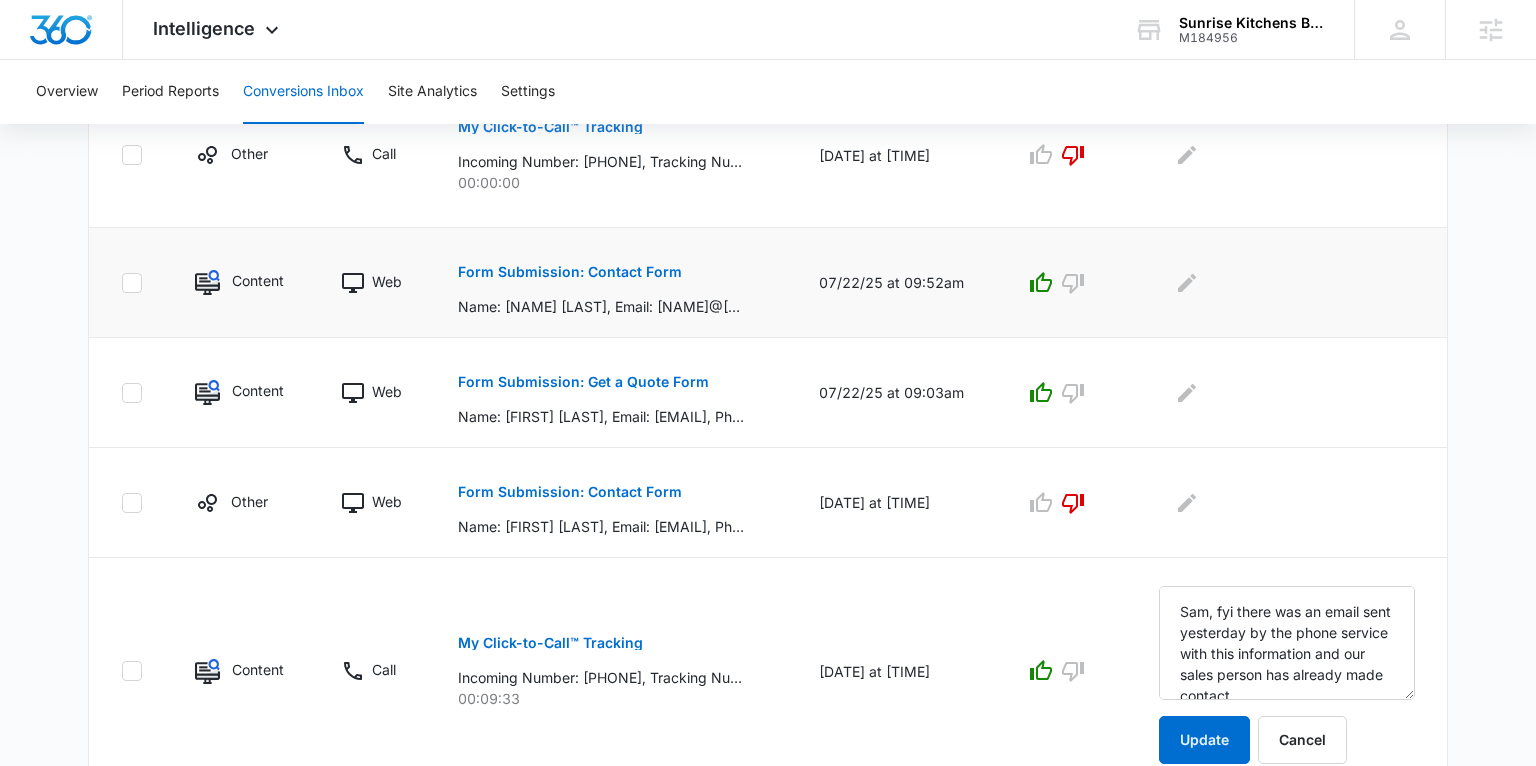 click on "Form Submission: Contact Form" at bounding box center [570, 272] 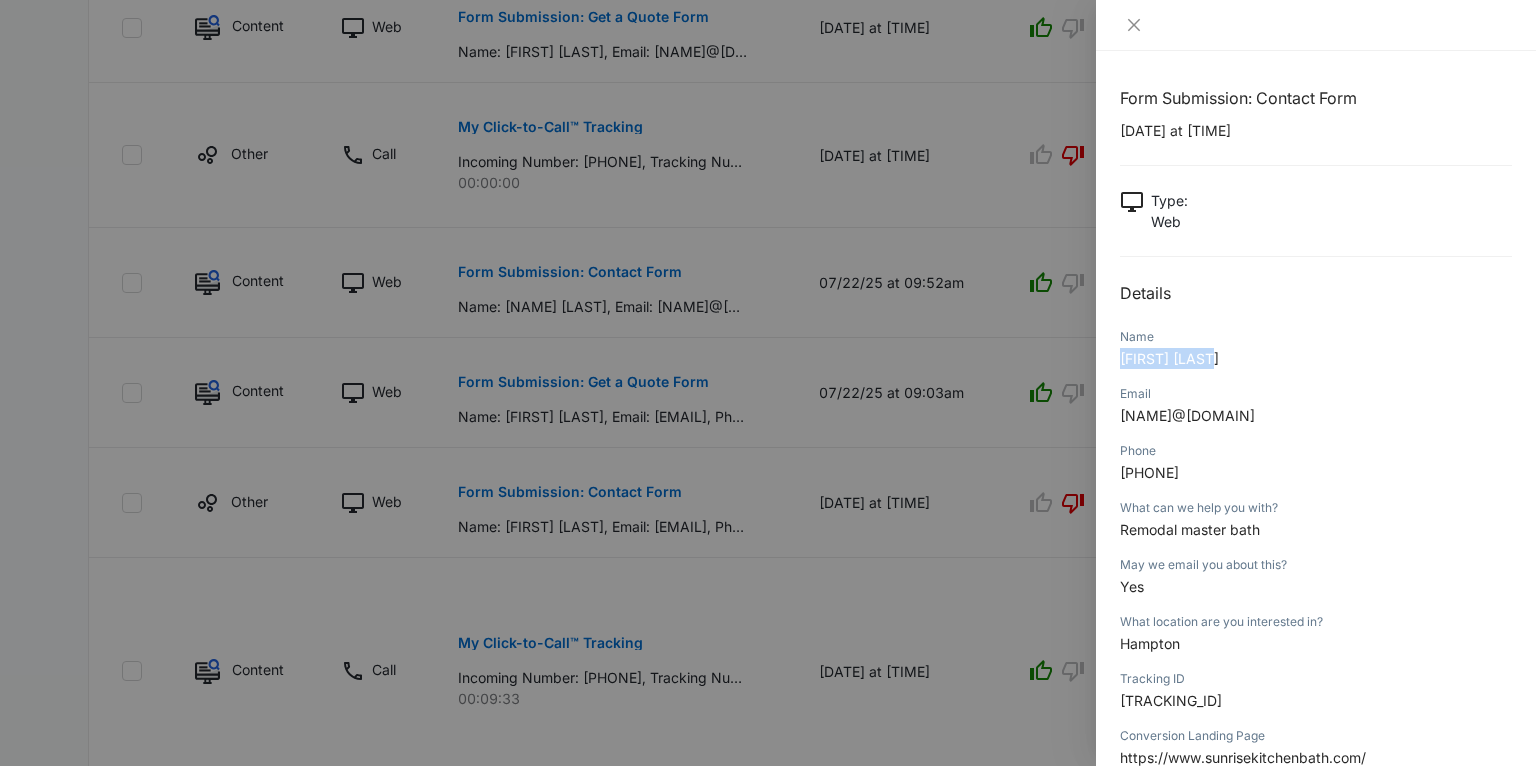 drag, startPoint x: 1219, startPoint y: 362, endPoint x: 1115, endPoint y: 363, distance: 104.00481 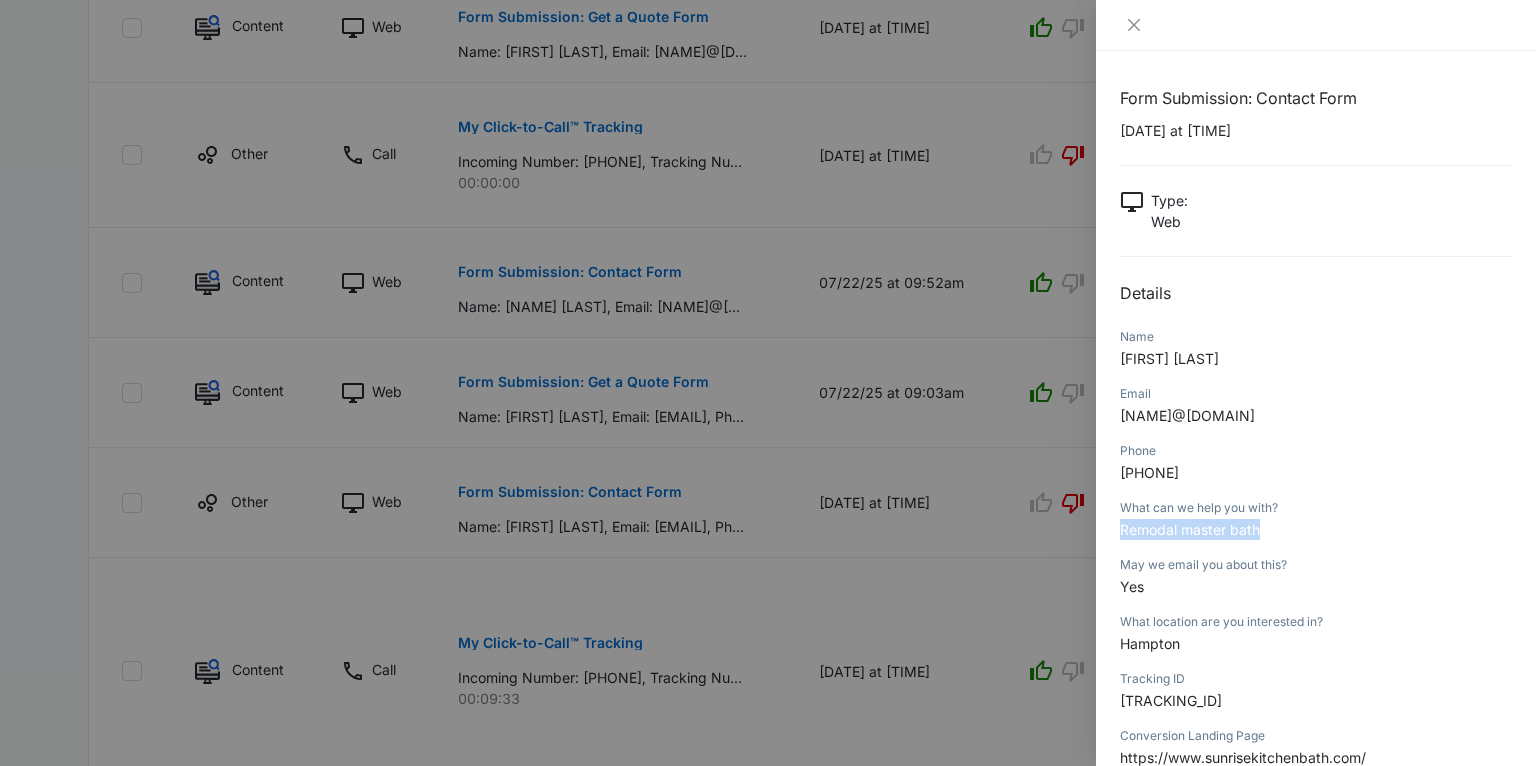 drag, startPoint x: 1271, startPoint y: 531, endPoint x: 1116, endPoint y: 532, distance: 155.00322 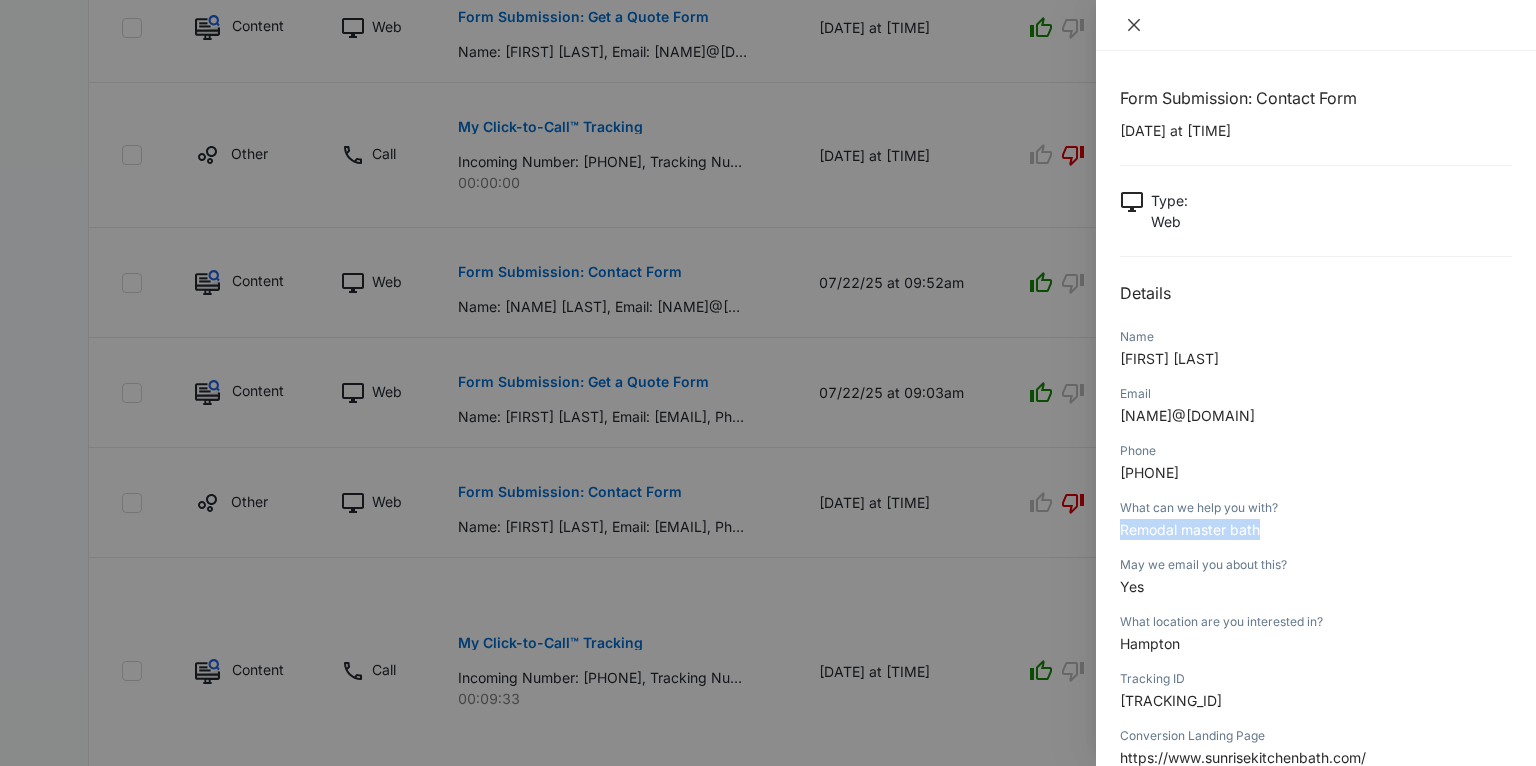 click 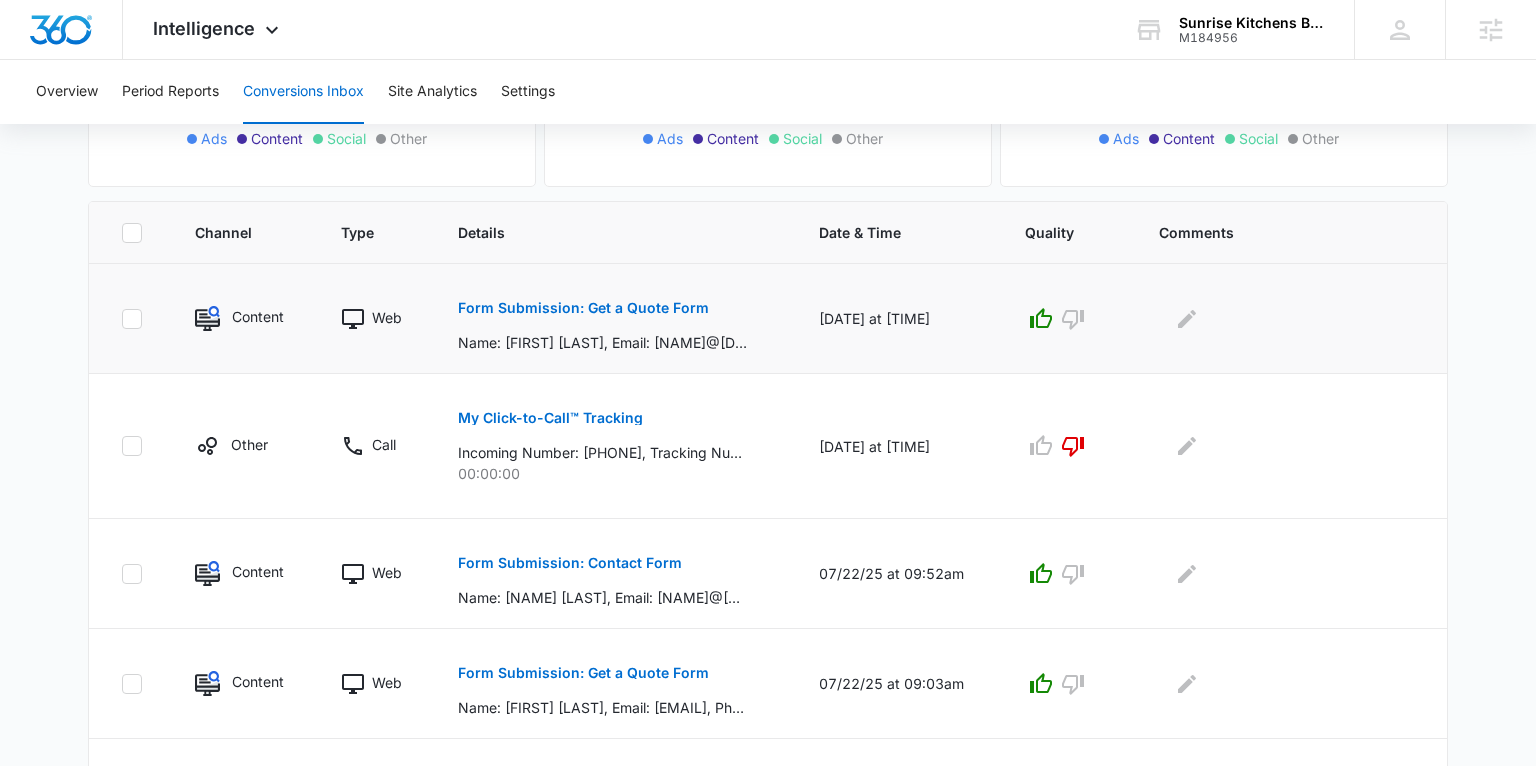 click on "Form Submission: Get a Quote Form" at bounding box center [583, 308] 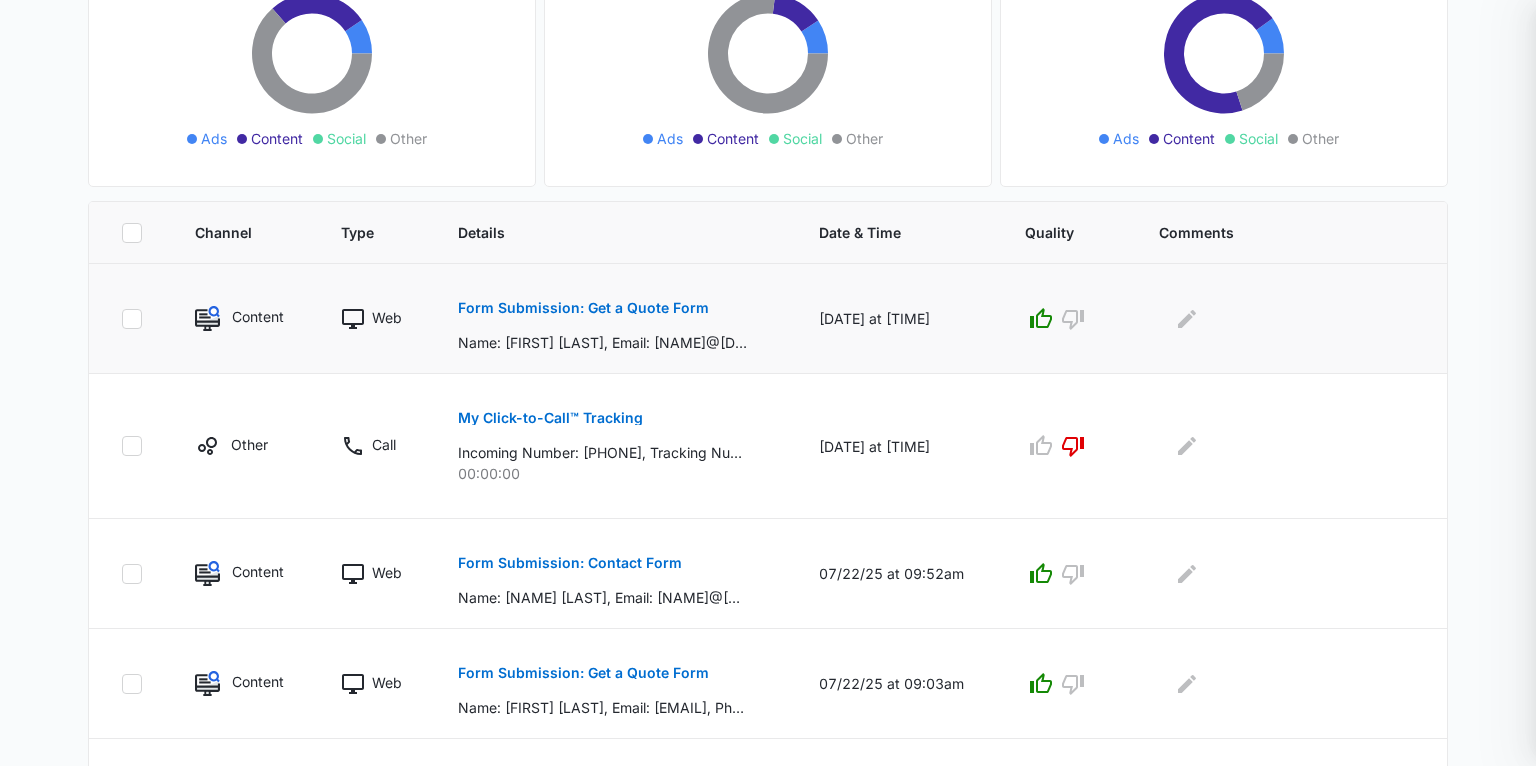 scroll, scrollTop: 365, scrollLeft: 0, axis: vertical 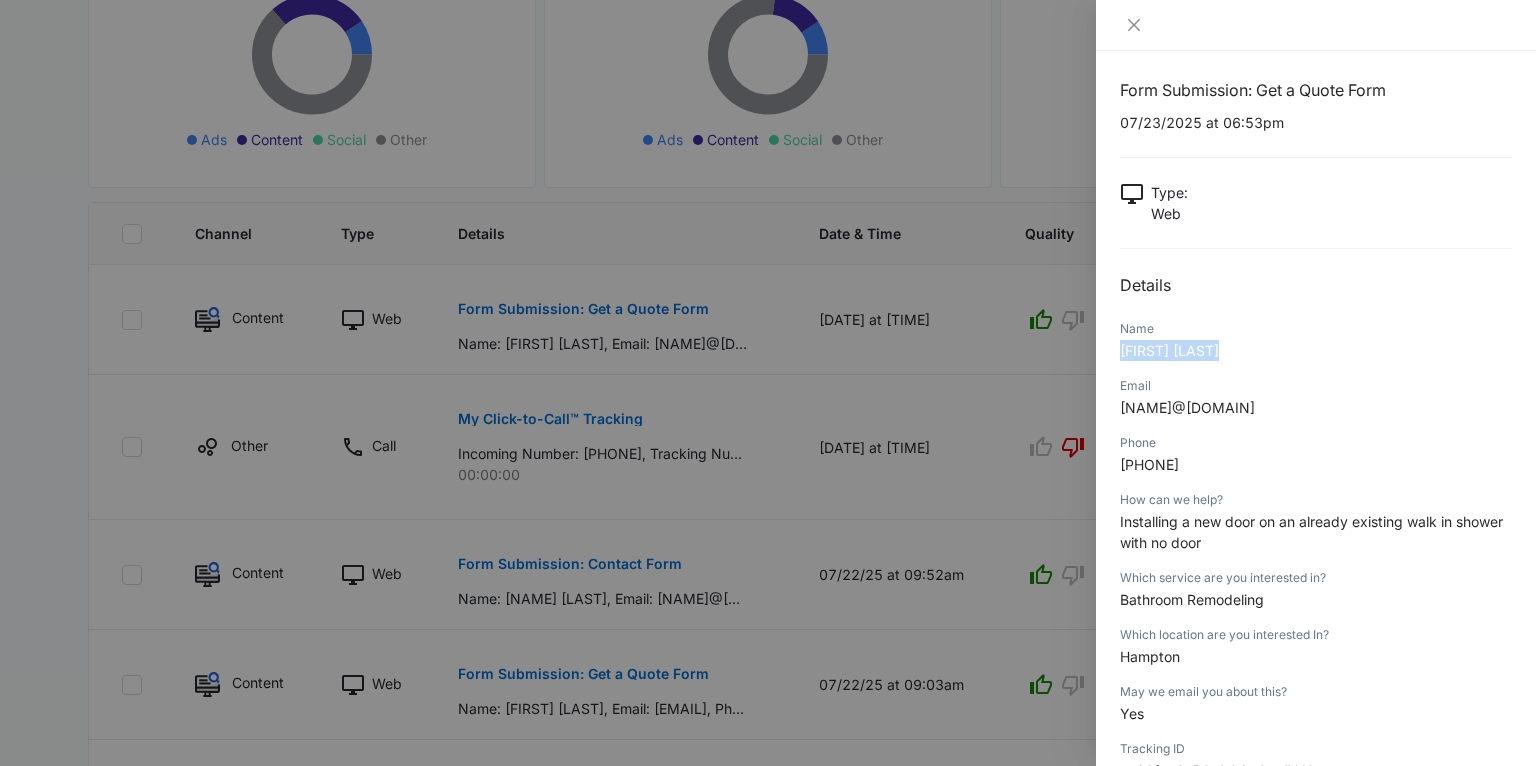 drag, startPoint x: 1235, startPoint y: 355, endPoint x: 1123, endPoint y: 351, distance: 112.0714 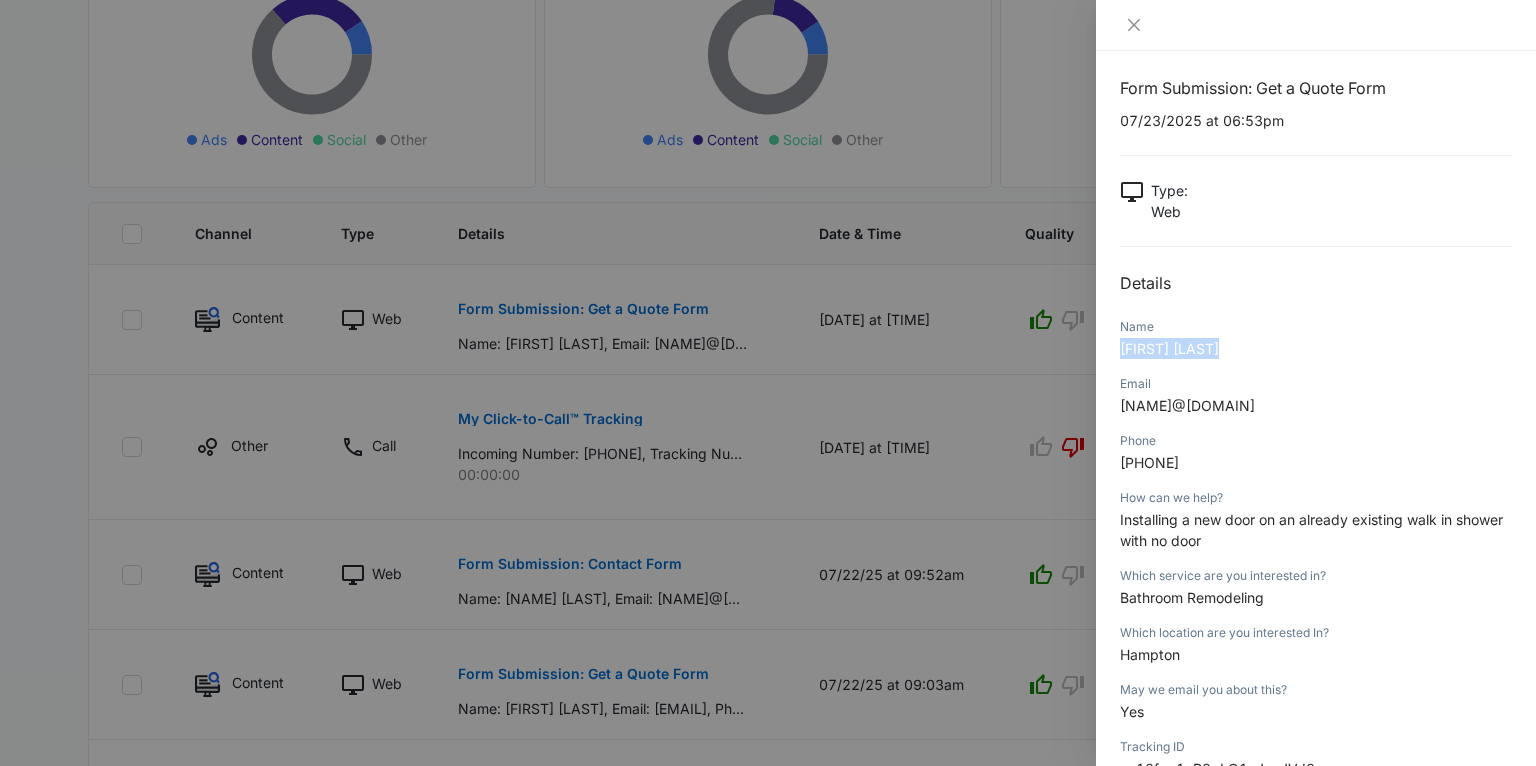scroll, scrollTop: 8, scrollLeft: 0, axis: vertical 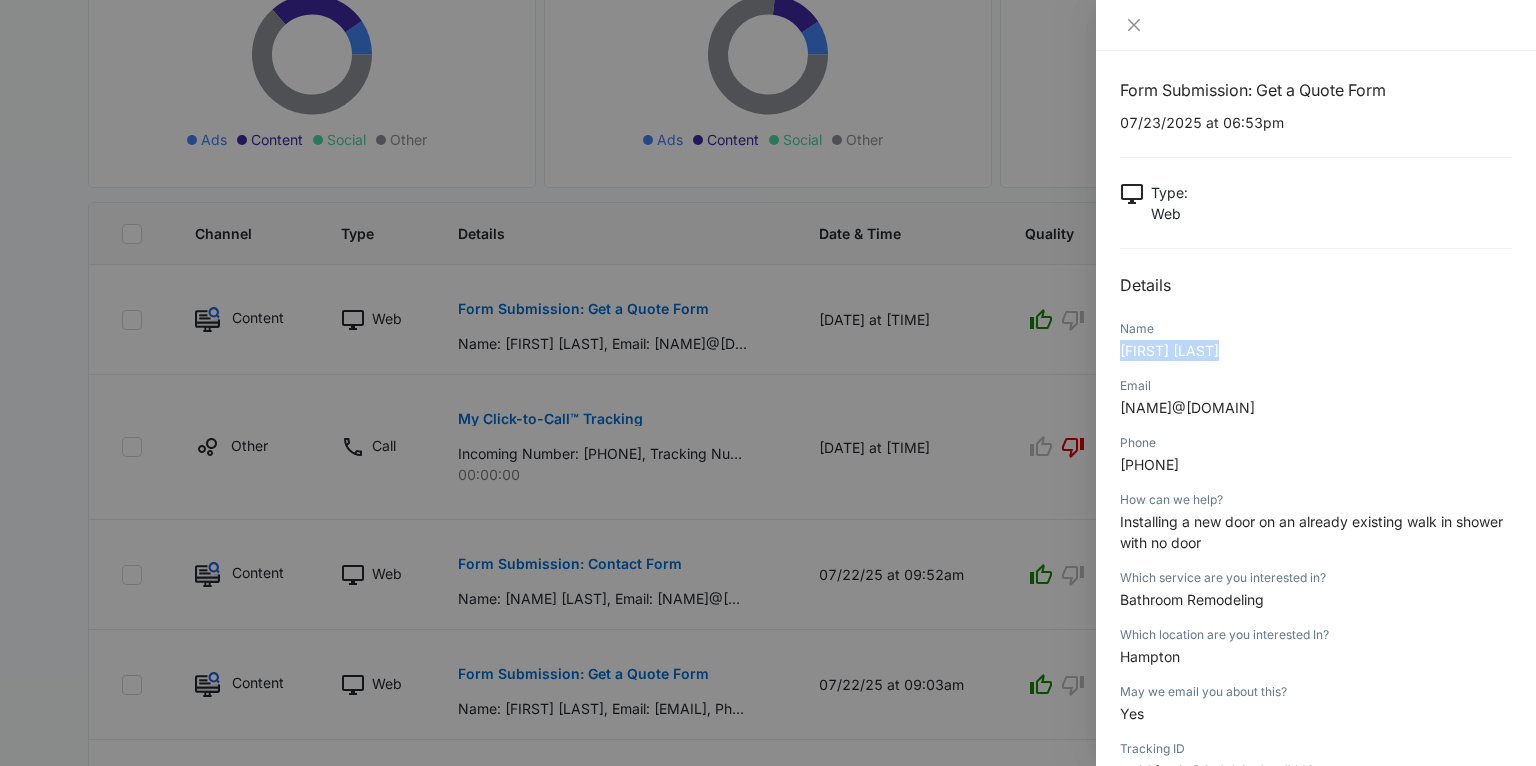 drag, startPoint x: 1219, startPoint y: 465, endPoint x: 1119, endPoint y: 465, distance: 100 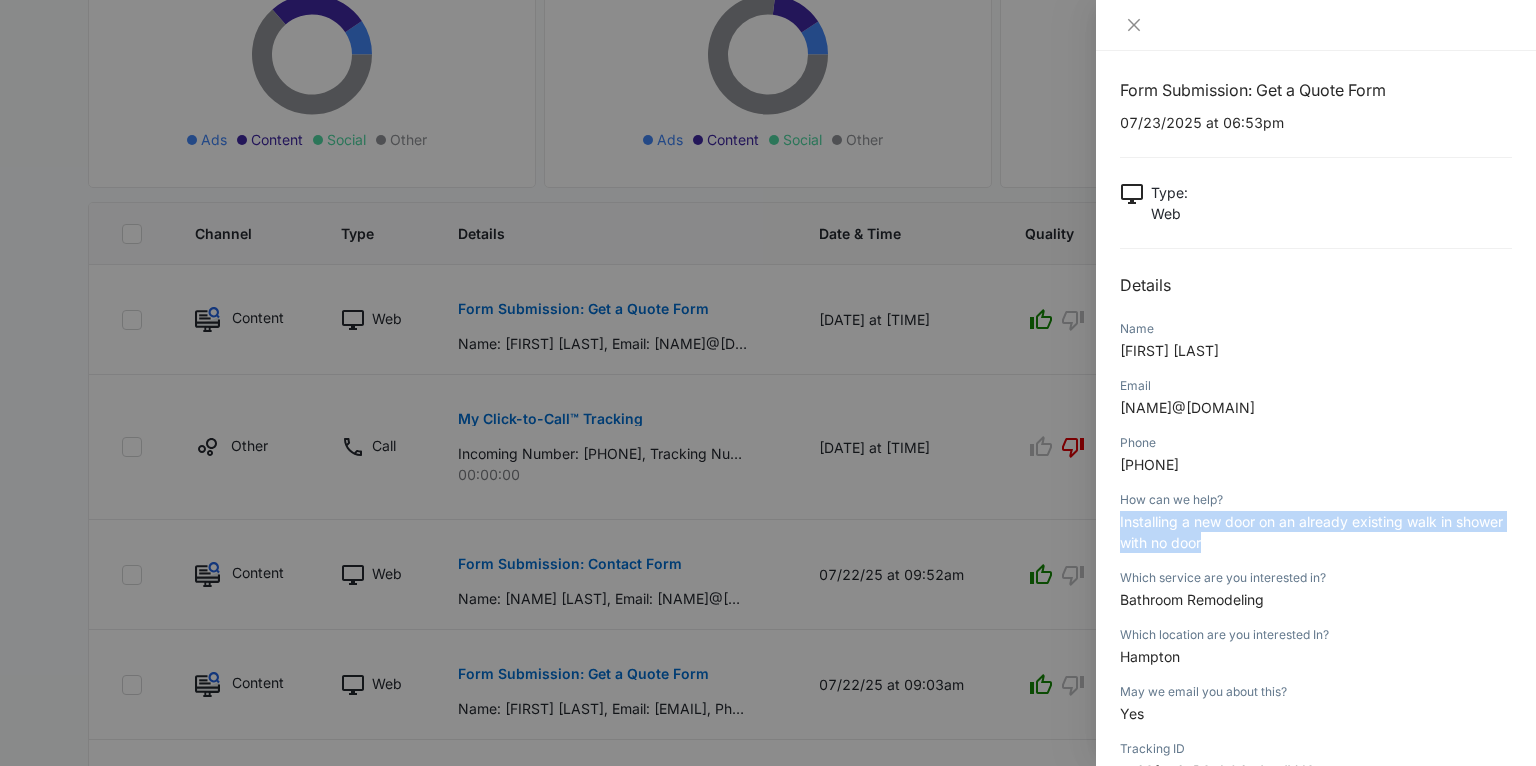 drag, startPoint x: 1220, startPoint y: 538, endPoint x: 1117, endPoint y: 522, distance: 104.23531 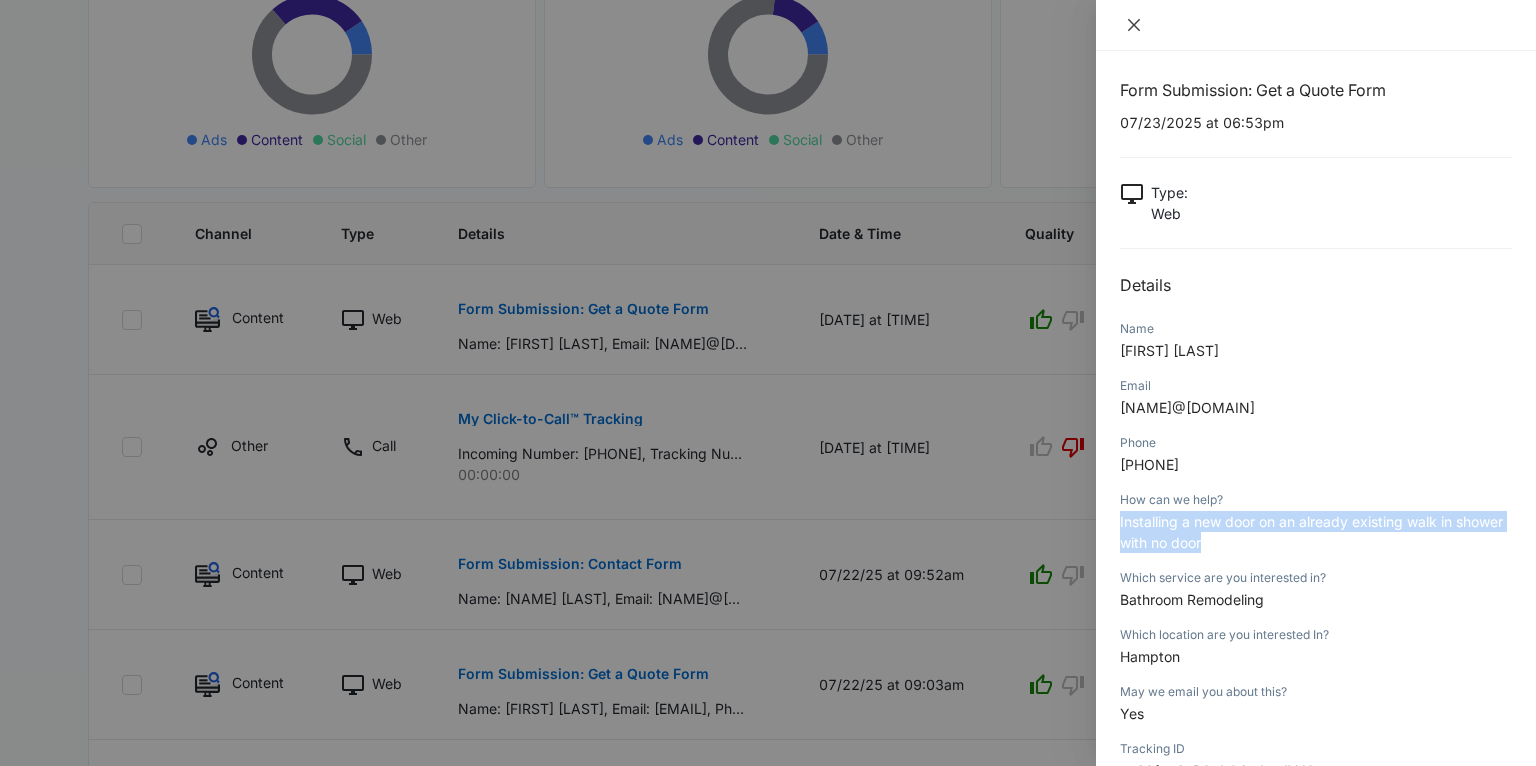 click 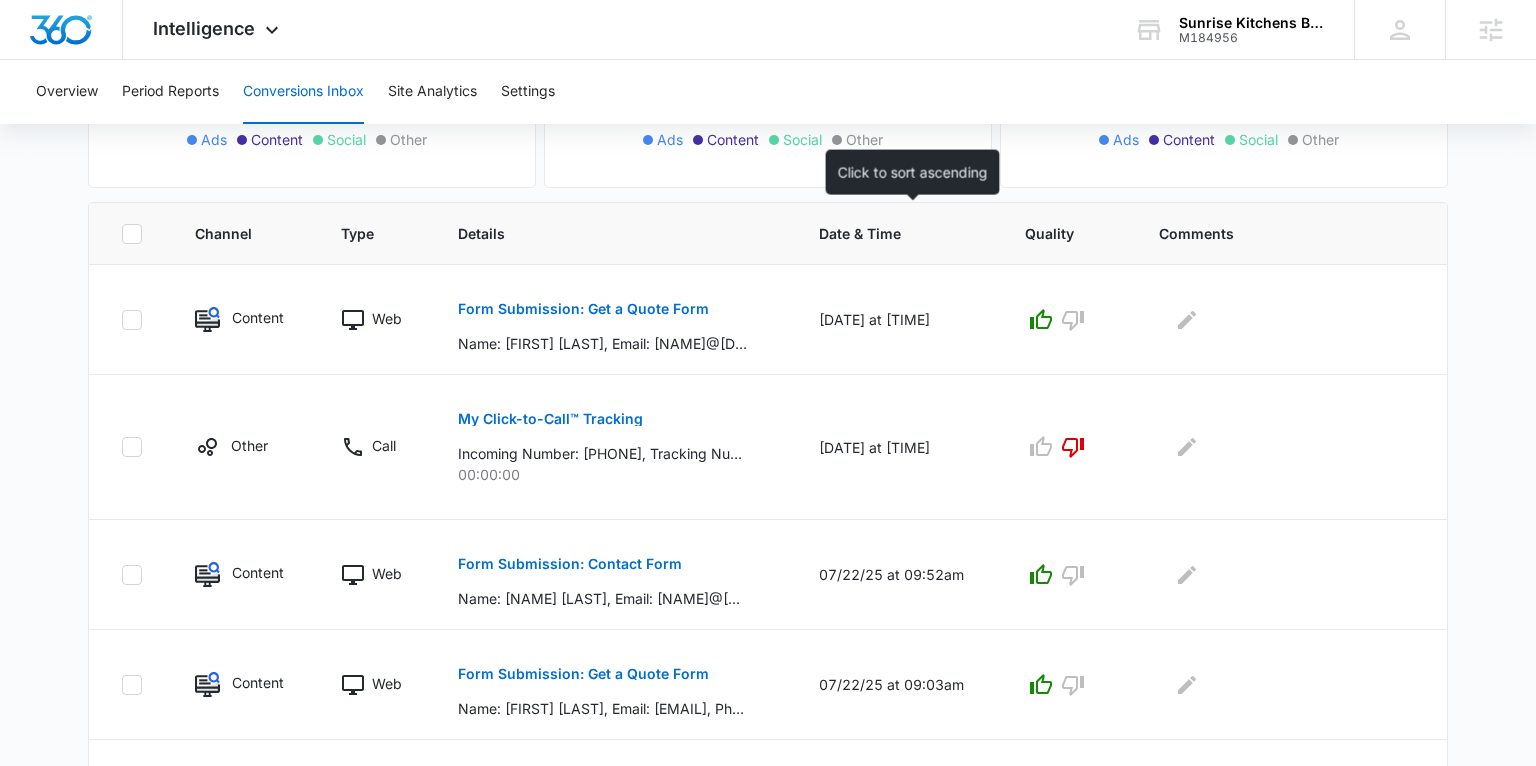 scroll, scrollTop: 1279, scrollLeft: 0, axis: vertical 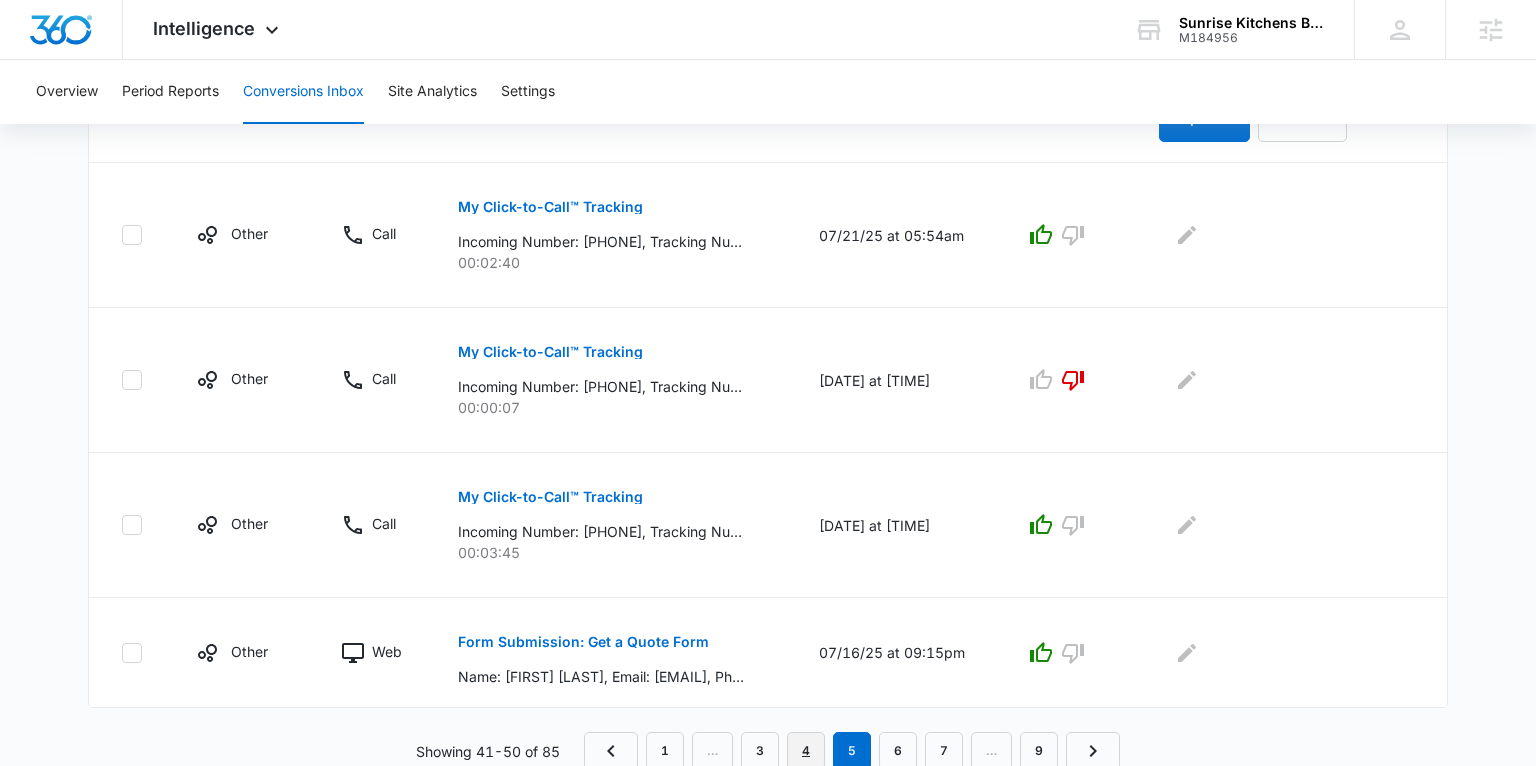 click on "4" at bounding box center [806, 751] 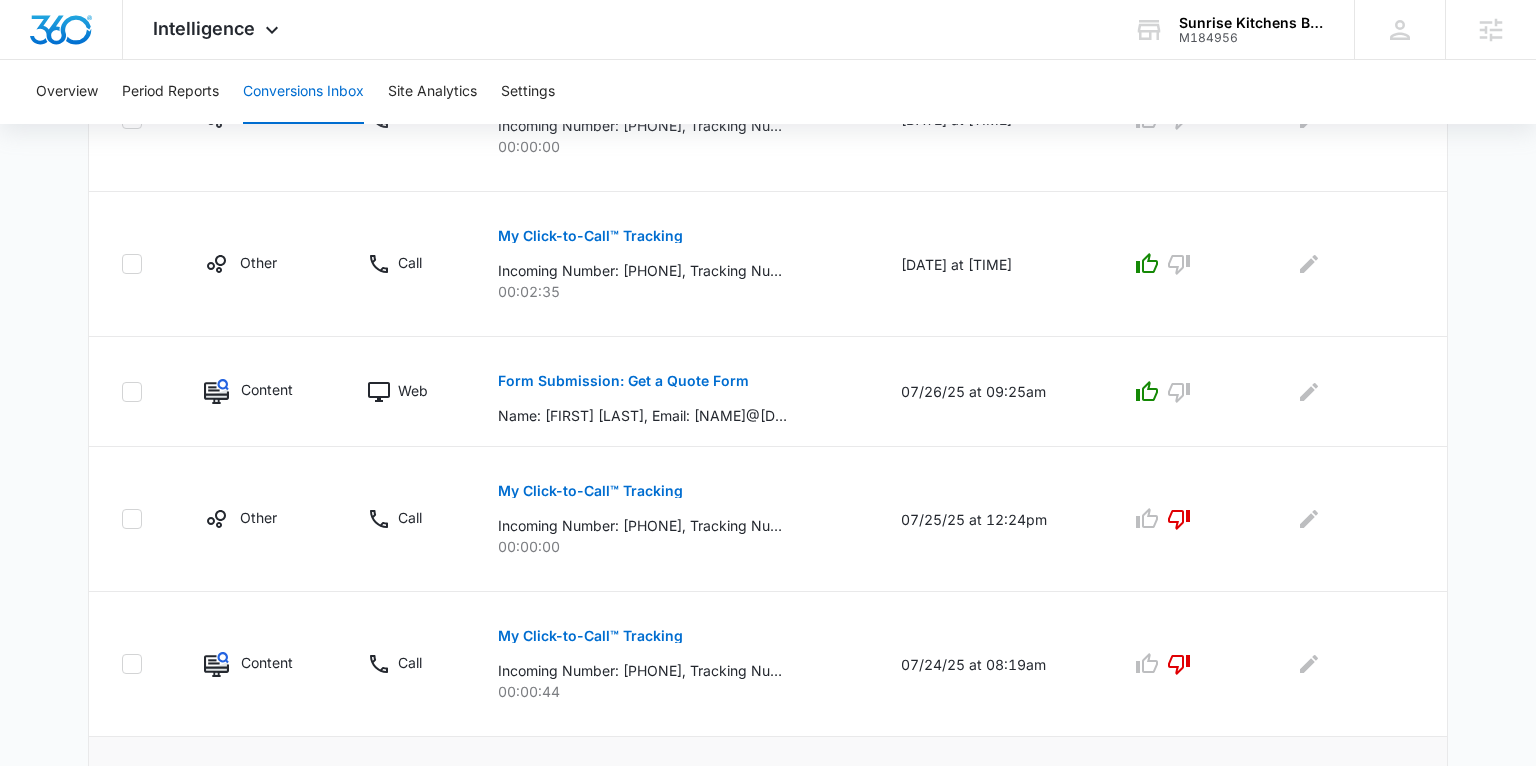 scroll, scrollTop: 1125, scrollLeft: 0, axis: vertical 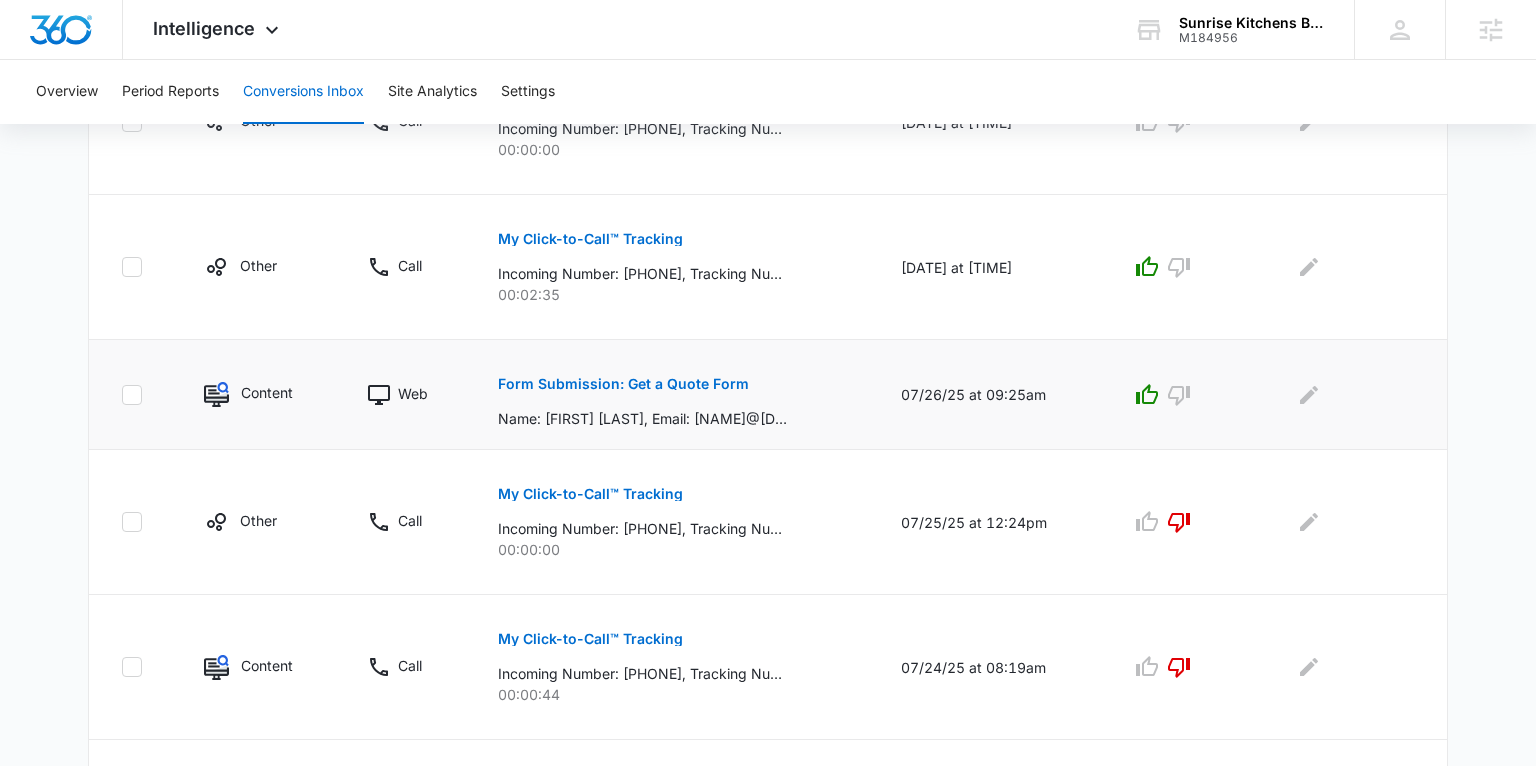 click on "Form Submission: Get a Quote Form" at bounding box center [623, 384] 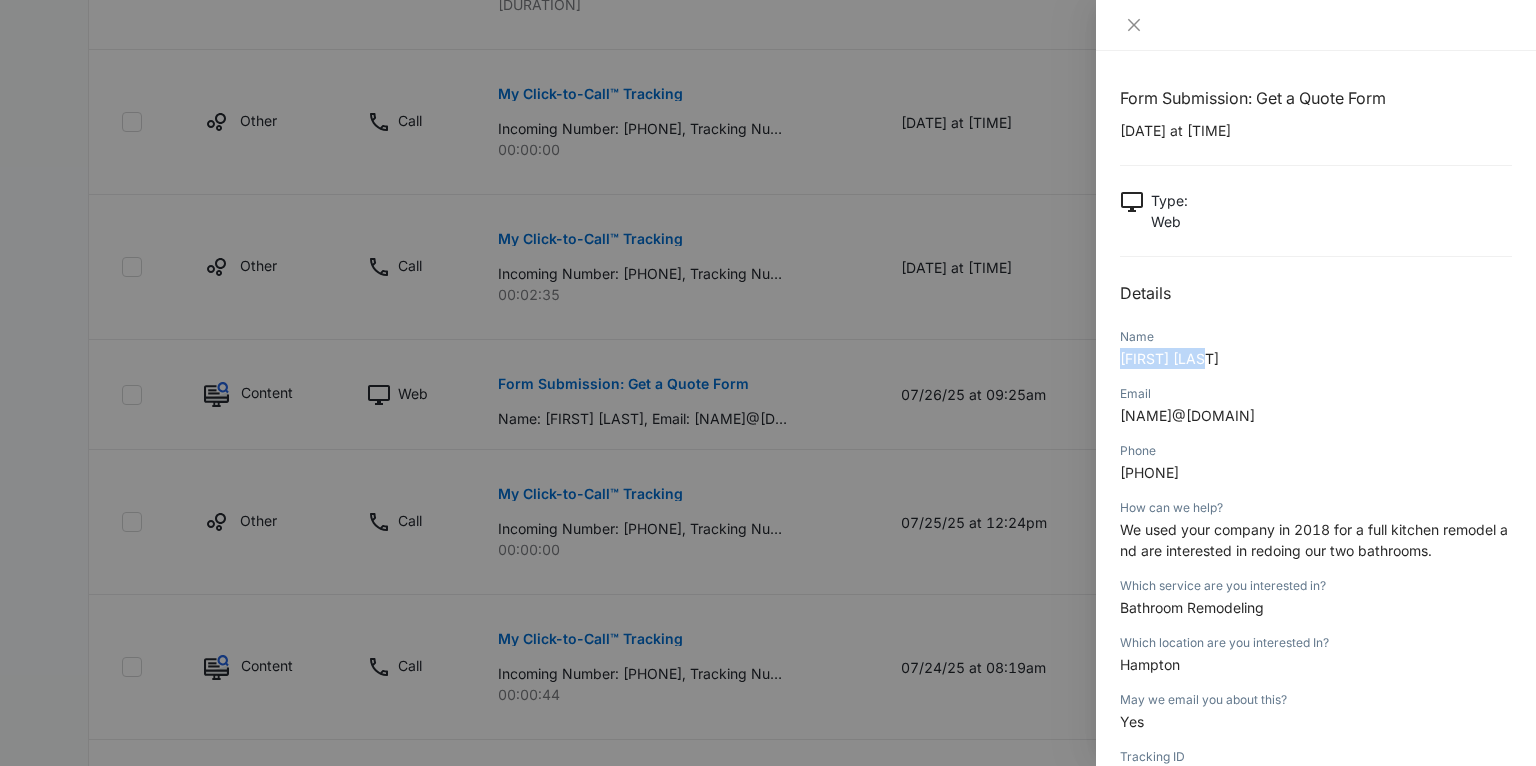 drag, startPoint x: 1193, startPoint y: 361, endPoint x: 1114, endPoint y: 356, distance: 79.15807 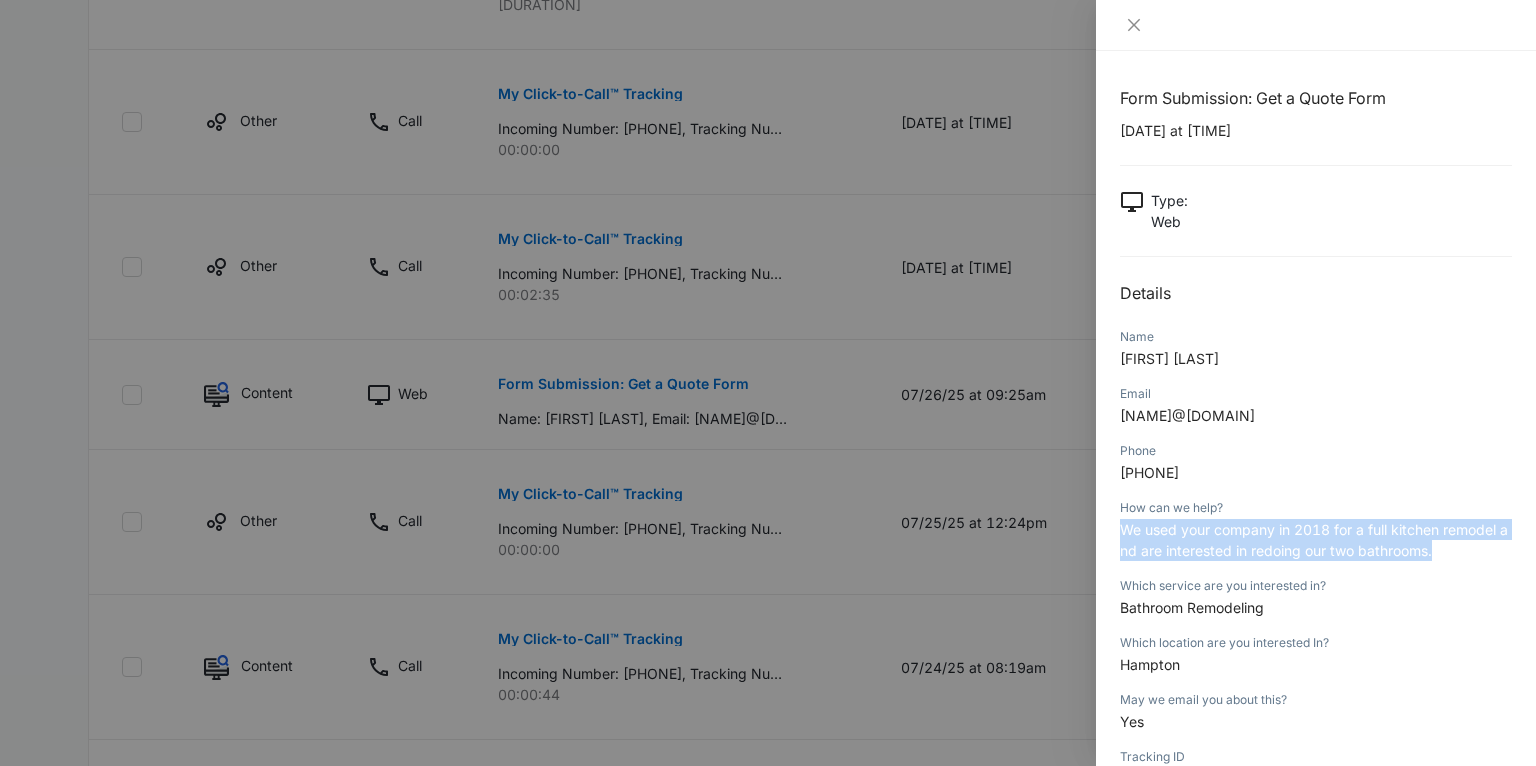 drag, startPoint x: 1407, startPoint y: 551, endPoint x: 1114, endPoint y: 534, distance: 293.49277 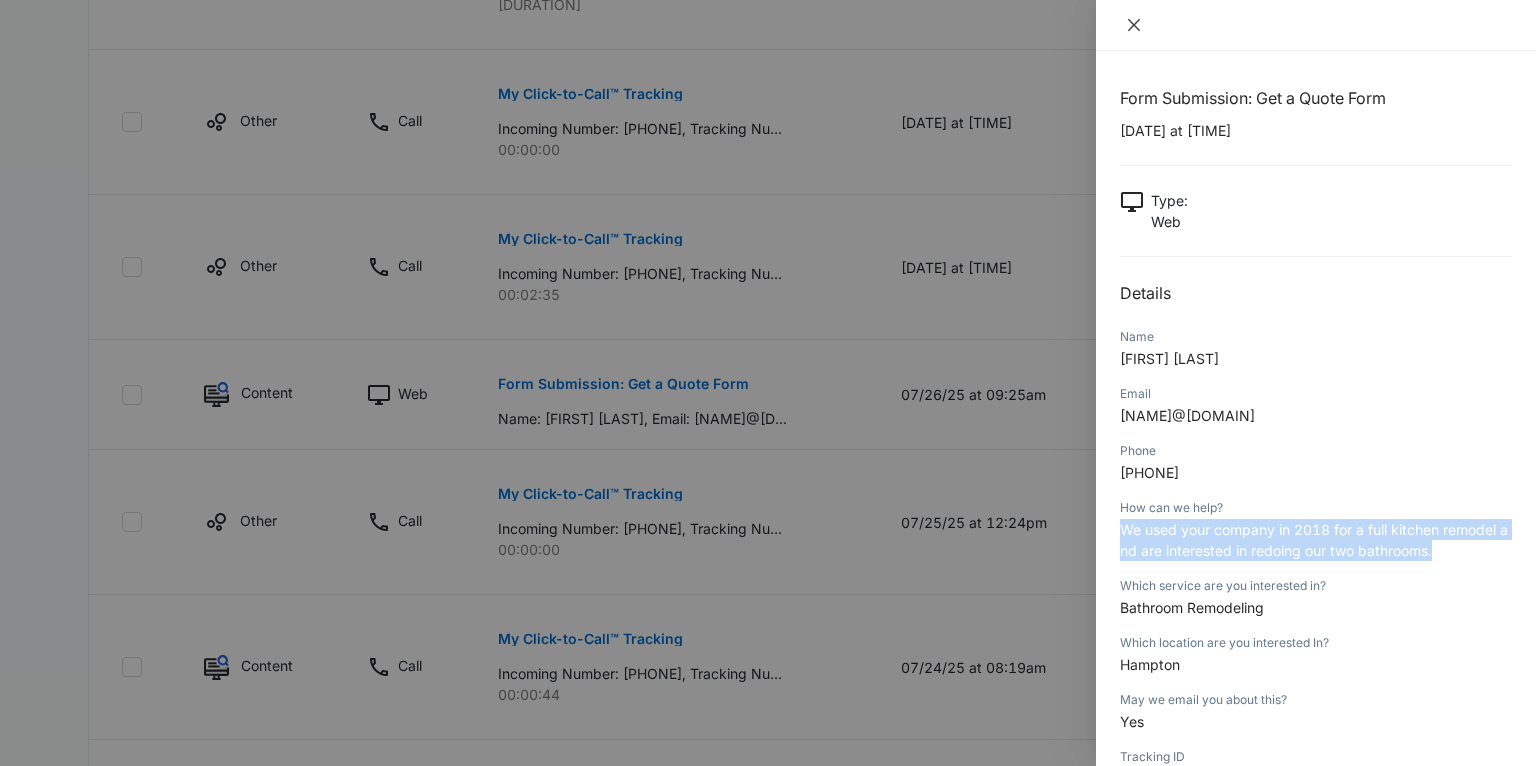 click at bounding box center [1134, 25] 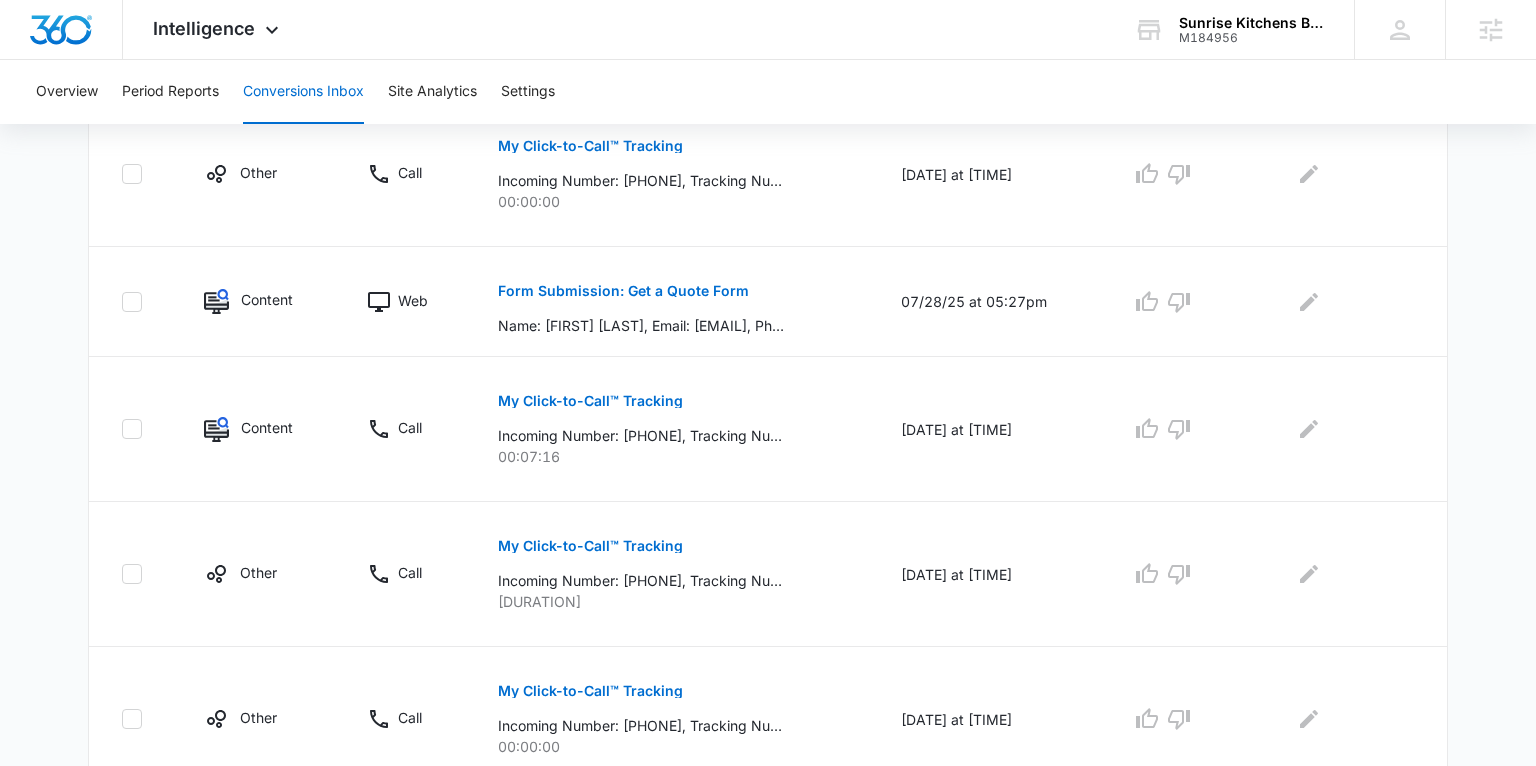 scroll, scrollTop: 527, scrollLeft: 0, axis: vertical 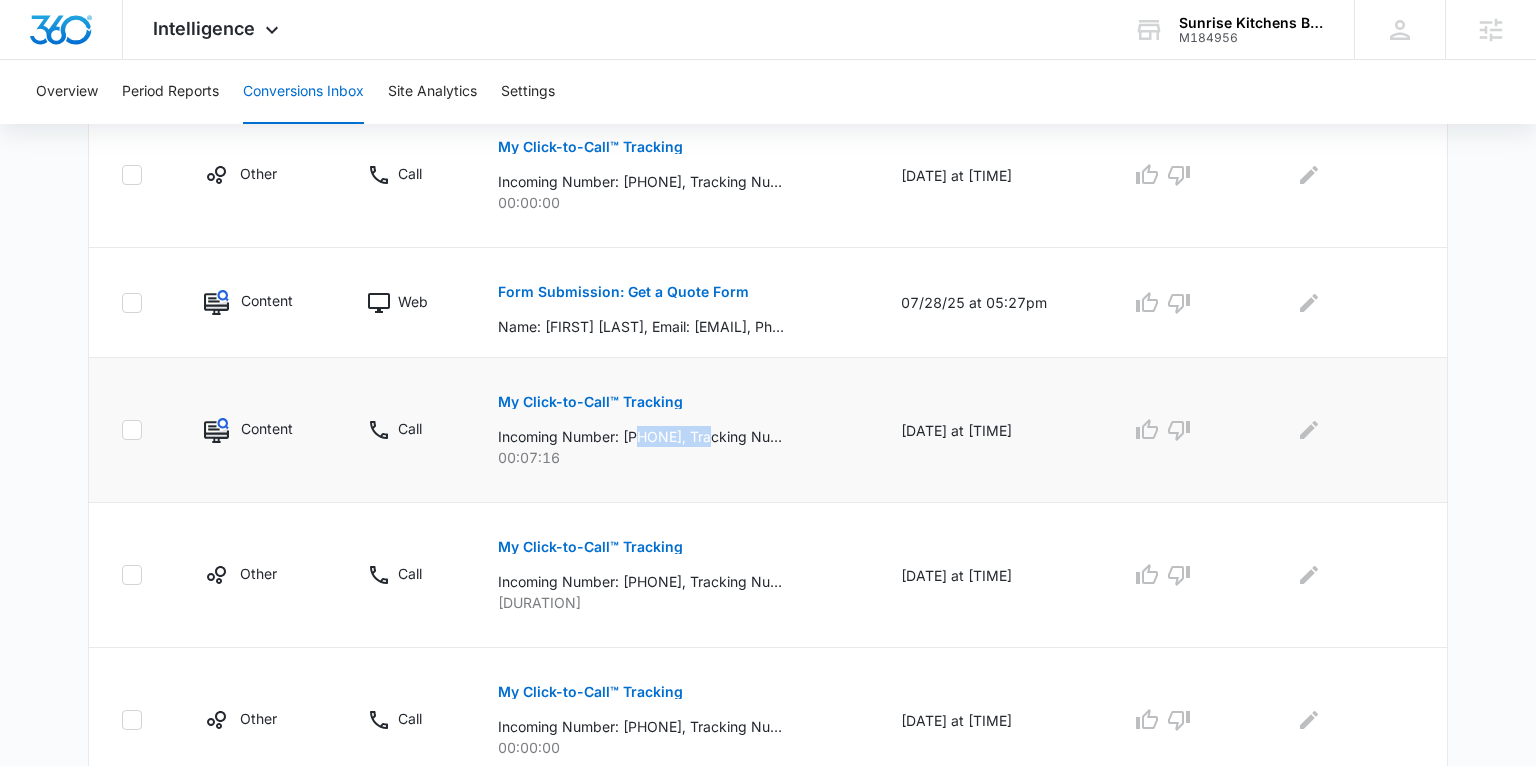 drag, startPoint x: 644, startPoint y: 435, endPoint x: 729, endPoint y: 433, distance: 85.02353 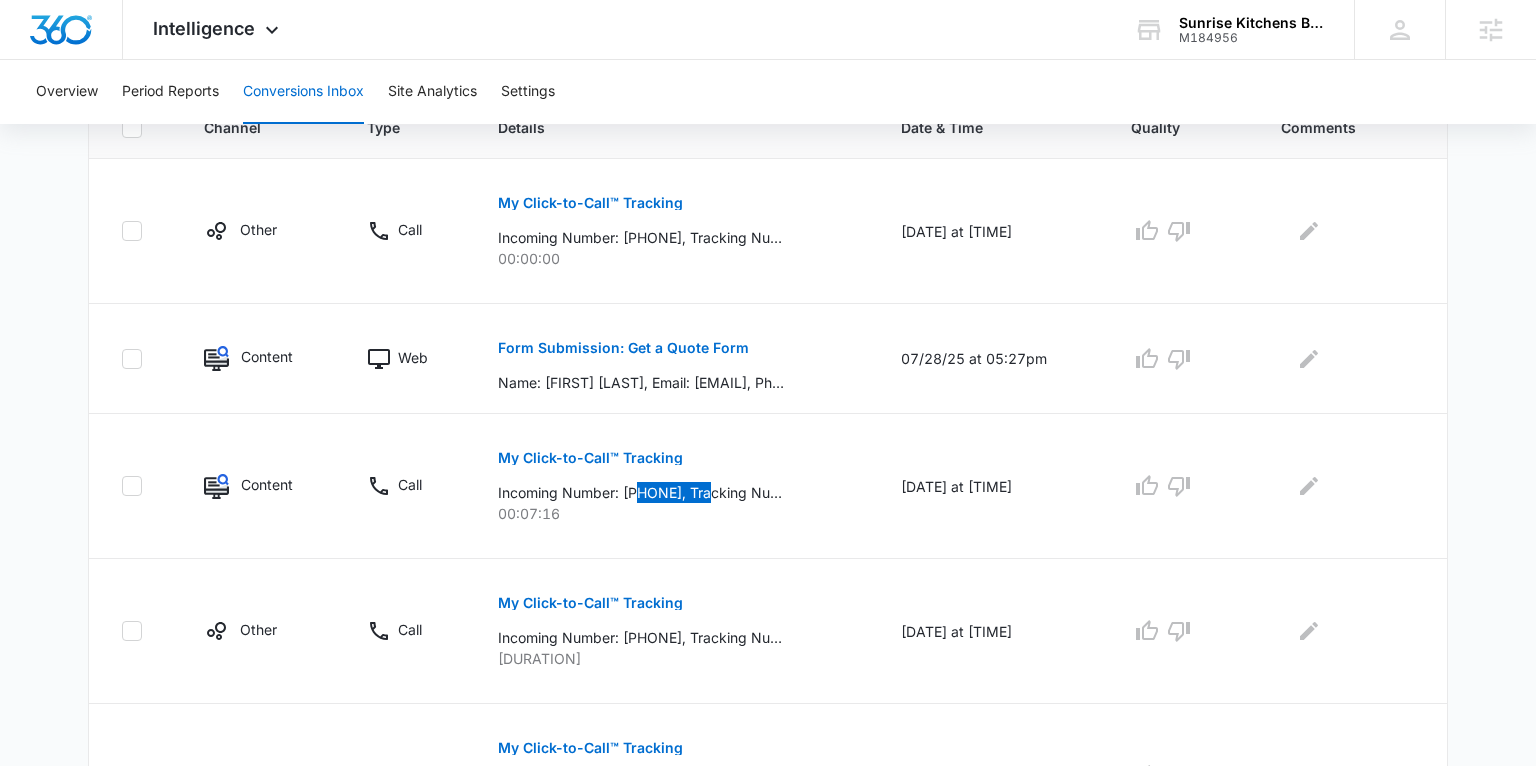 scroll, scrollTop: 439, scrollLeft: 0, axis: vertical 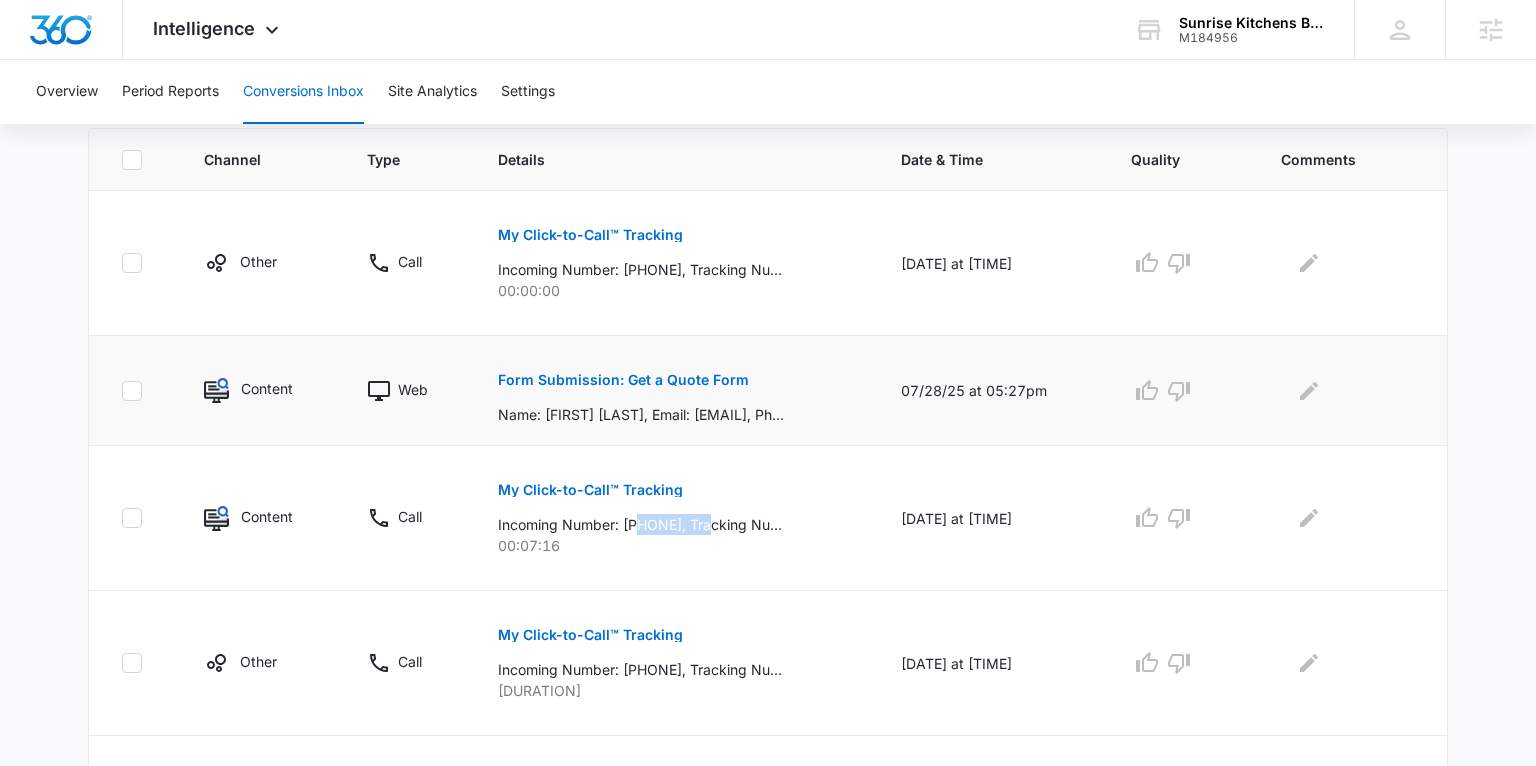 click on "Form Submission: Get a Quote Form" at bounding box center (623, 380) 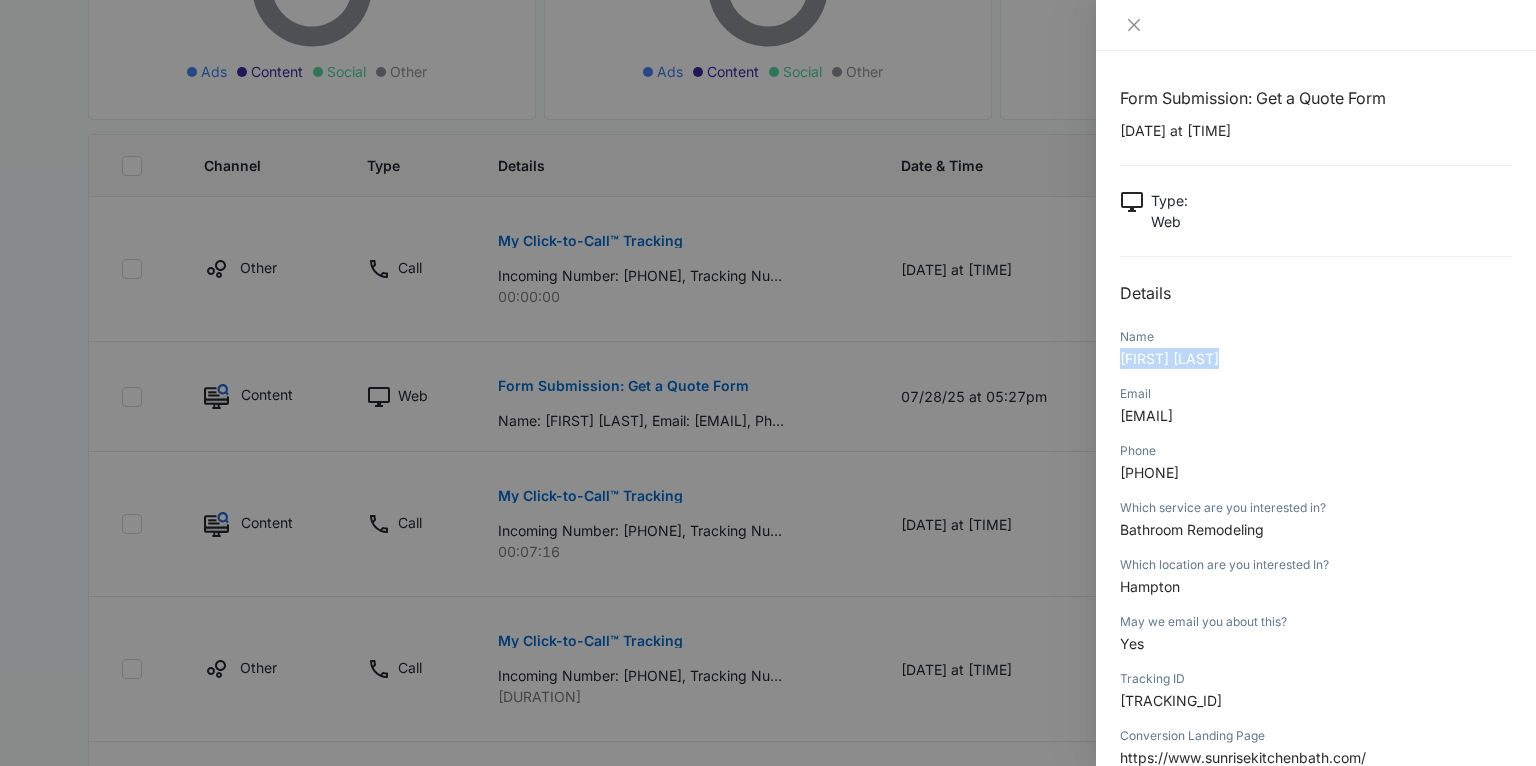 drag, startPoint x: 1210, startPoint y: 353, endPoint x: 1112, endPoint y: 356, distance: 98.045906 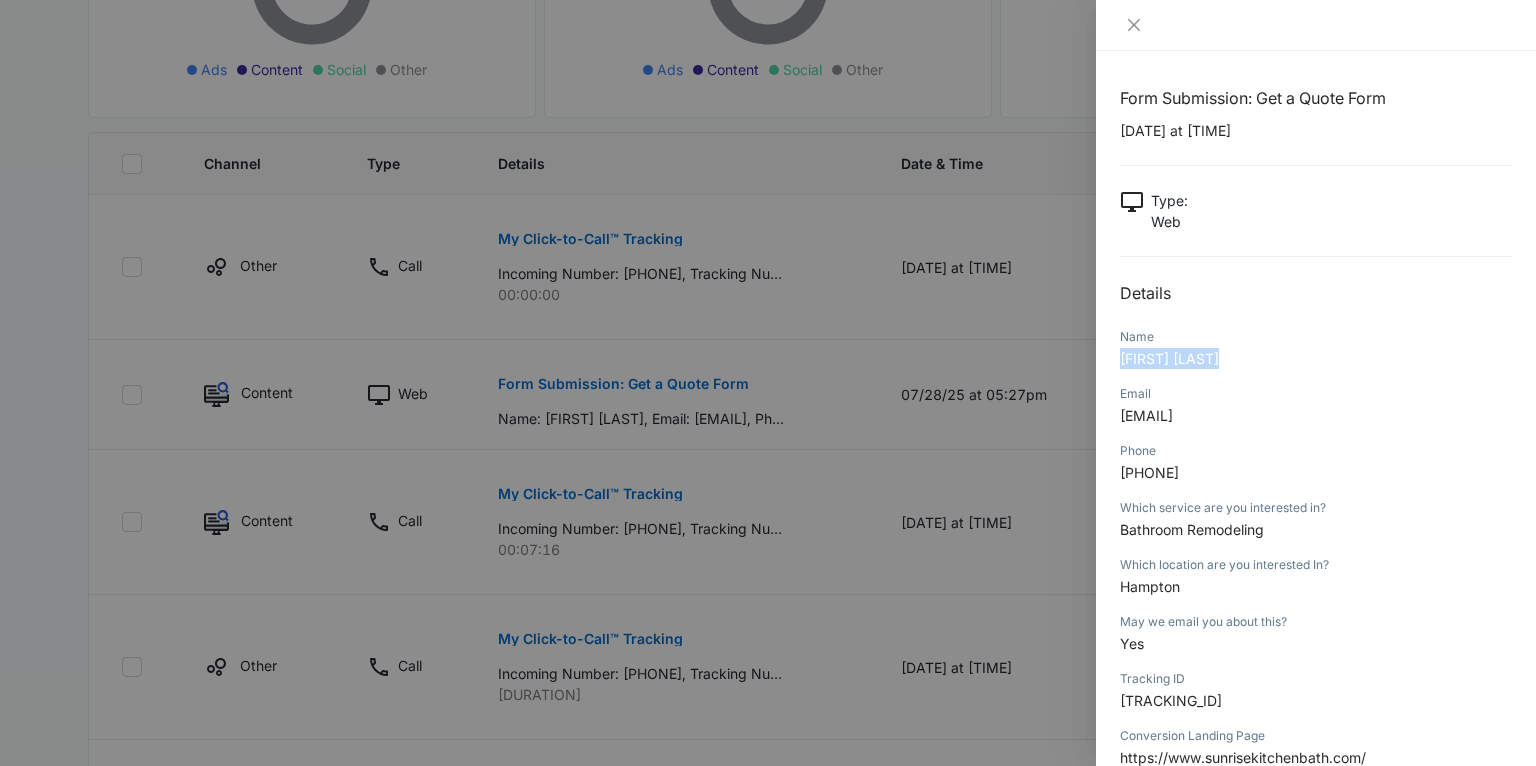 scroll, scrollTop: 0, scrollLeft: 0, axis: both 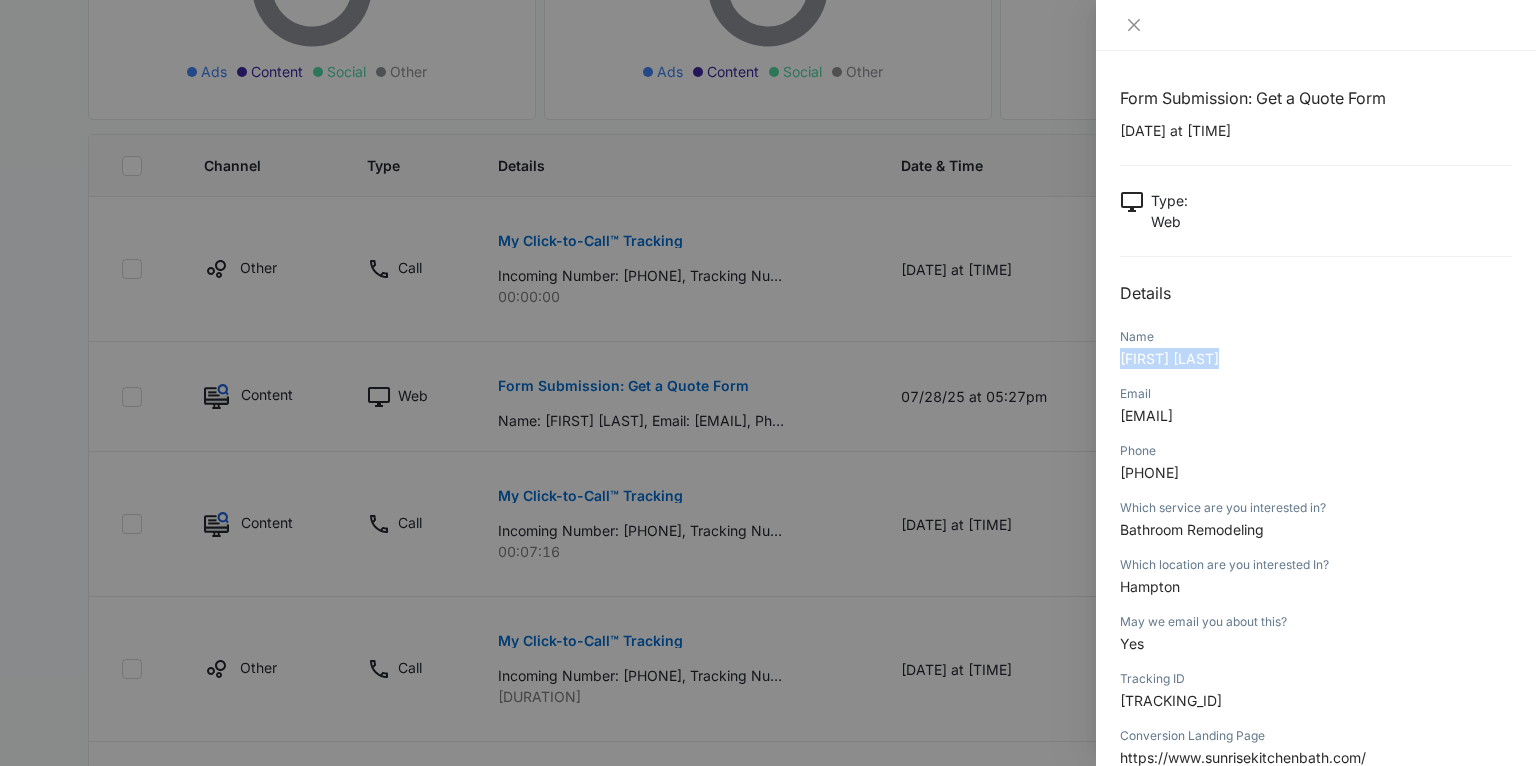 drag, startPoint x: 1276, startPoint y: 415, endPoint x: 1116, endPoint y: 420, distance: 160.07811 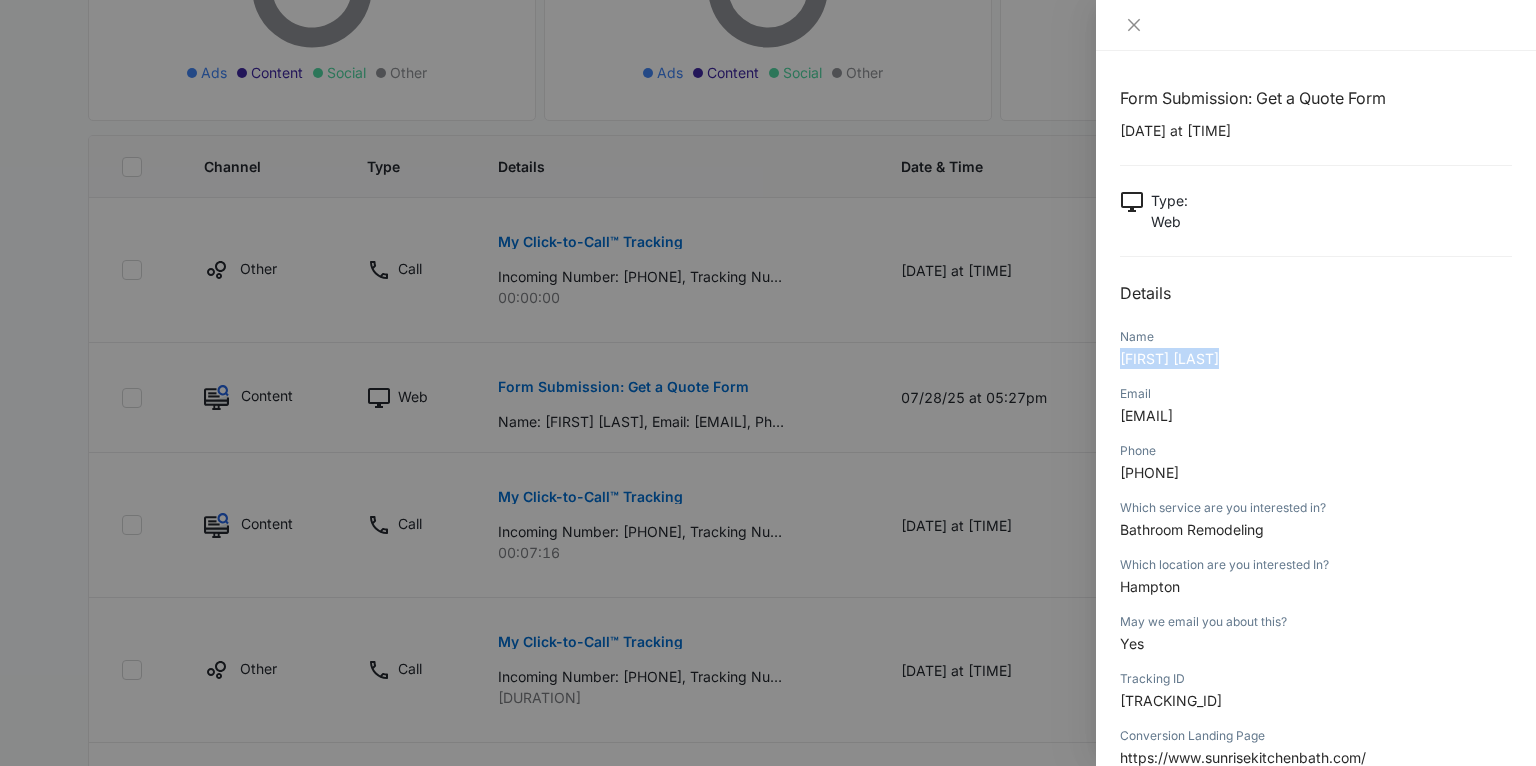 drag, startPoint x: 1213, startPoint y: 472, endPoint x: 1109, endPoint y: 474, distance: 104.019226 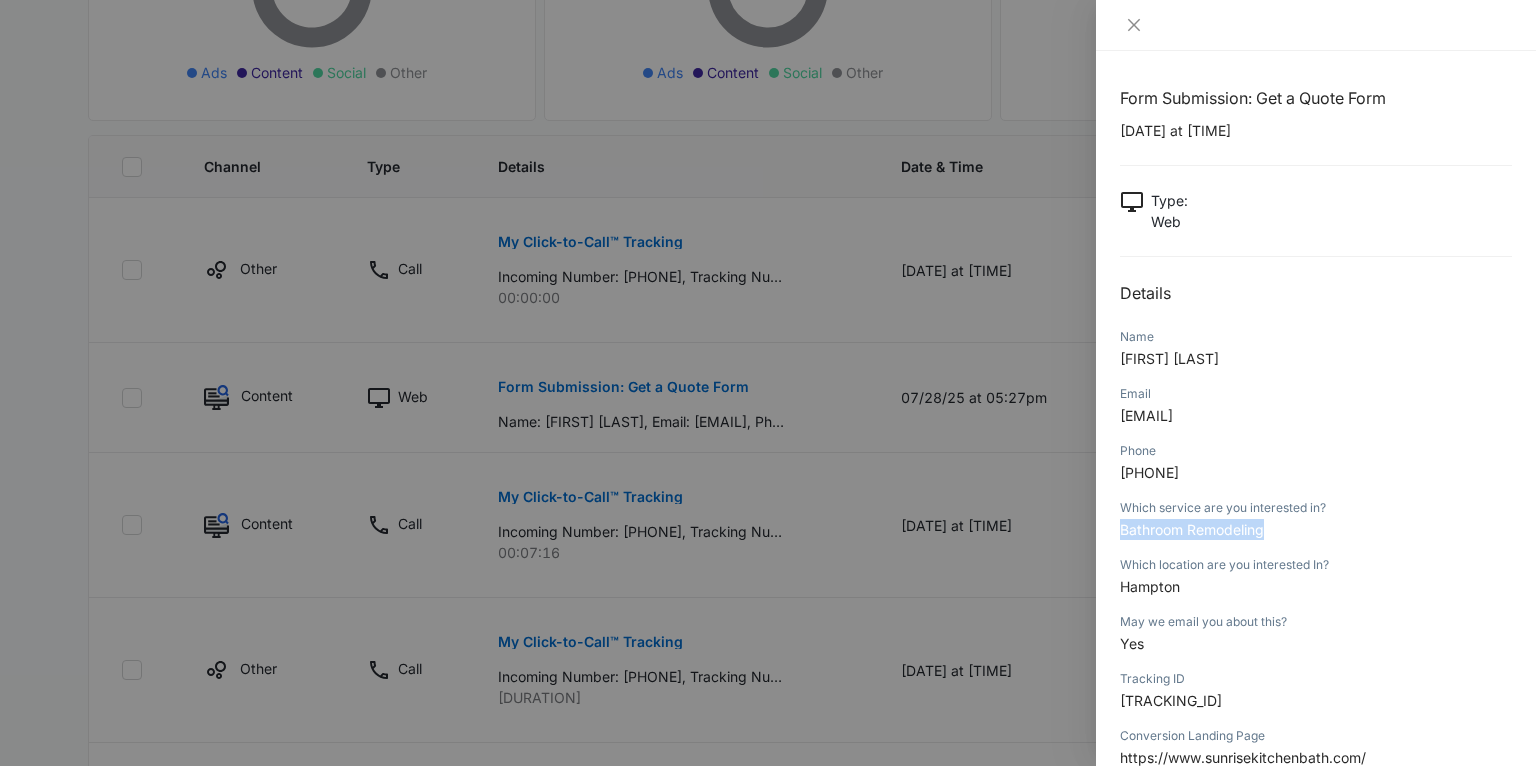 drag, startPoint x: 1267, startPoint y: 524, endPoint x: 1119, endPoint y: 528, distance: 148.05405 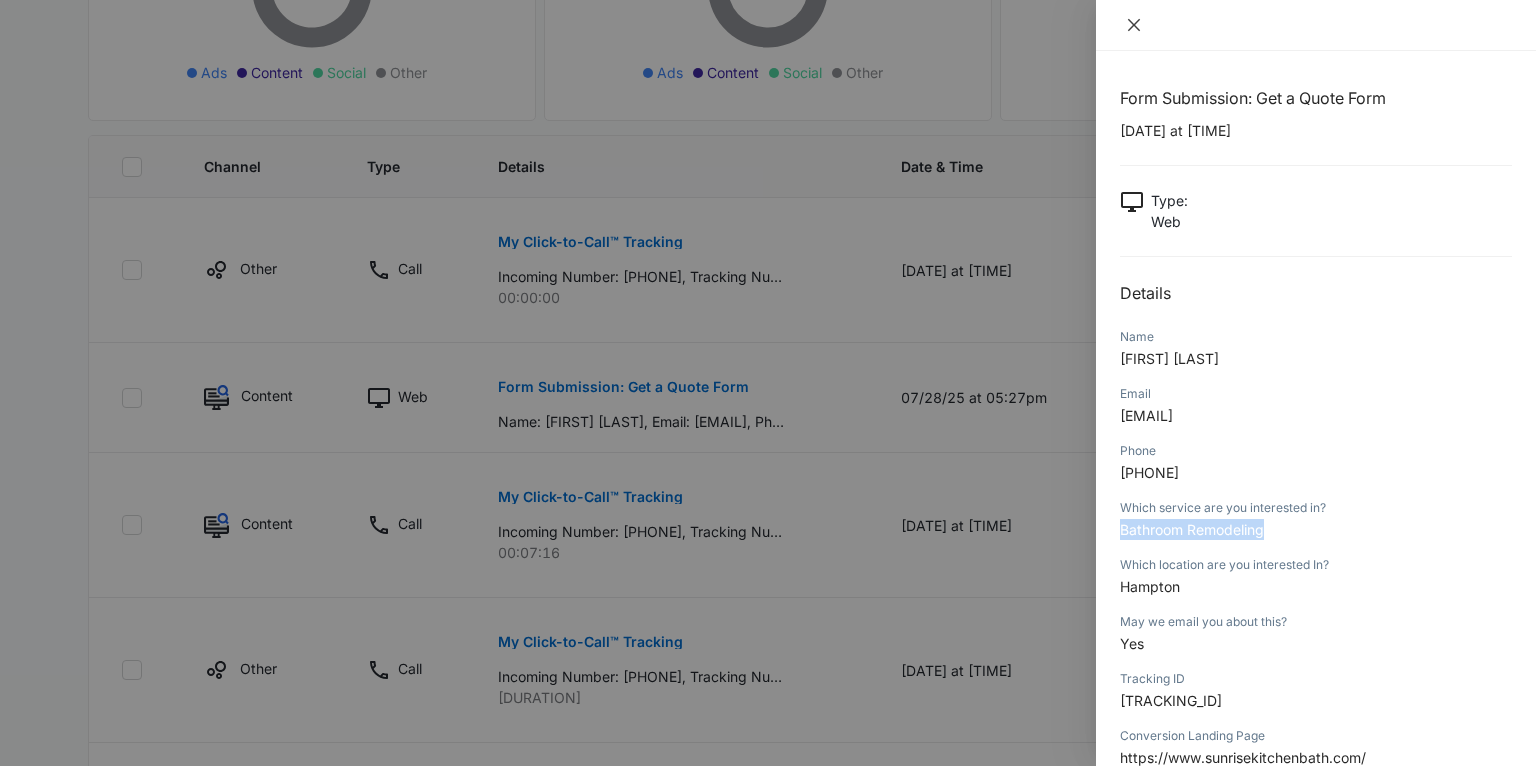 click 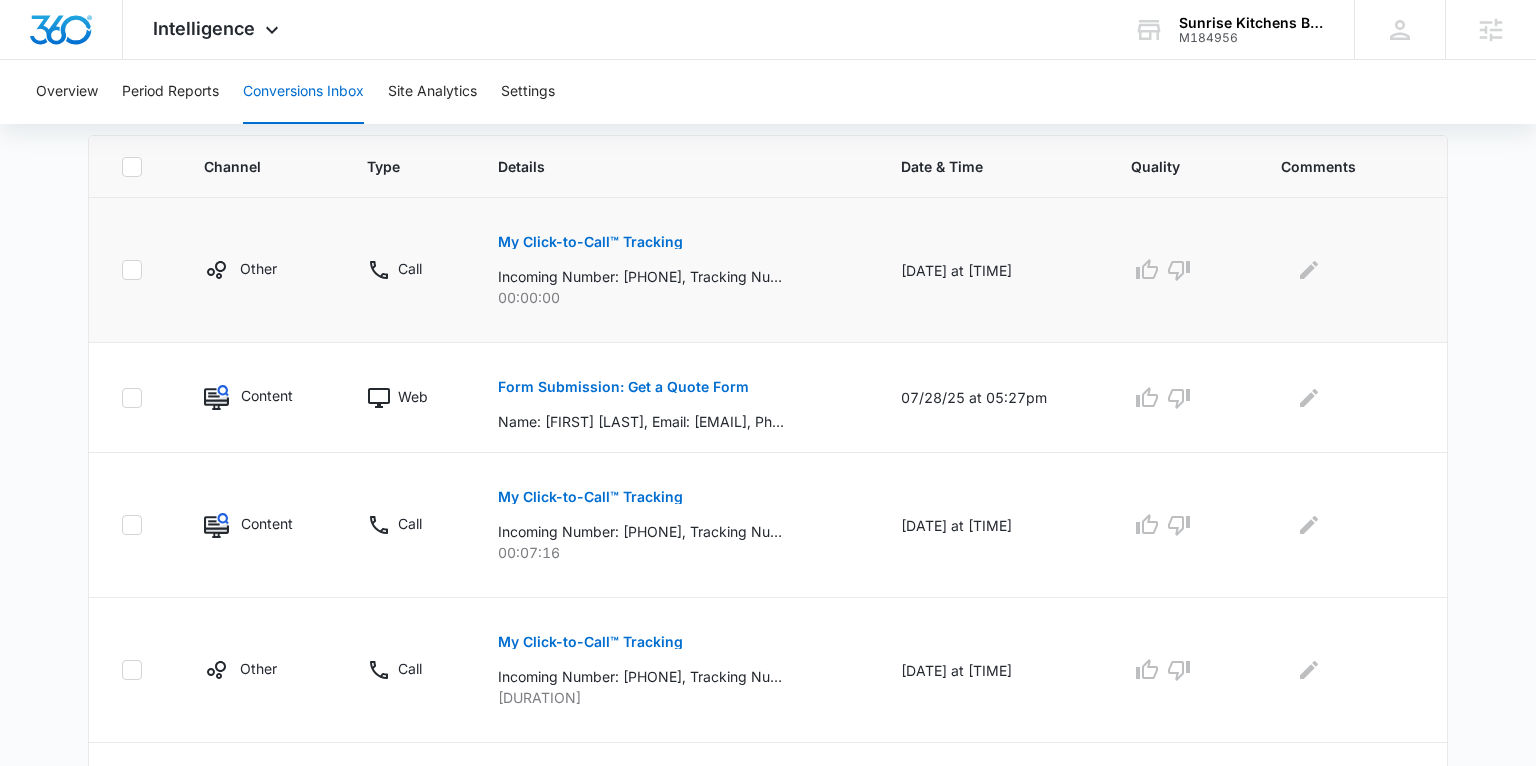 scroll, scrollTop: 1303, scrollLeft: 0, axis: vertical 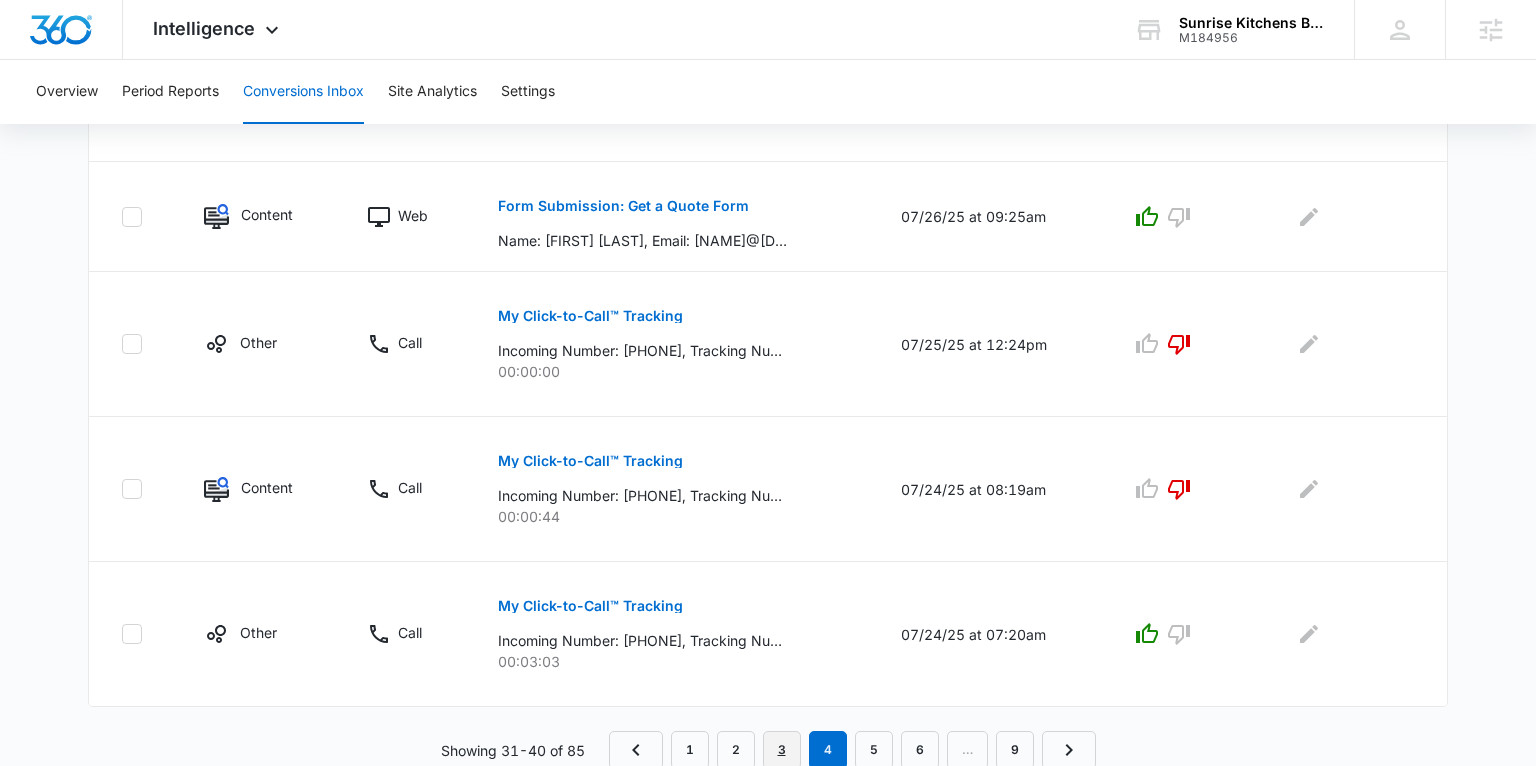 click on "3" at bounding box center [782, 750] 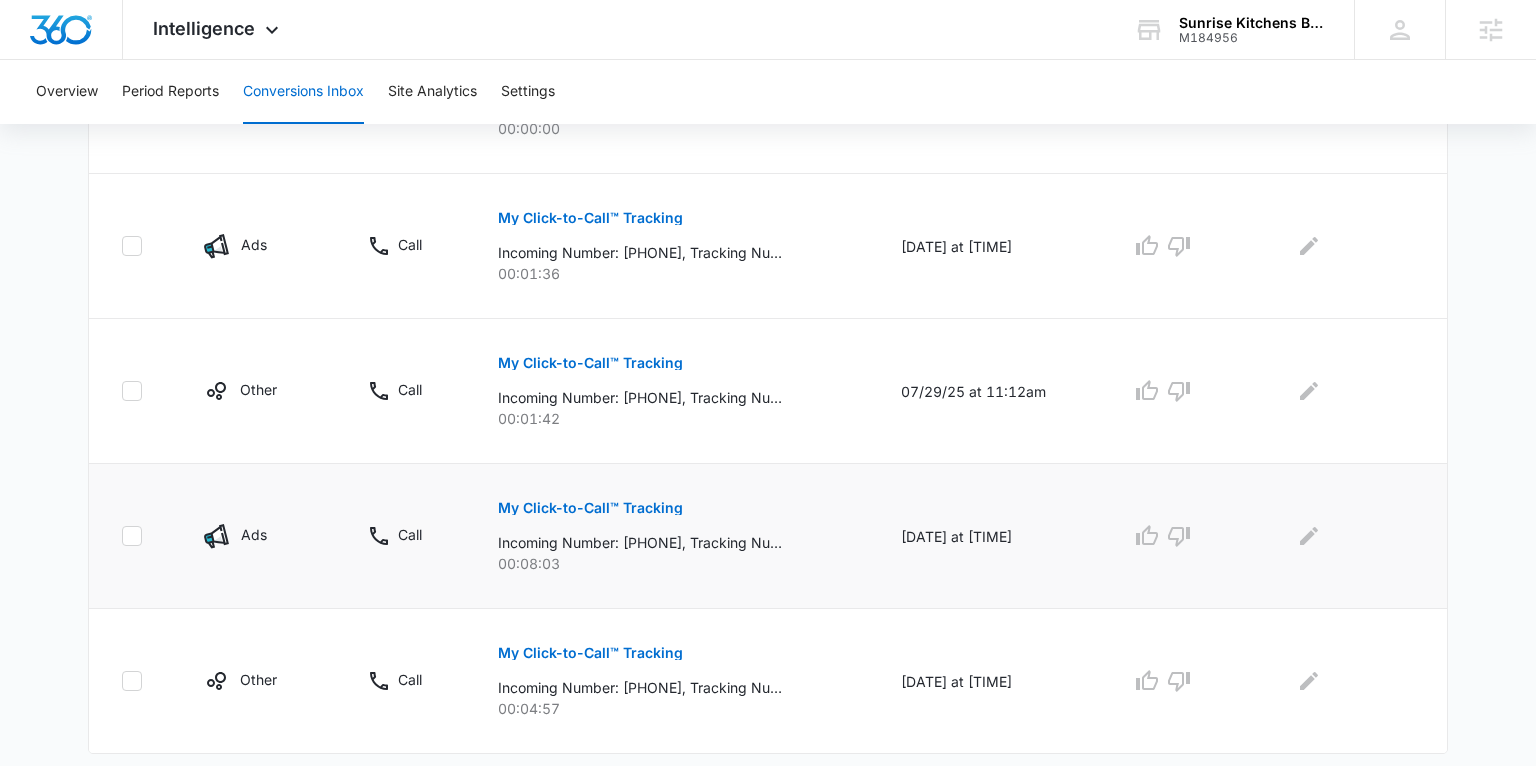 scroll, scrollTop: 1304, scrollLeft: 0, axis: vertical 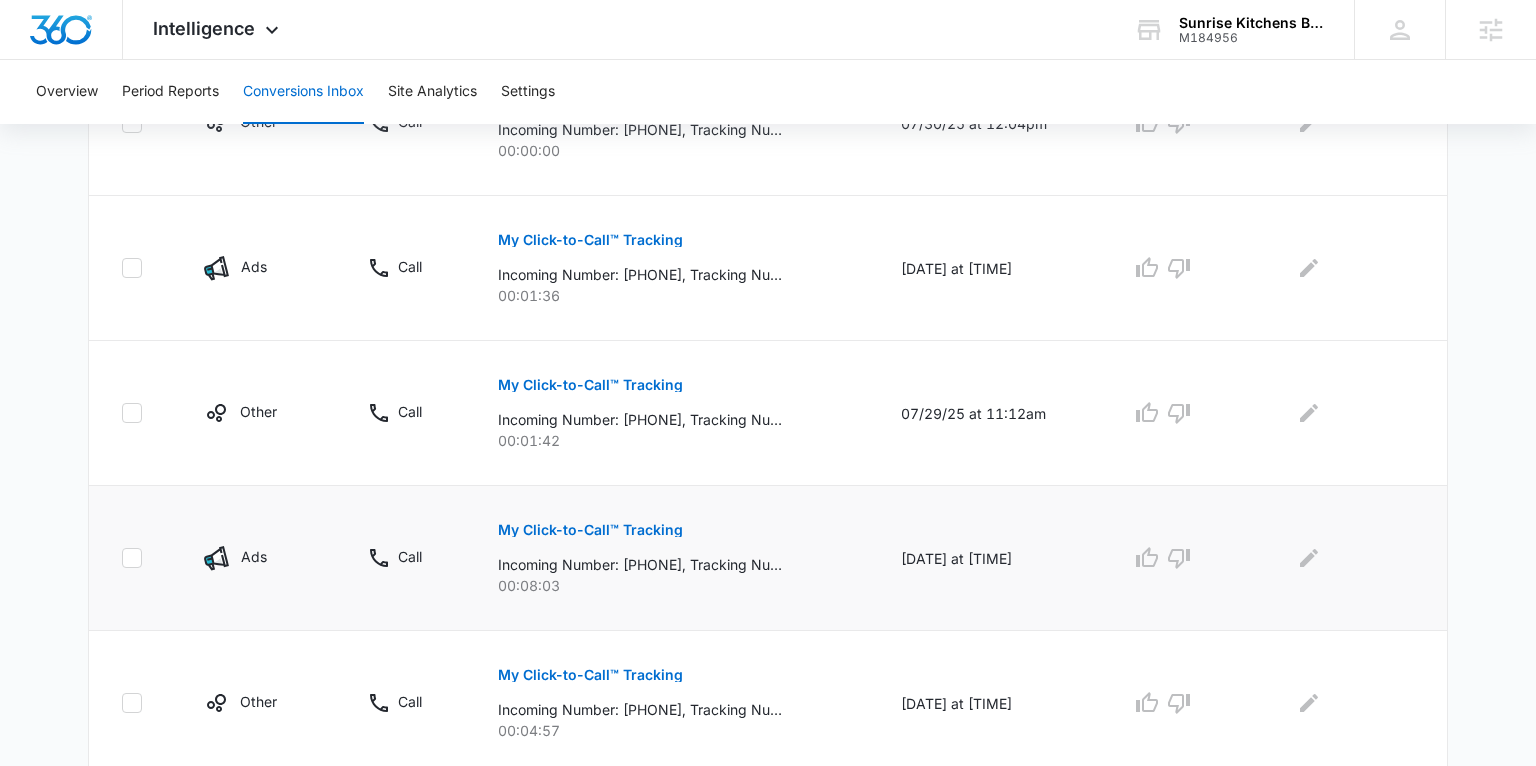 drag, startPoint x: 647, startPoint y: 558, endPoint x: 711, endPoint y: 559, distance: 64.00781 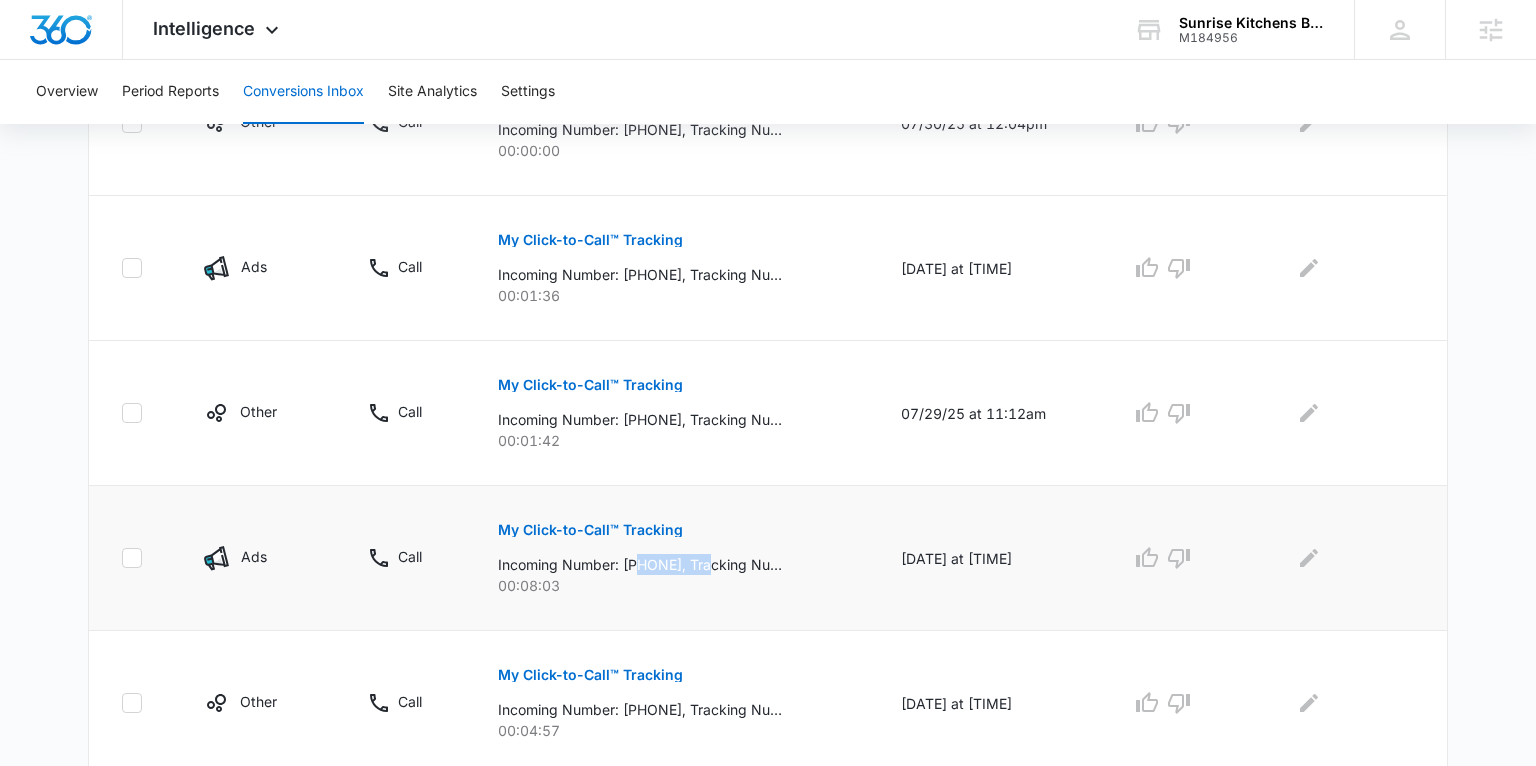 drag, startPoint x: 731, startPoint y: 561, endPoint x: 644, endPoint y: 563, distance: 87.02299 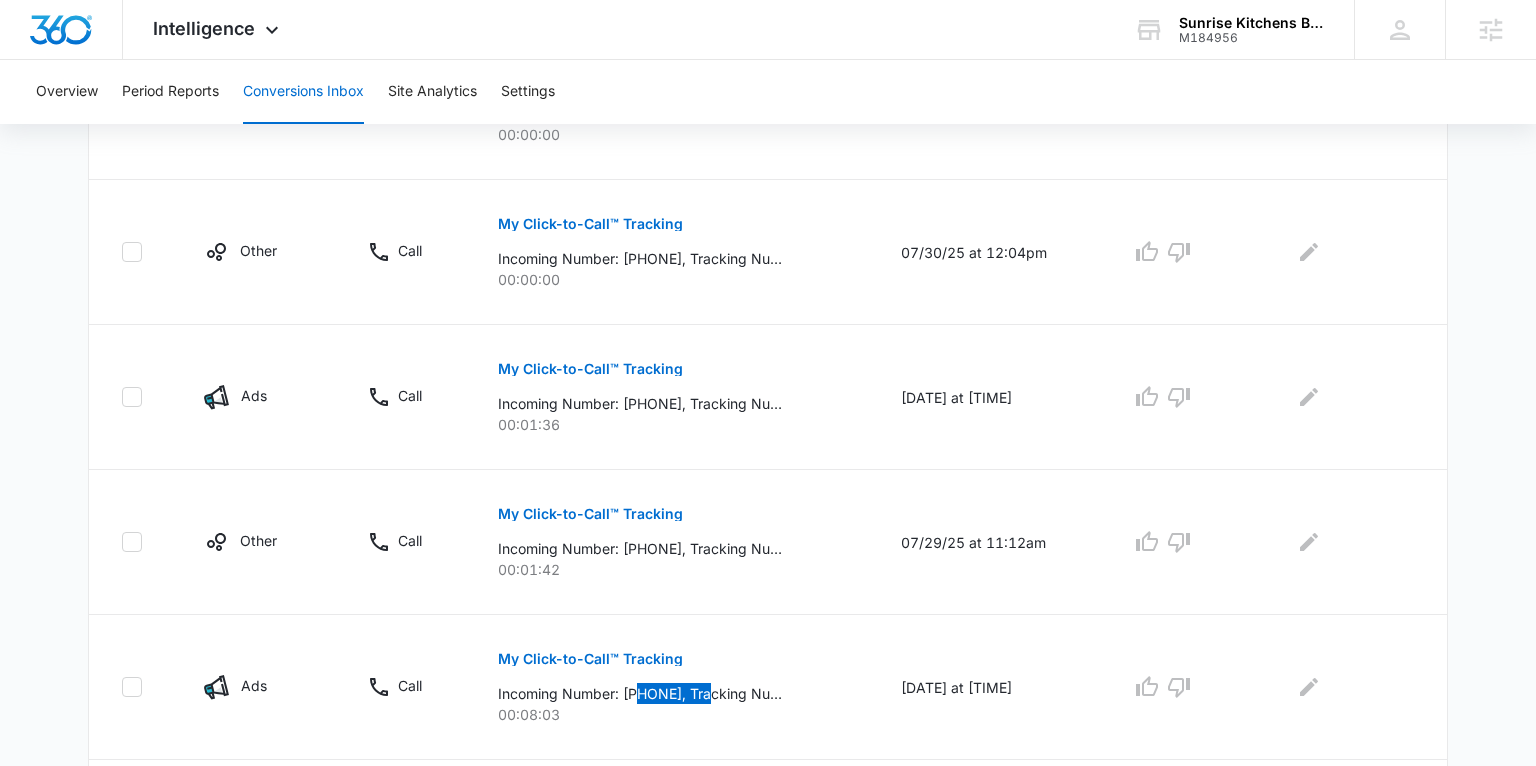 scroll, scrollTop: 1168, scrollLeft: 0, axis: vertical 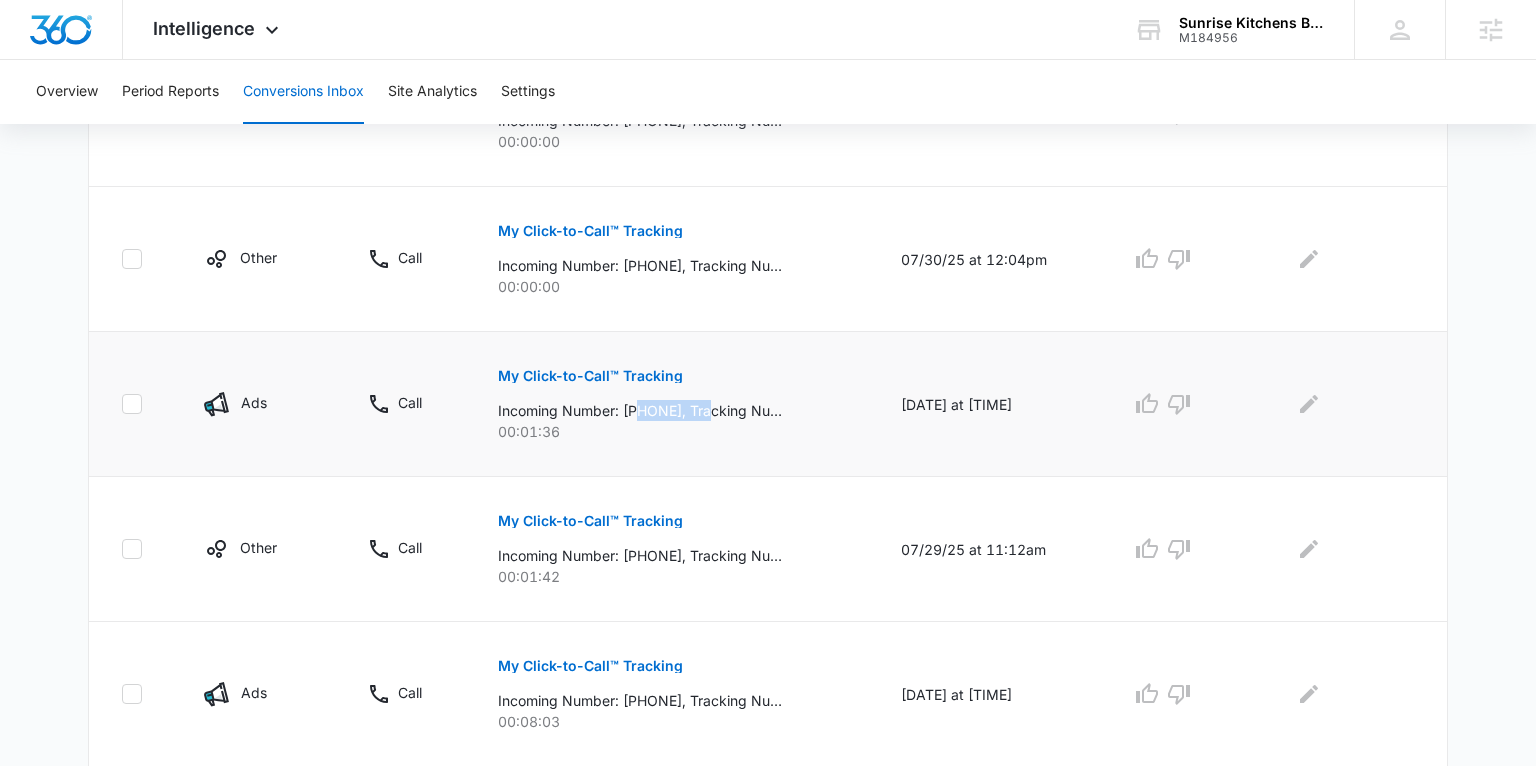 drag, startPoint x: 640, startPoint y: 405, endPoint x: 733, endPoint y: 408, distance: 93.04838 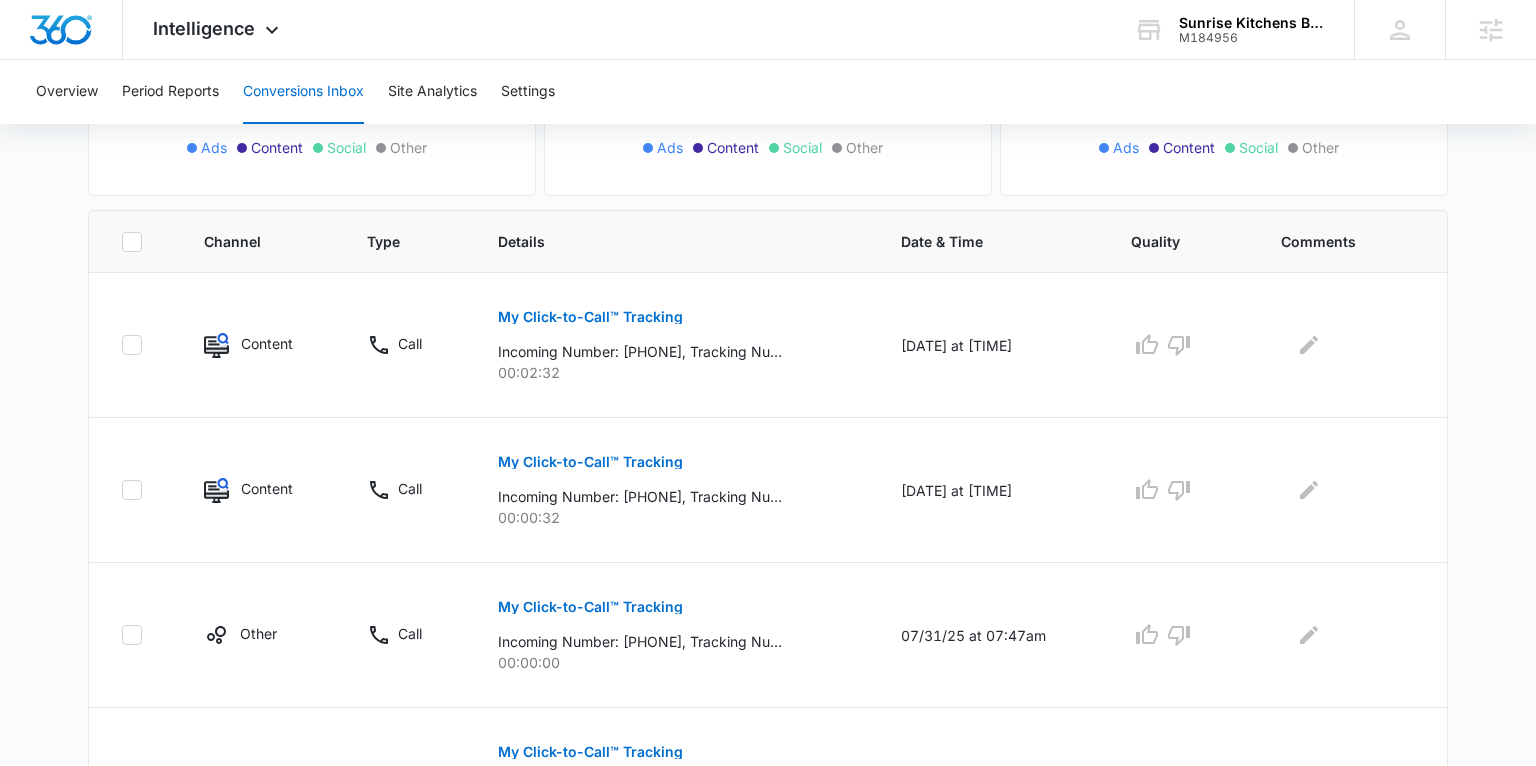 scroll, scrollTop: 356, scrollLeft: 0, axis: vertical 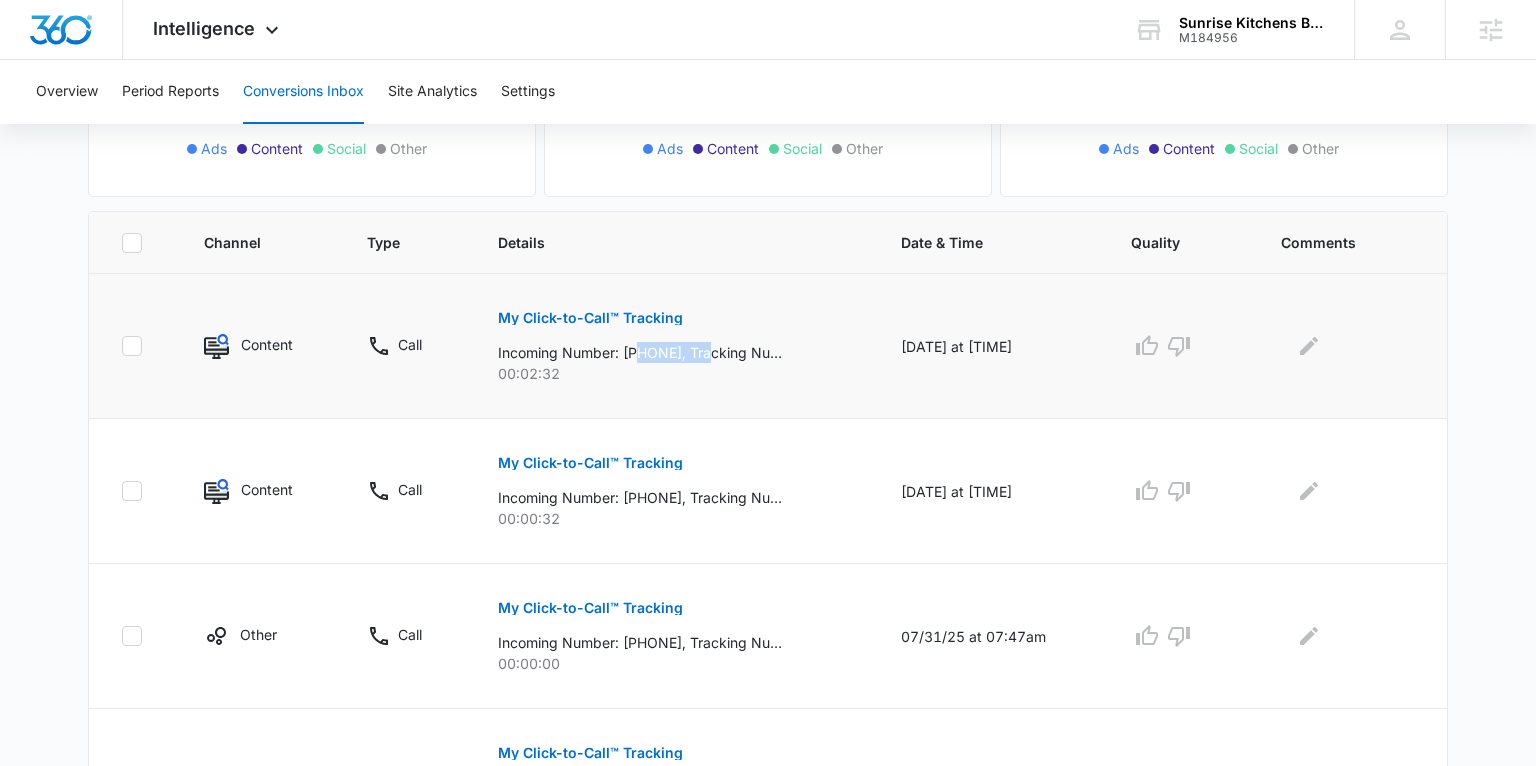 drag, startPoint x: 642, startPoint y: 353, endPoint x: 732, endPoint y: 352, distance: 90.005554 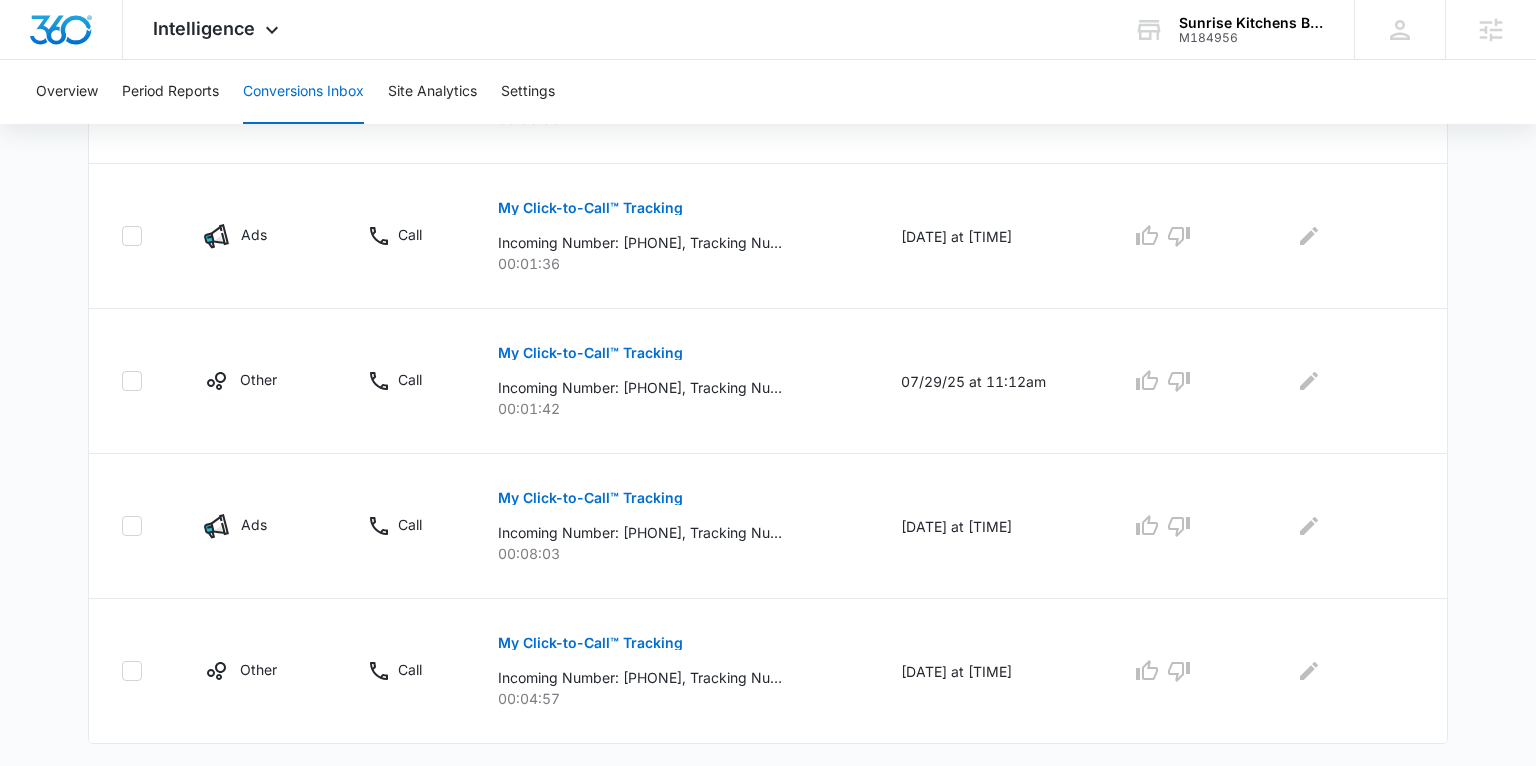 scroll, scrollTop: 1372, scrollLeft: 0, axis: vertical 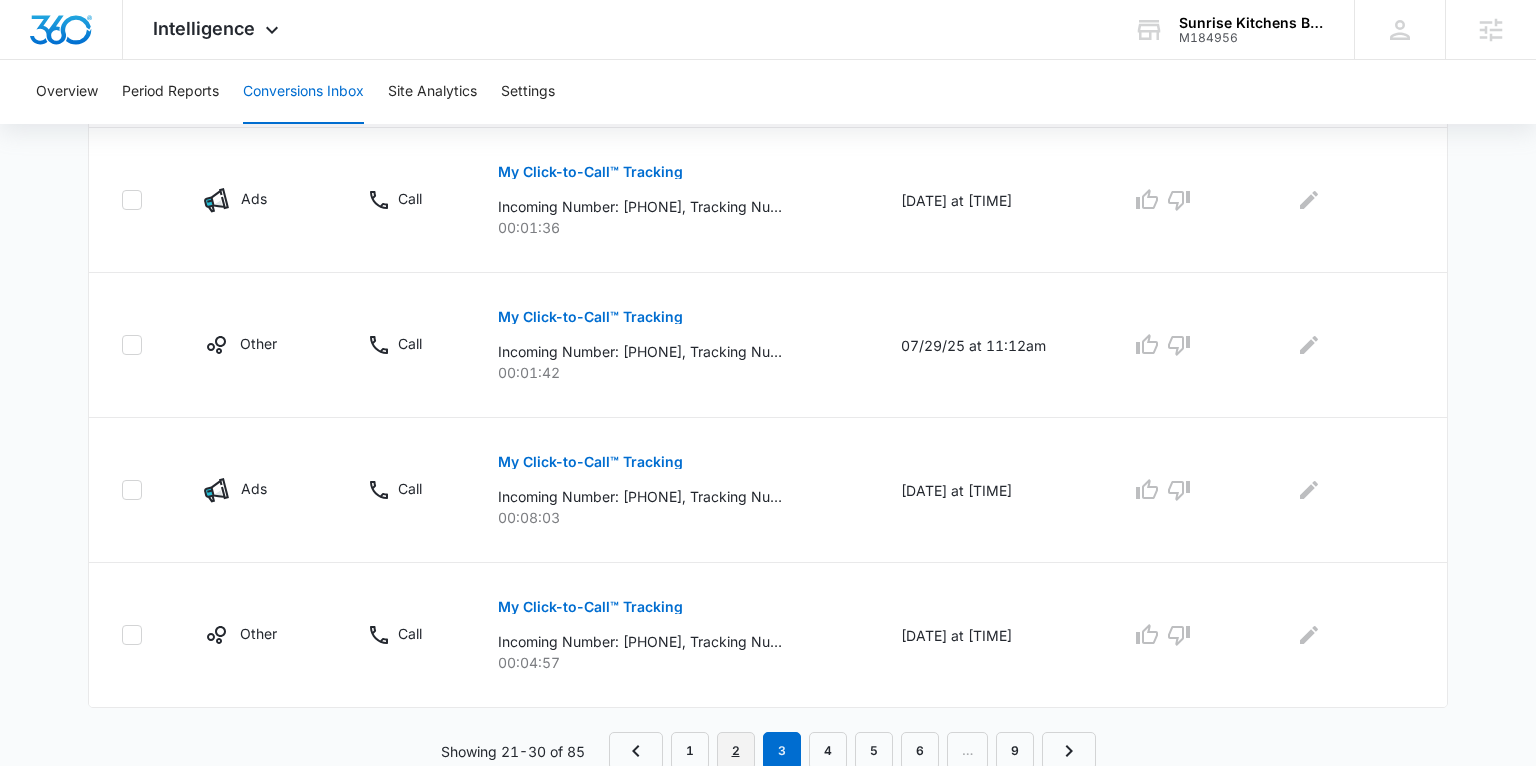 click on "2" at bounding box center (736, 751) 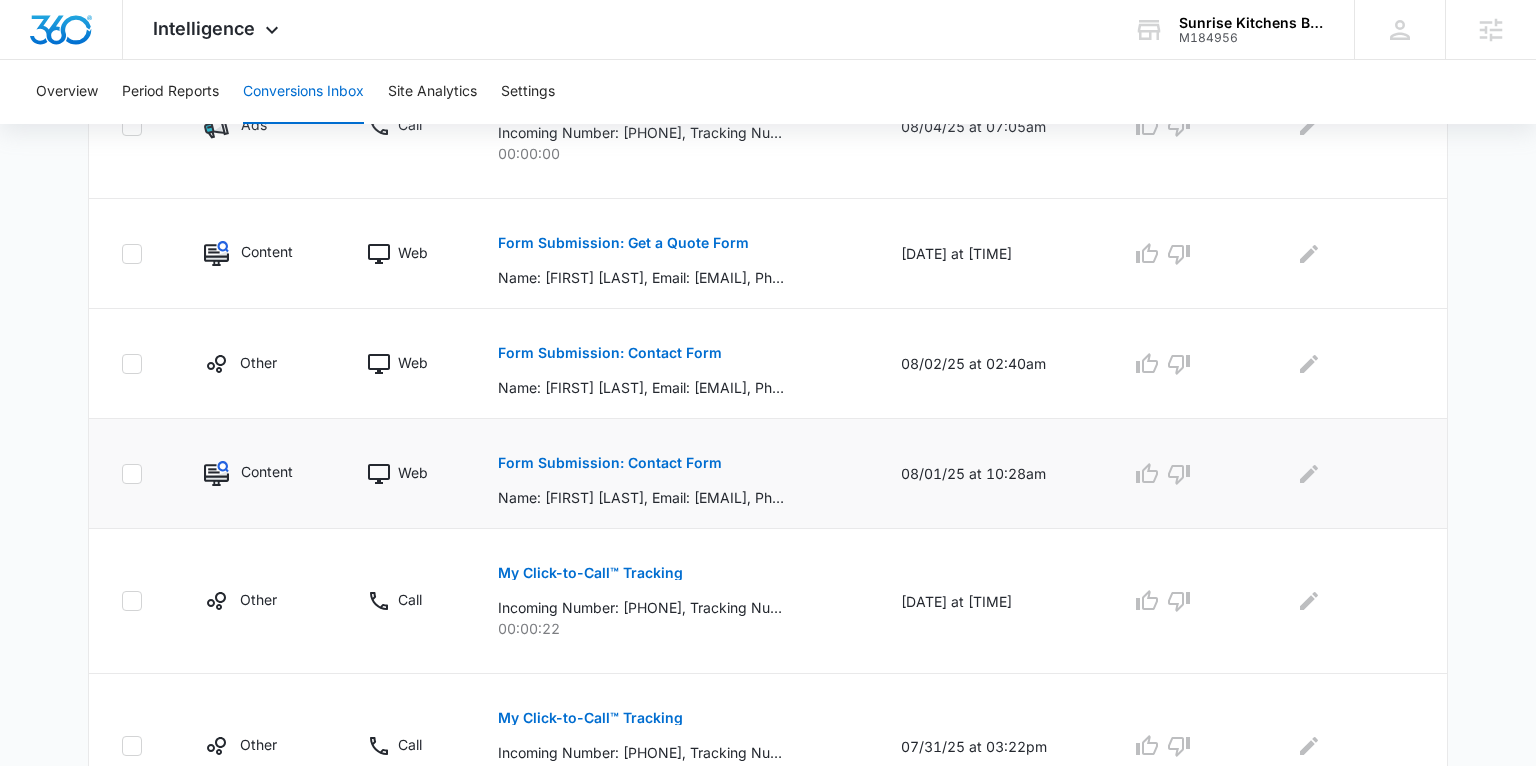 scroll, scrollTop: 1151, scrollLeft: 0, axis: vertical 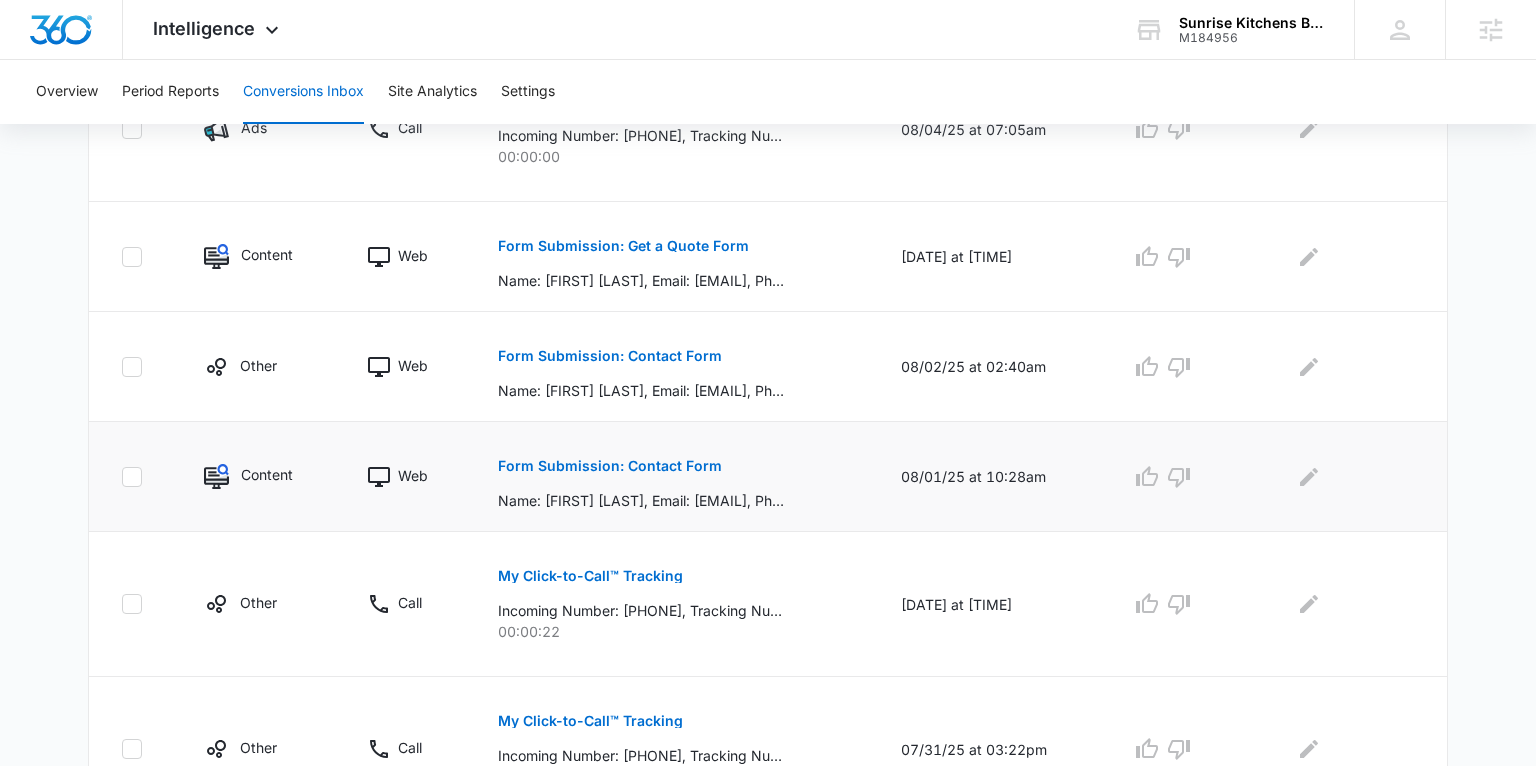 click on "Form Submission: Contact Form" at bounding box center [610, 466] 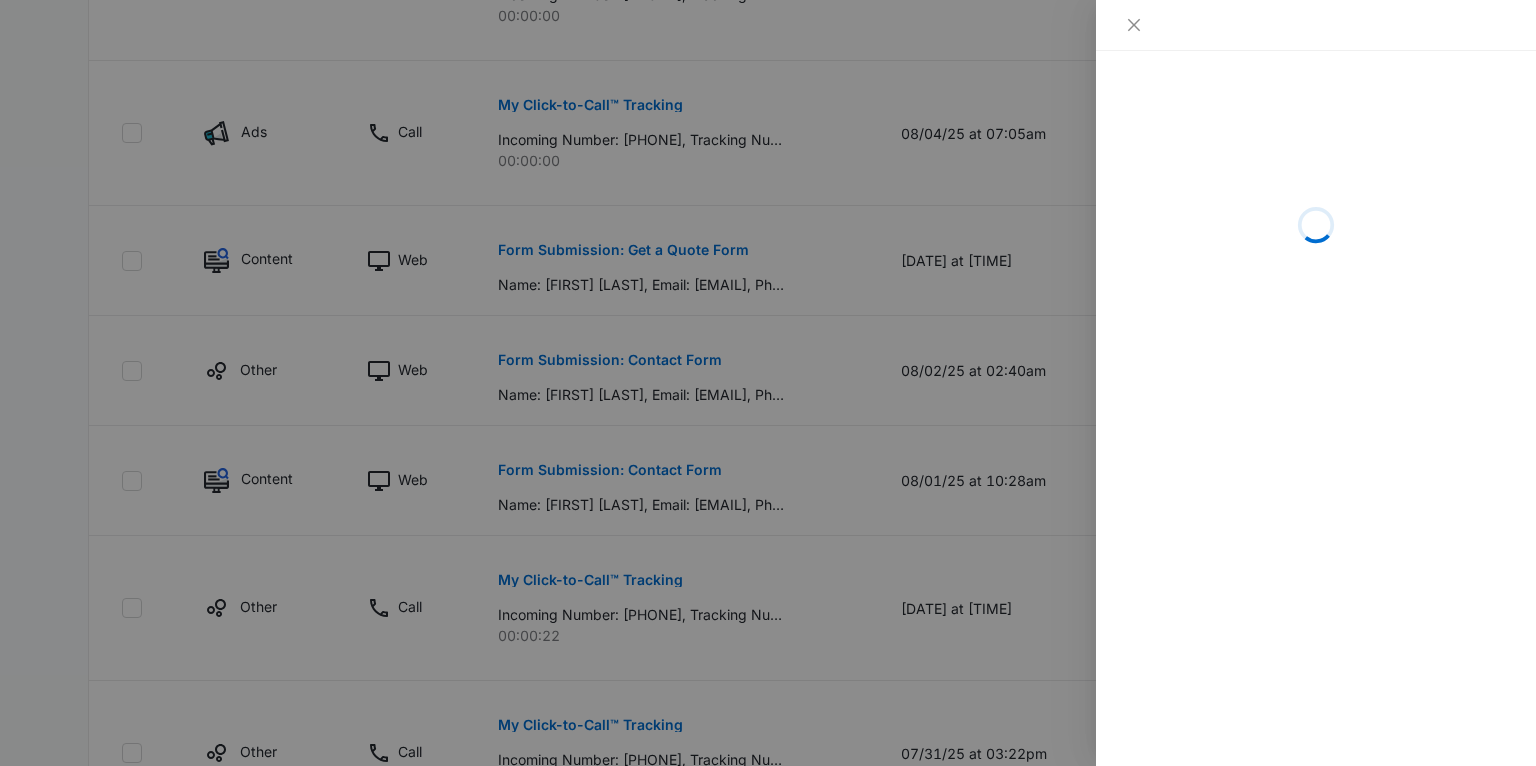 scroll, scrollTop: 1150, scrollLeft: 0, axis: vertical 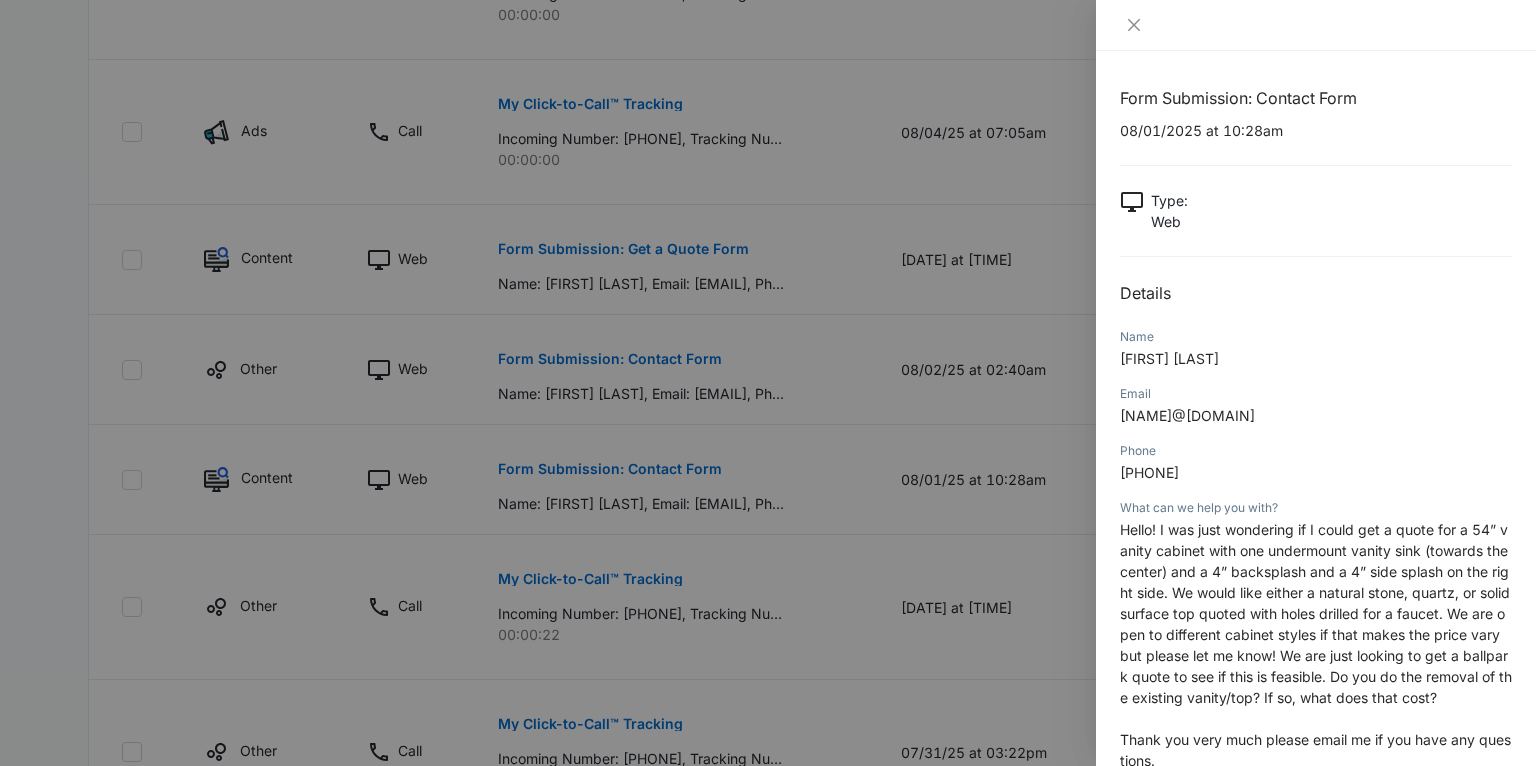 click on "Name" at bounding box center [1316, 337] 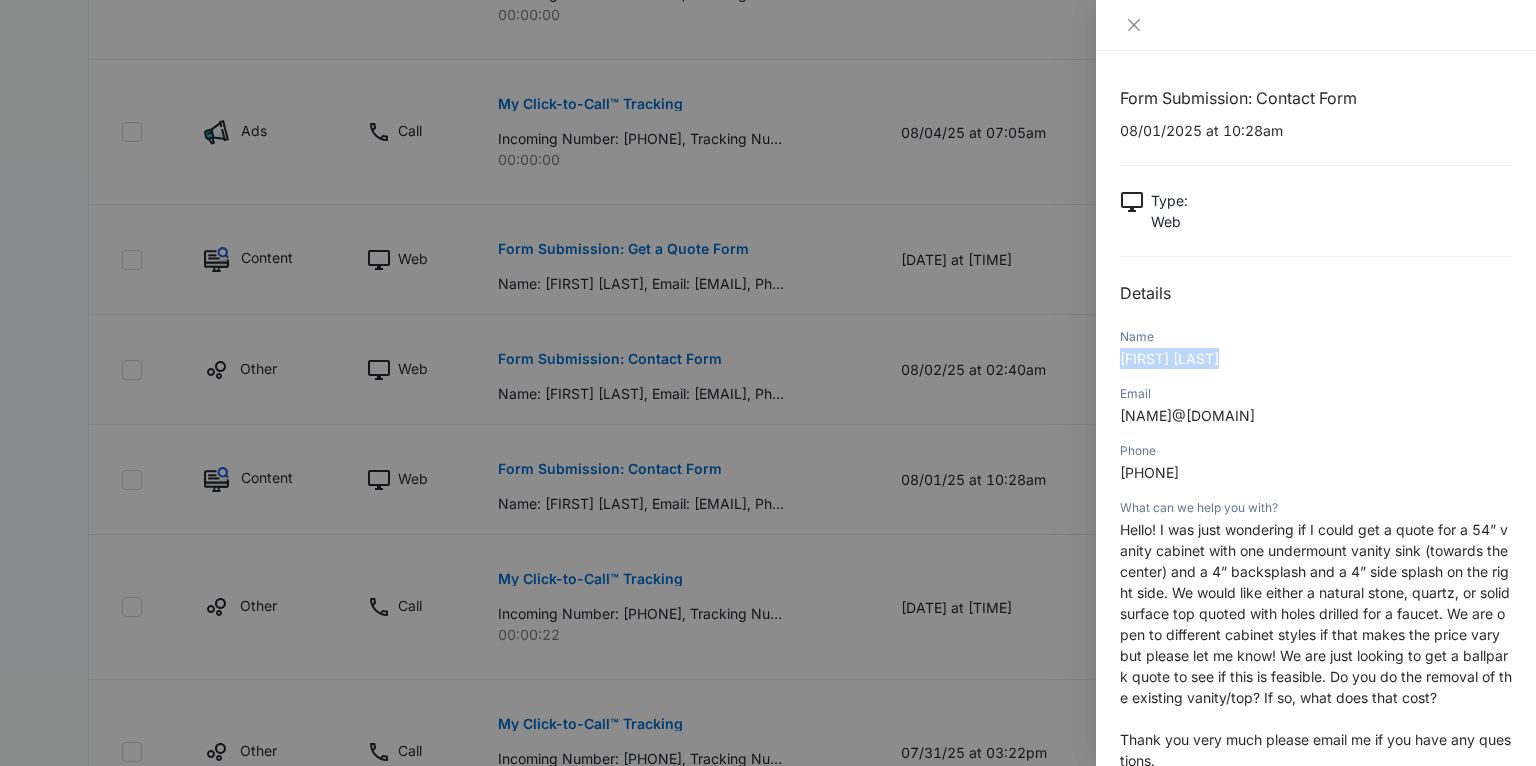 drag, startPoint x: 1225, startPoint y: 363, endPoint x: 1117, endPoint y: 360, distance: 108.04166 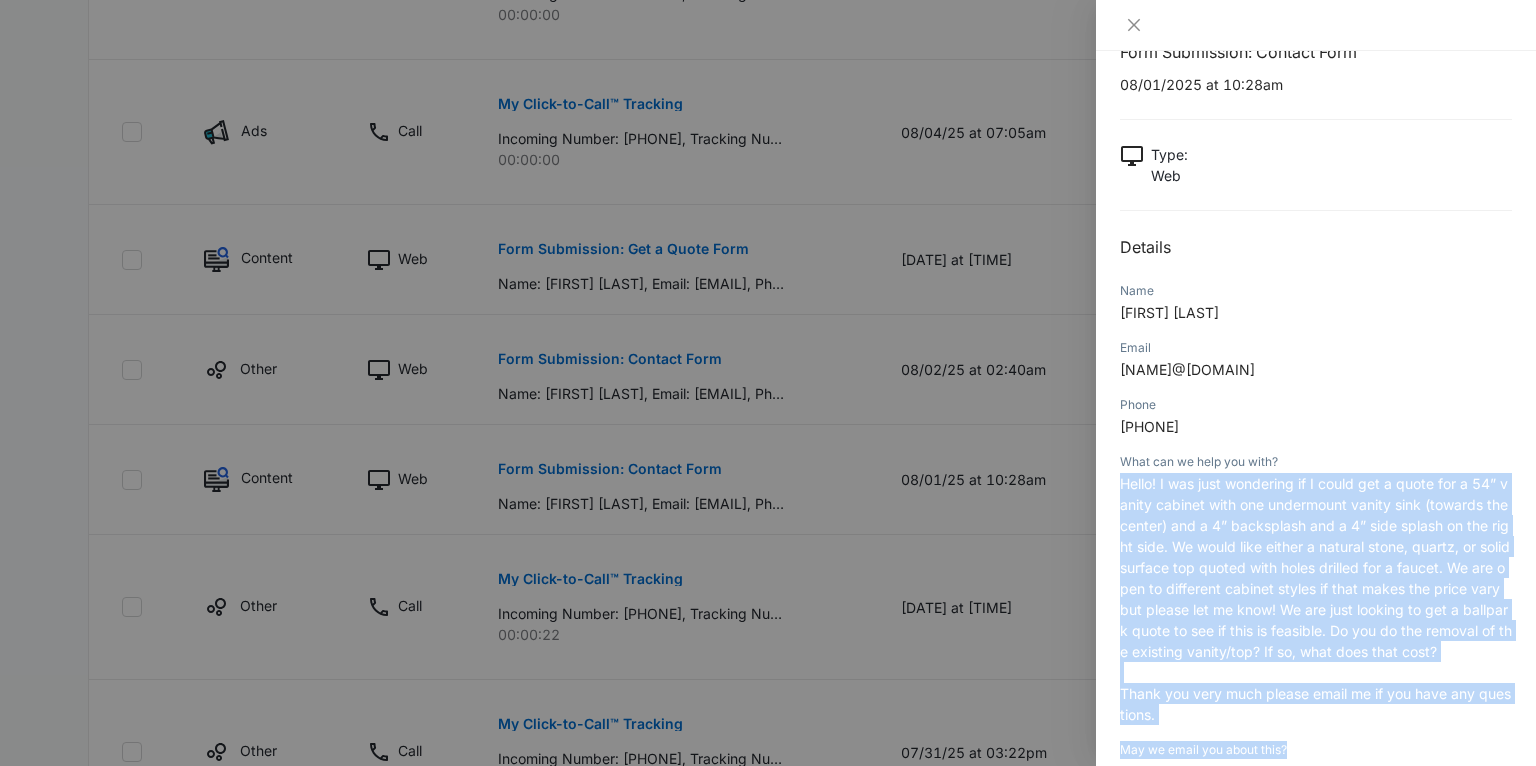 scroll, scrollTop: 58, scrollLeft: 0, axis: vertical 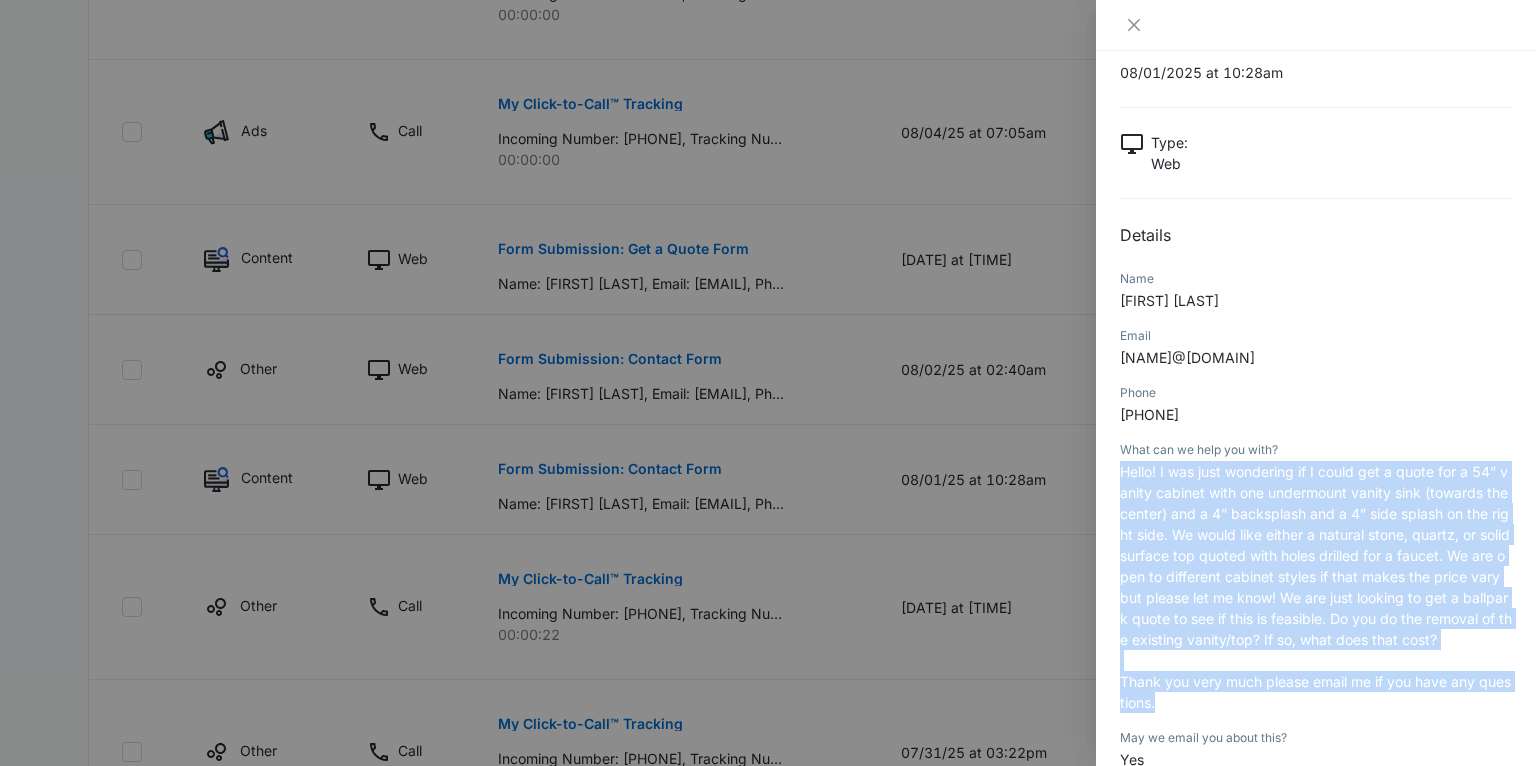 drag, startPoint x: 1122, startPoint y: 527, endPoint x: 1402, endPoint y: 715, distance: 337.25955 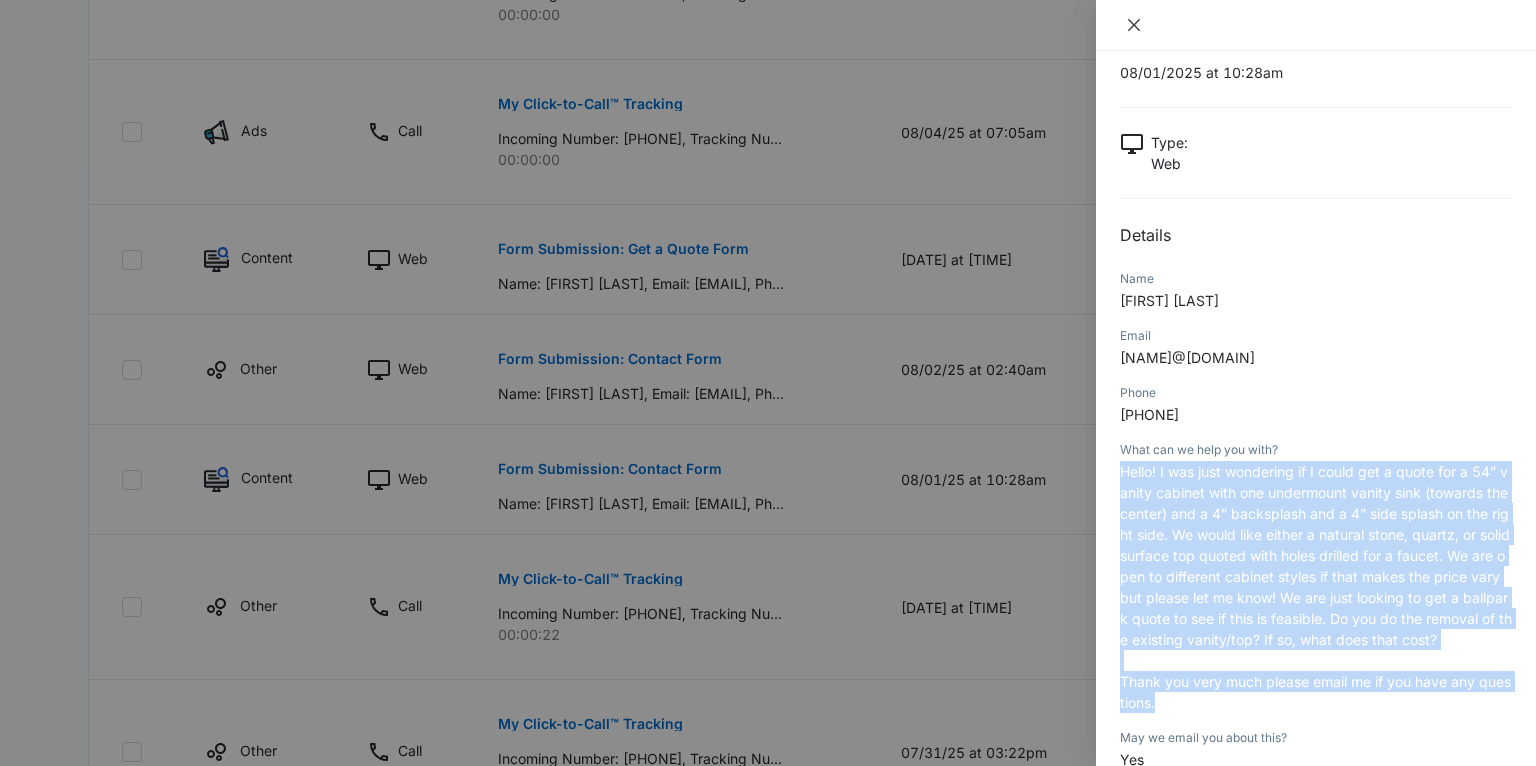 click 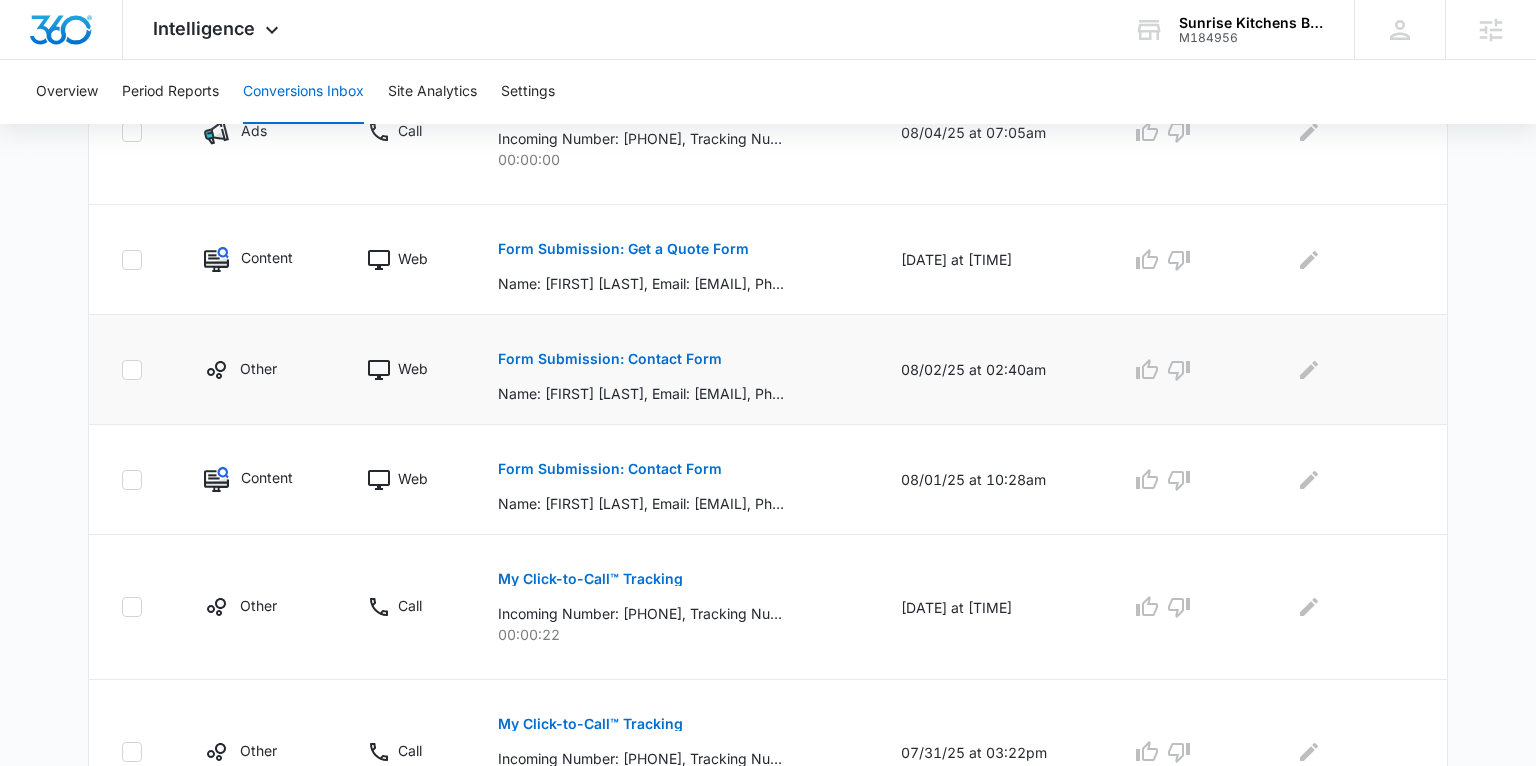 click on "Form Submission: Contact Form" at bounding box center (610, 359) 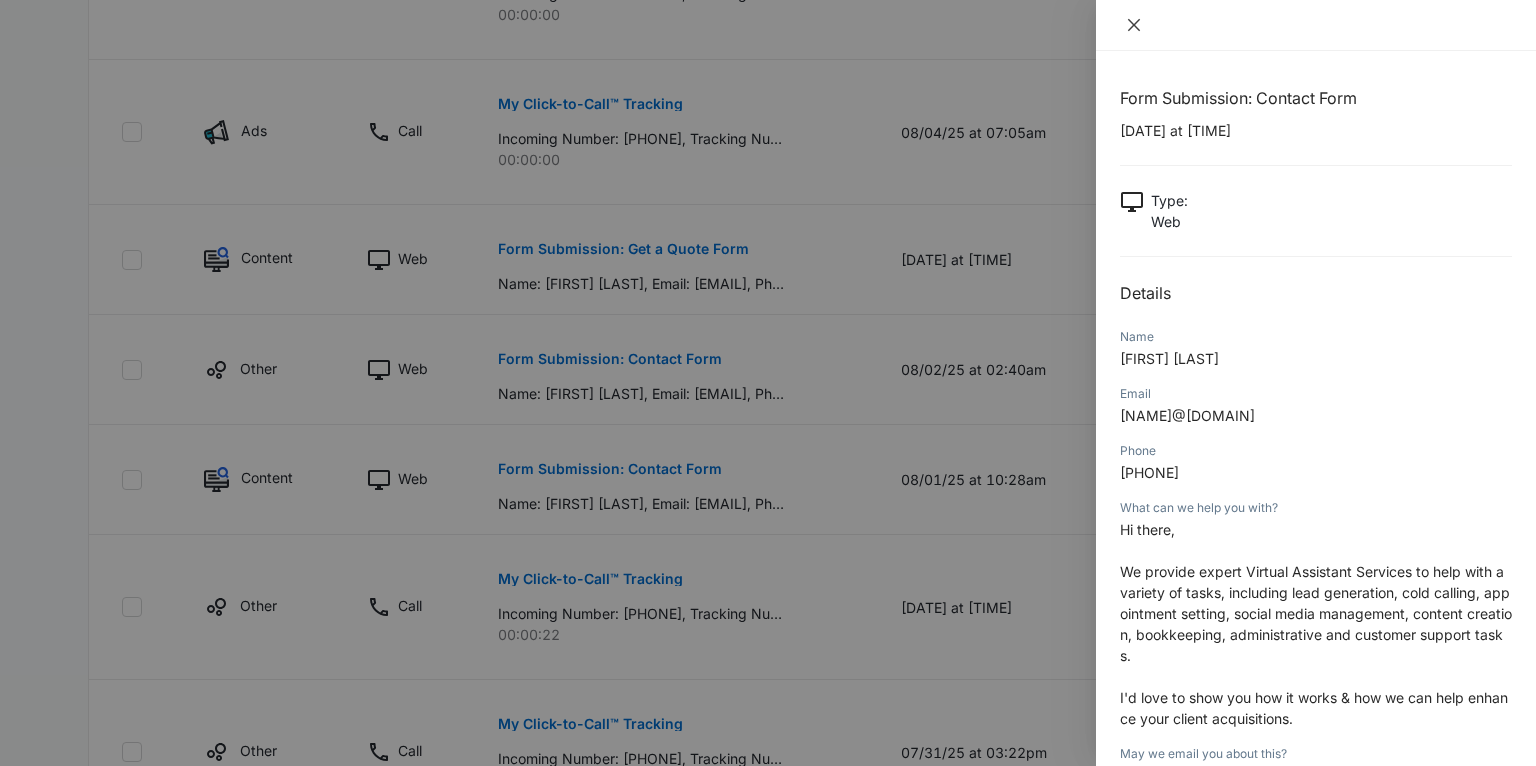 click 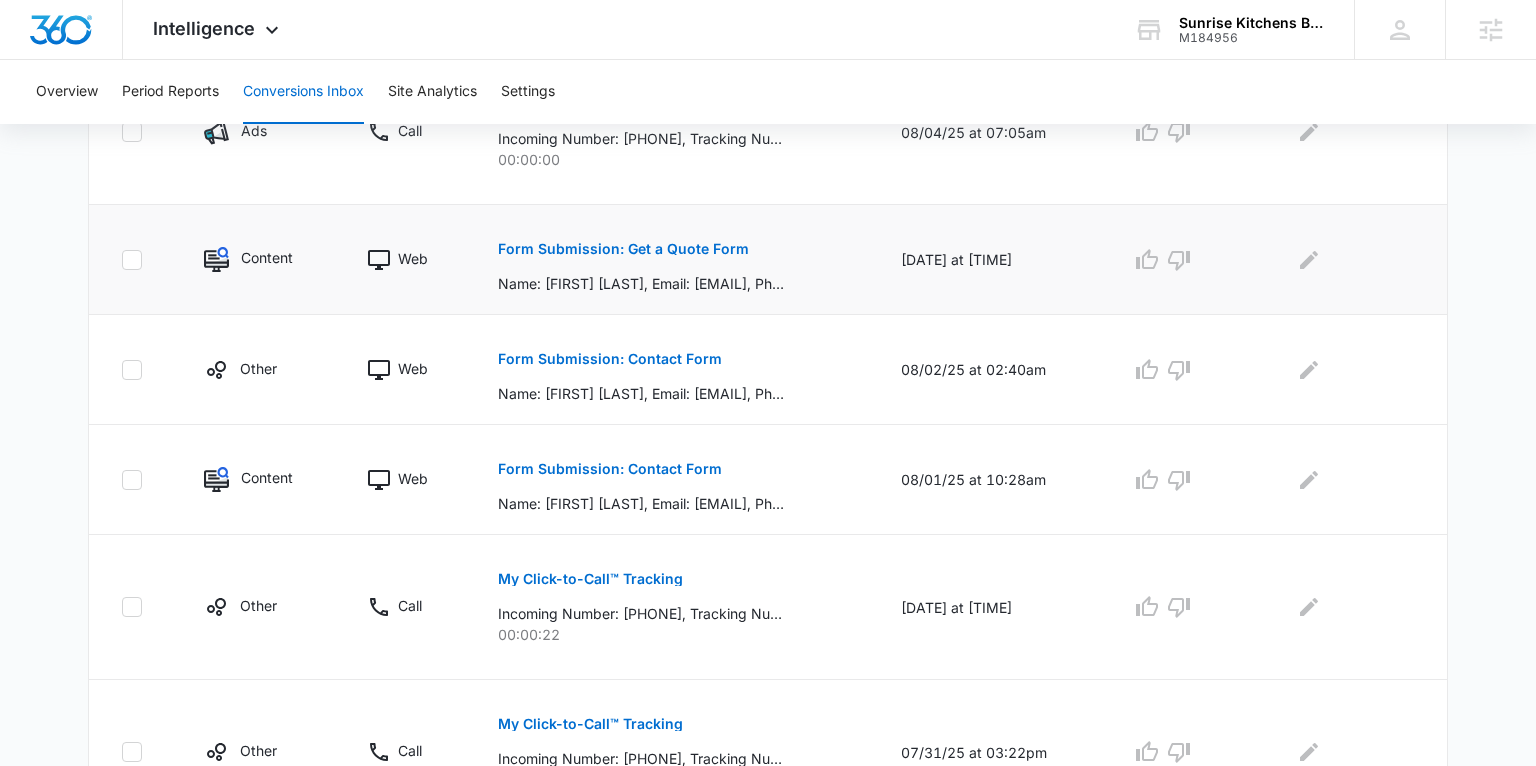 click on "Form Submission: Get a Quote Form" at bounding box center [623, 249] 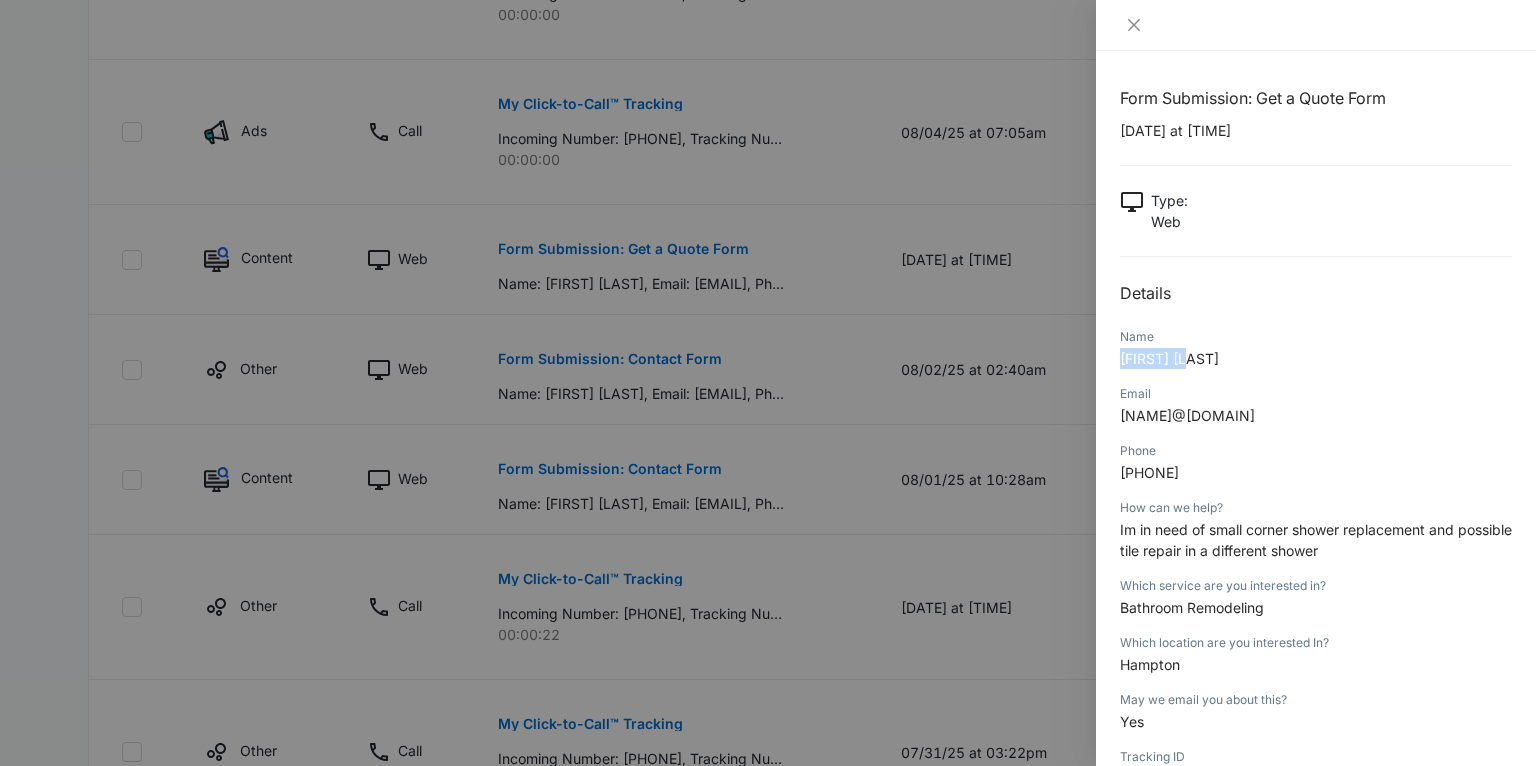 drag, startPoint x: 1184, startPoint y: 360, endPoint x: 1118, endPoint y: 361, distance: 66.007576 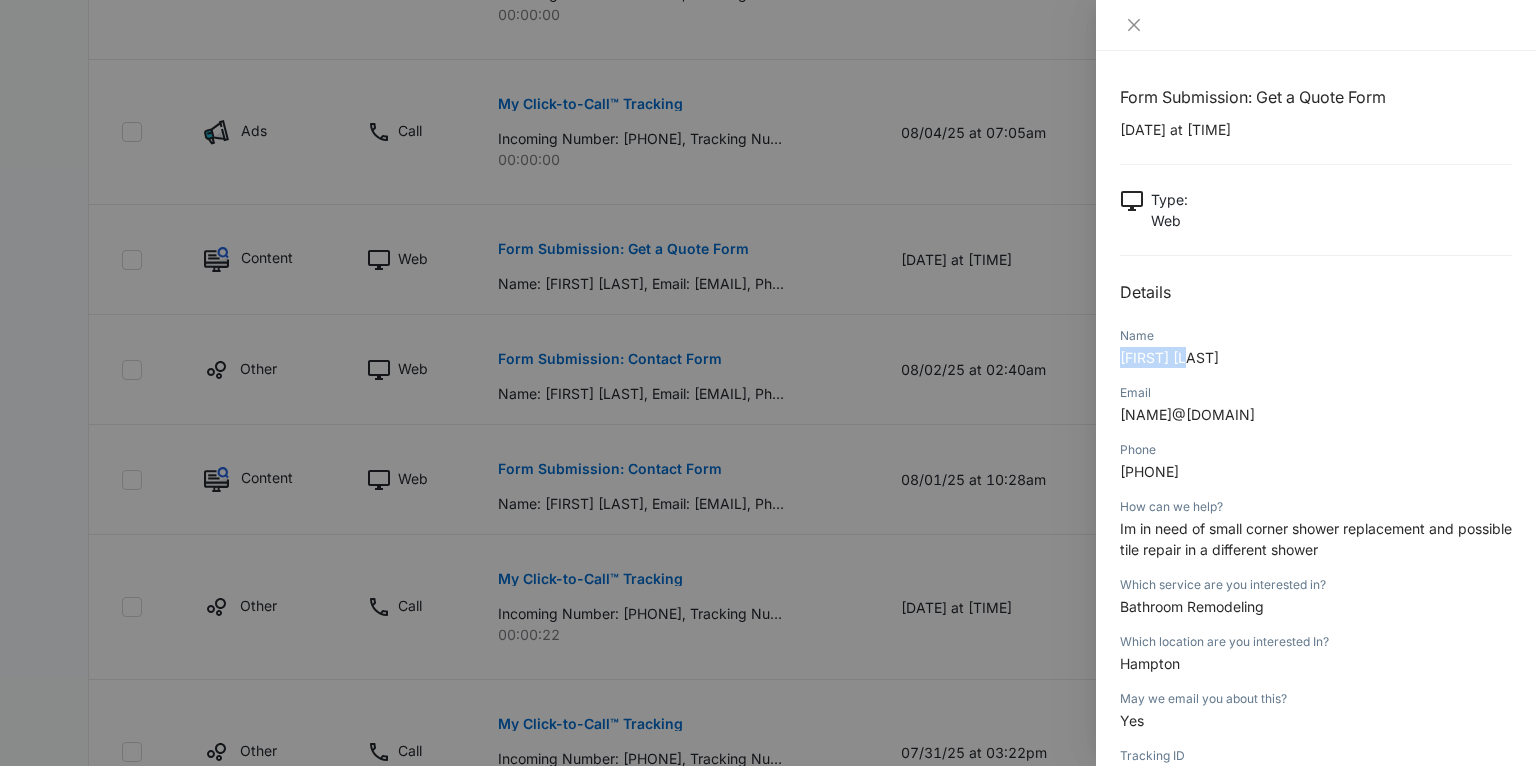 drag, startPoint x: 1211, startPoint y: 468, endPoint x: 1113, endPoint y: 471, distance: 98.045906 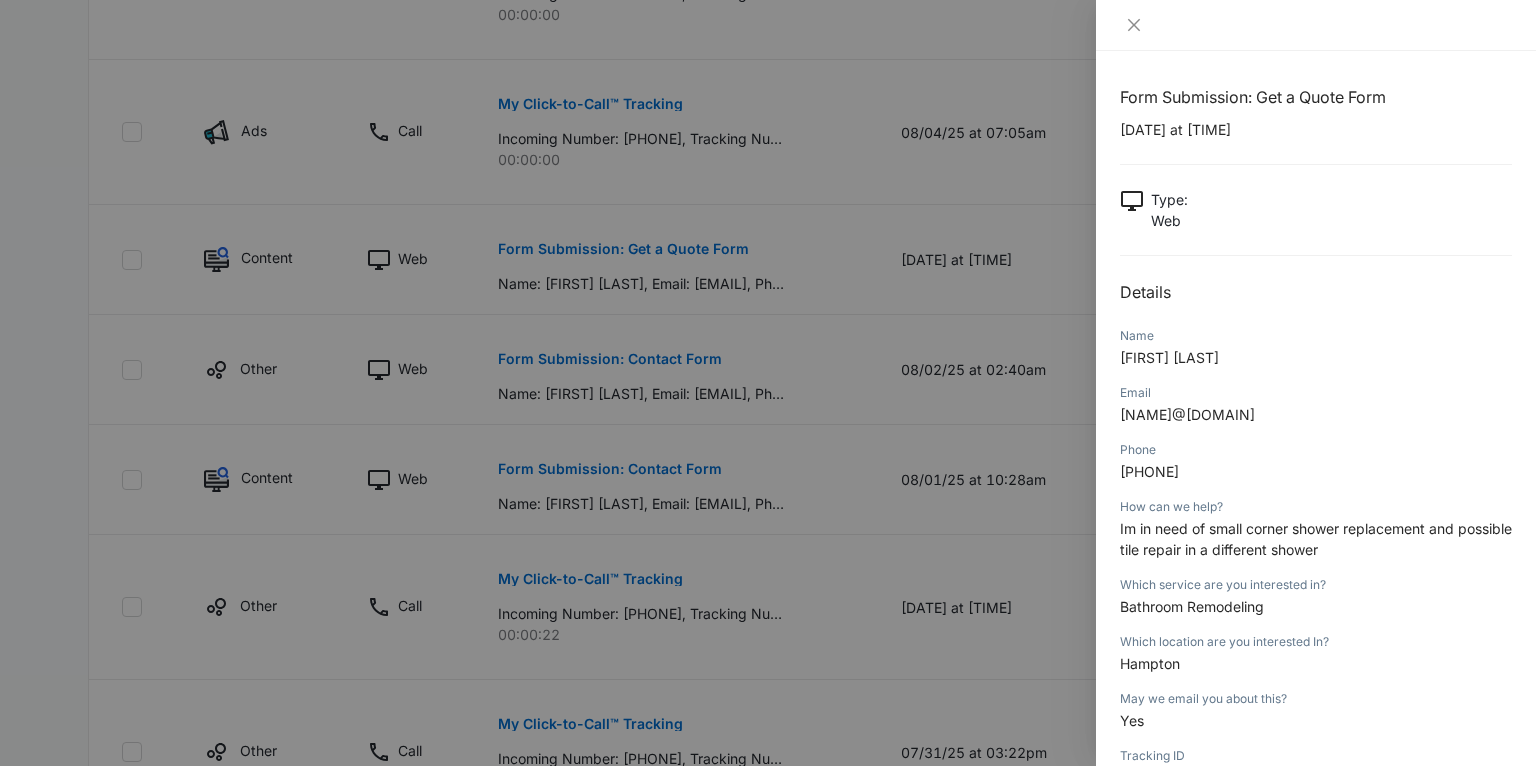 drag, startPoint x: 1132, startPoint y: 529, endPoint x: 1316, endPoint y: 553, distance: 185.55861 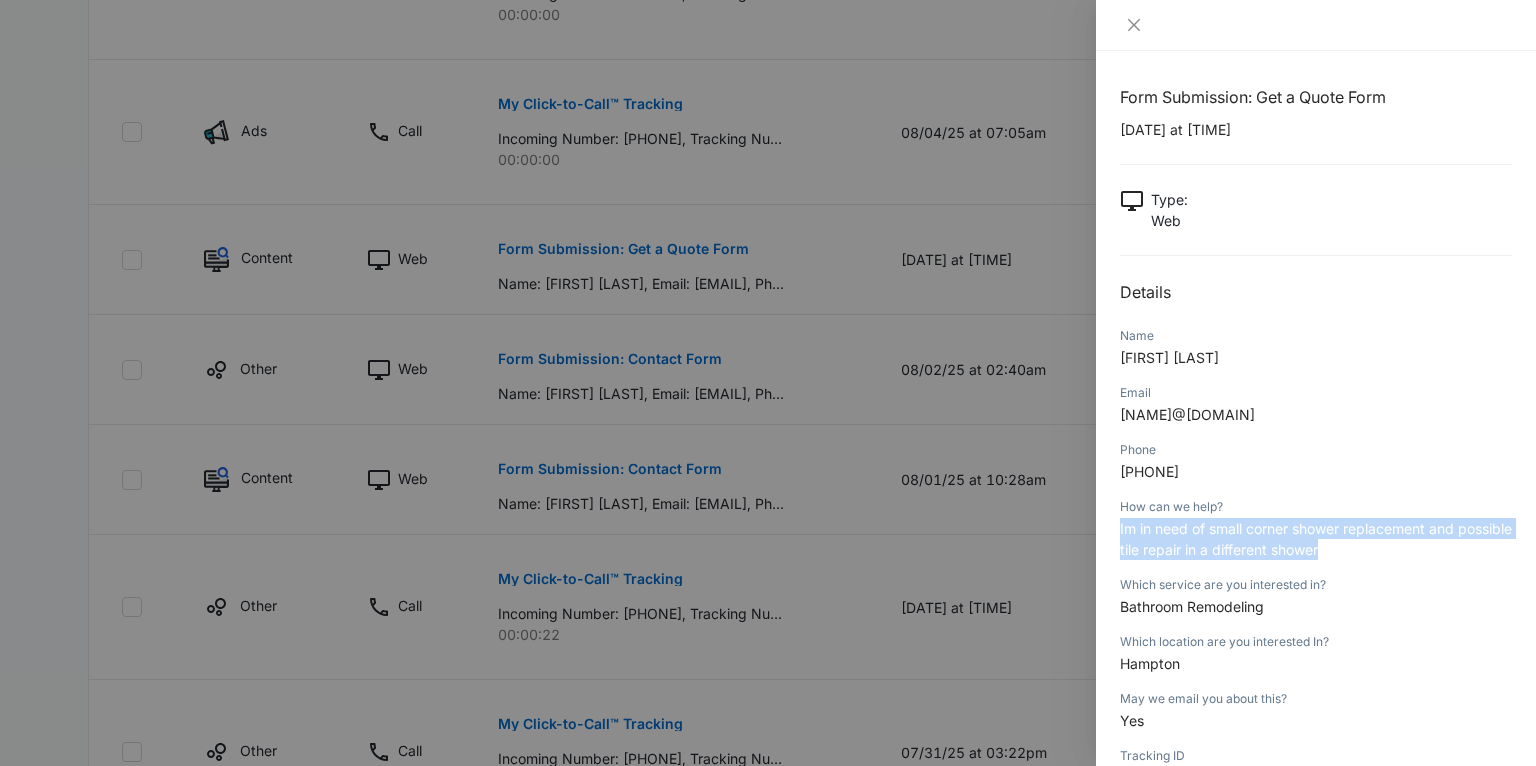 drag, startPoint x: 1330, startPoint y: 548, endPoint x: 1105, endPoint y: 527, distance: 225.97787 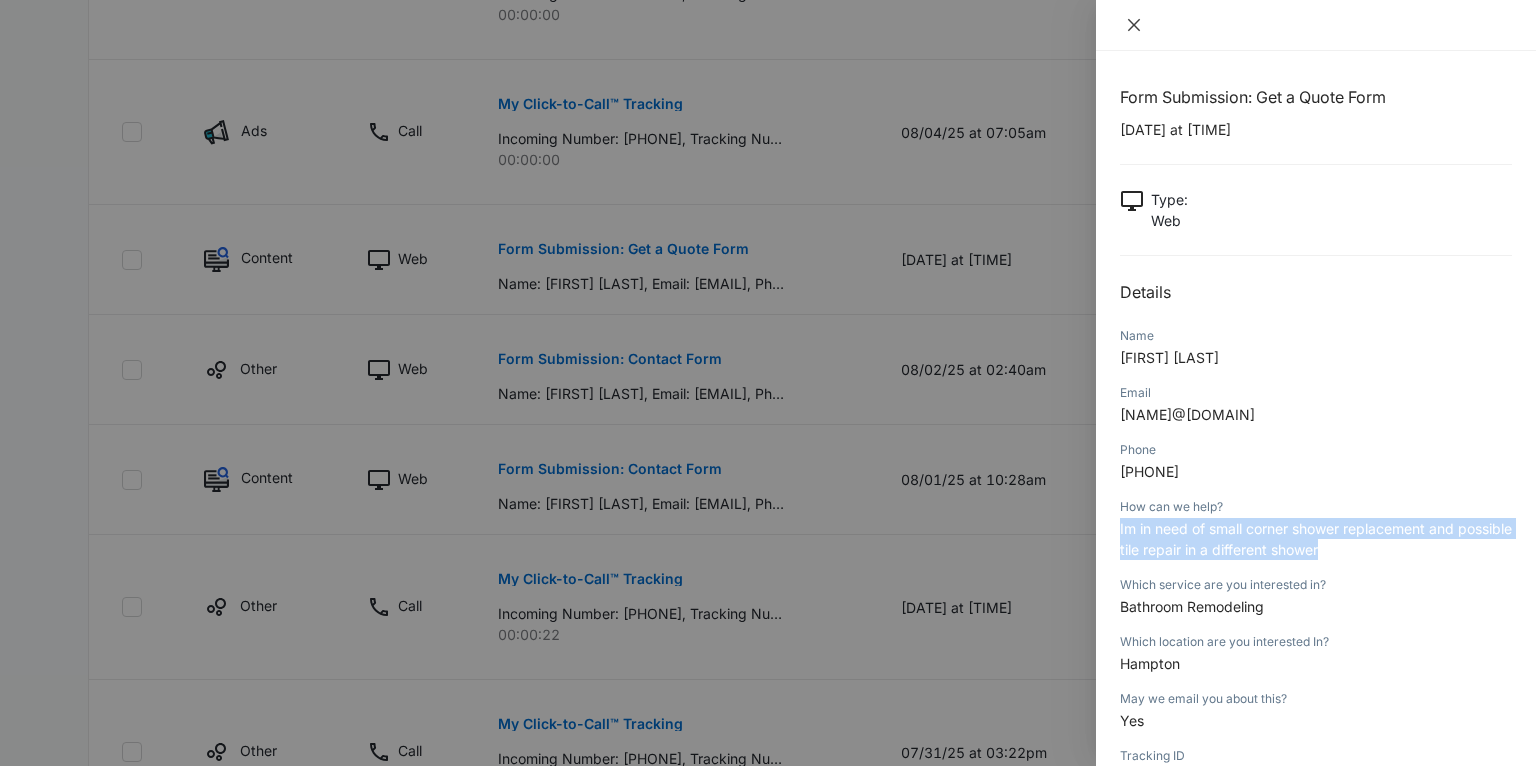 click 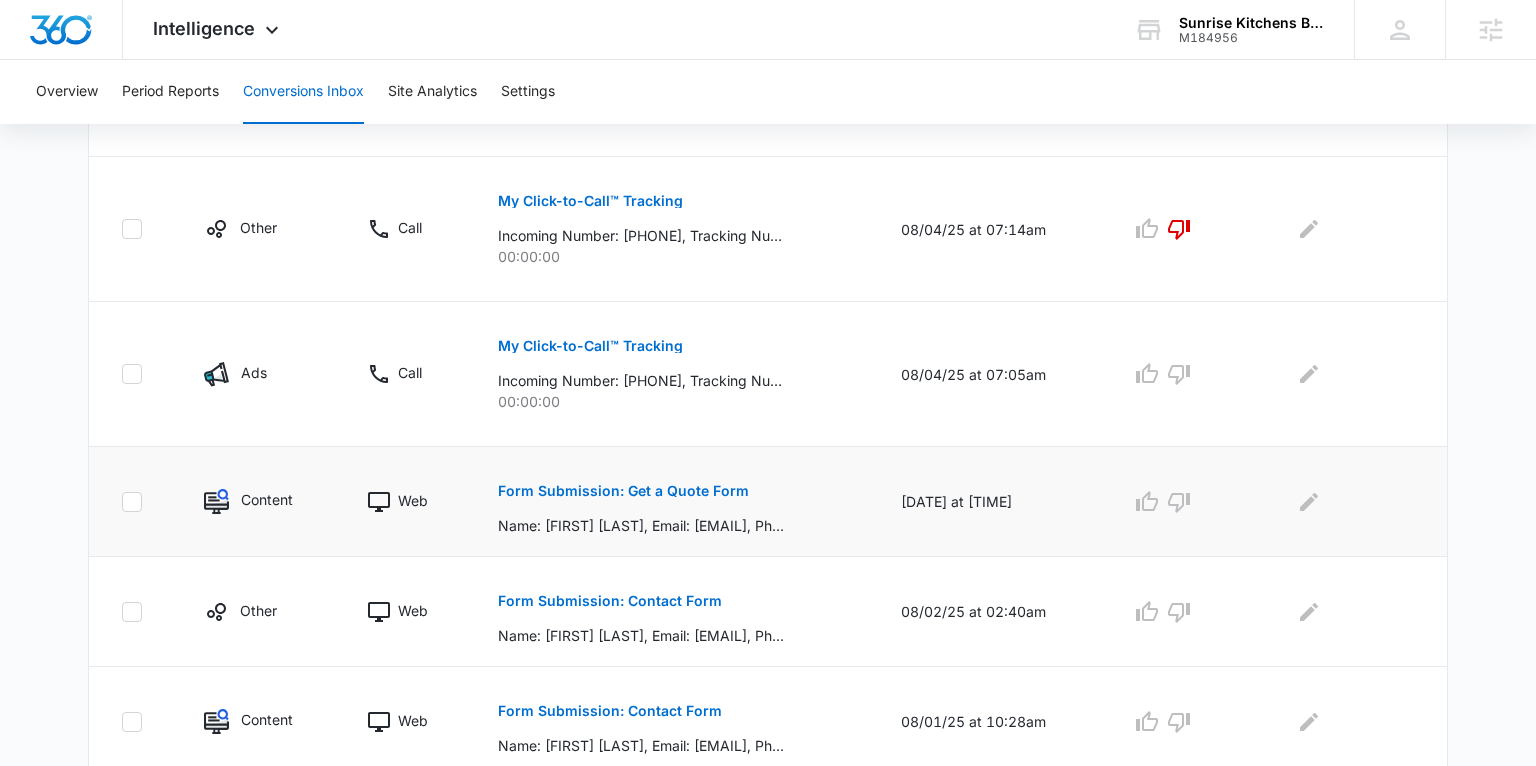 scroll, scrollTop: 1268, scrollLeft: 0, axis: vertical 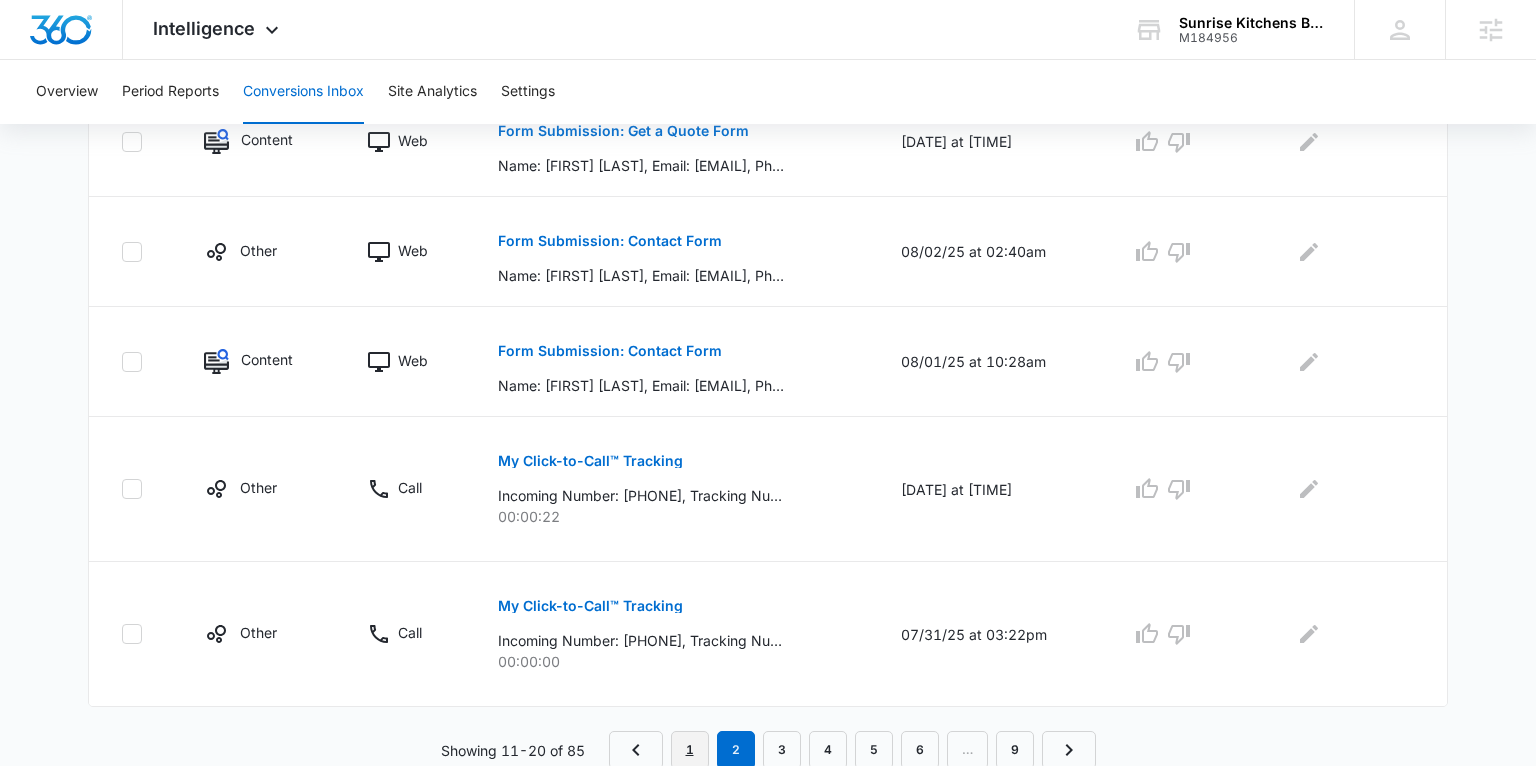 click on "1" at bounding box center (690, 750) 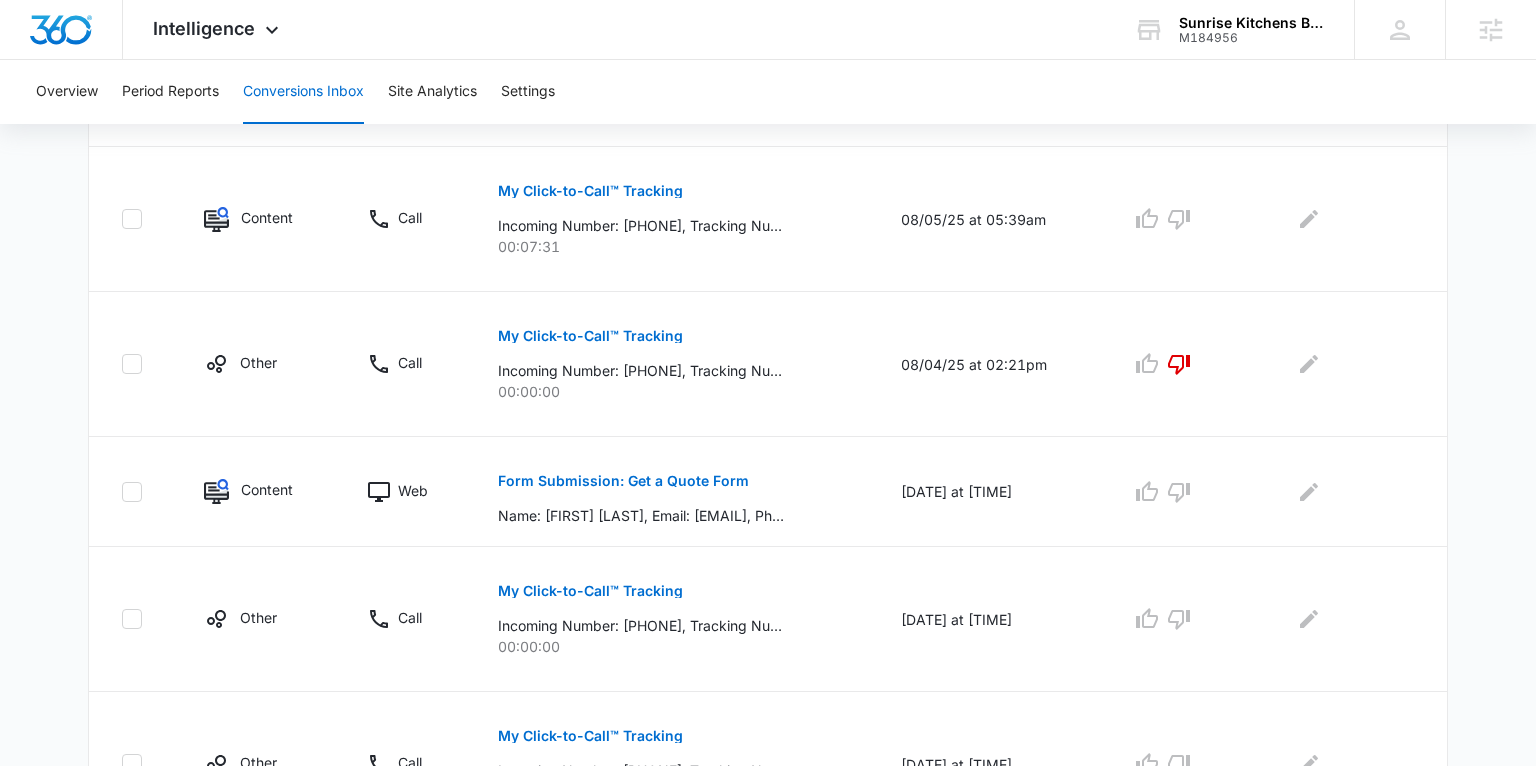 scroll, scrollTop: 852, scrollLeft: 0, axis: vertical 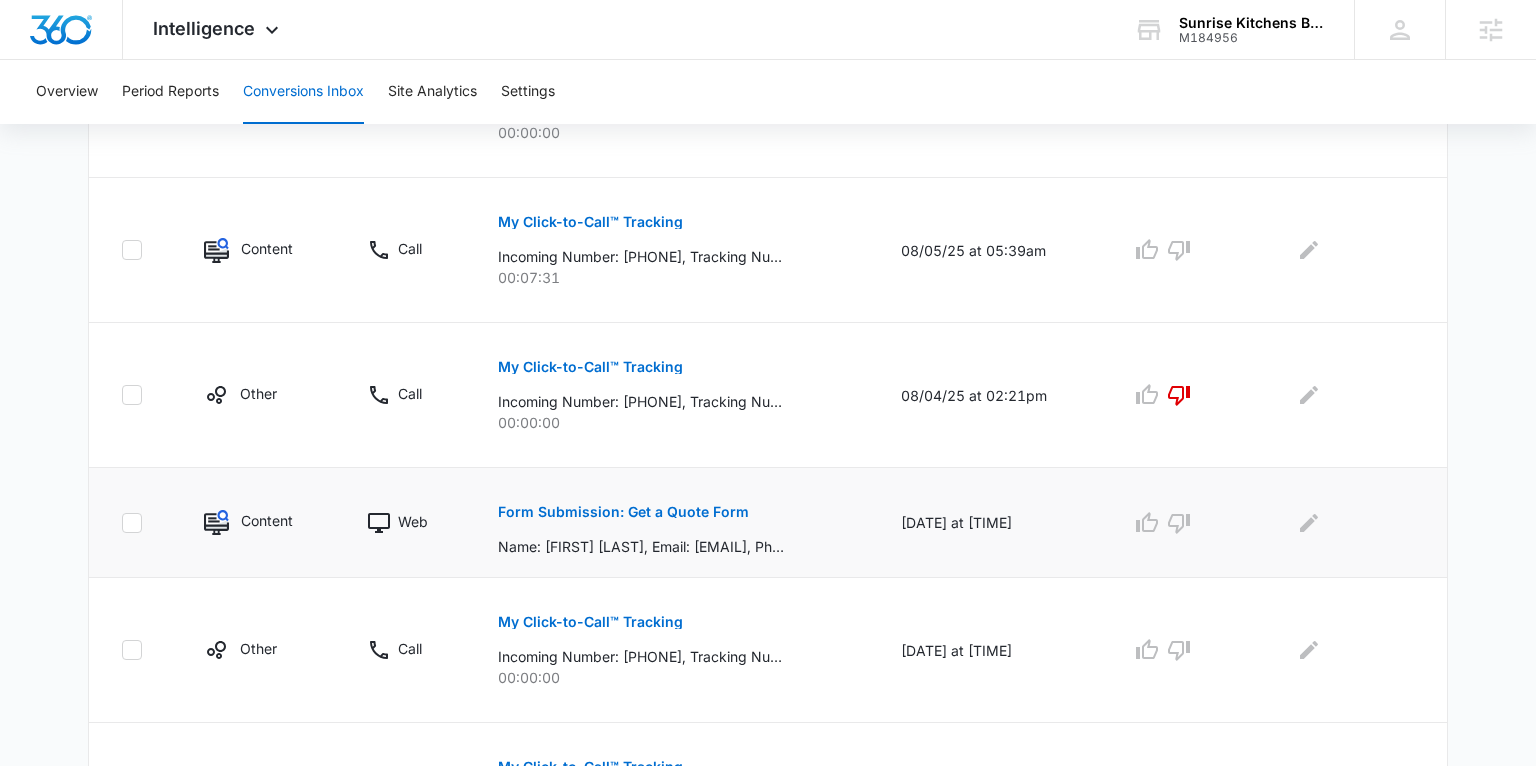 click on "Form Submission: Get a Quote Form" at bounding box center (623, 512) 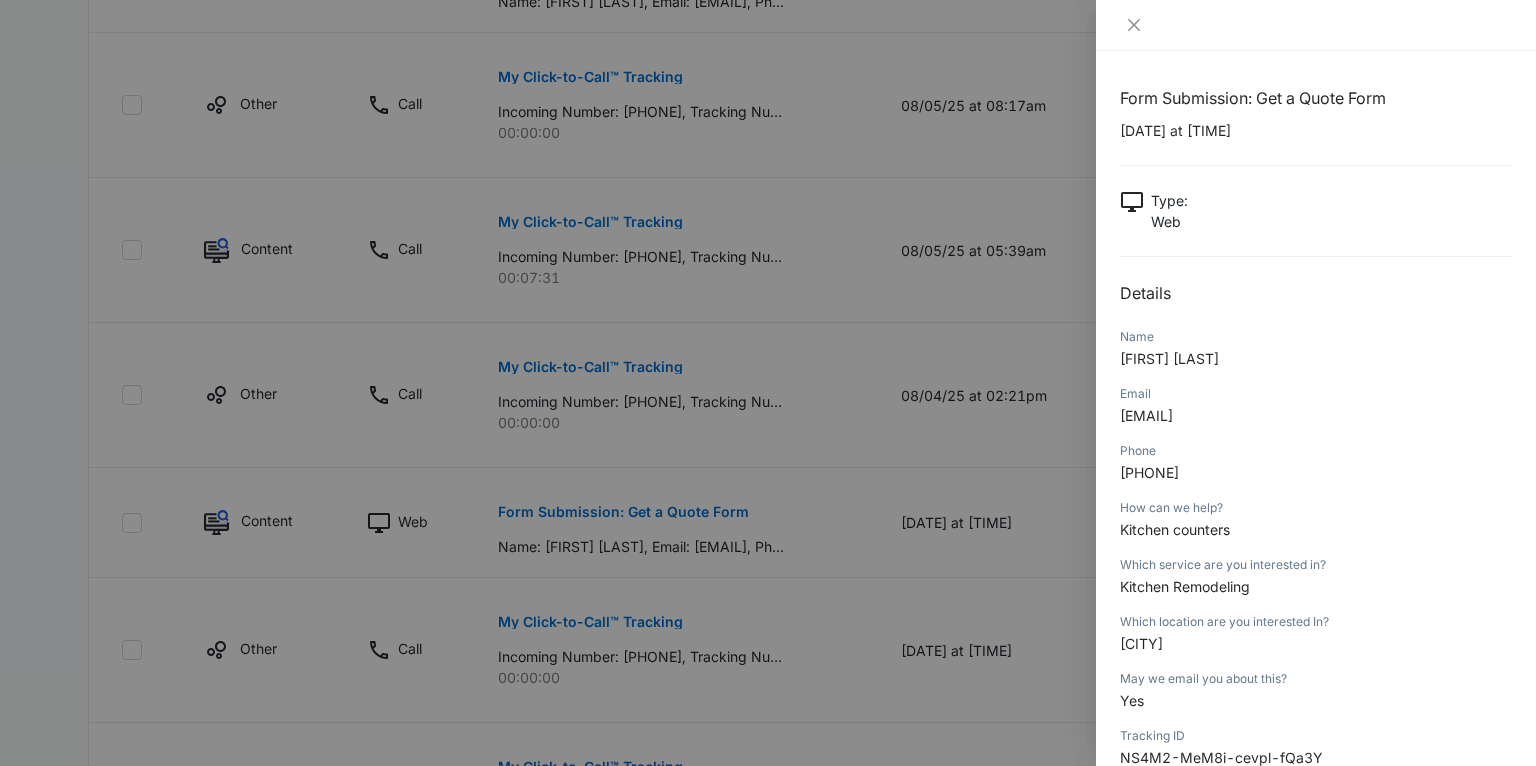 drag, startPoint x: 1239, startPoint y: 359, endPoint x: 1112, endPoint y: 357, distance: 127.01575 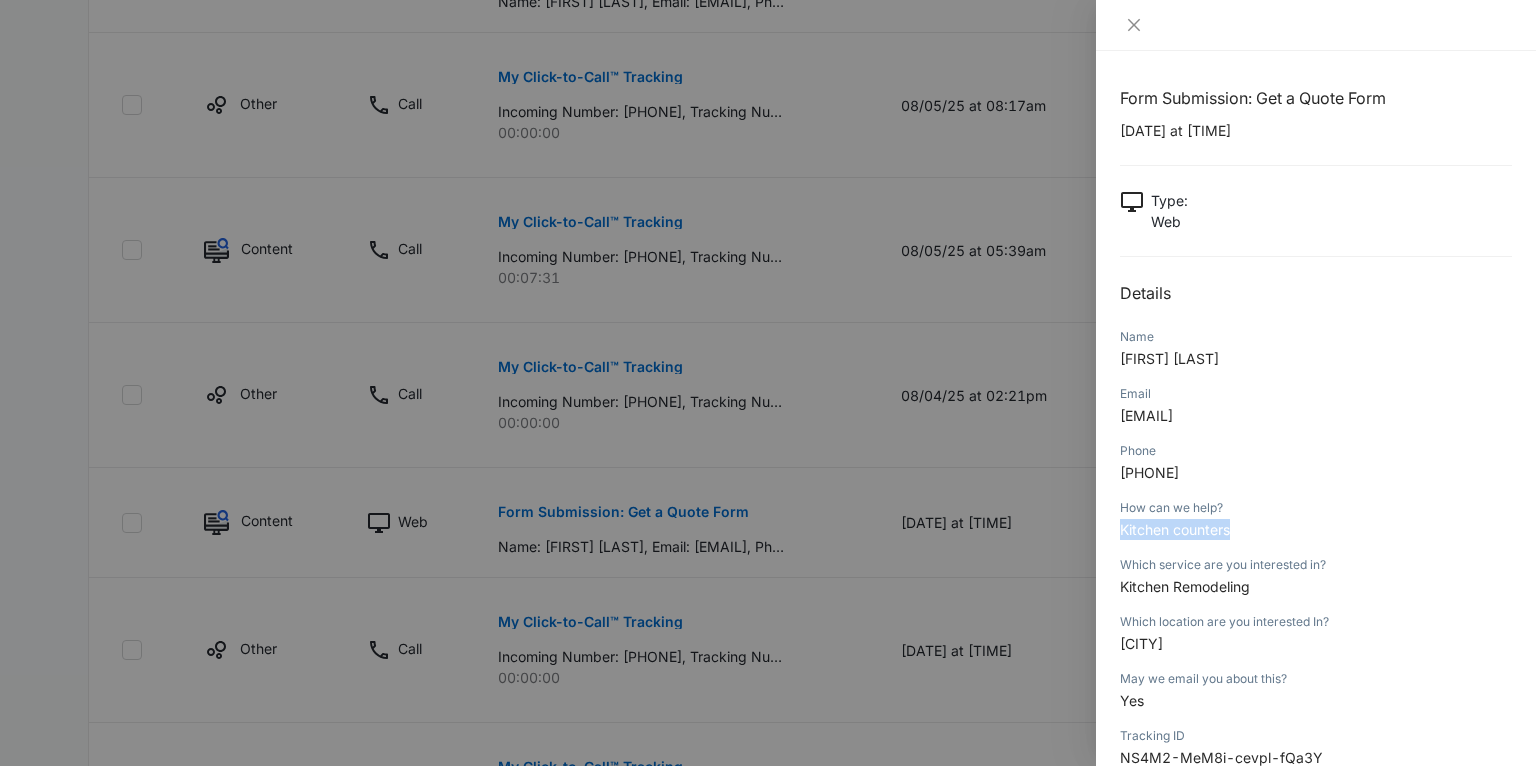 drag, startPoint x: 1154, startPoint y: 532, endPoint x: 1097, endPoint y: 532, distance: 57 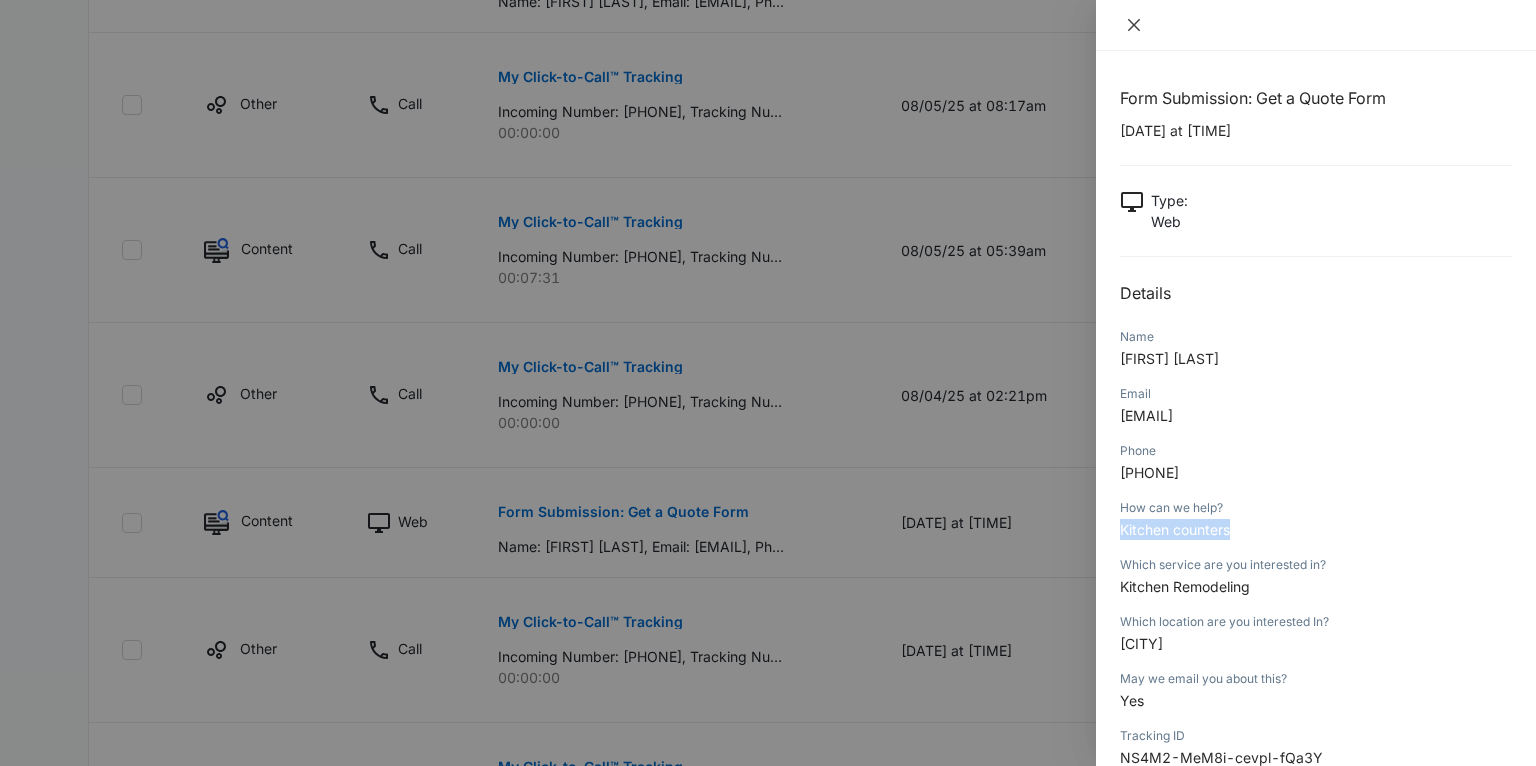 click 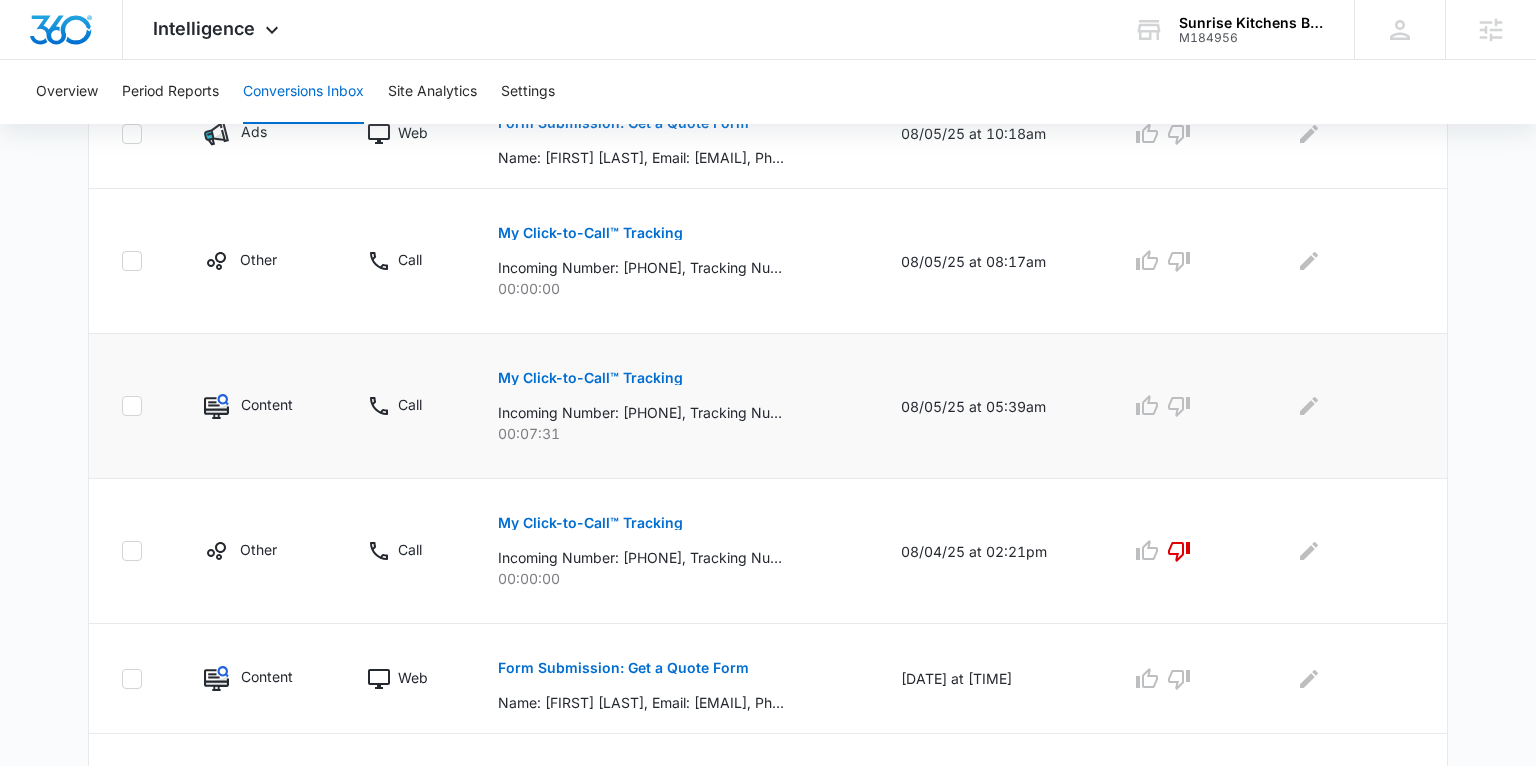 scroll, scrollTop: 689, scrollLeft: 0, axis: vertical 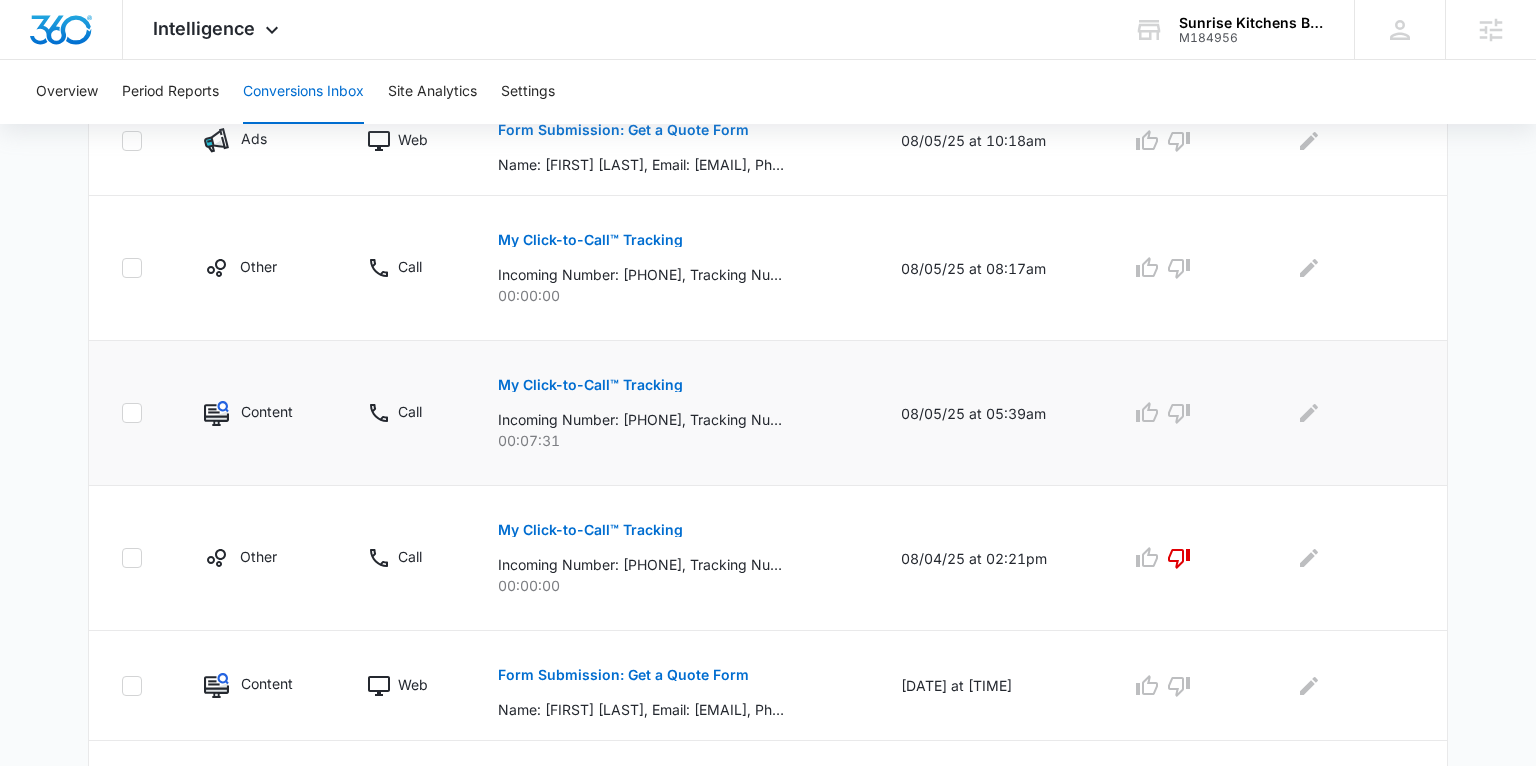 click on "My Click-to-Call™ Tracking" at bounding box center [590, 385] 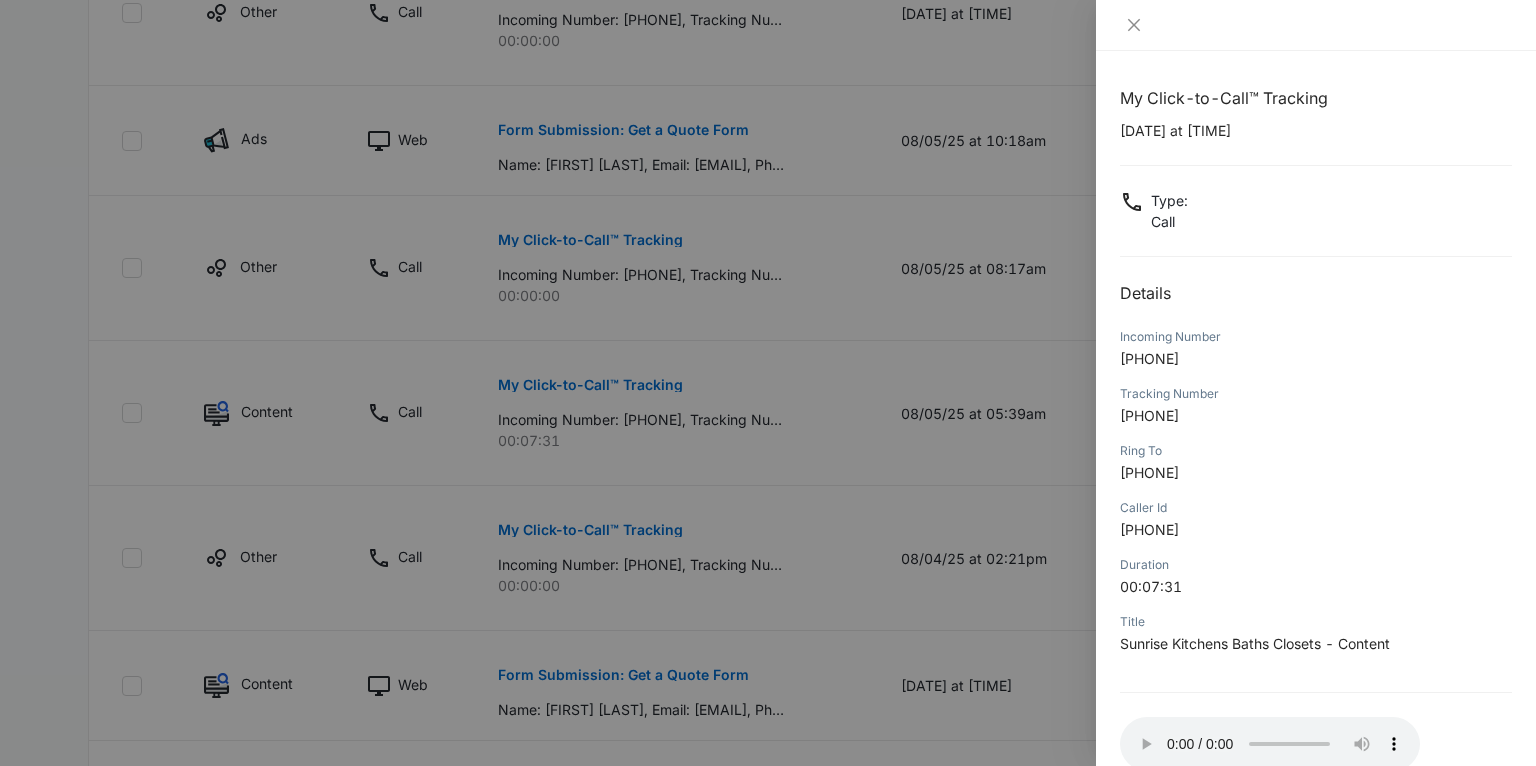 drag, startPoint x: 1234, startPoint y: 354, endPoint x: 1135, endPoint y: 357, distance: 99.04544 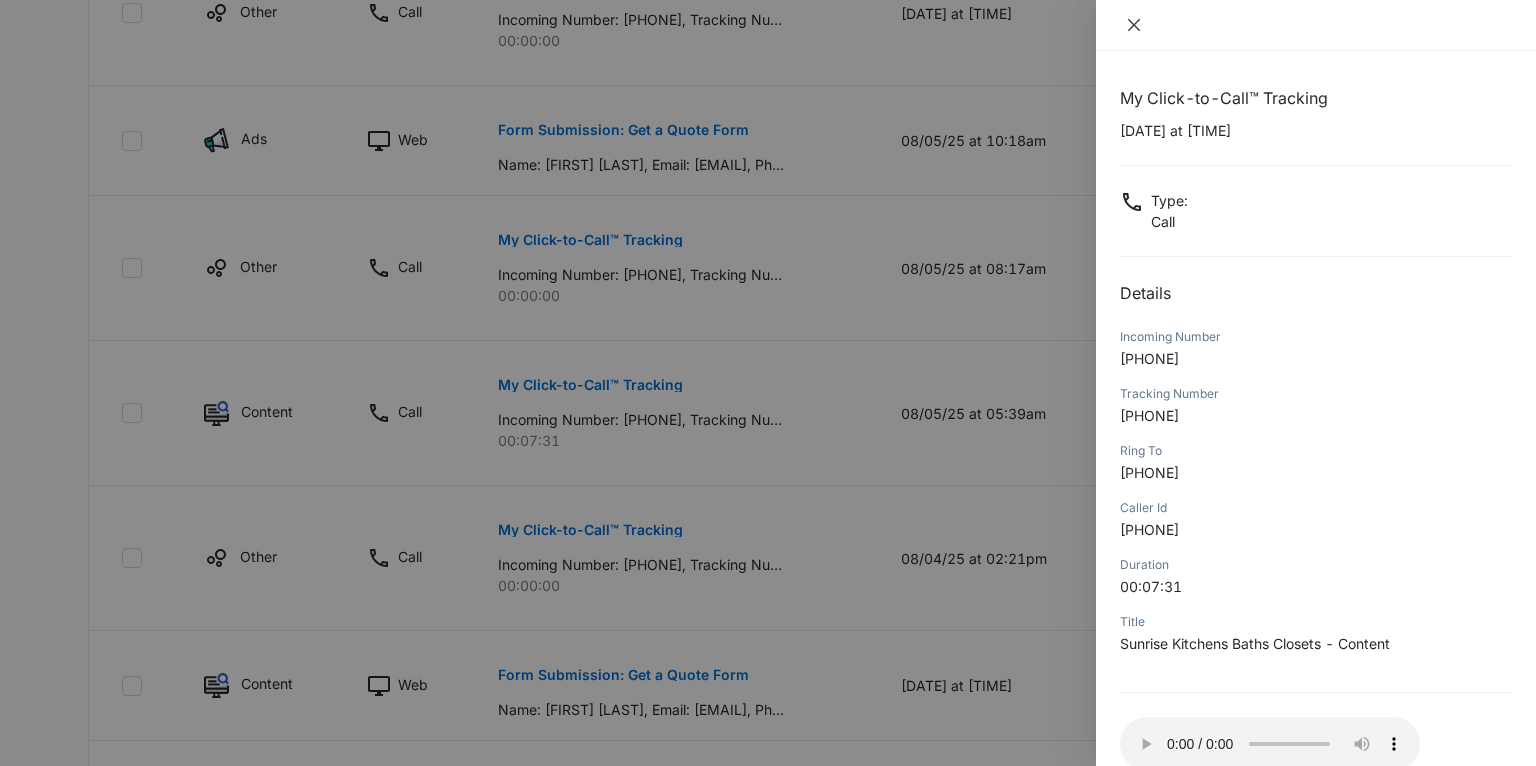 click 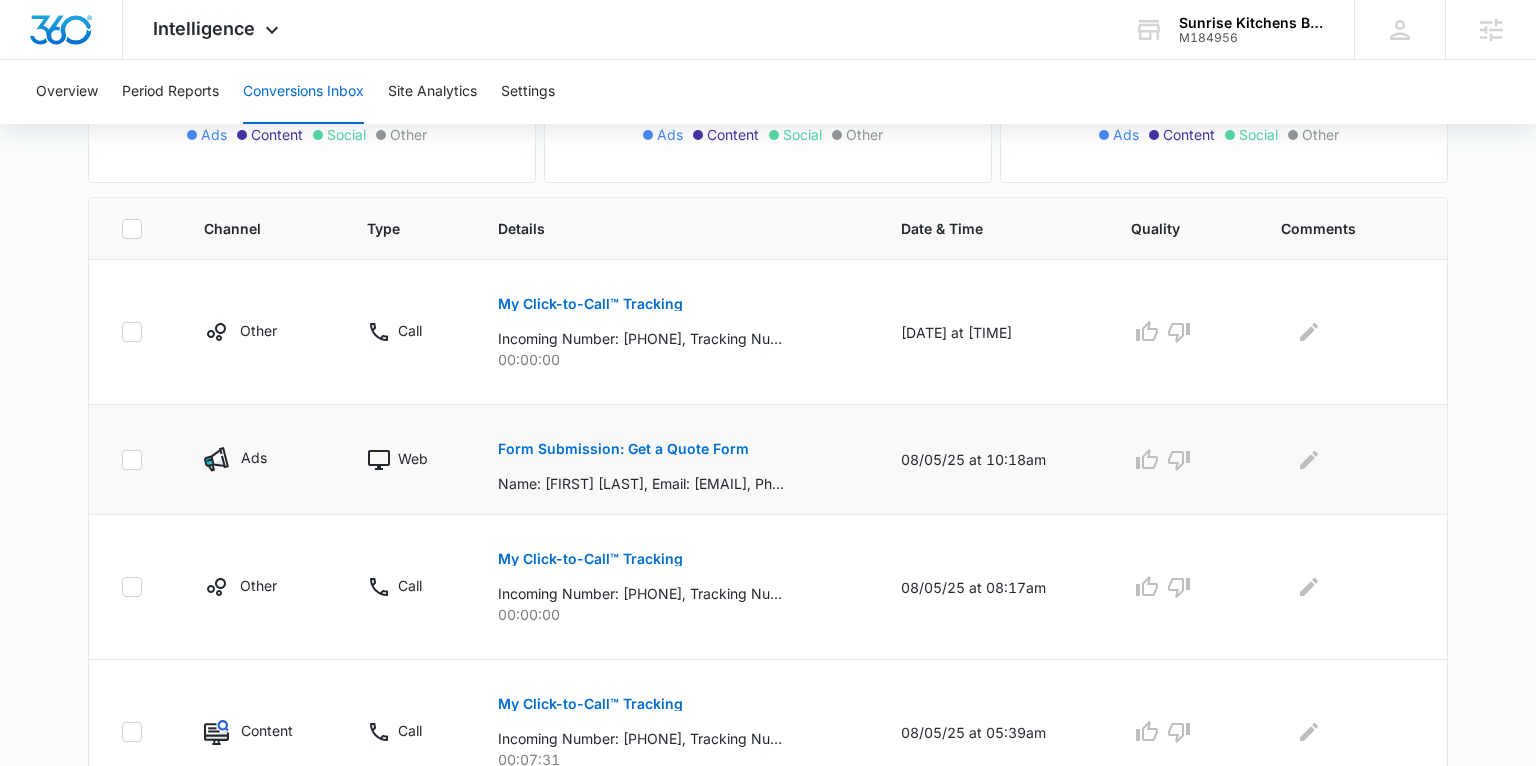 scroll, scrollTop: 346, scrollLeft: 0, axis: vertical 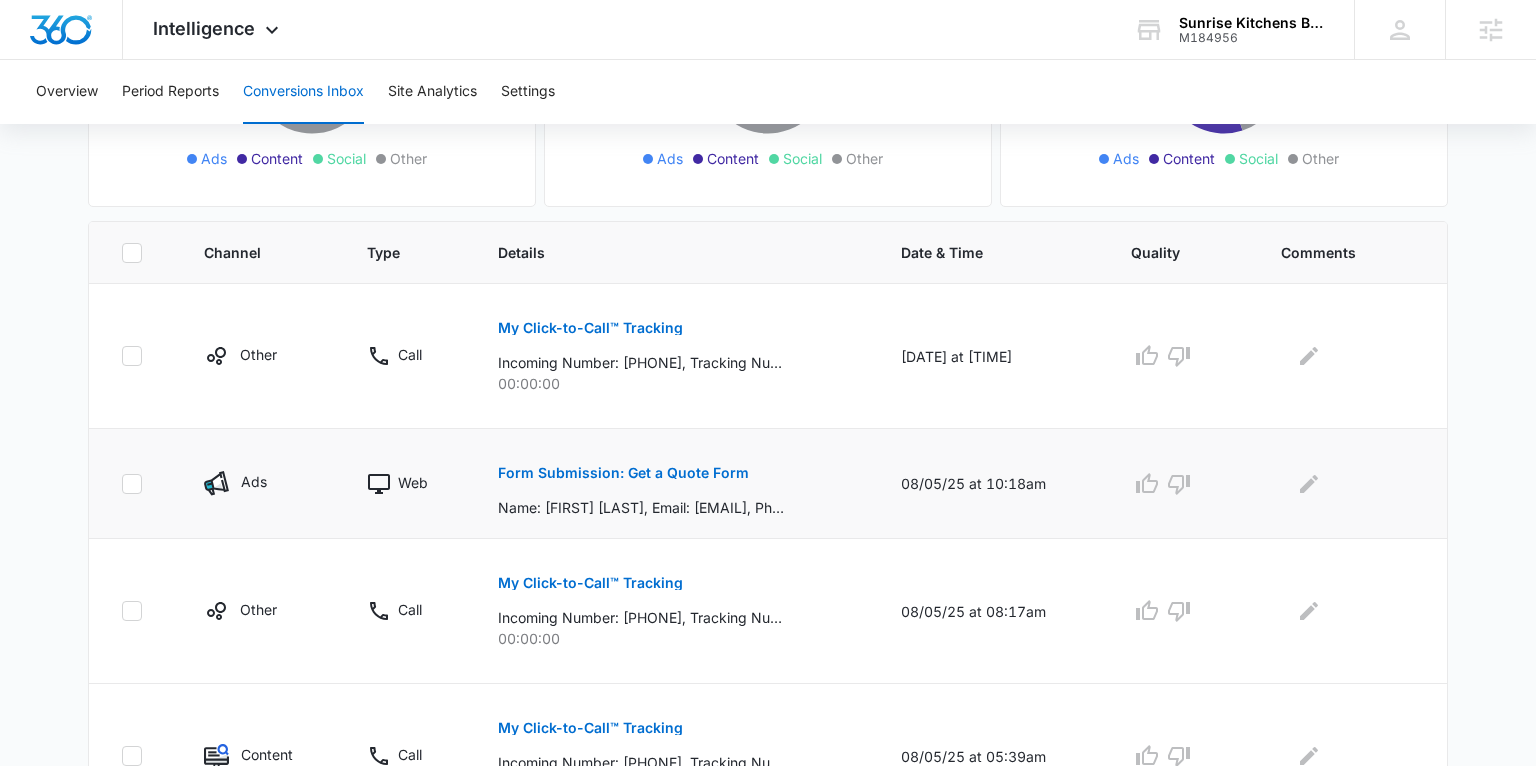 click on "Form Submission: Get a Quote Form" at bounding box center (623, 473) 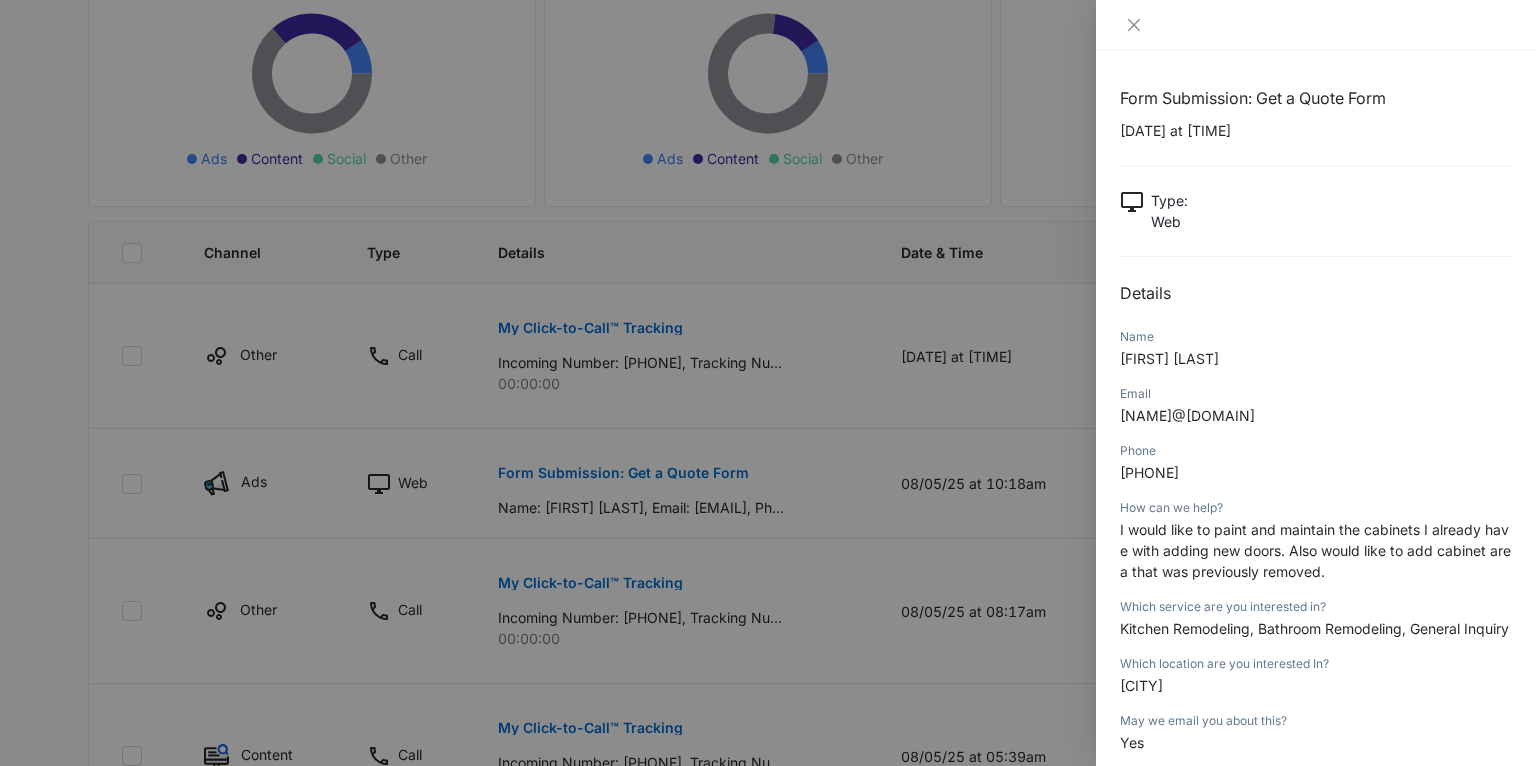 scroll, scrollTop: 1, scrollLeft: 0, axis: vertical 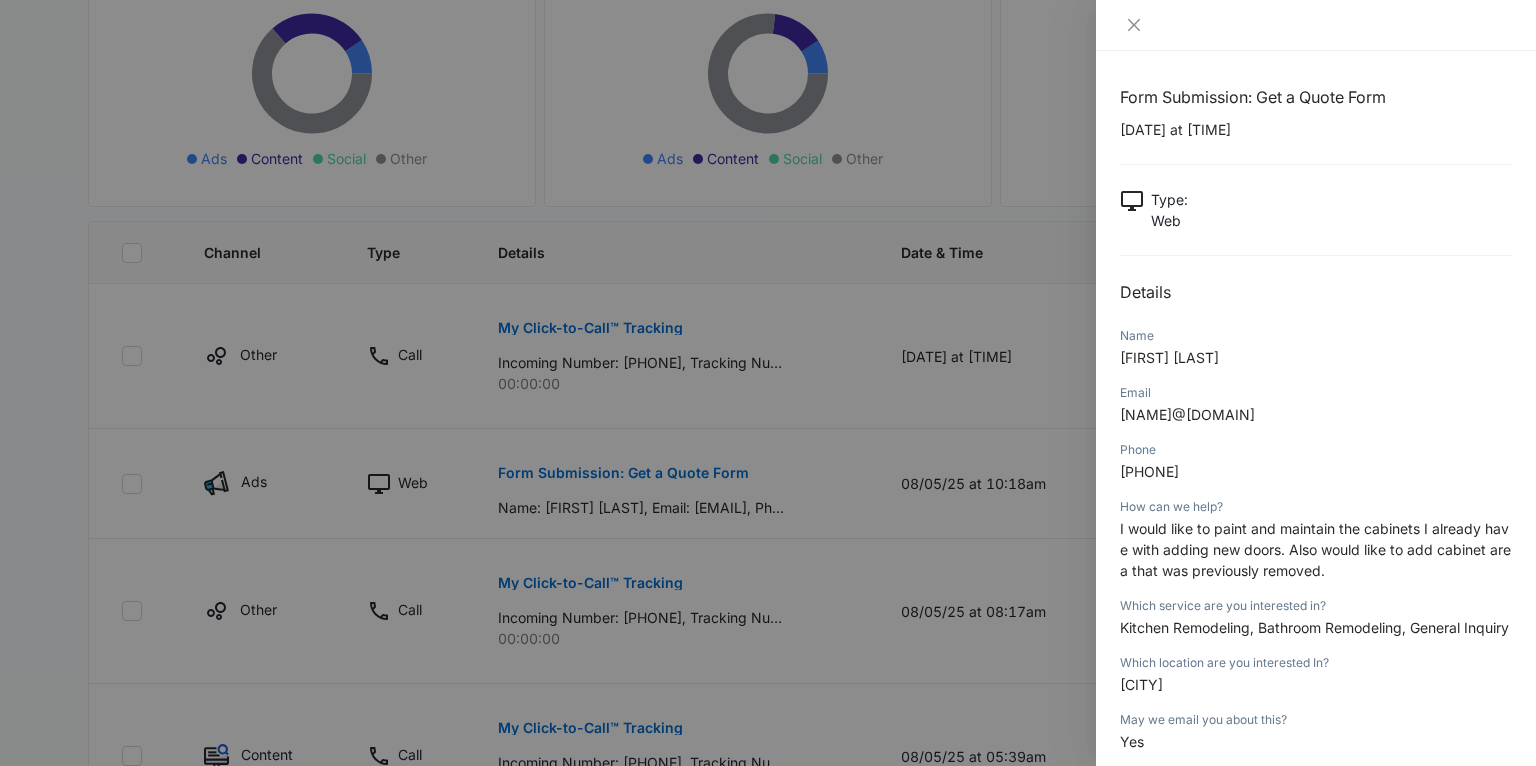drag, startPoint x: 1236, startPoint y: 363, endPoint x: 1120, endPoint y: 365, distance: 116.01724 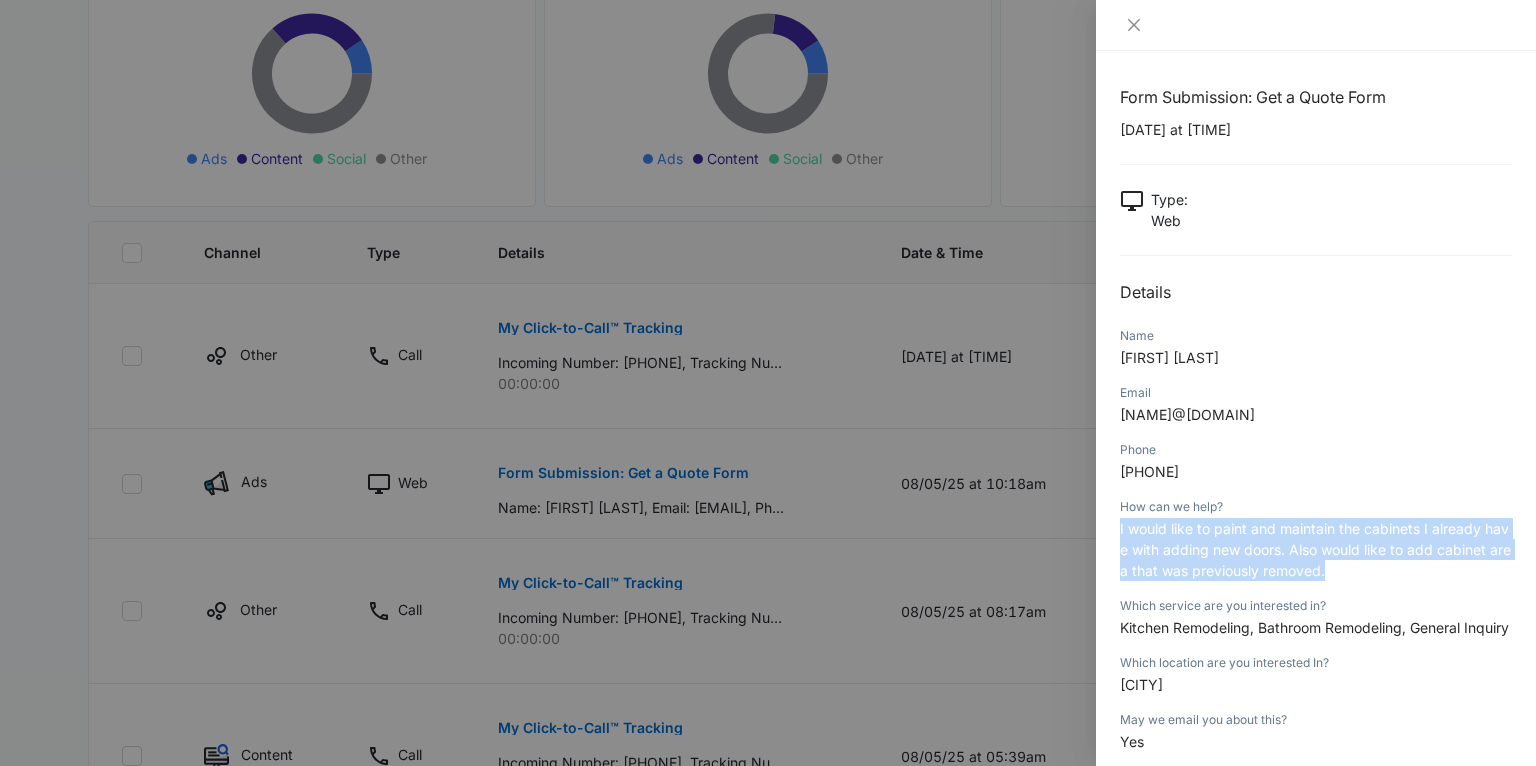 drag, startPoint x: 1138, startPoint y: 529, endPoint x: 1331, endPoint y: 570, distance: 197.30687 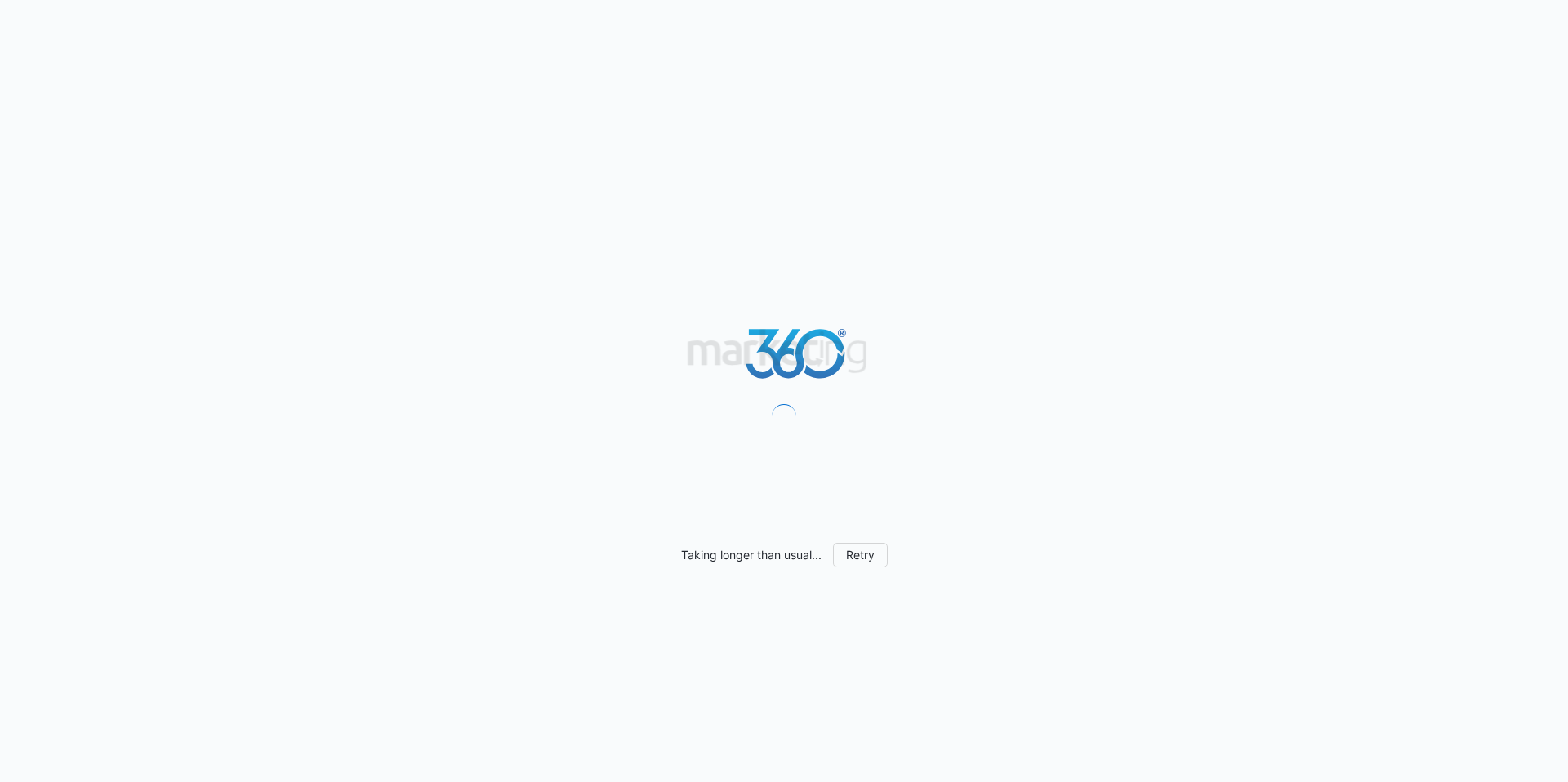 scroll, scrollTop: 0, scrollLeft: 0, axis: both 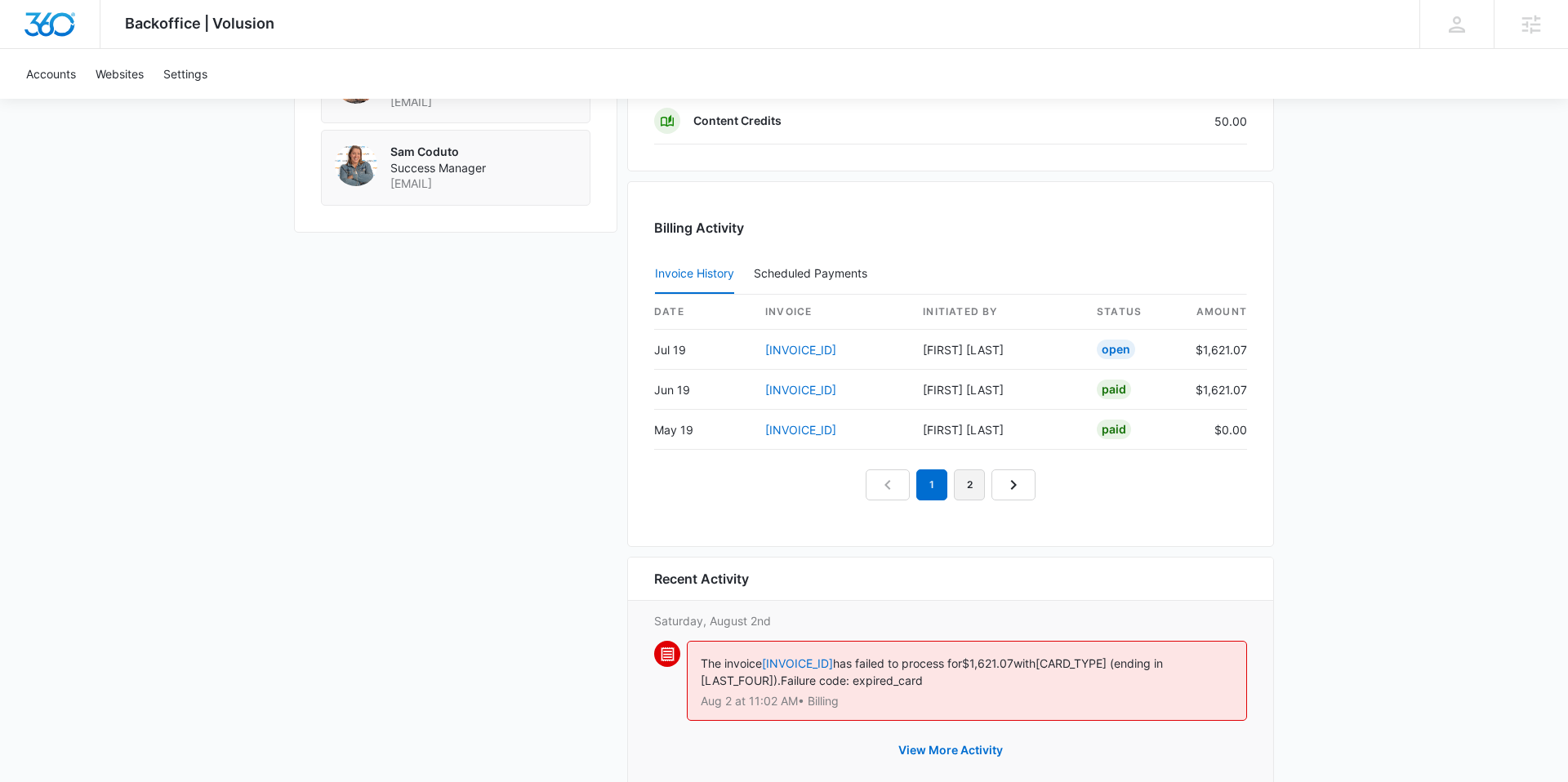 click on "2" at bounding box center (969, 485) 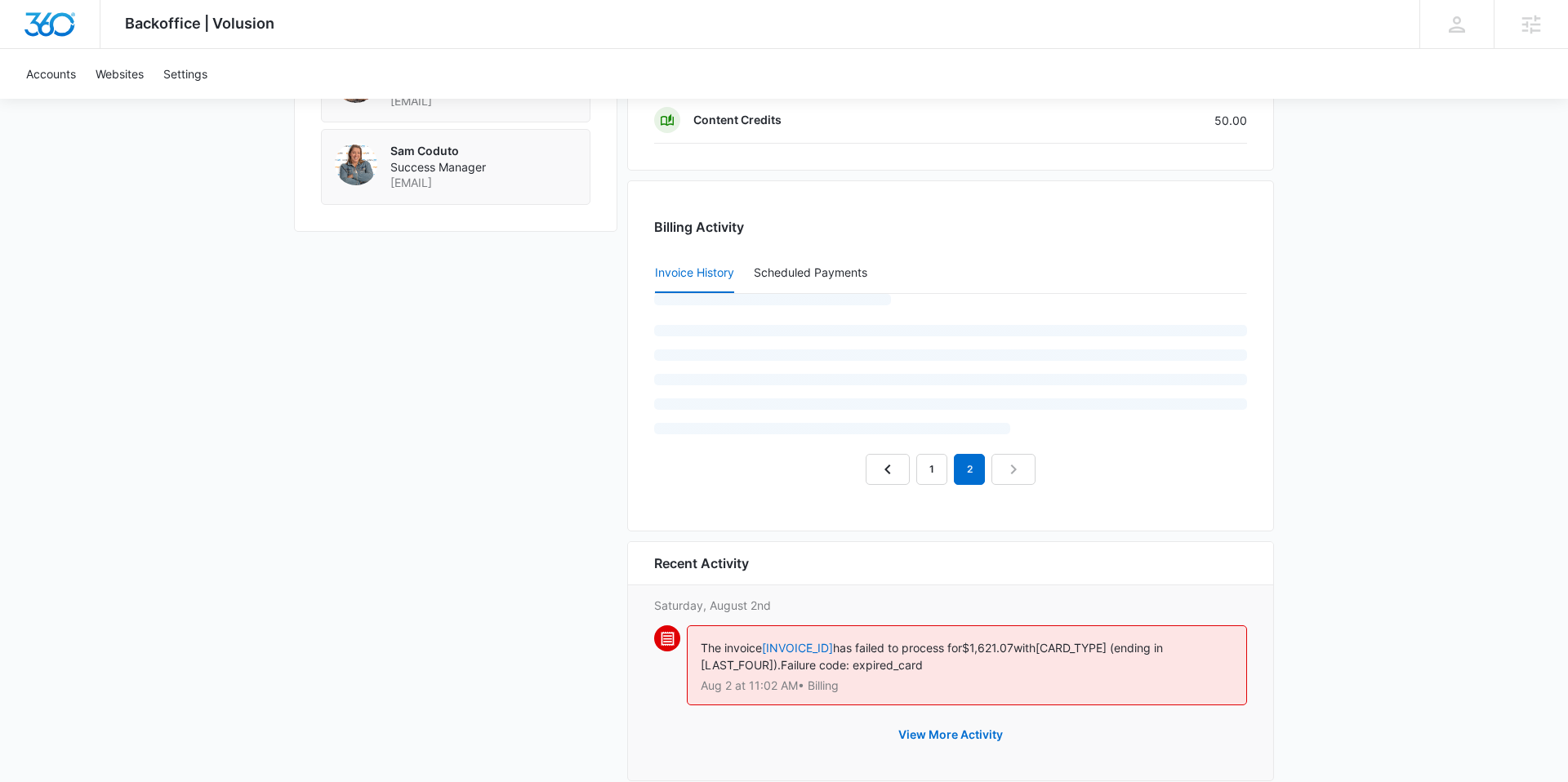 scroll, scrollTop: 1457, scrollLeft: 0, axis: vertical 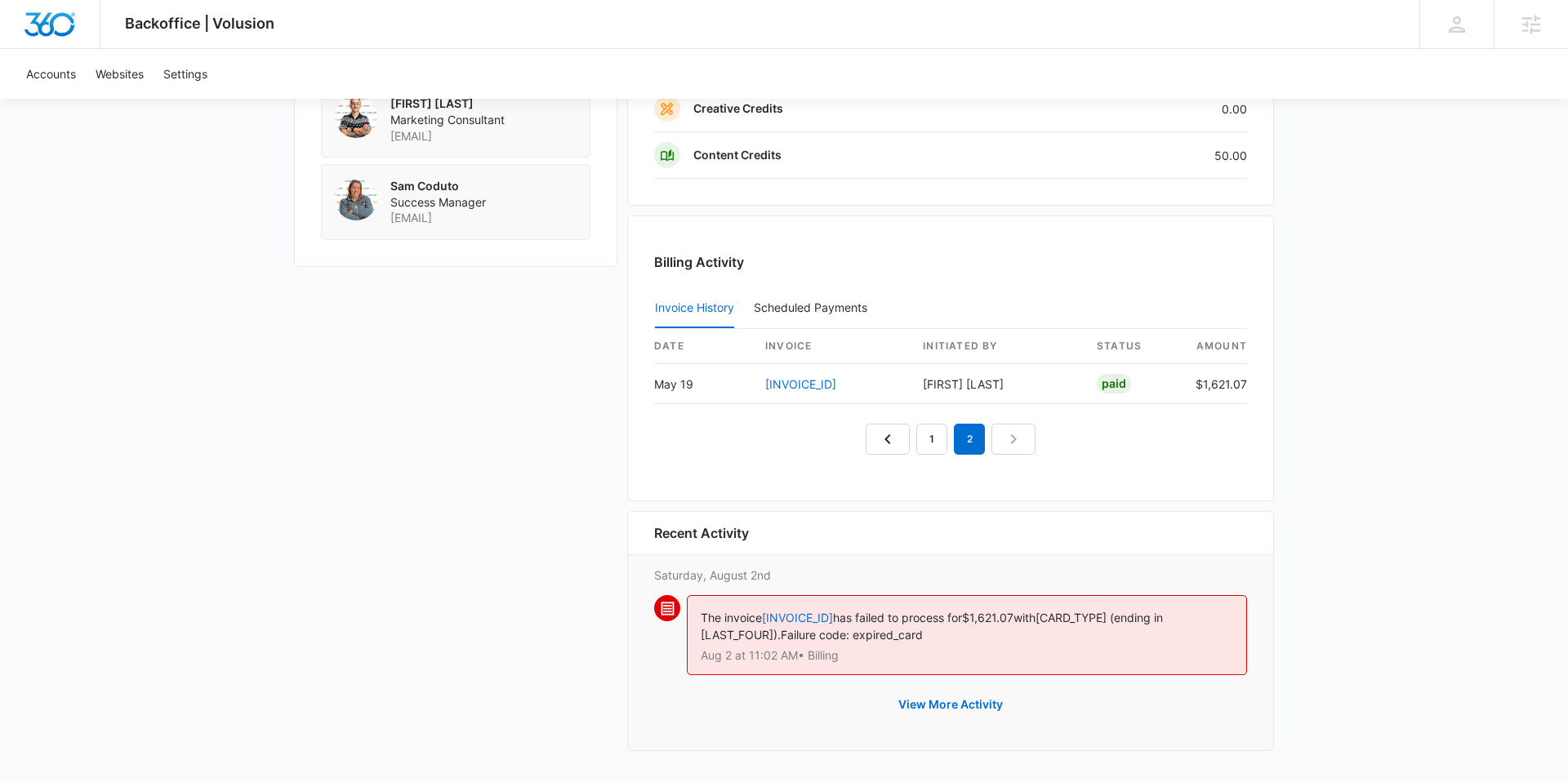 click on "Billing Activity Invoice History Scheduled Payments 0 date invoice Initiated By status amount May 19 535IZLDG-0001 Kait Weagraff Paid $1,621.07 1 2" at bounding box center [951, 358] 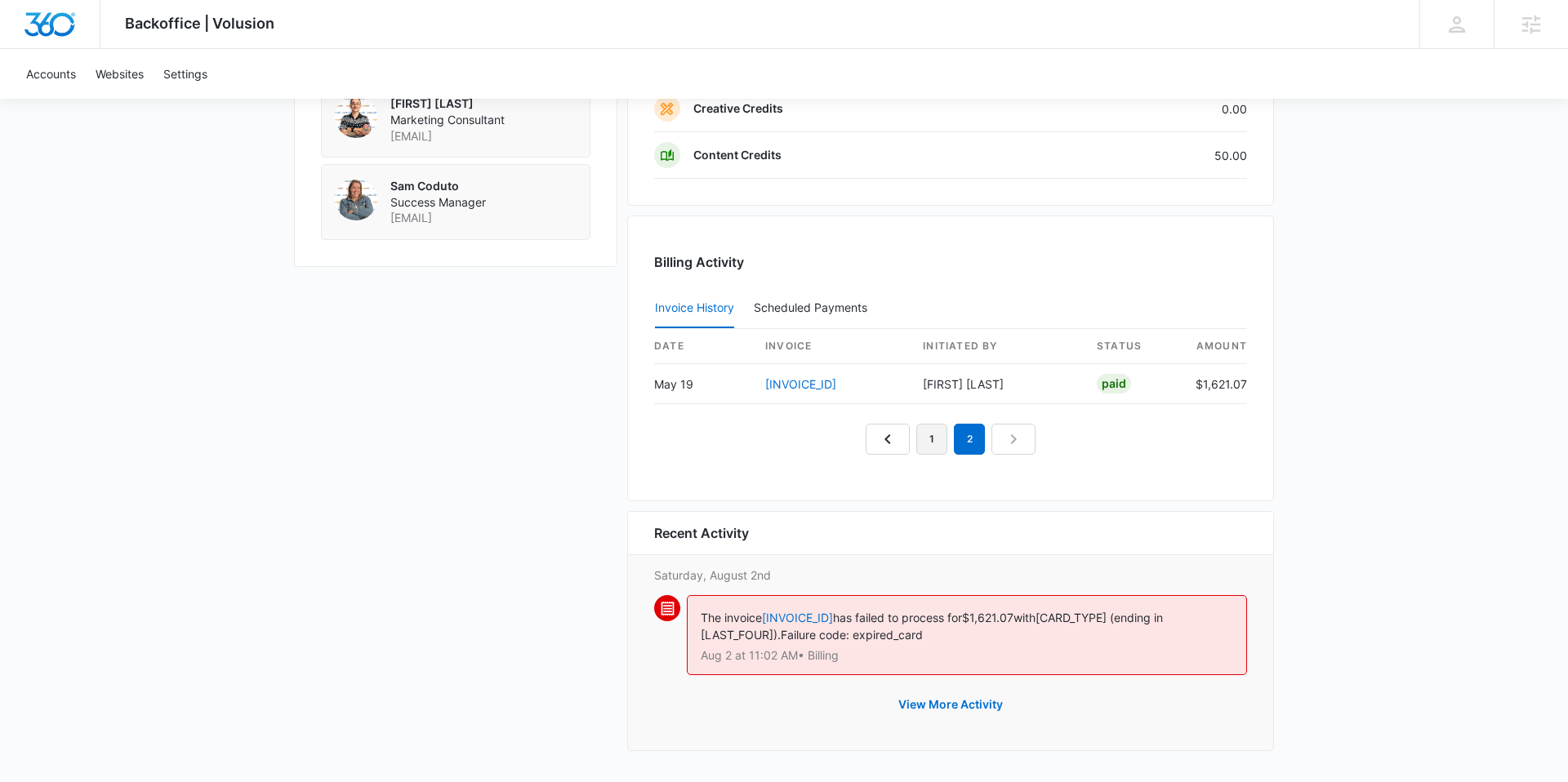 click on "1" at bounding box center [932, 439] 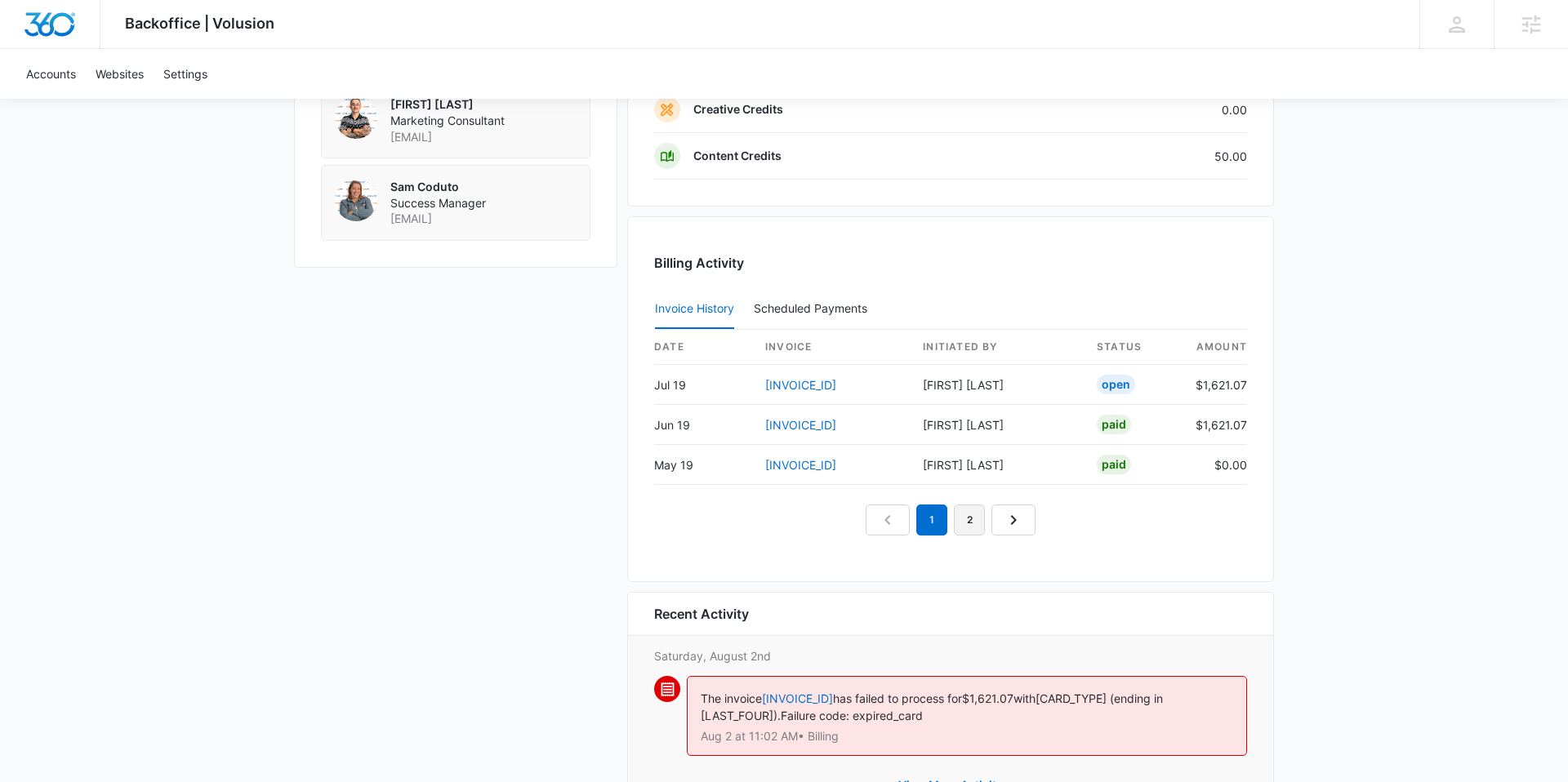 click on "2" at bounding box center [969, 520] 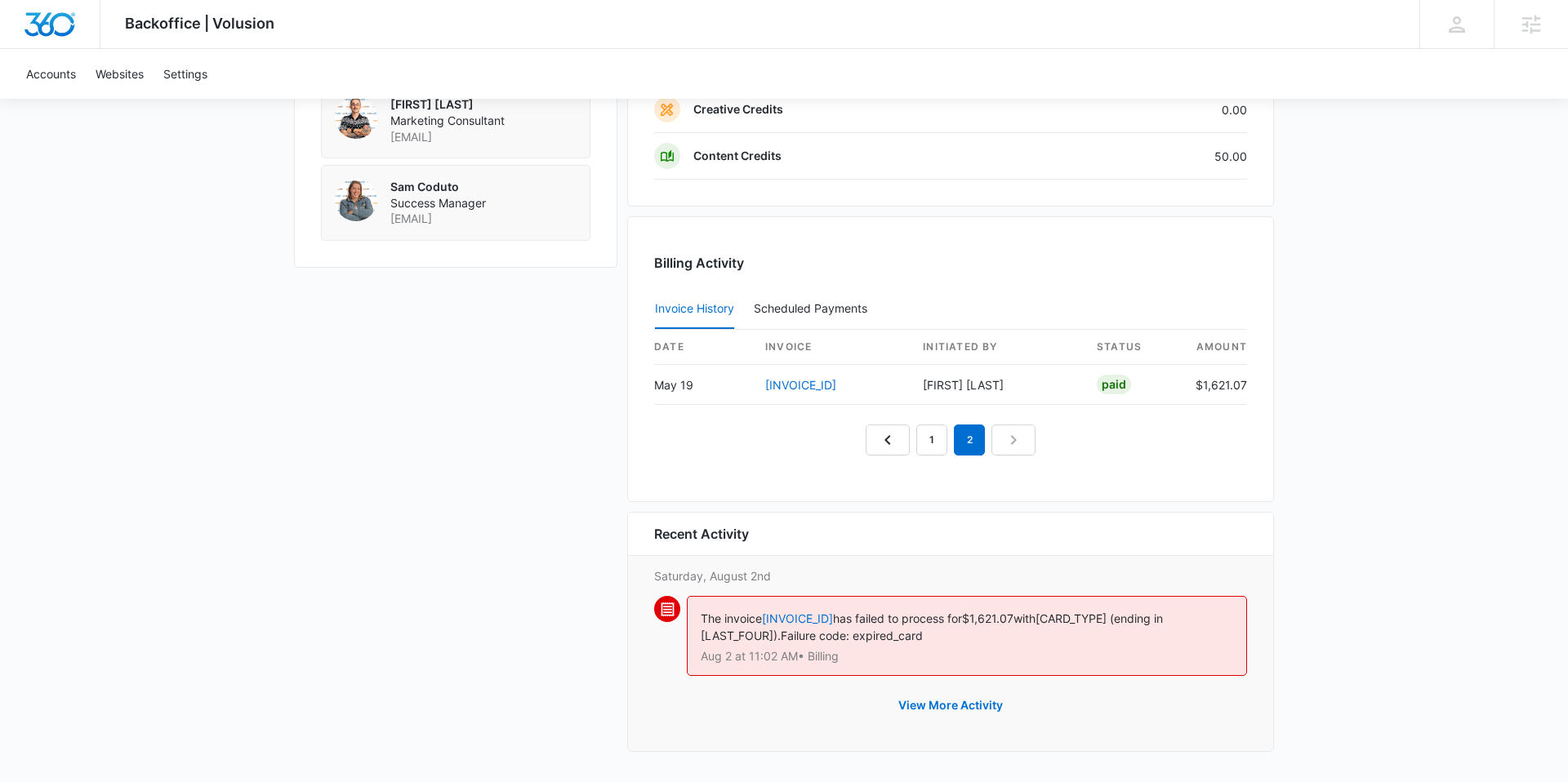 scroll, scrollTop: 1448, scrollLeft: 0, axis: vertical 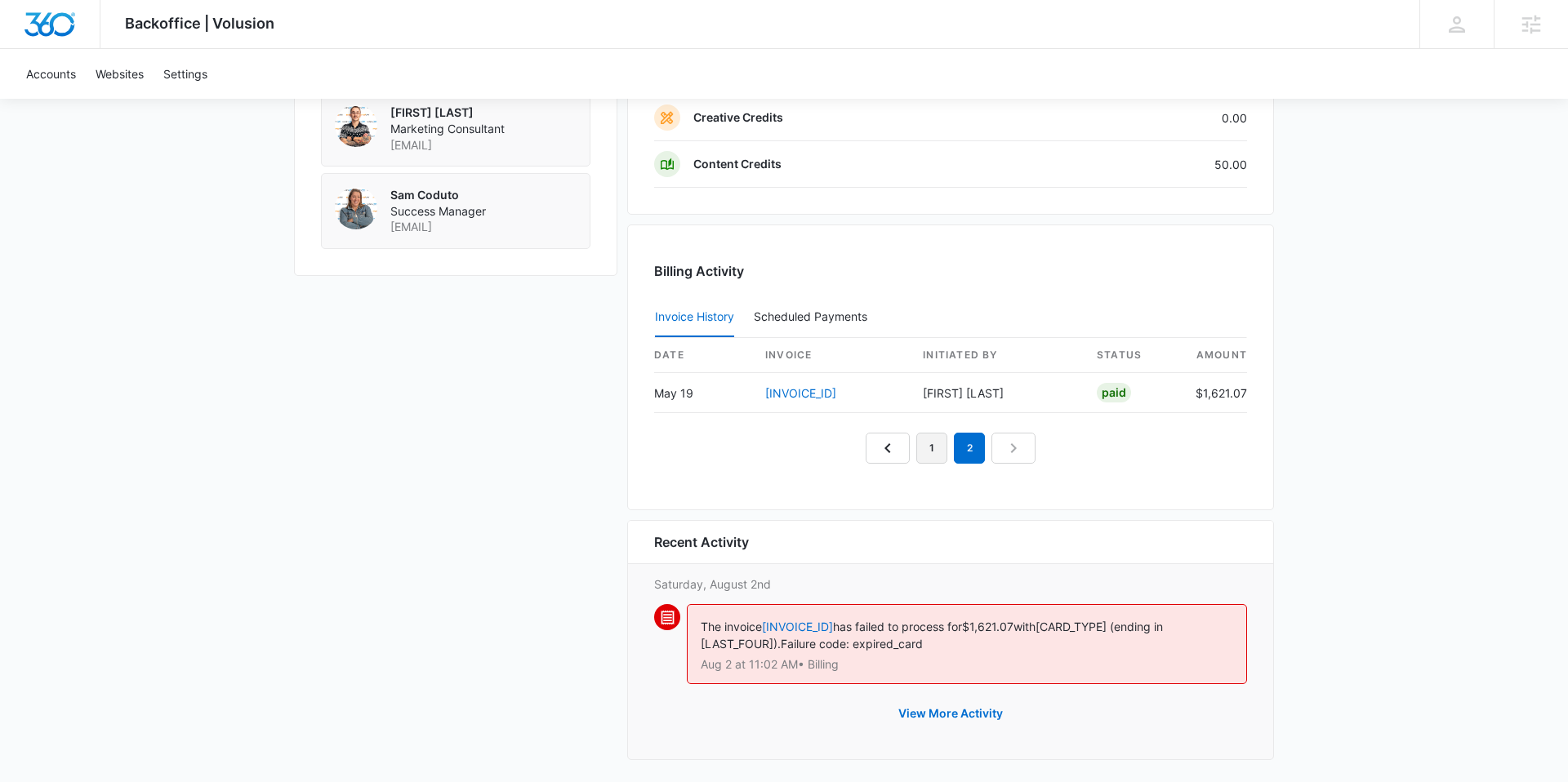 click on "1" at bounding box center [932, 448] 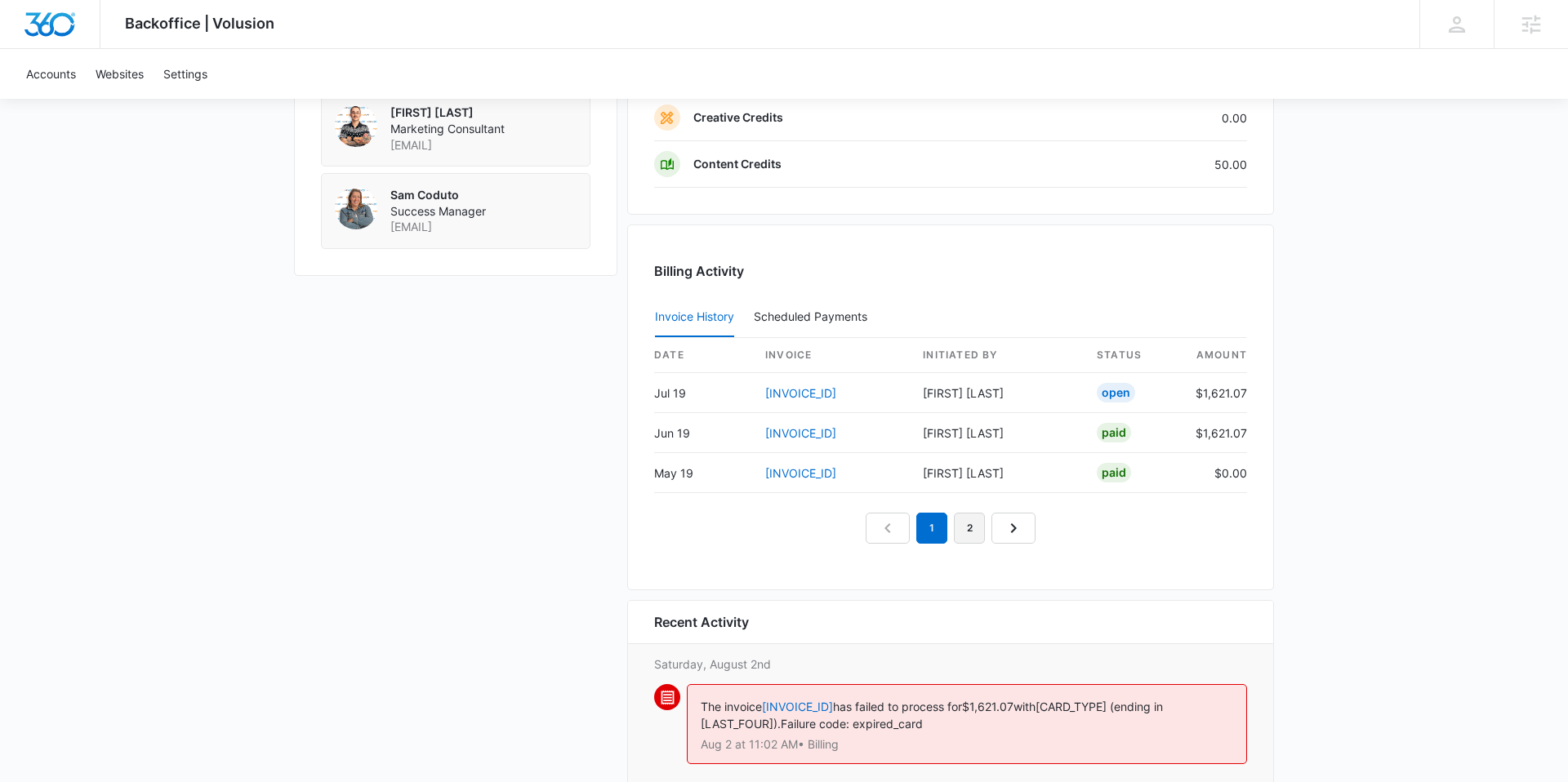 click on "2" at bounding box center (969, 528) 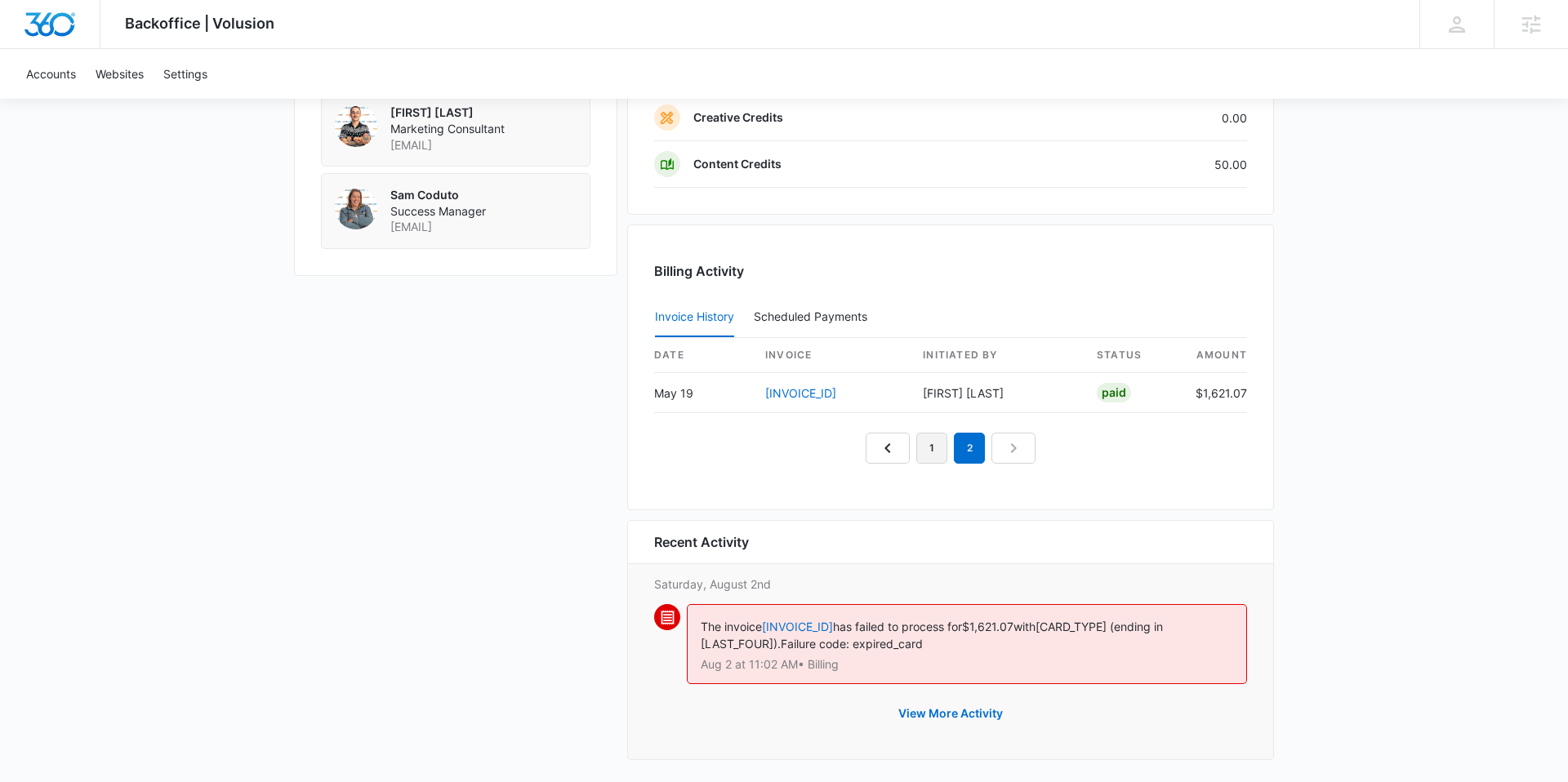 click on "1" at bounding box center [932, 448] 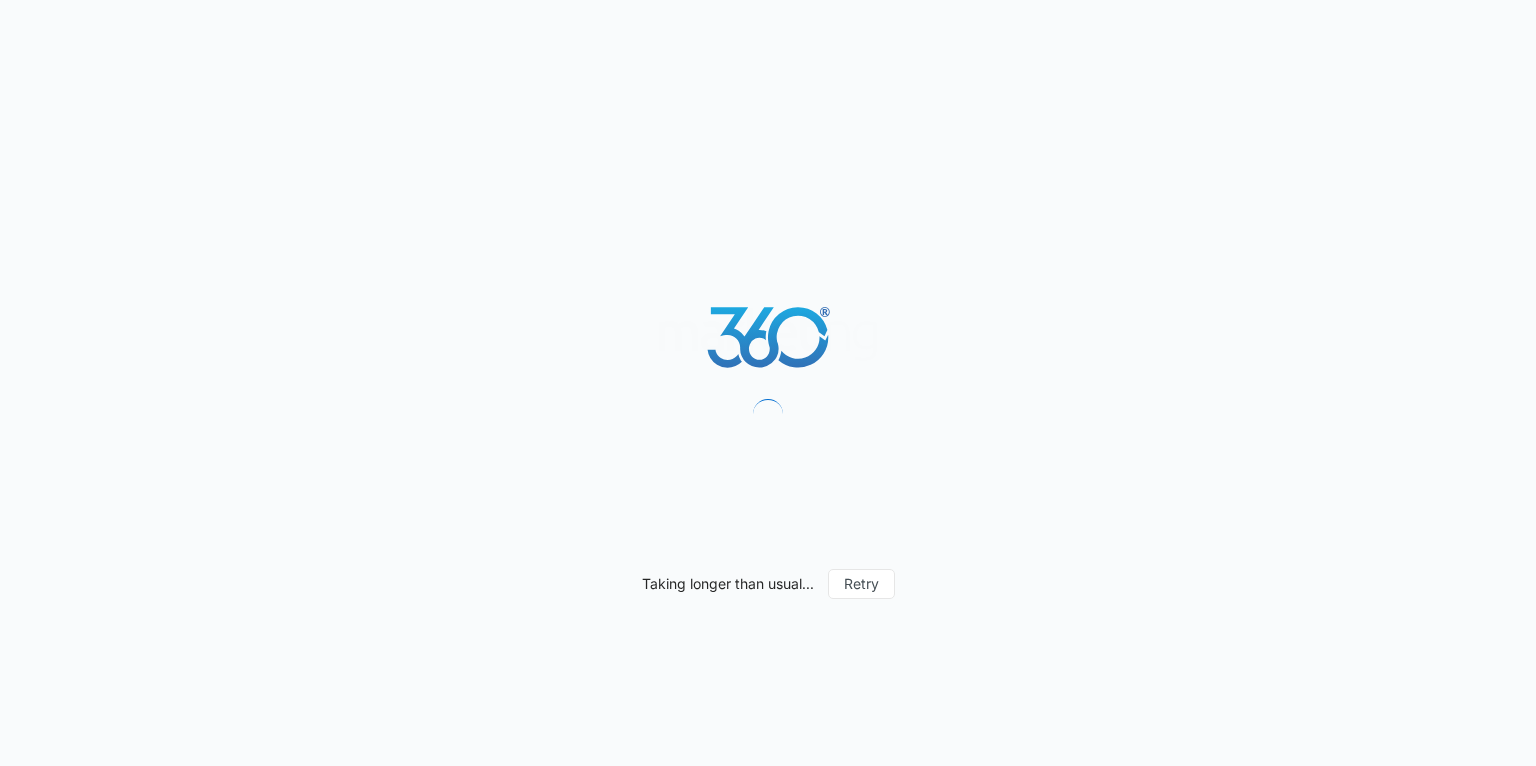 scroll, scrollTop: 0, scrollLeft: 0, axis: both 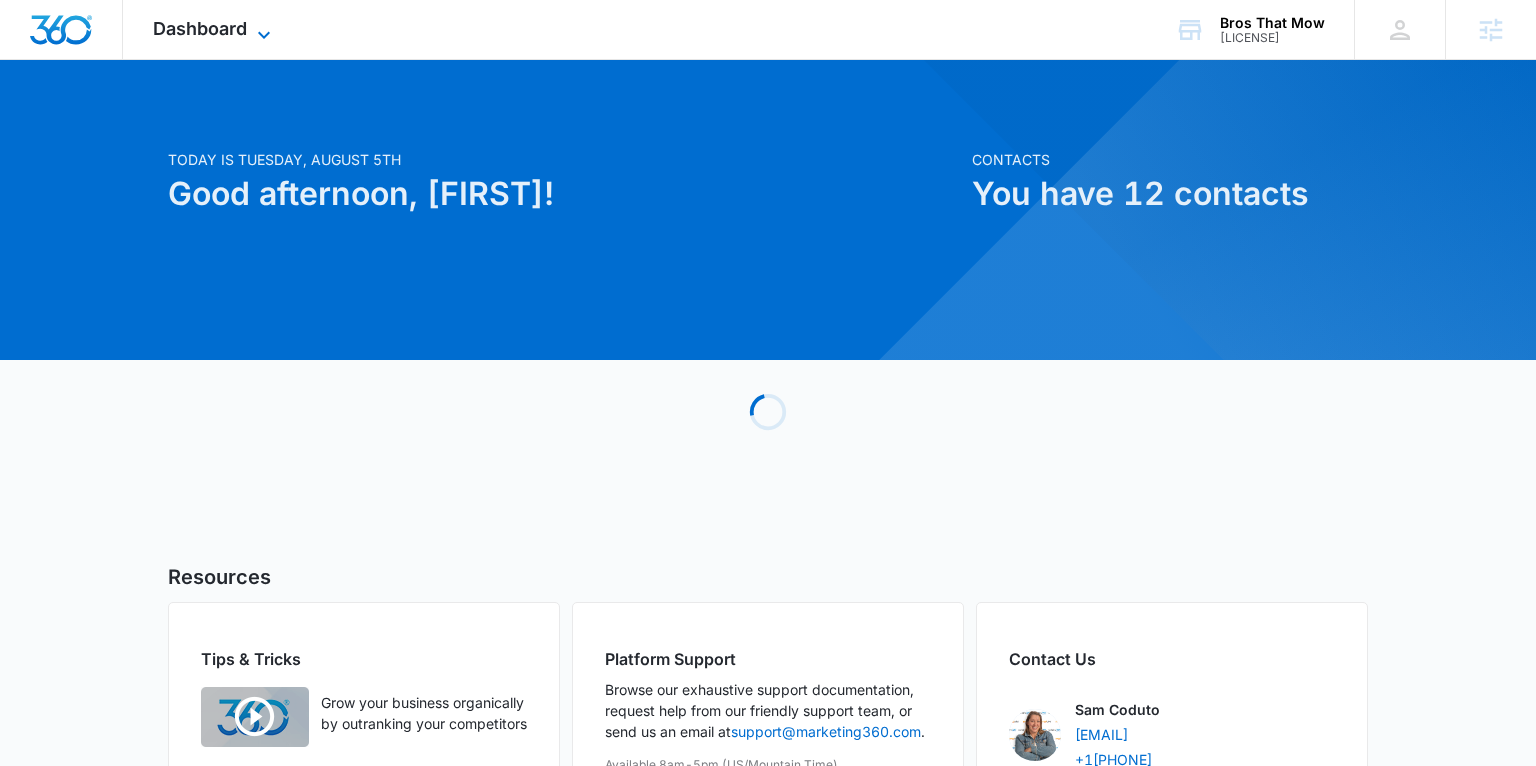 click on "Dashboard" at bounding box center [200, 28] 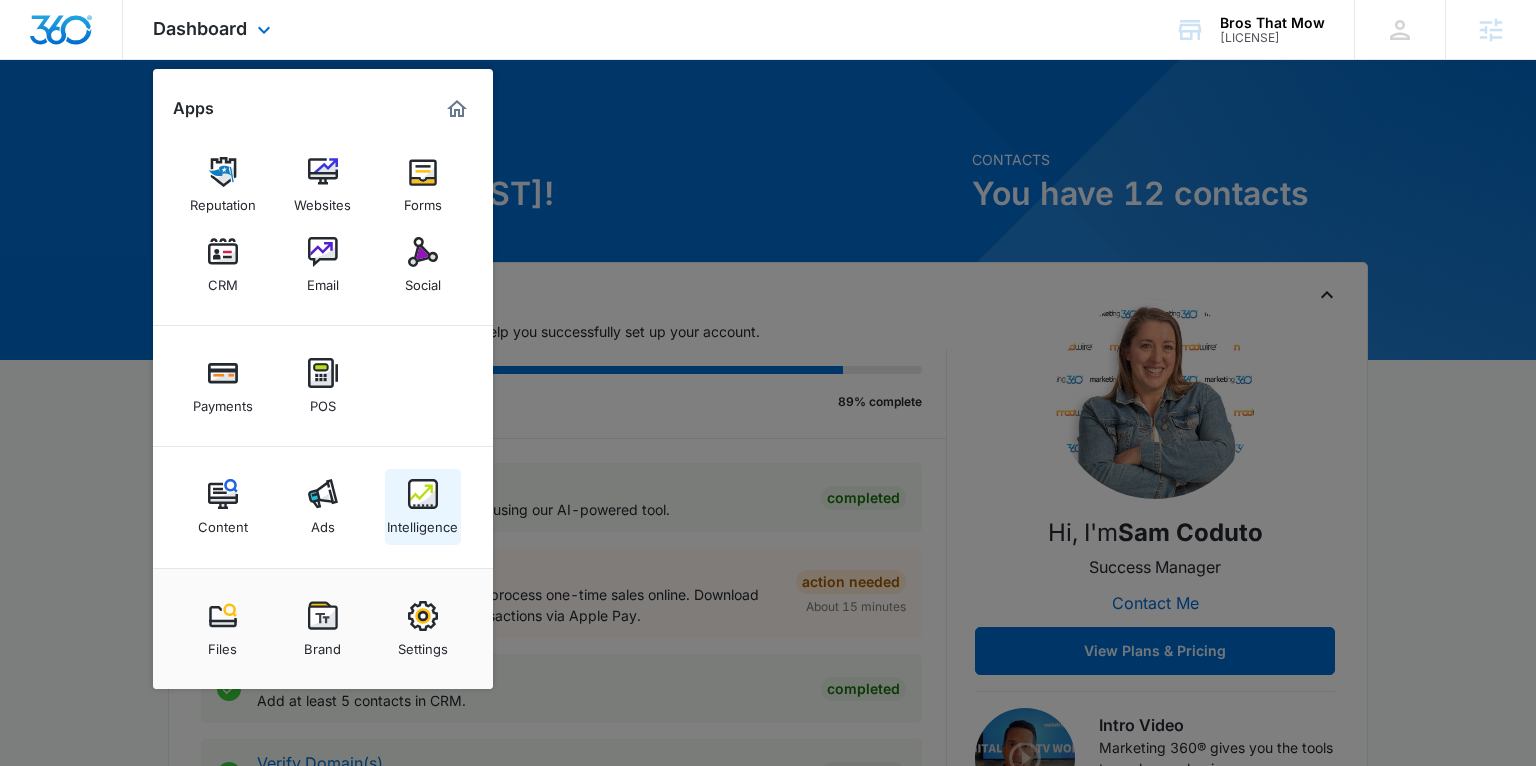 click at bounding box center [423, 494] 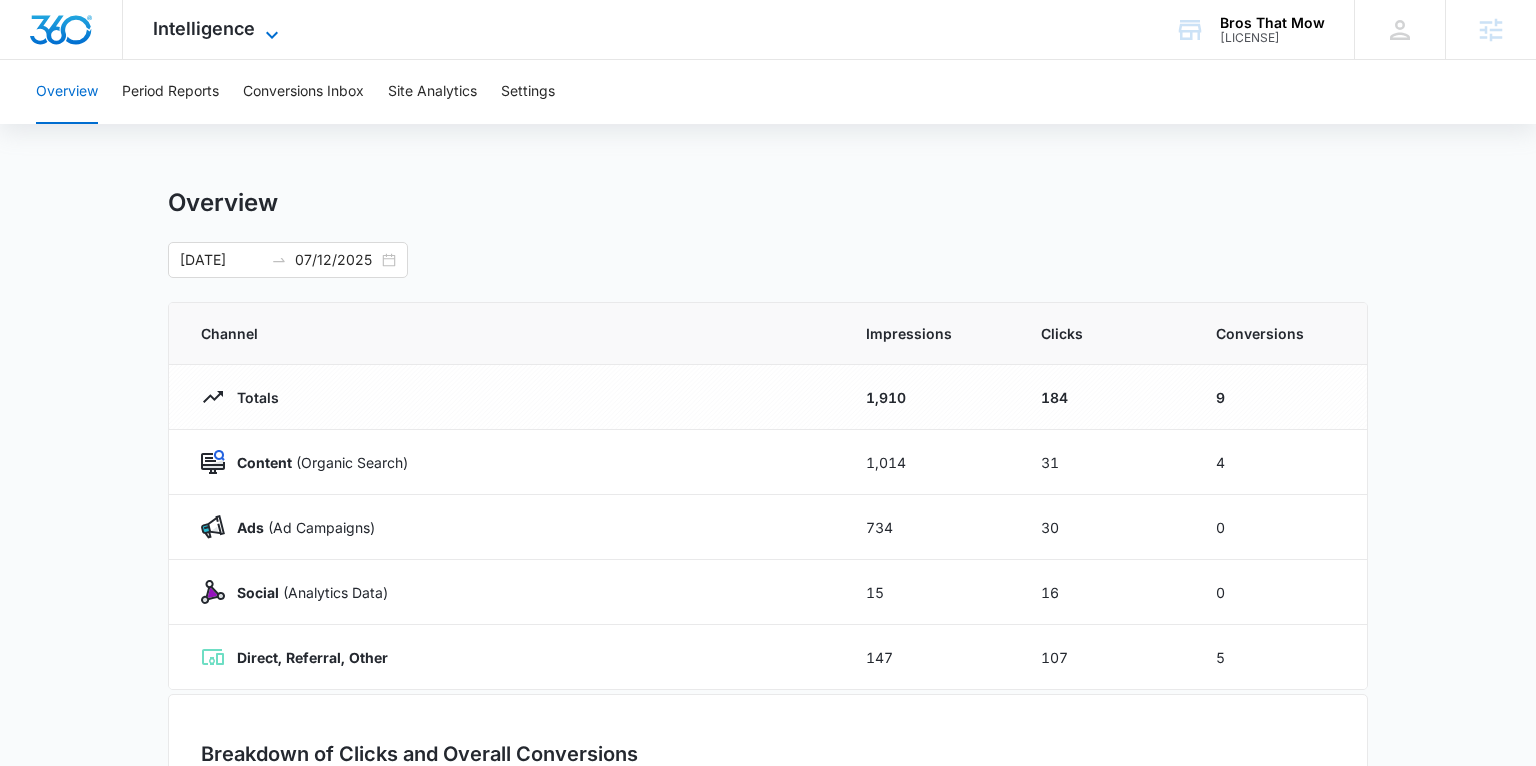 click on "Intelligence" at bounding box center (204, 28) 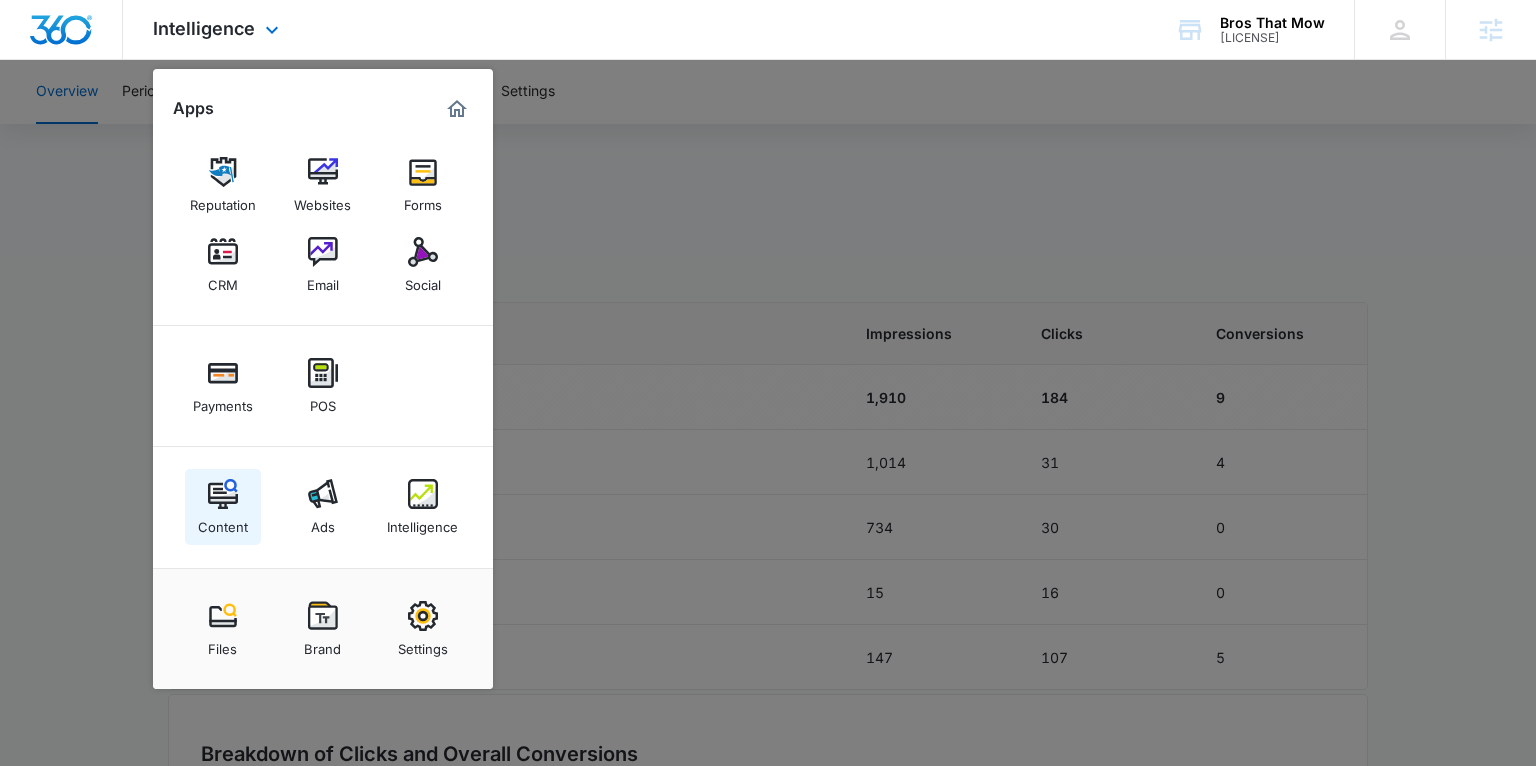 click at bounding box center (223, 494) 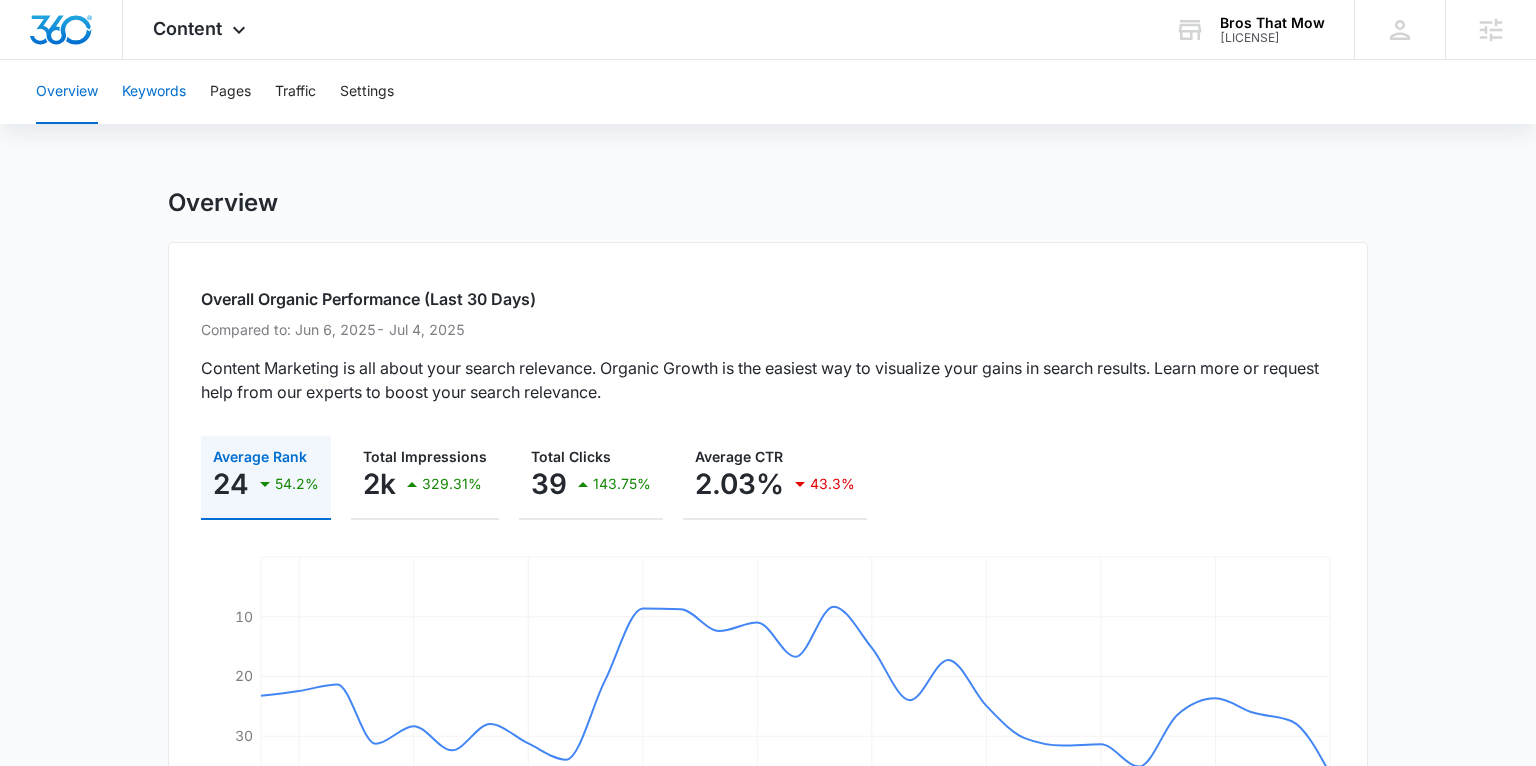 click on "Keywords" at bounding box center [154, 92] 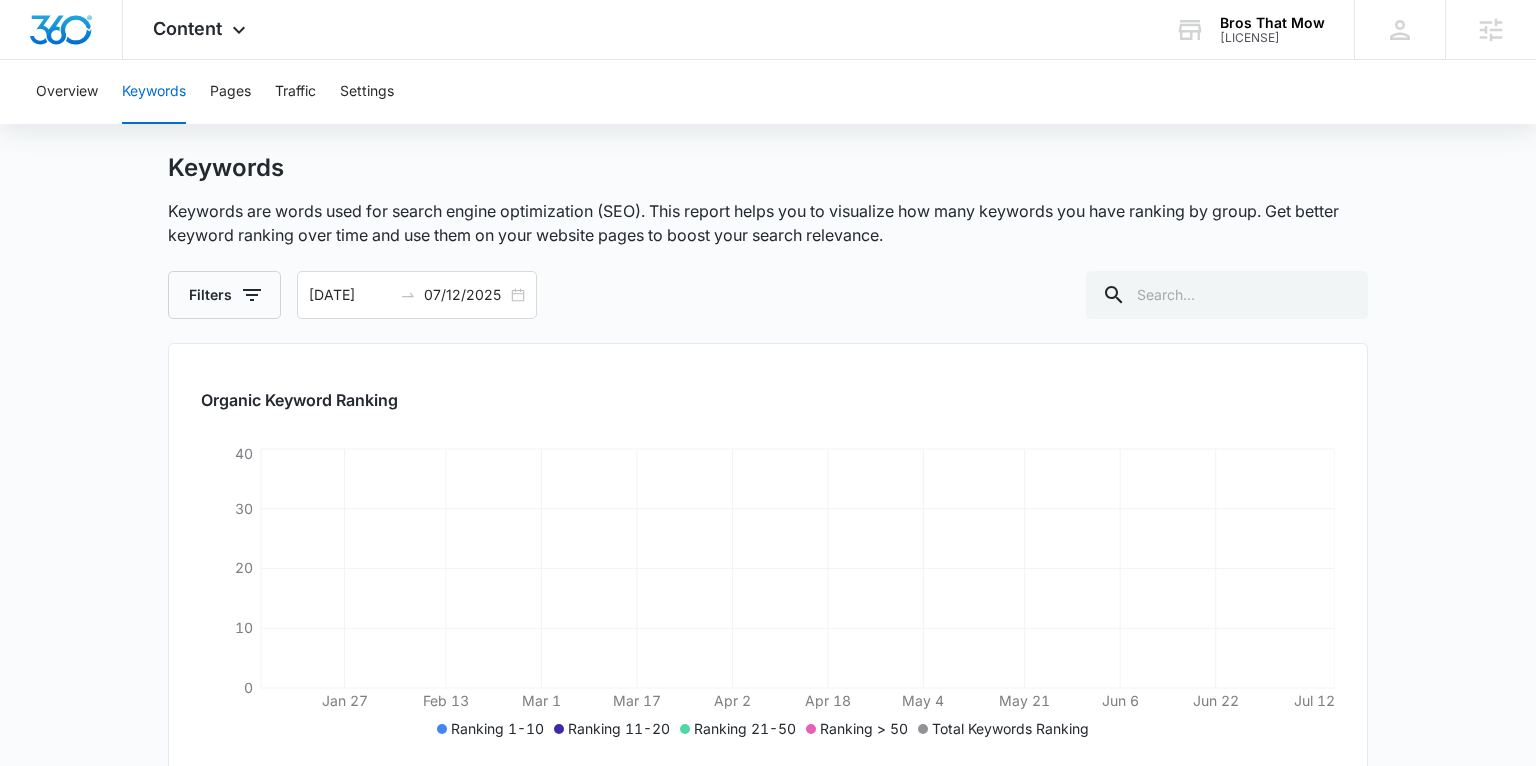 scroll, scrollTop: 76, scrollLeft: 0, axis: vertical 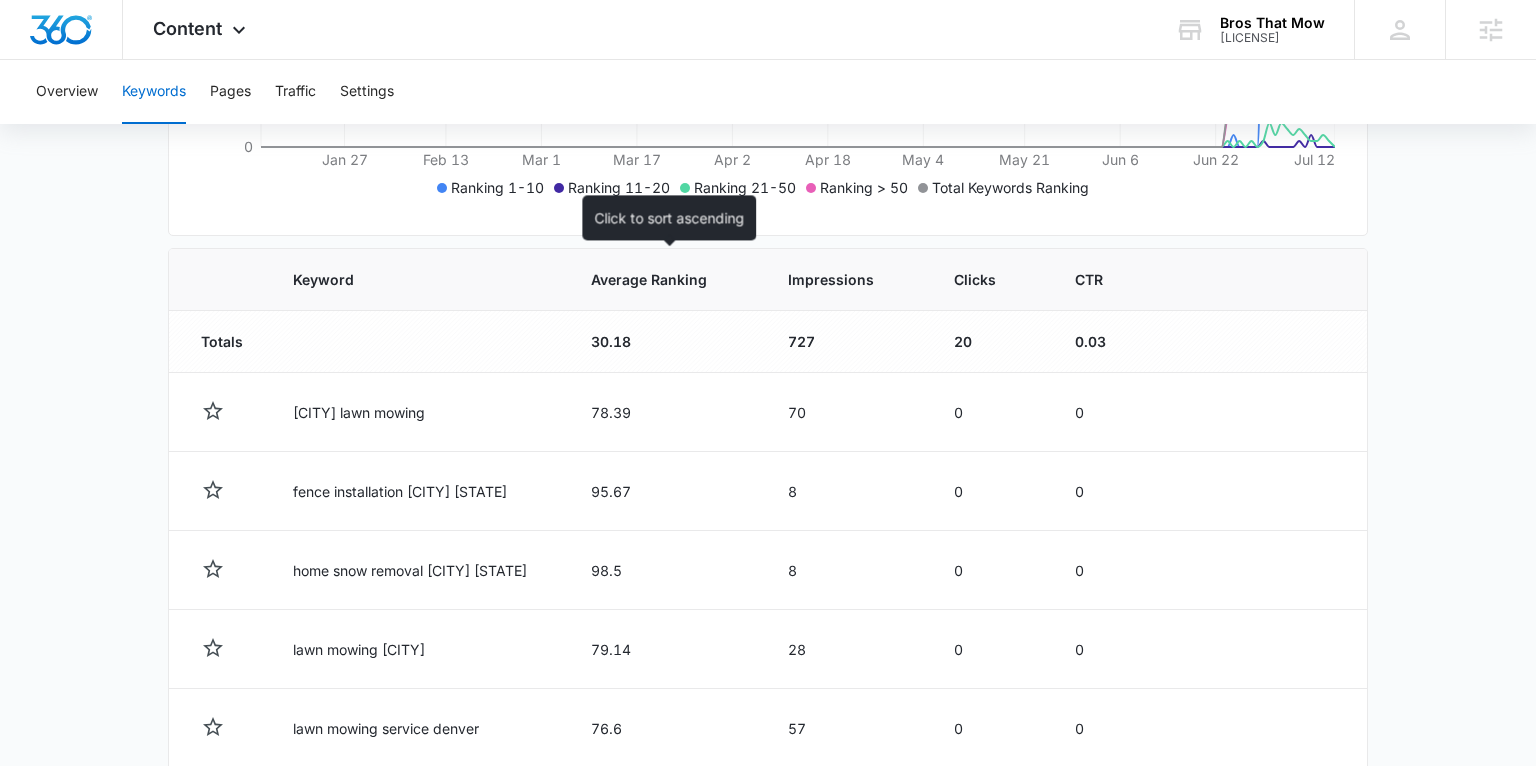 click on "Average Ranking" at bounding box center [651, 279] 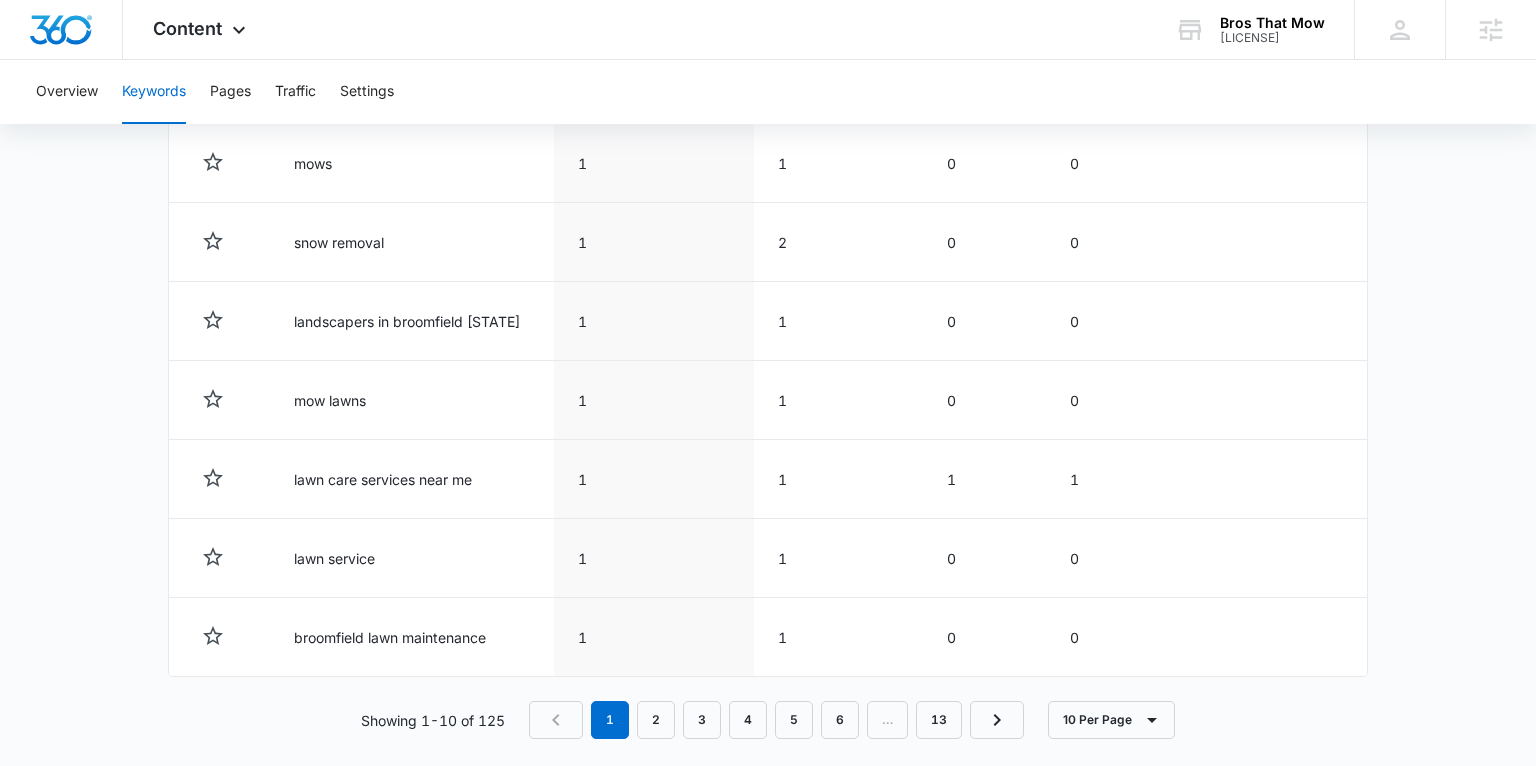 scroll, scrollTop: 1080, scrollLeft: 0, axis: vertical 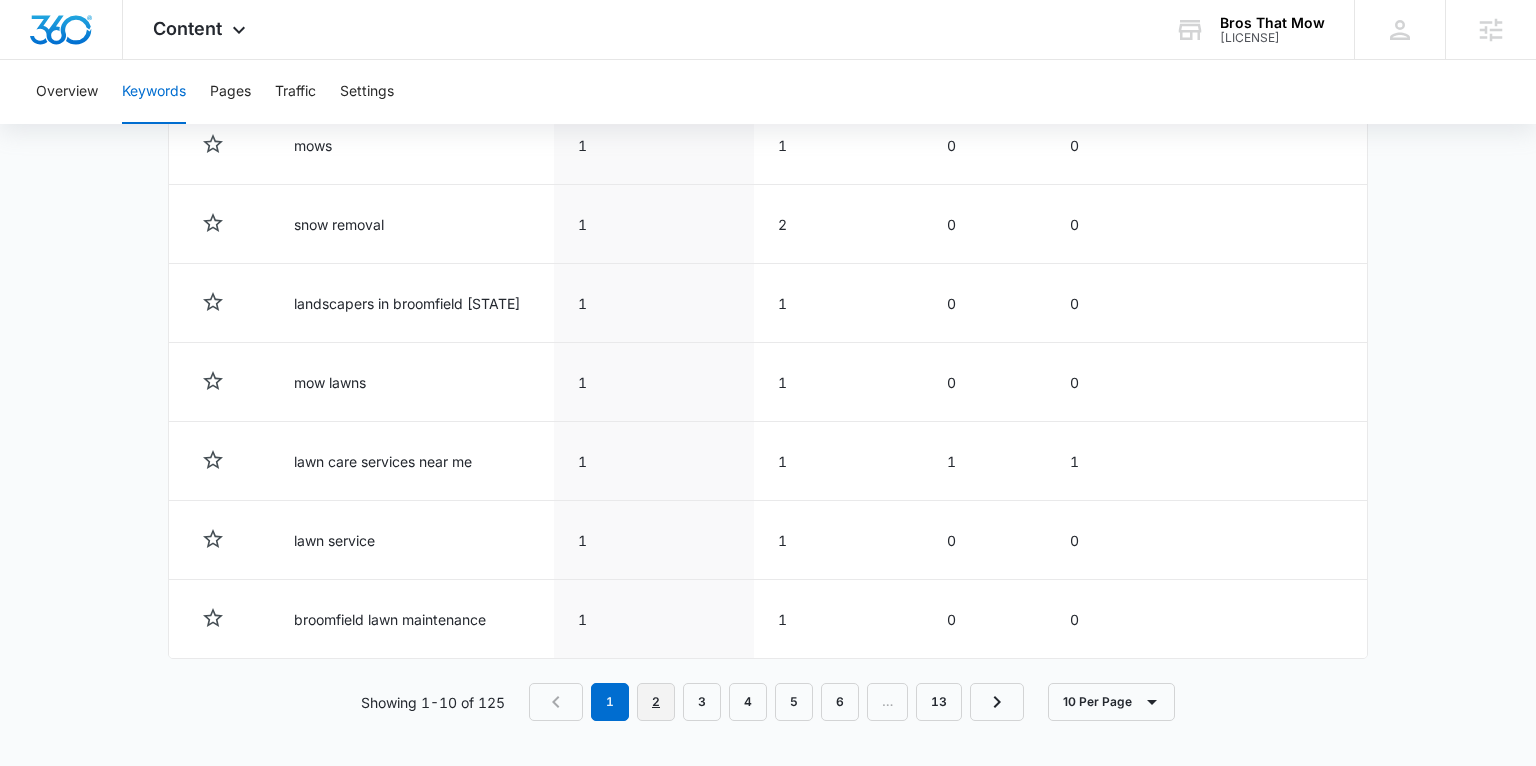 click on "2" at bounding box center (656, 702) 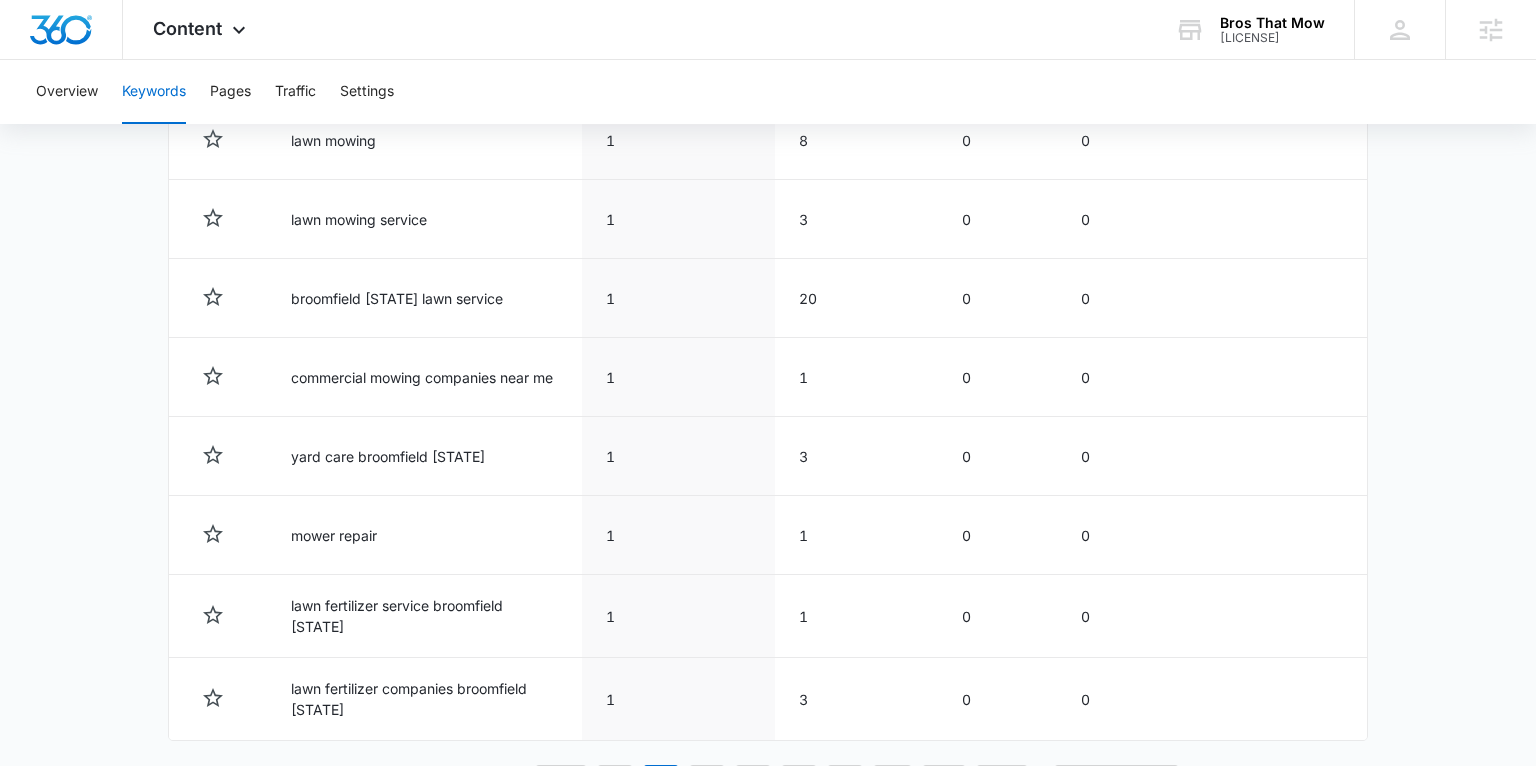 scroll, scrollTop: 1080, scrollLeft: 0, axis: vertical 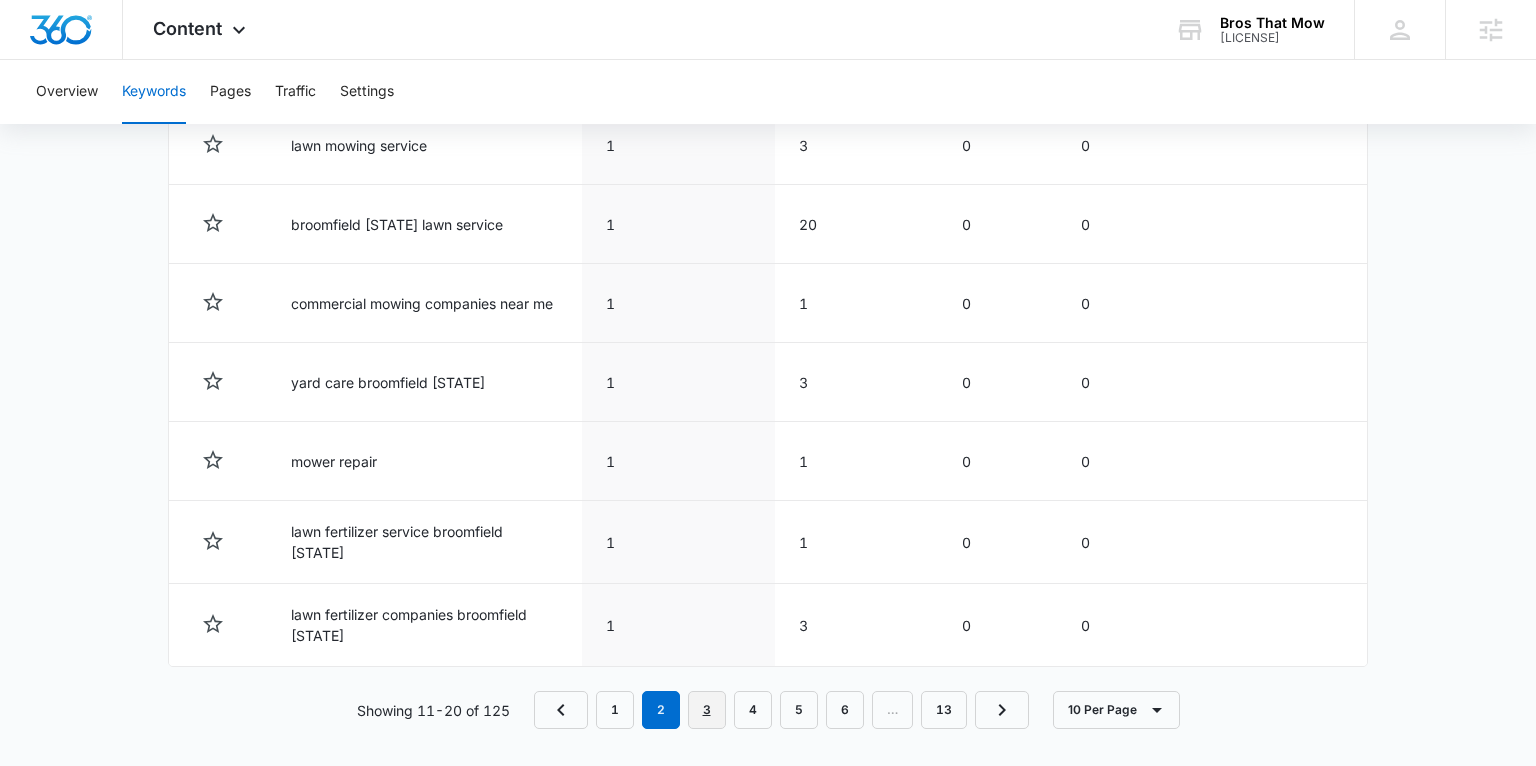 click on "3" at bounding box center (707, 710) 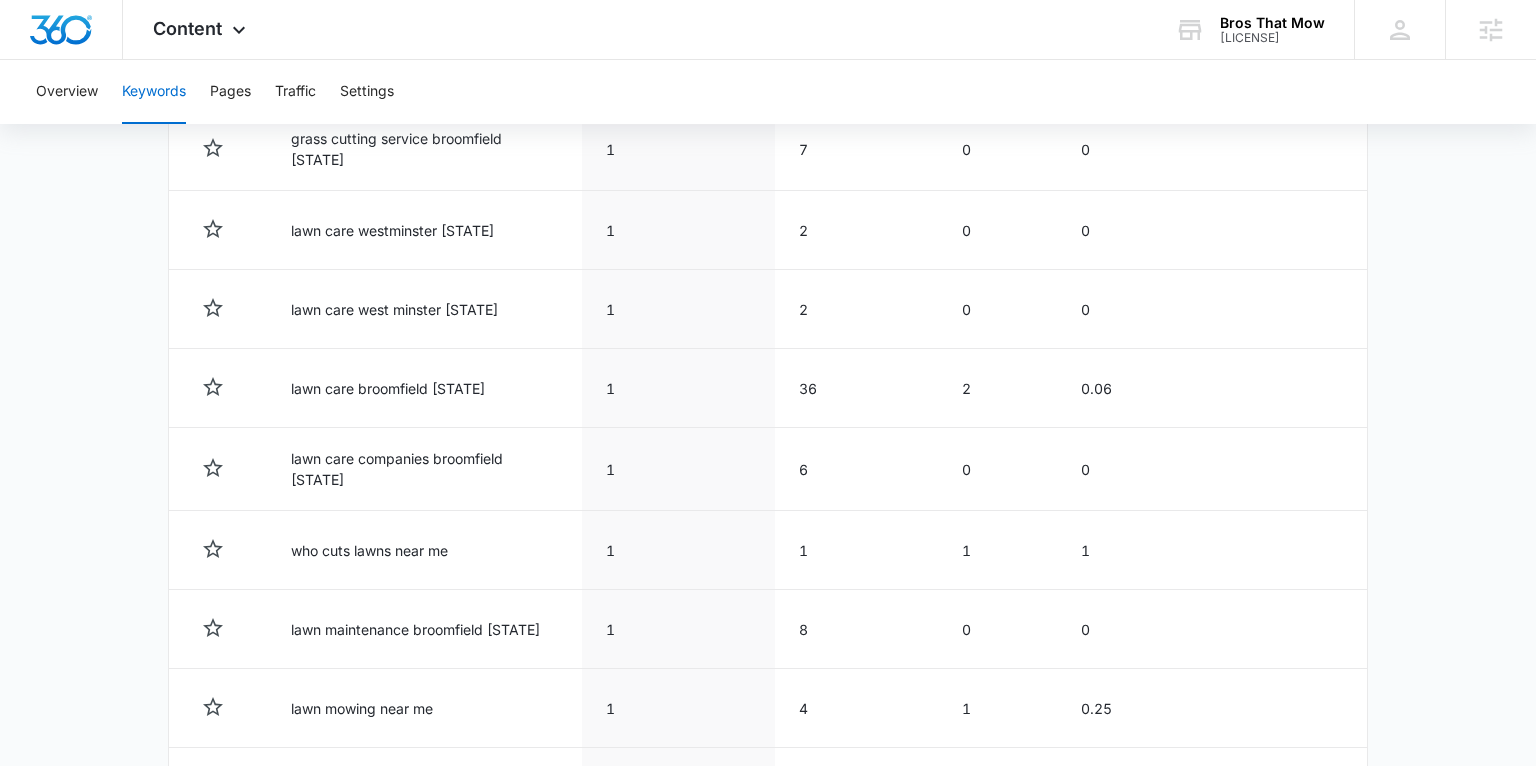 scroll, scrollTop: 1080, scrollLeft: 0, axis: vertical 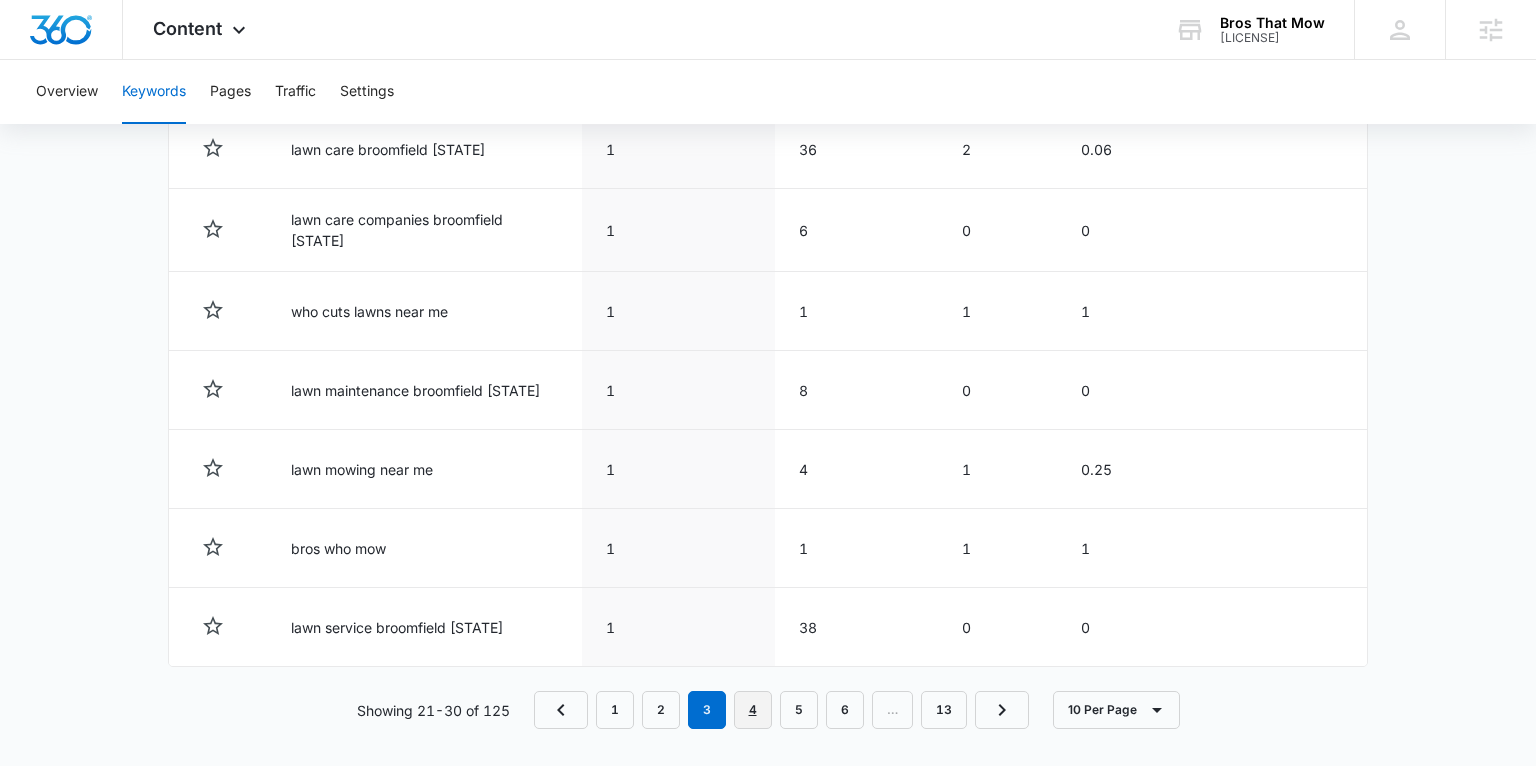 click on "4" at bounding box center [753, 710] 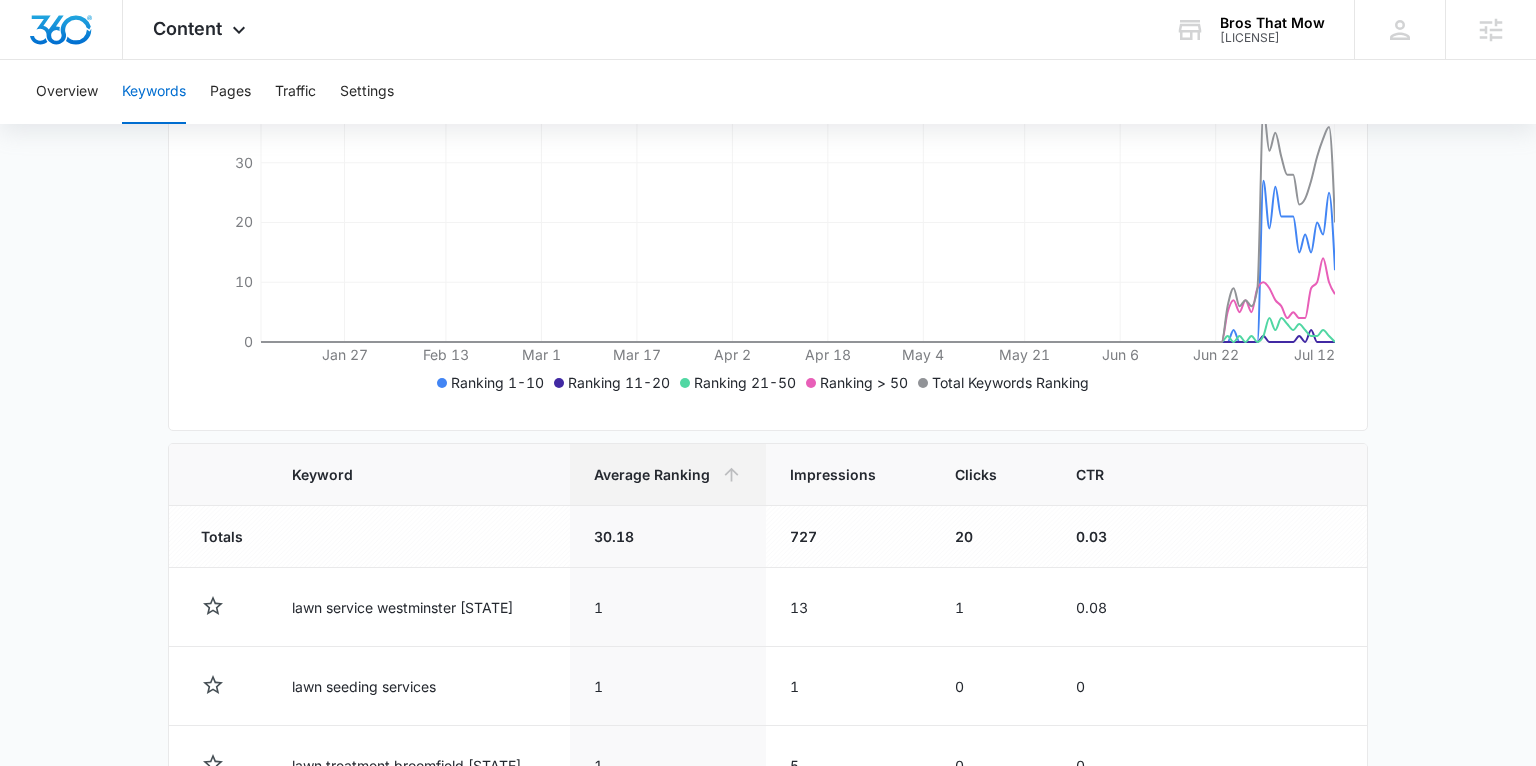 scroll, scrollTop: 1080, scrollLeft: 0, axis: vertical 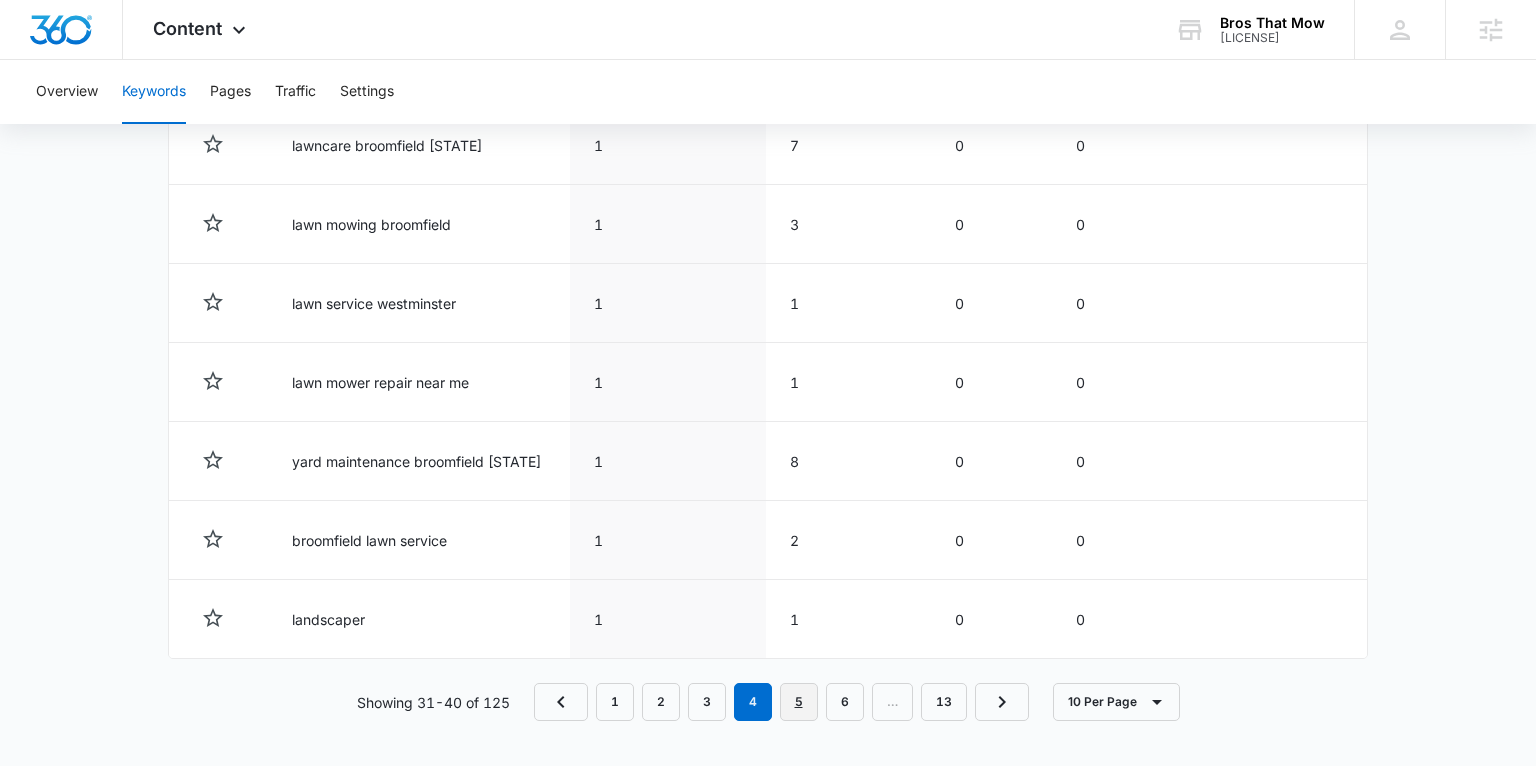 click on "5" at bounding box center (799, 702) 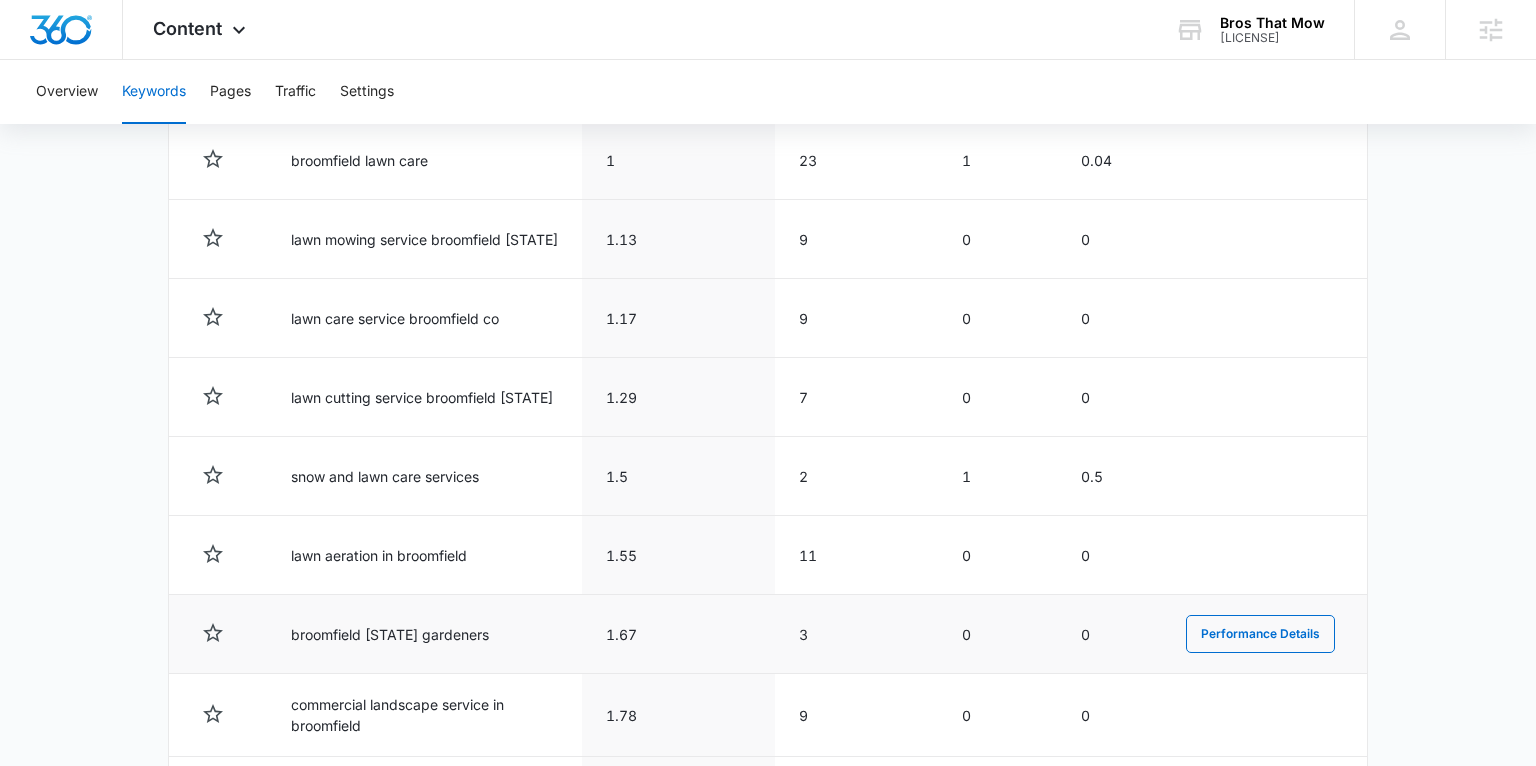 scroll, scrollTop: 1088, scrollLeft: 0, axis: vertical 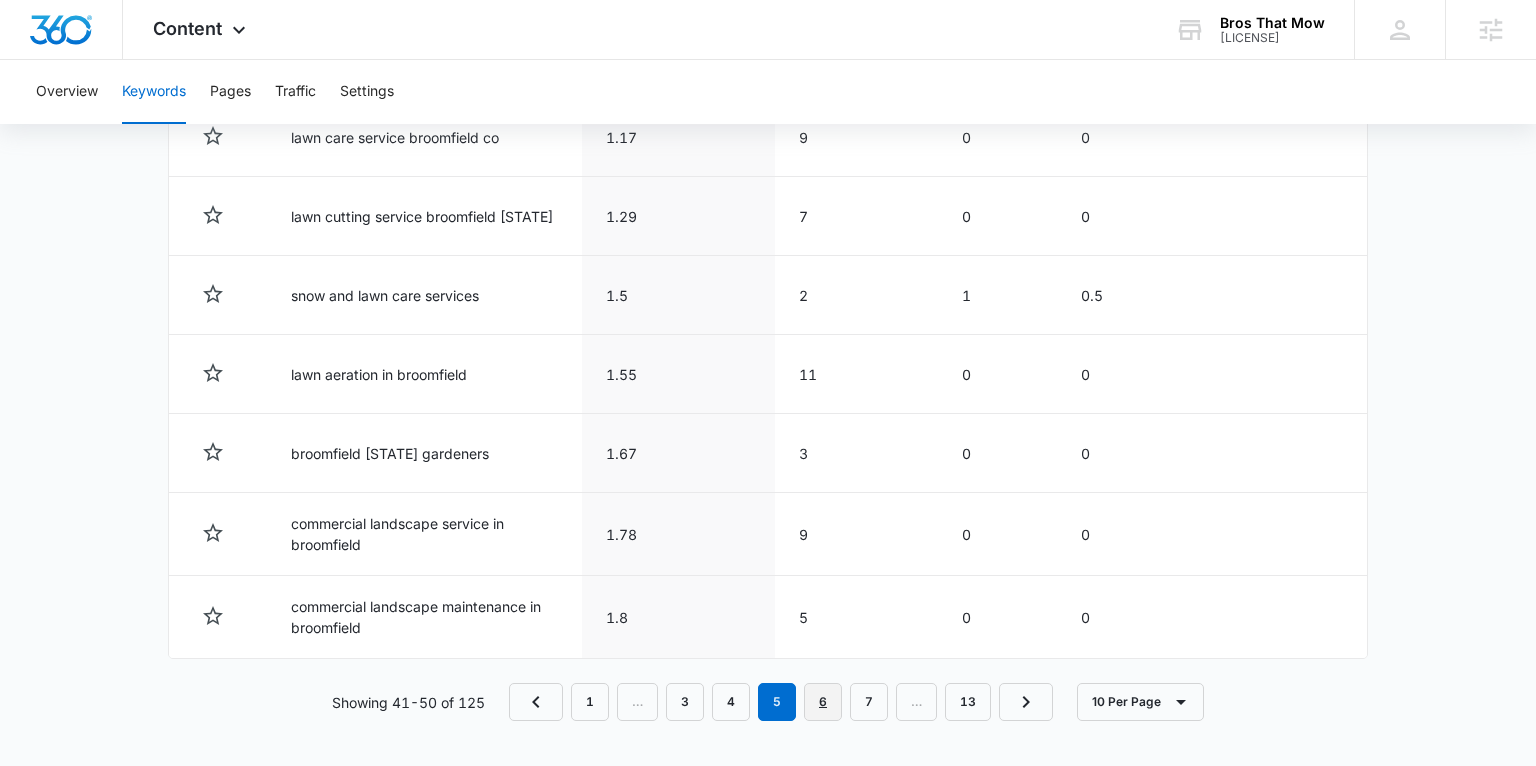 click on "6" at bounding box center (823, 702) 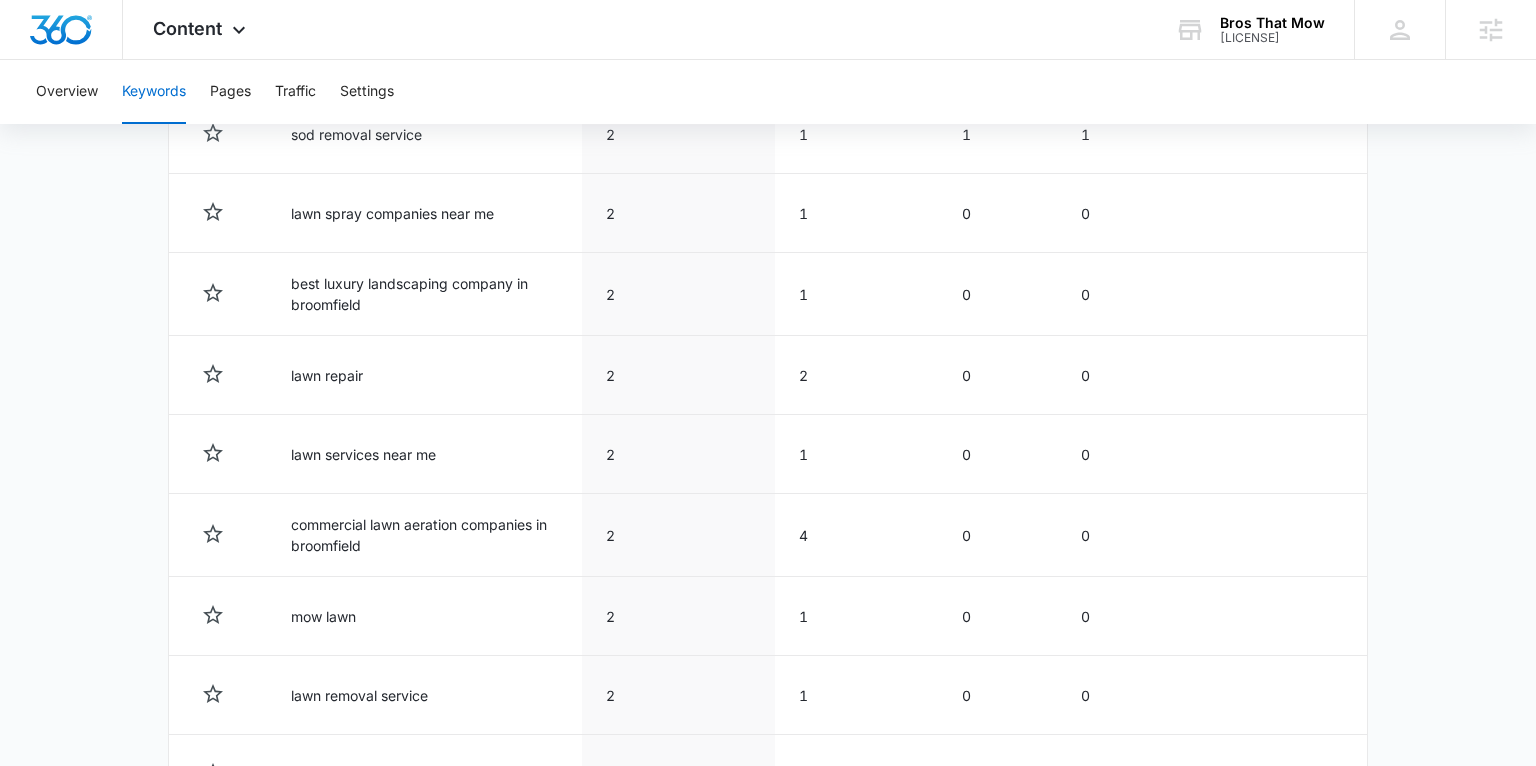scroll, scrollTop: 1088, scrollLeft: 0, axis: vertical 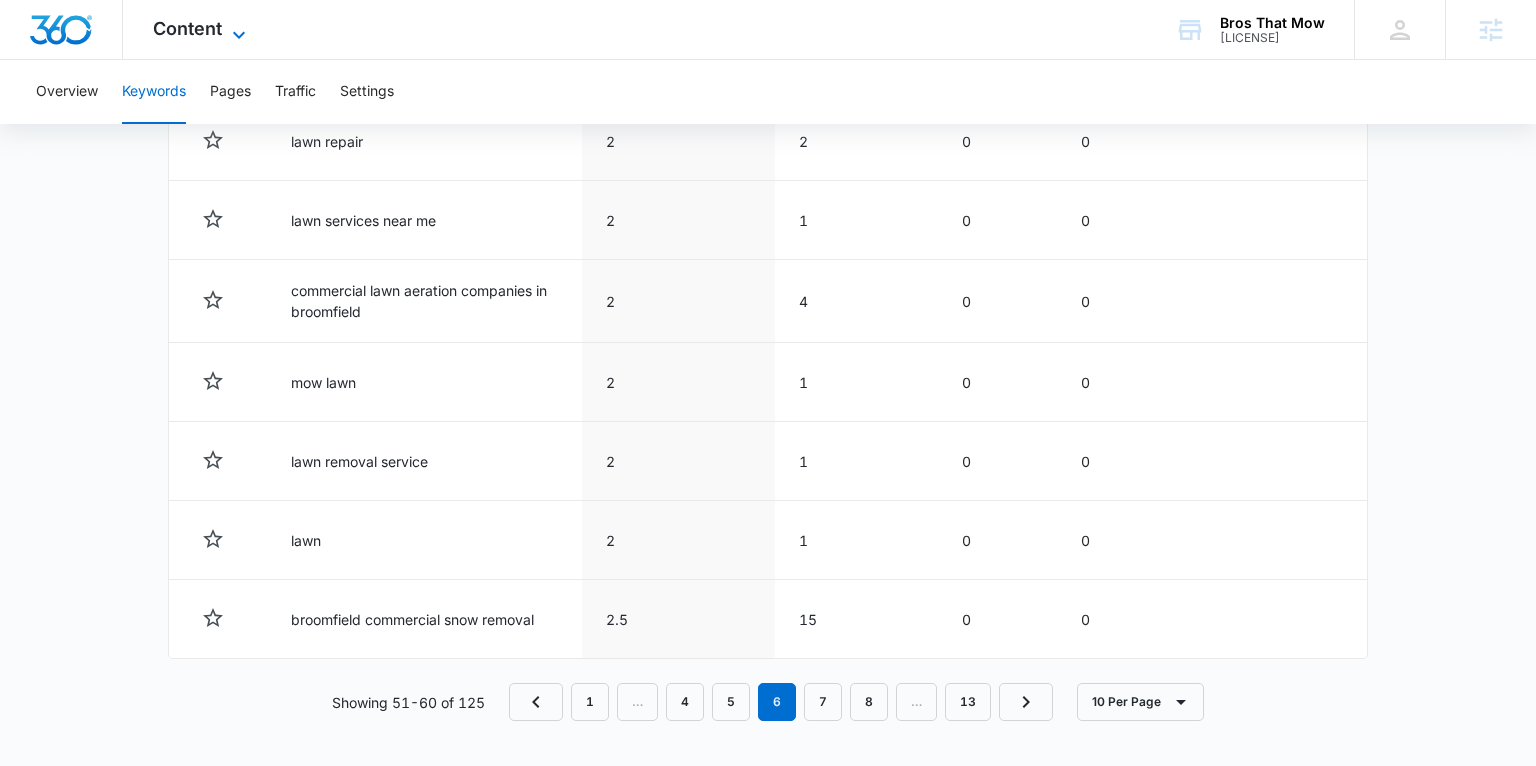 click on "Content" at bounding box center (187, 28) 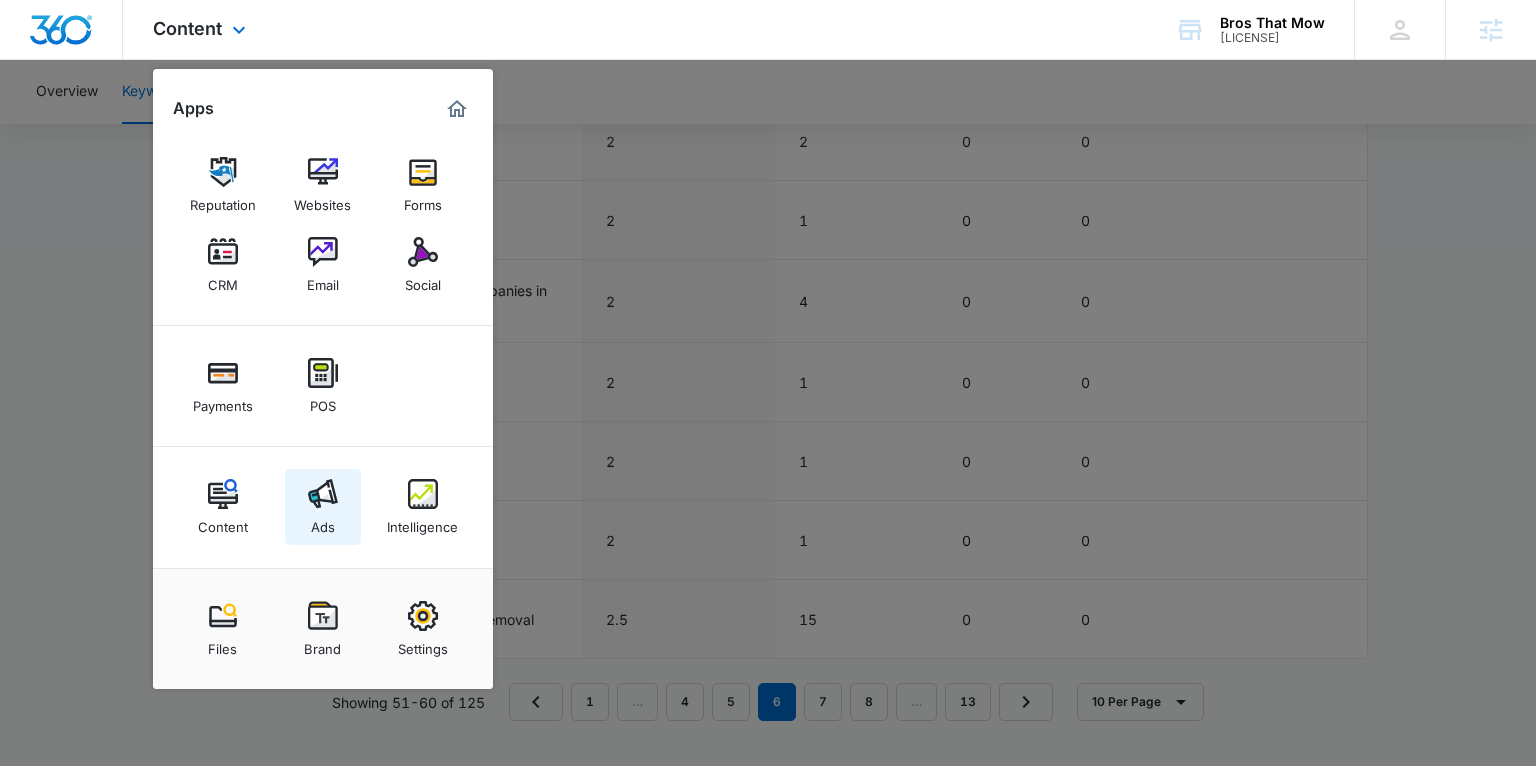 click on "Ads" at bounding box center (323, 507) 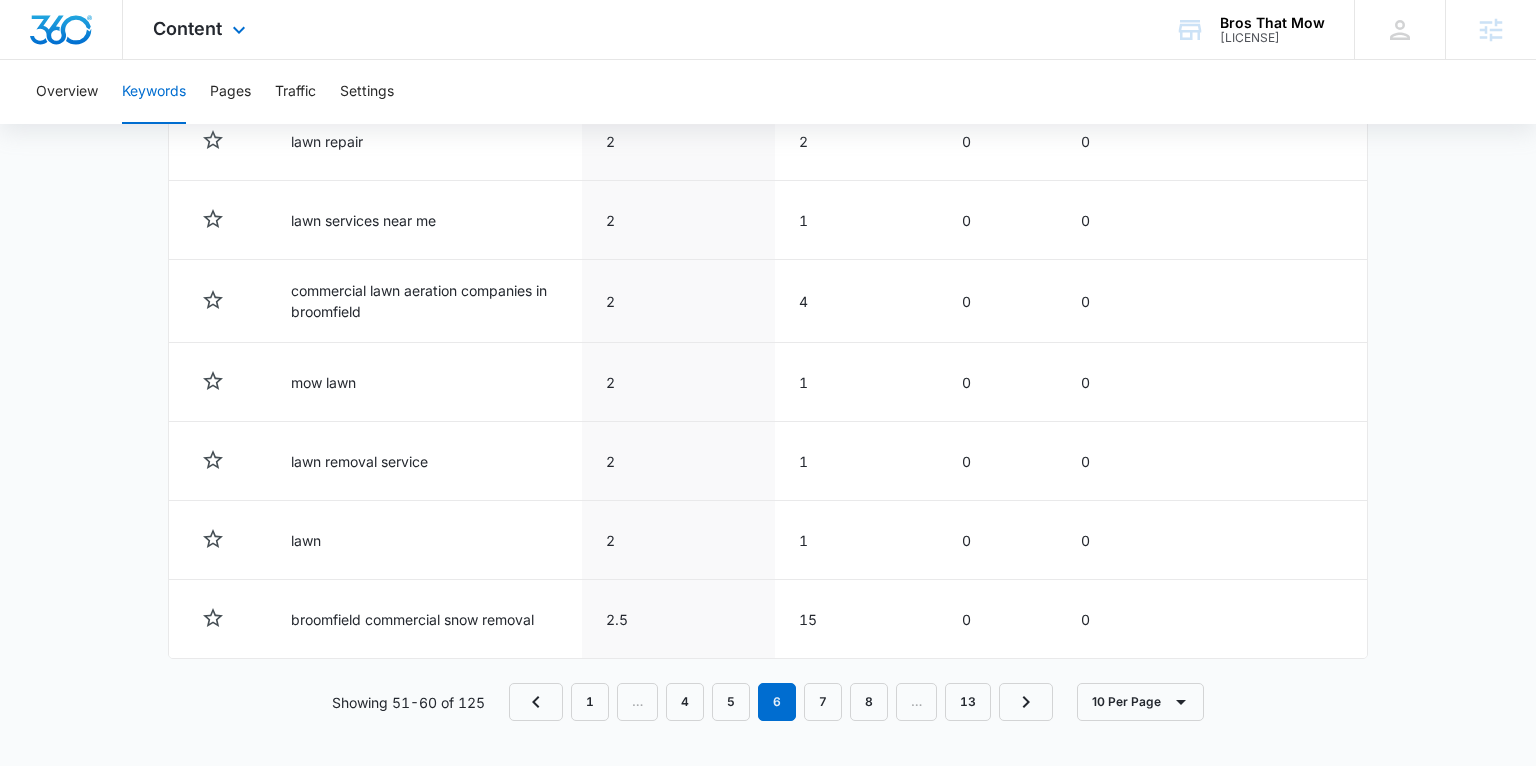 scroll, scrollTop: 0, scrollLeft: 0, axis: both 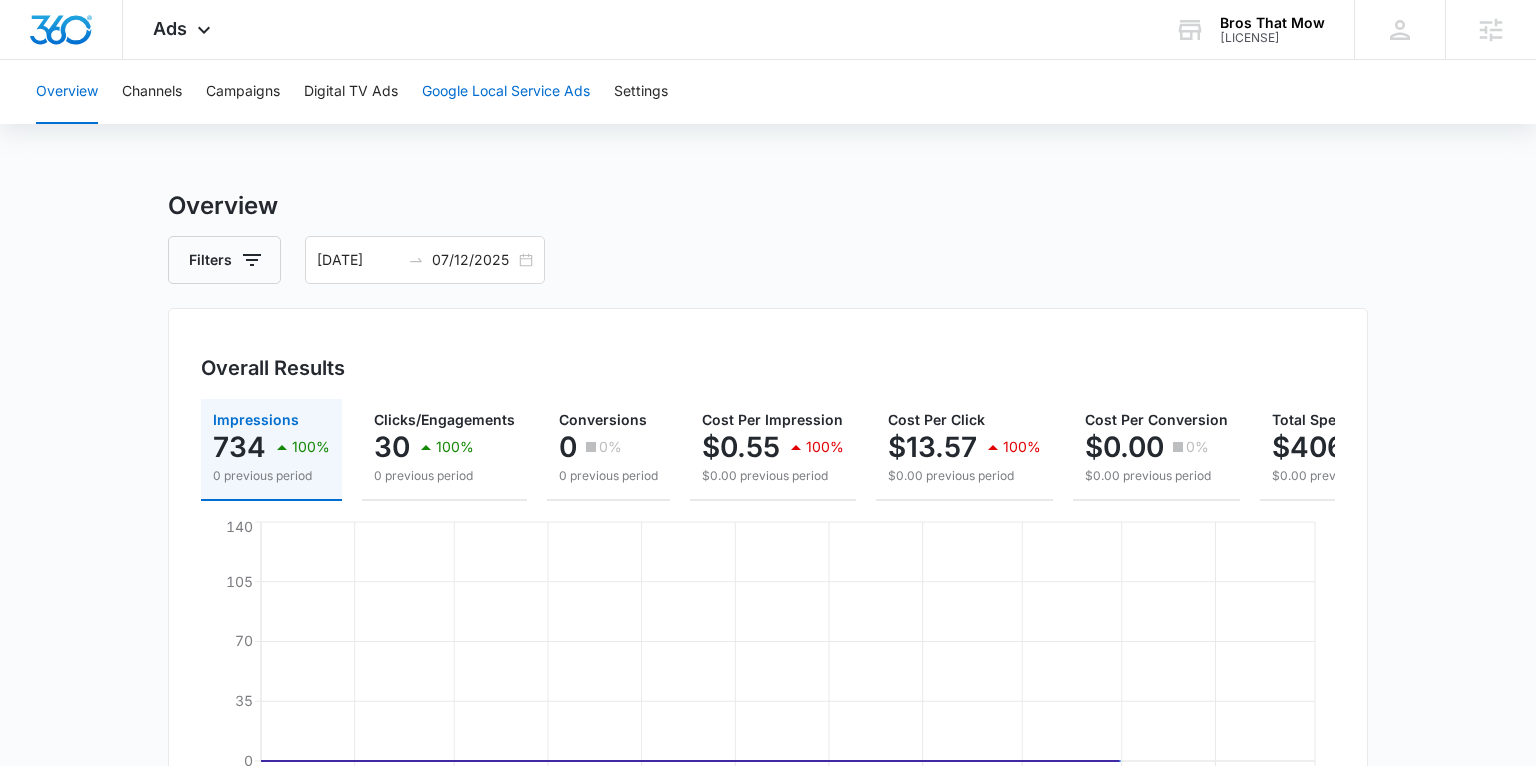 click on "Google Local Service Ads" at bounding box center (506, 92) 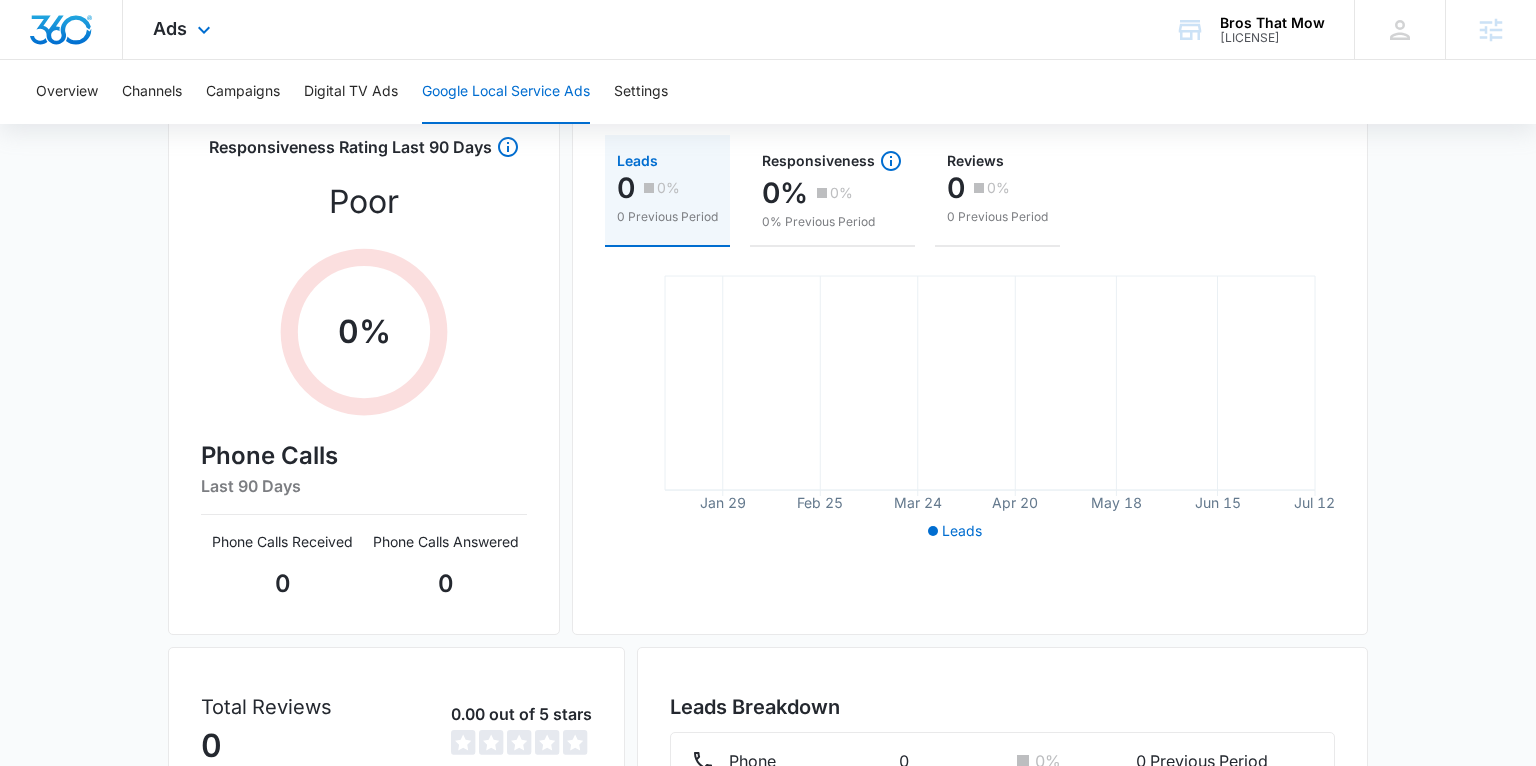 scroll, scrollTop: 216, scrollLeft: 0, axis: vertical 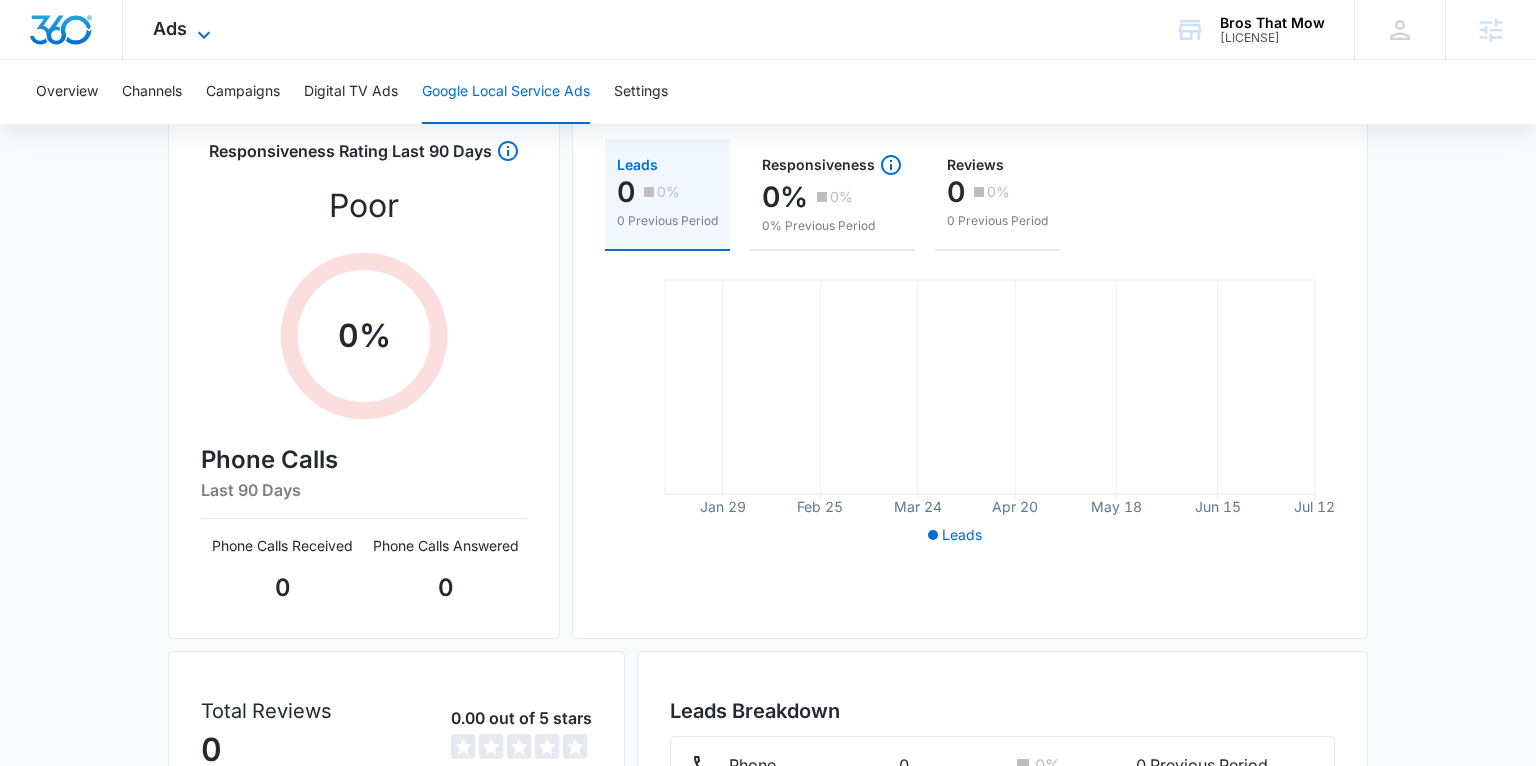 click 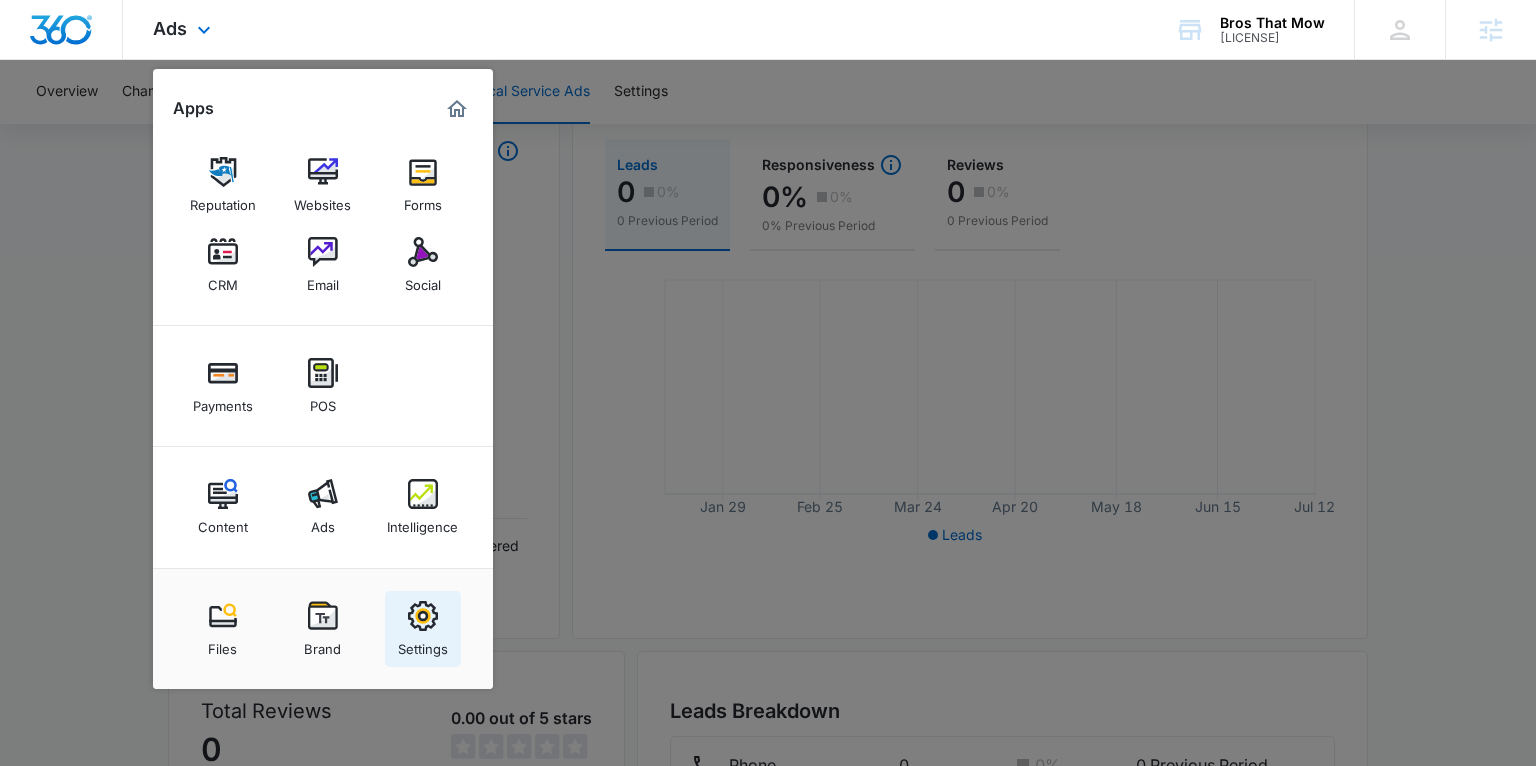 click at bounding box center (423, 616) 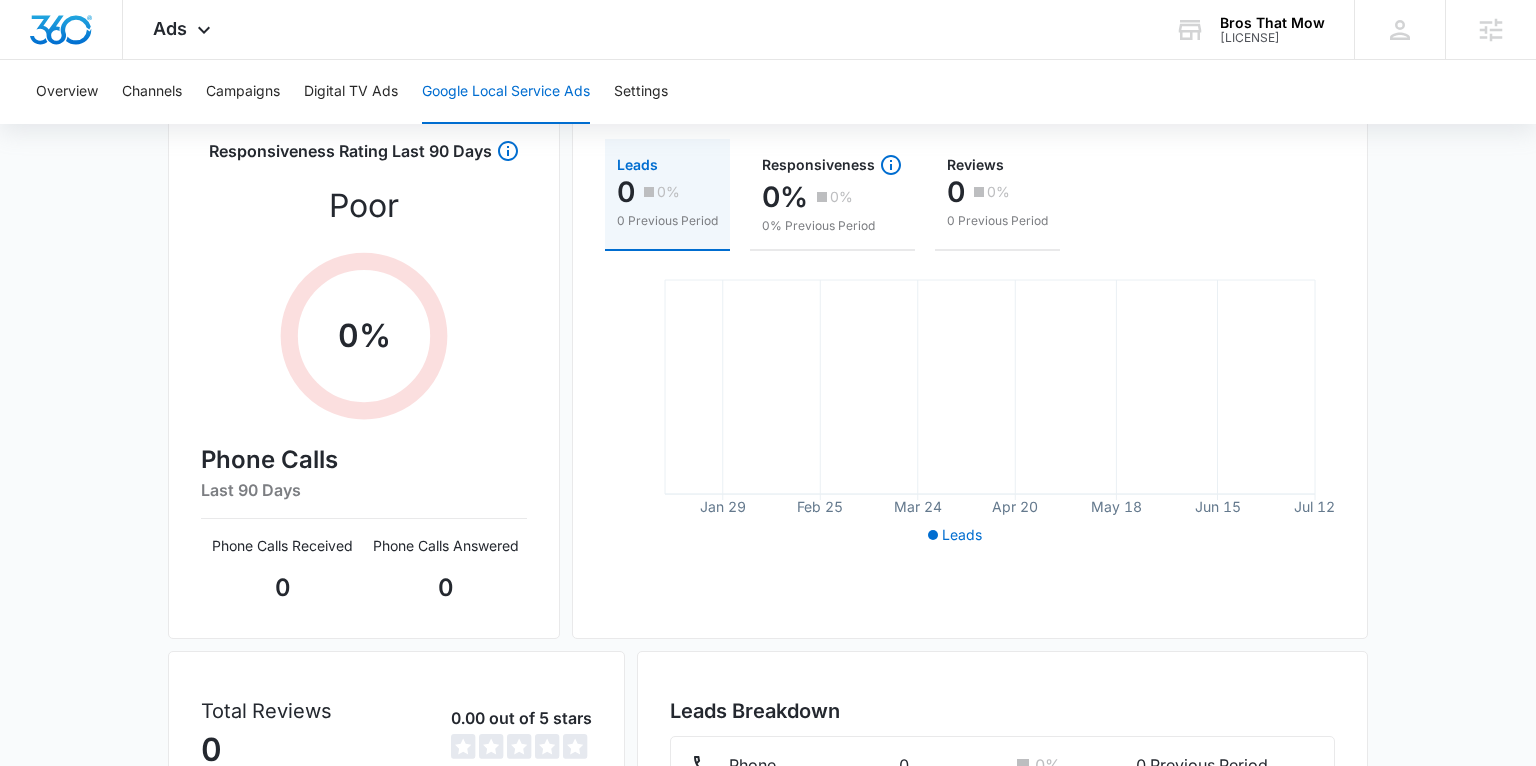 scroll, scrollTop: 0, scrollLeft: 0, axis: both 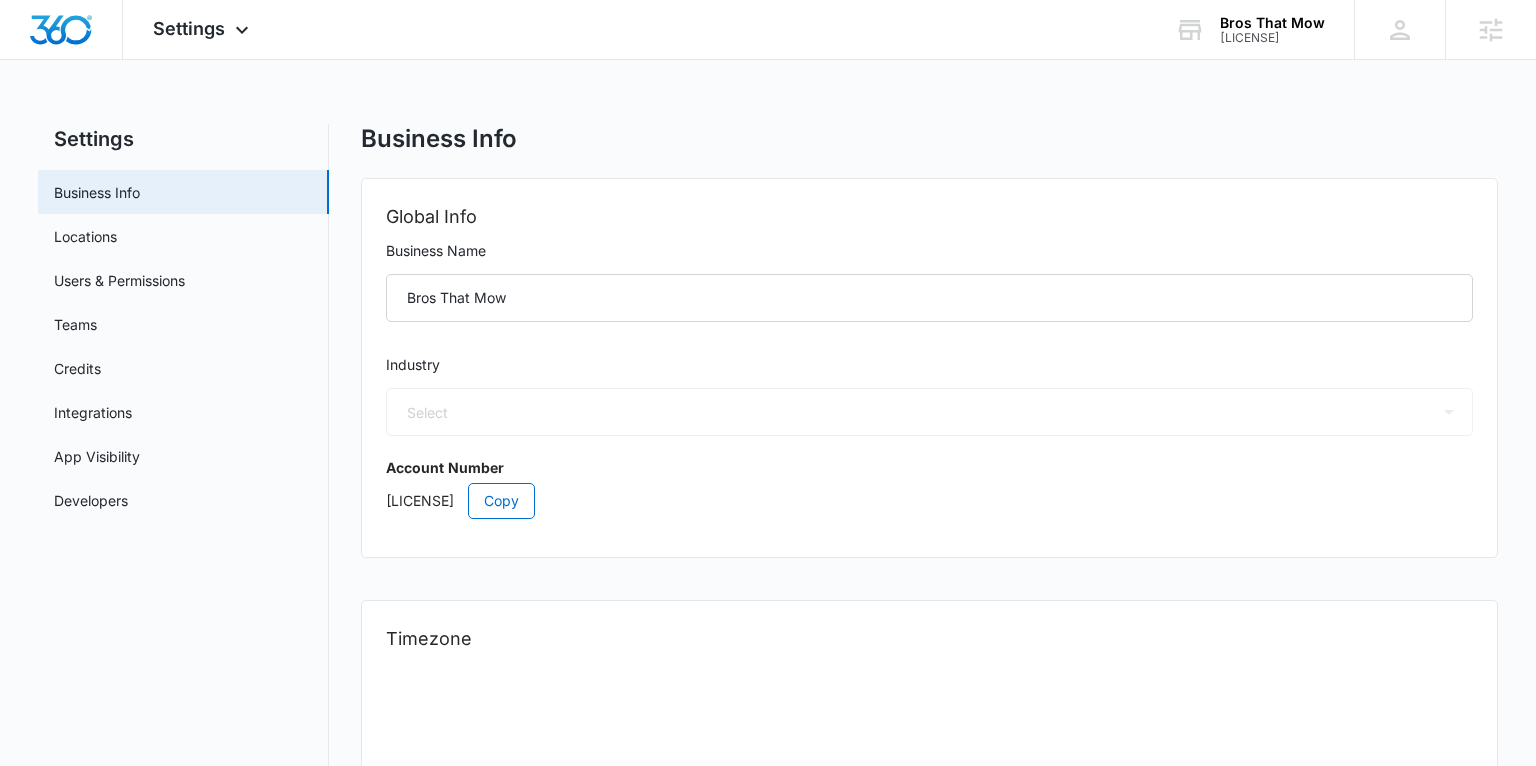 select on "5" 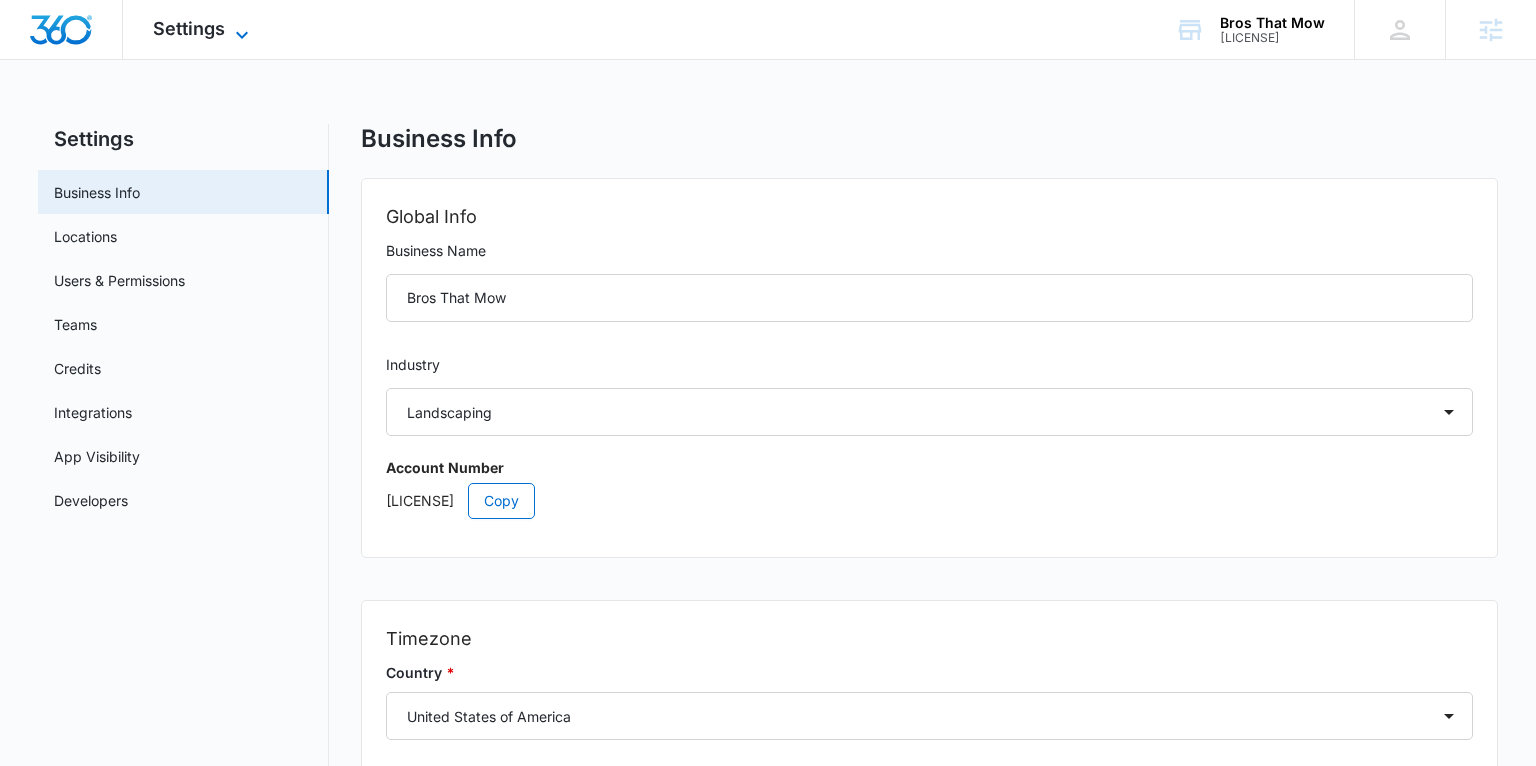 click 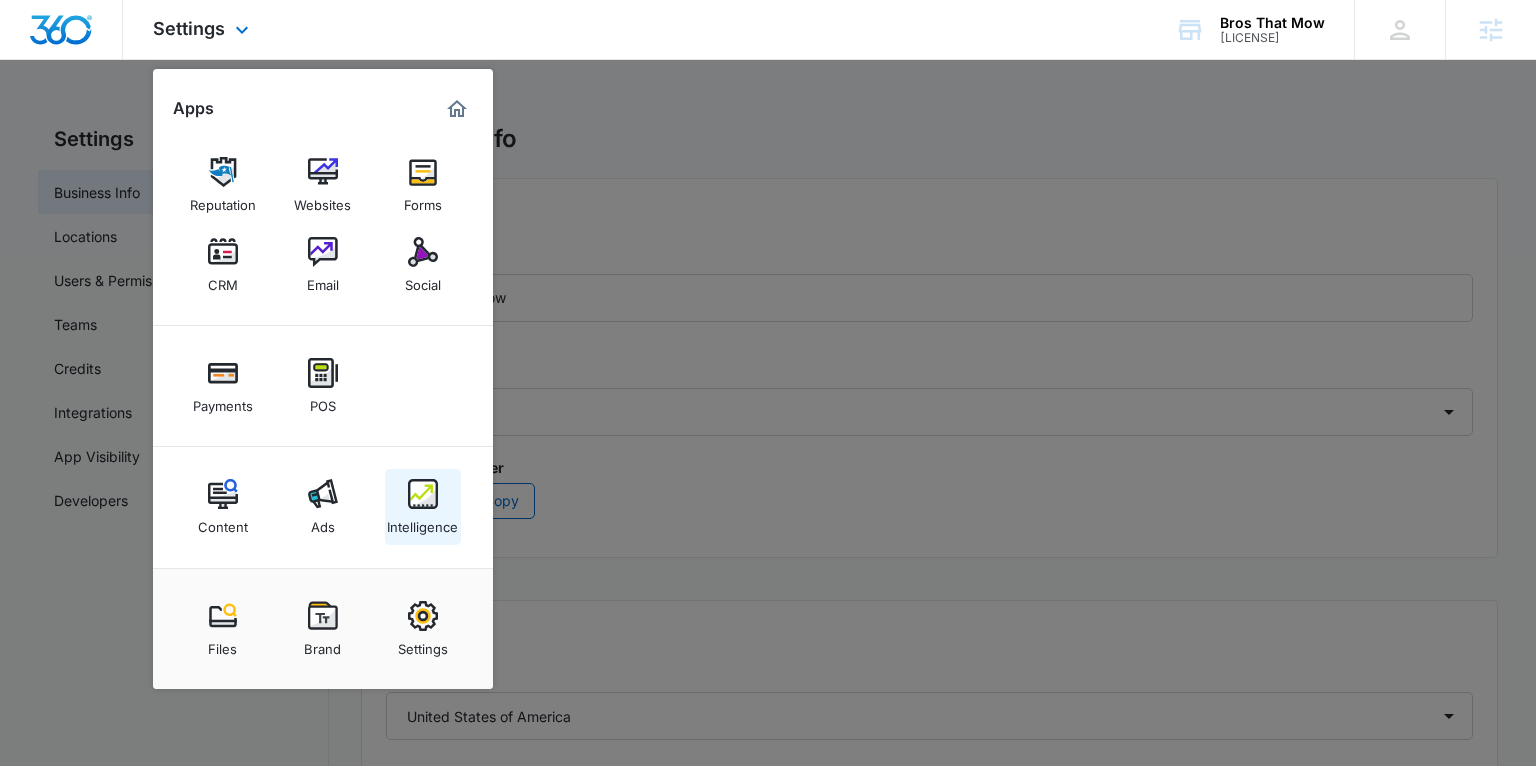 click on "Intelligence" at bounding box center [422, 522] 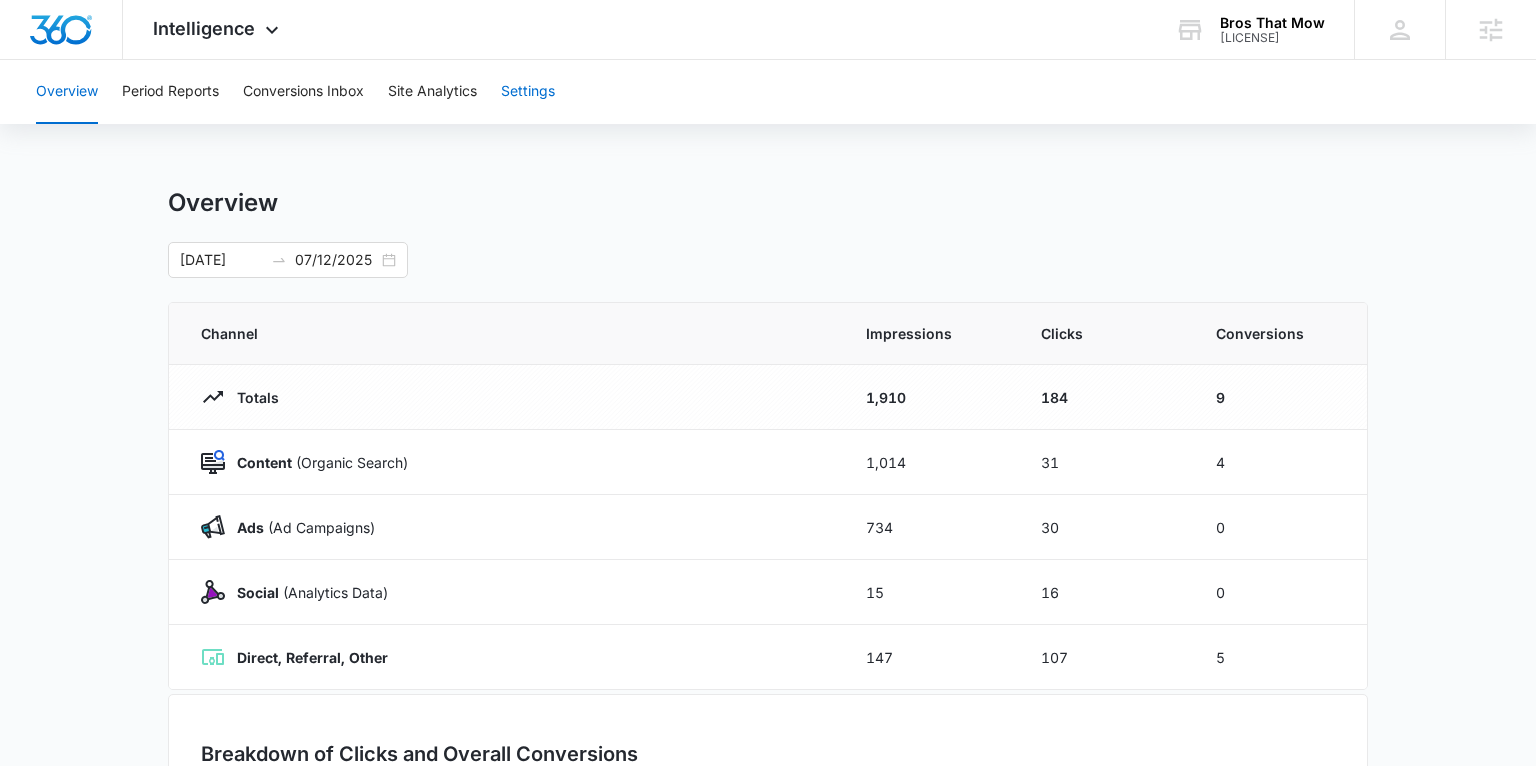 click on "Settings" at bounding box center [528, 92] 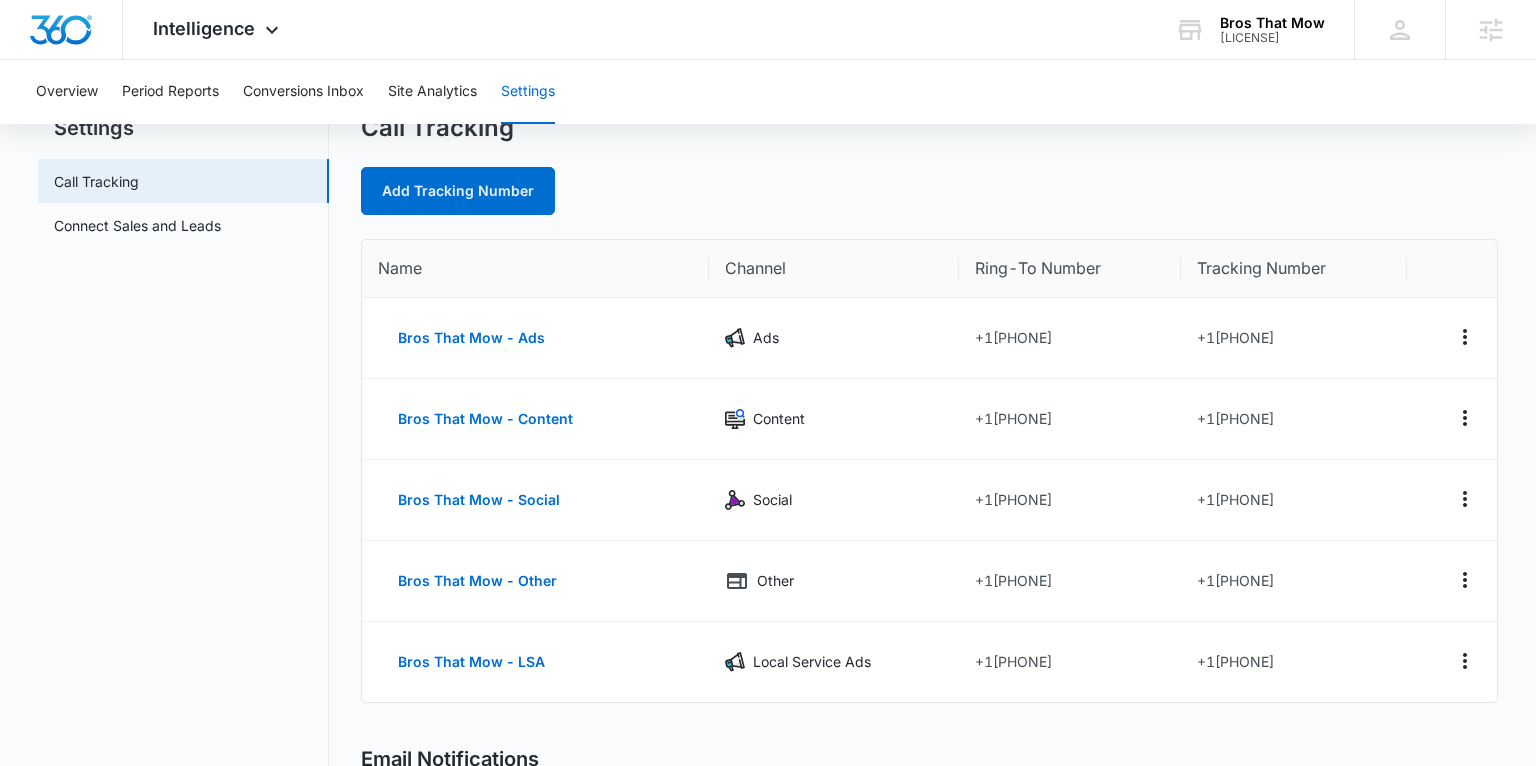 scroll, scrollTop: 78, scrollLeft: 0, axis: vertical 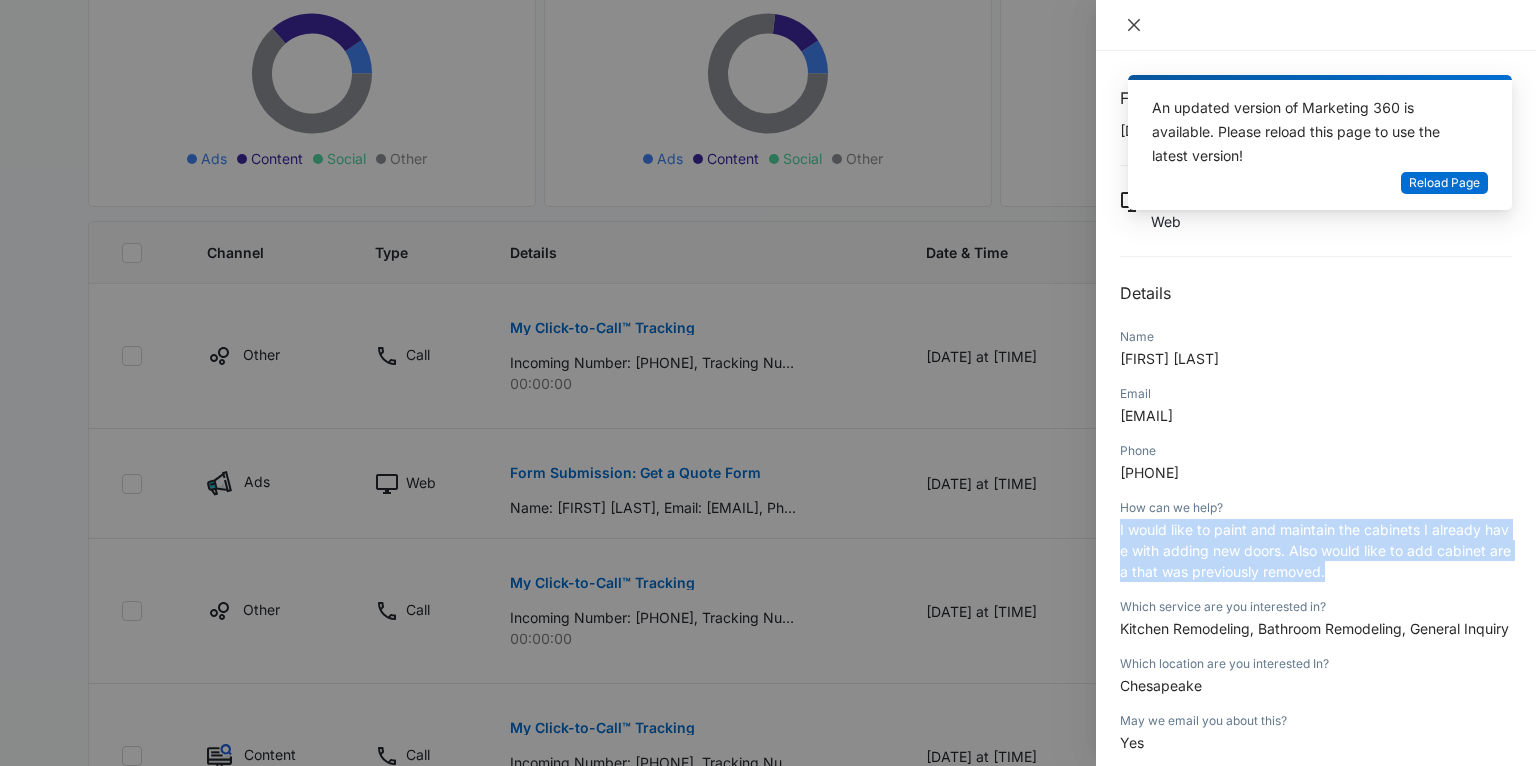 click 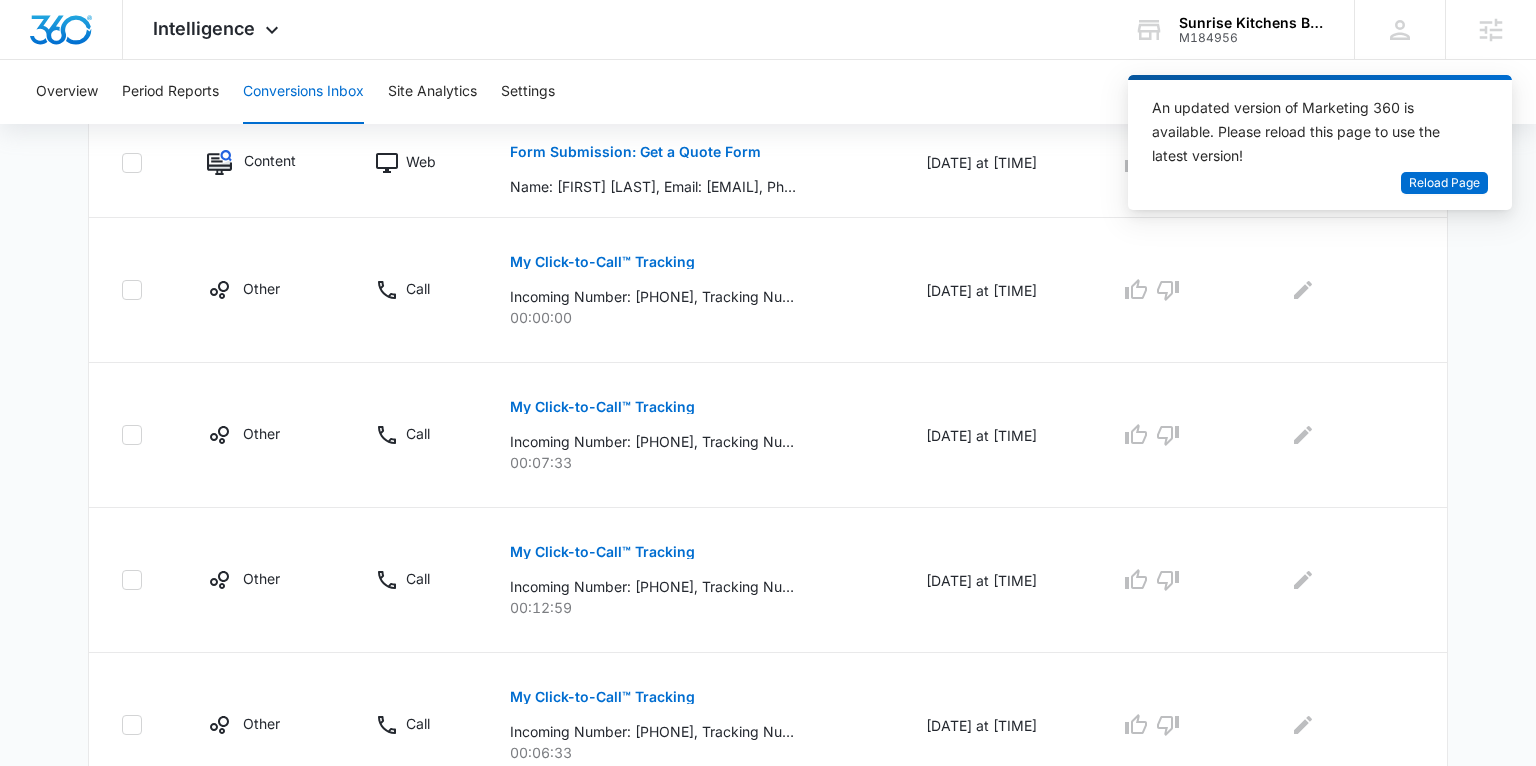 scroll, scrollTop: 1283, scrollLeft: 0, axis: vertical 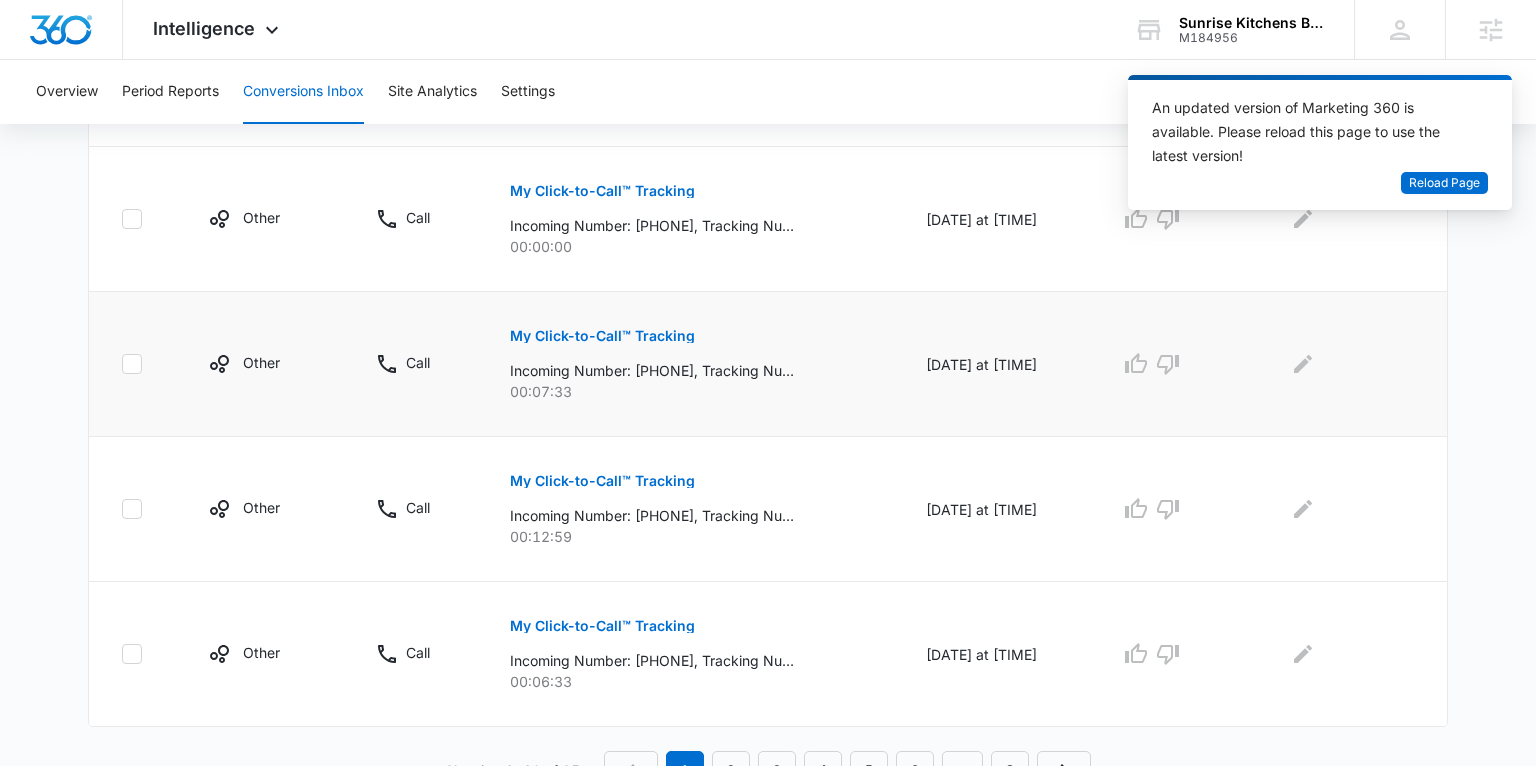 click on "My Click-to-Call™ Tracking" at bounding box center [602, 336] 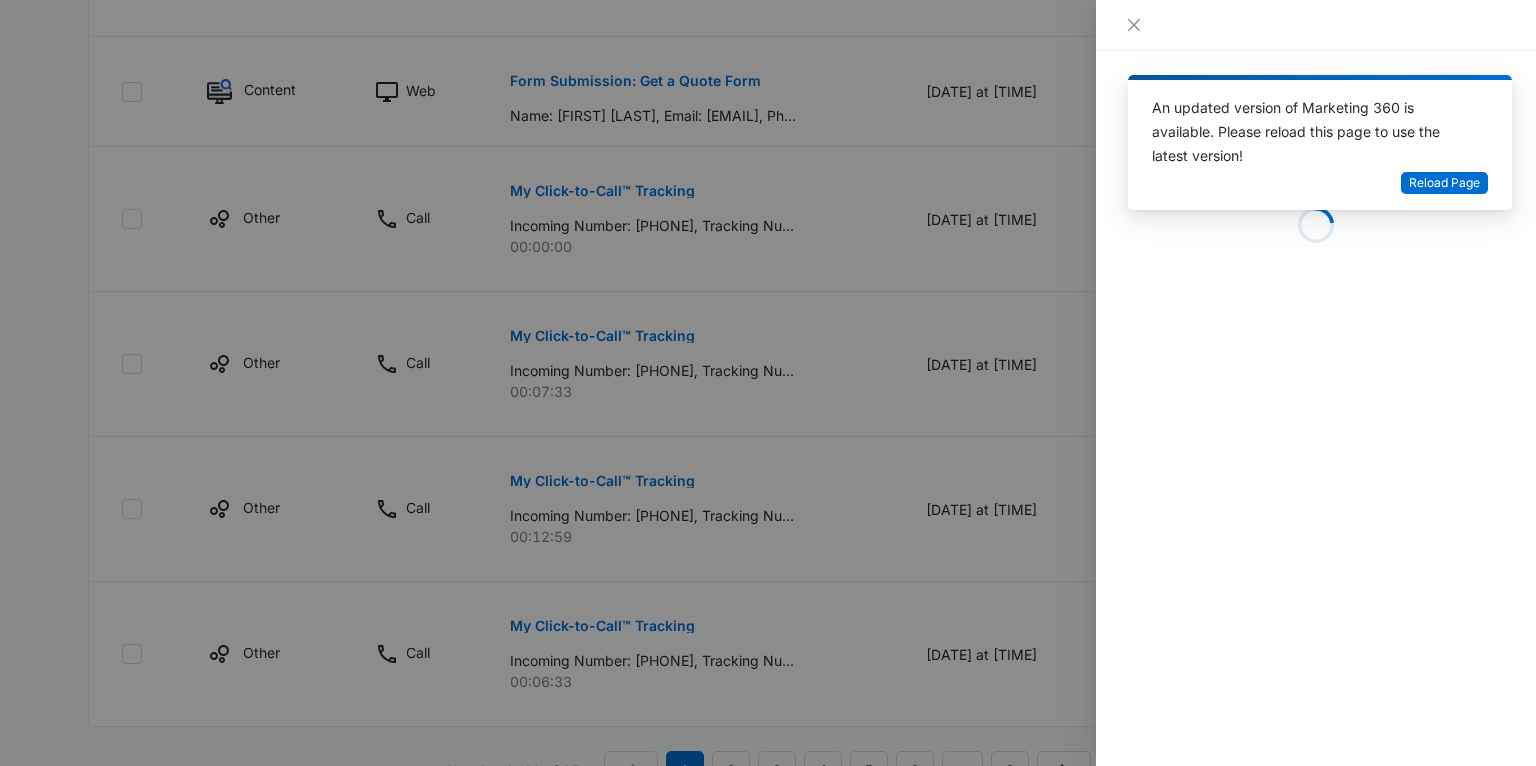 click at bounding box center (768, 383) 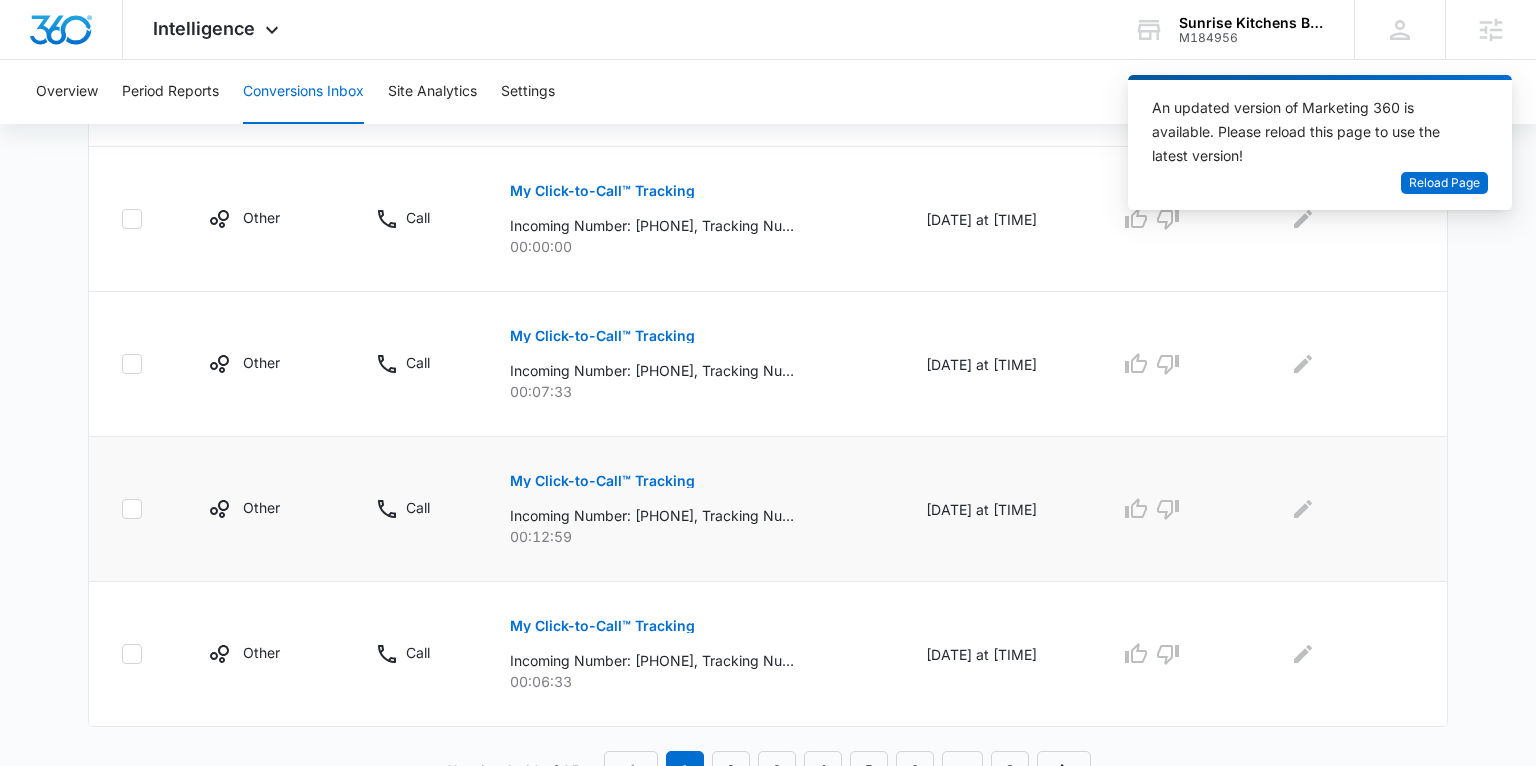 click on "My Click-to-Call™ Tracking" at bounding box center (602, 481) 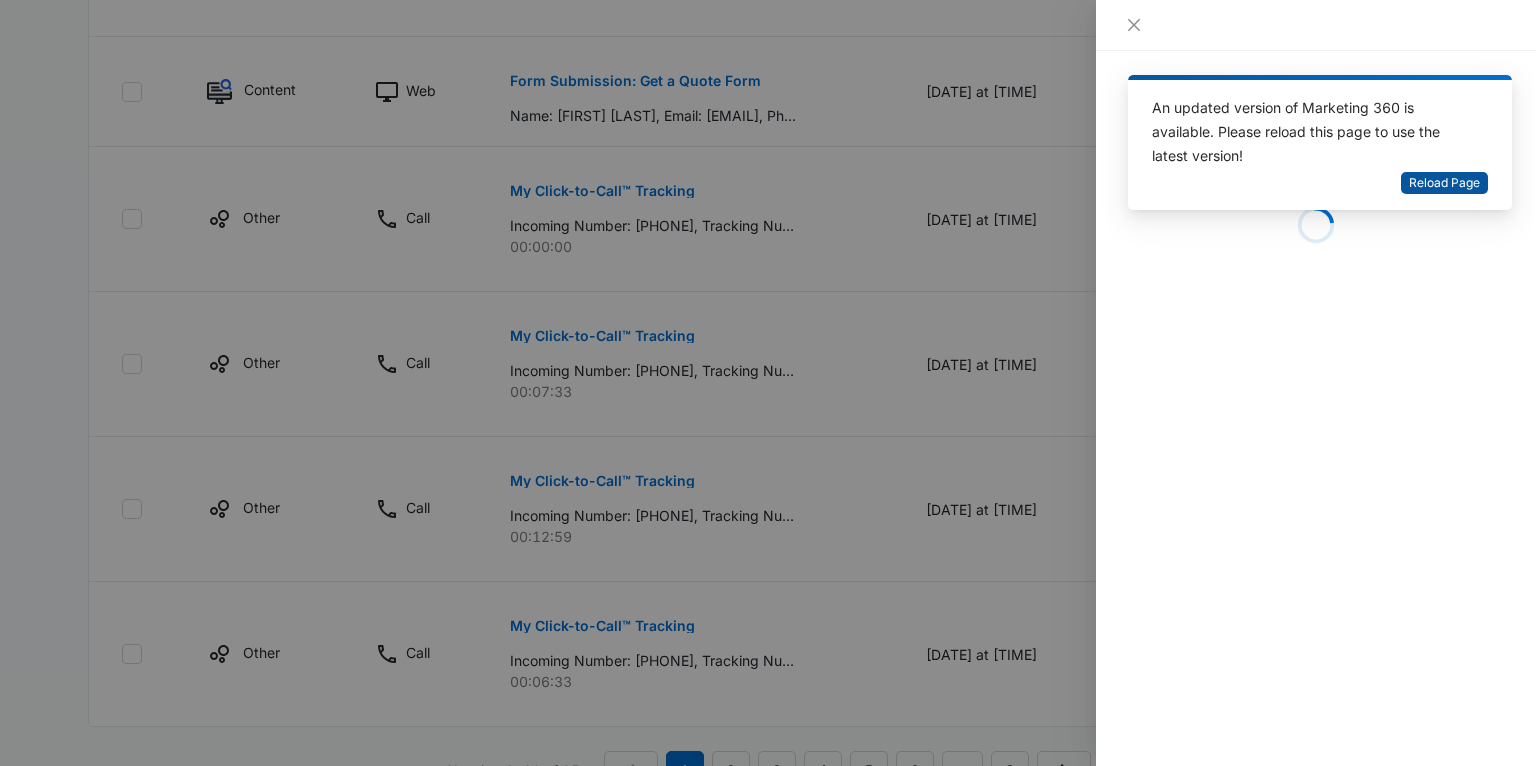 click on "Reload Page" at bounding box center [1444, 183] 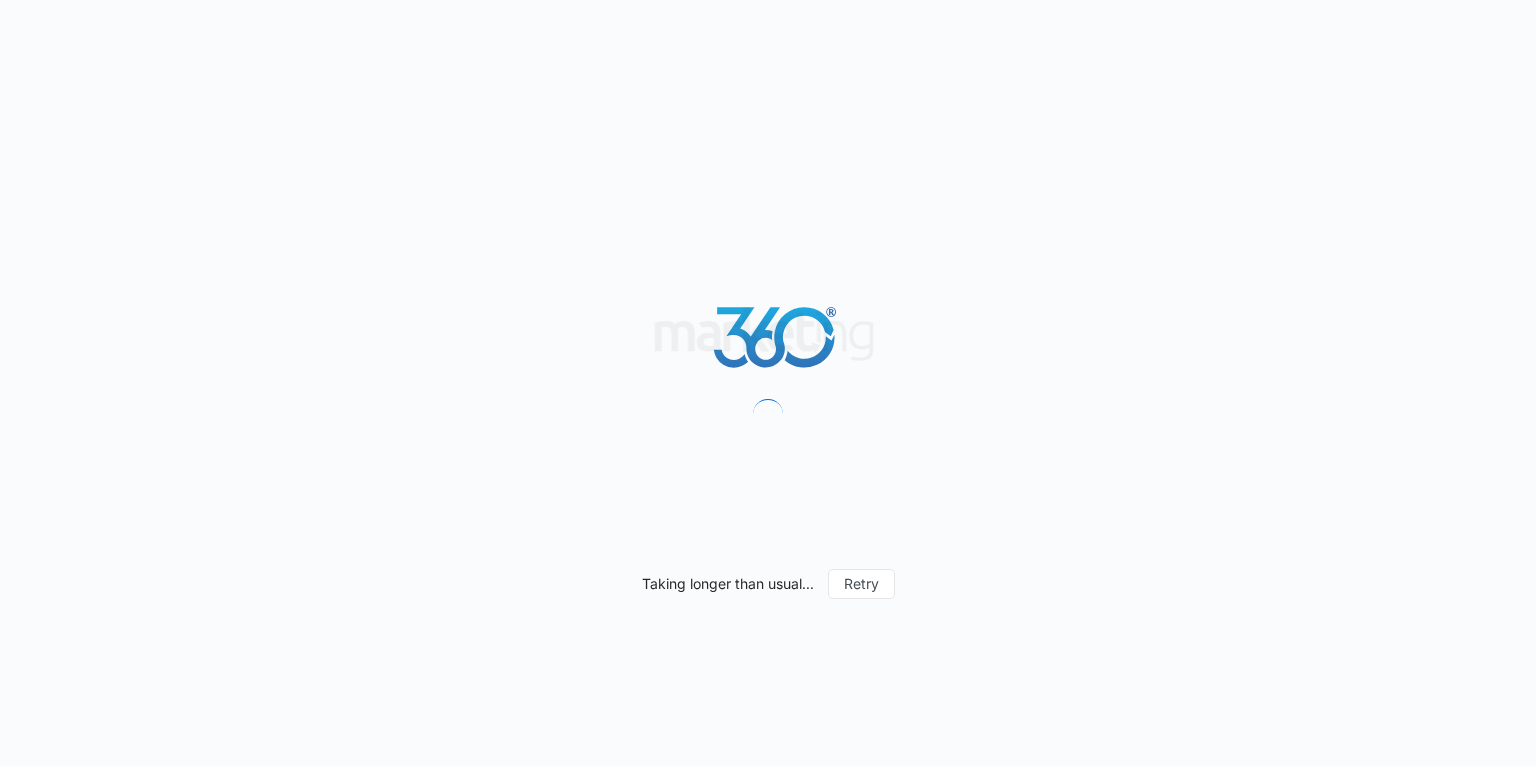 scroll, scrollTop: 0, scrollLeft: 0, axis: both 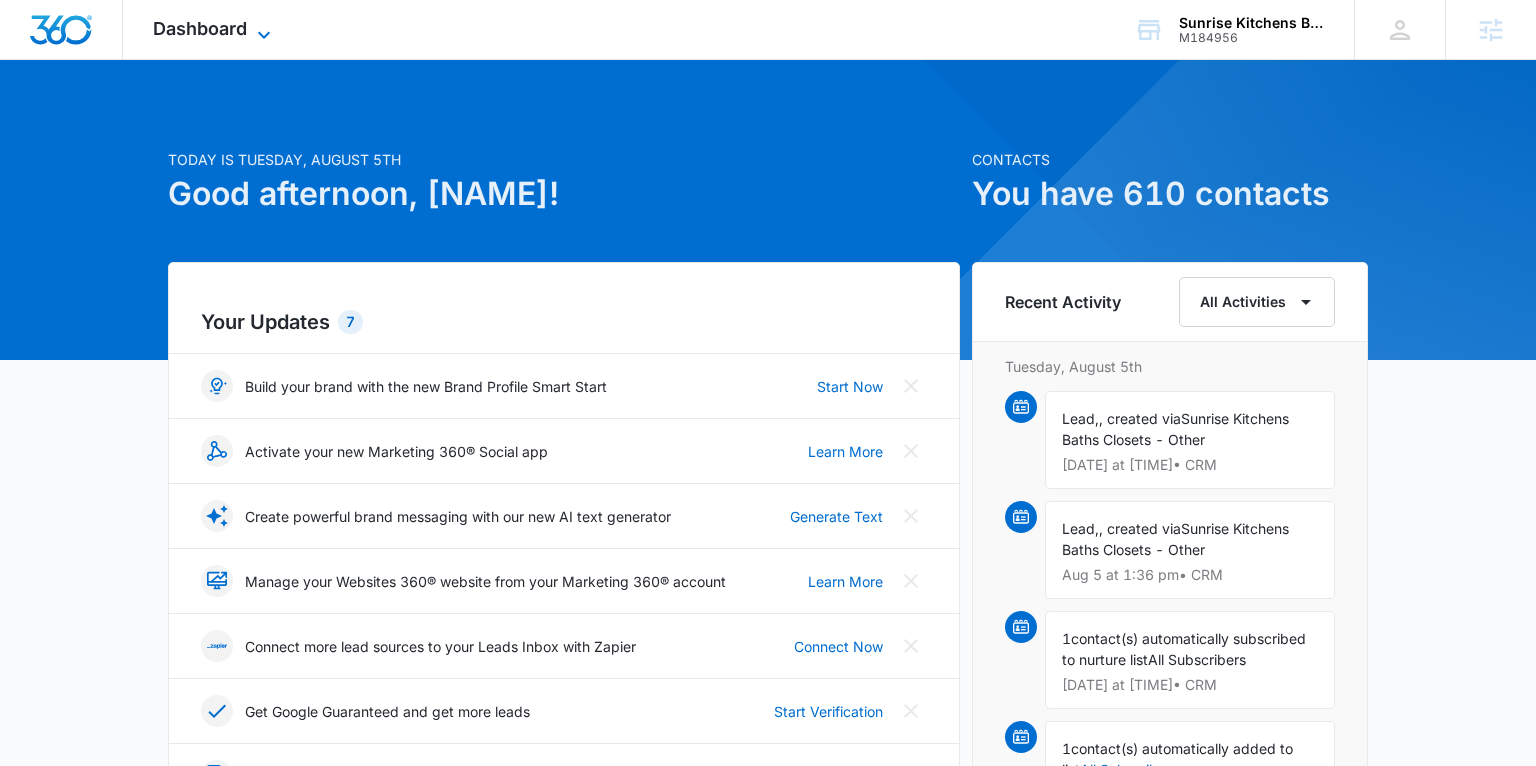 click on "Dashboard" at bounding box center (200, 28) 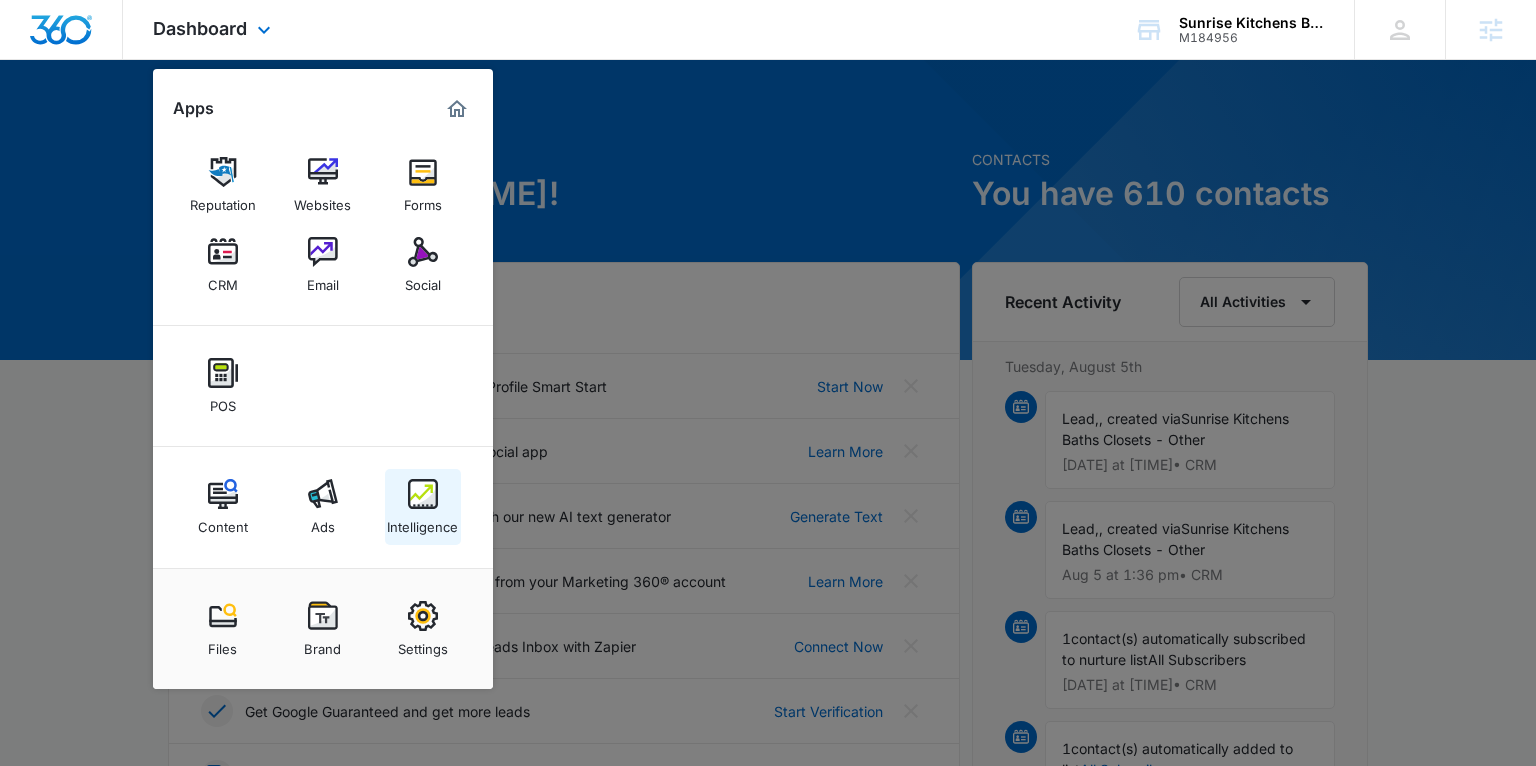 click on "Intelligence" at bounding box center [422, 522] 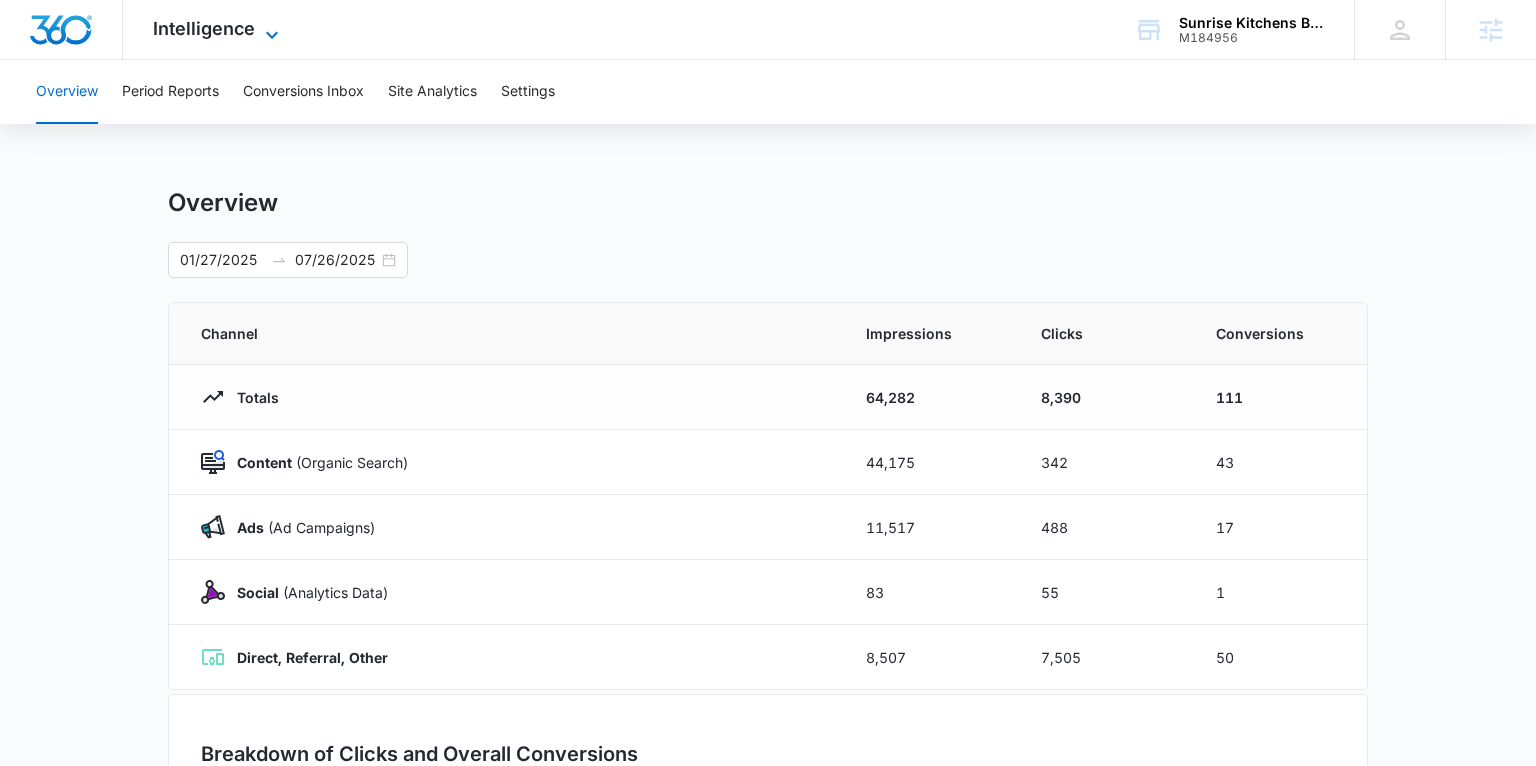 click on "Intelligence" at bounding box center [204, 28] 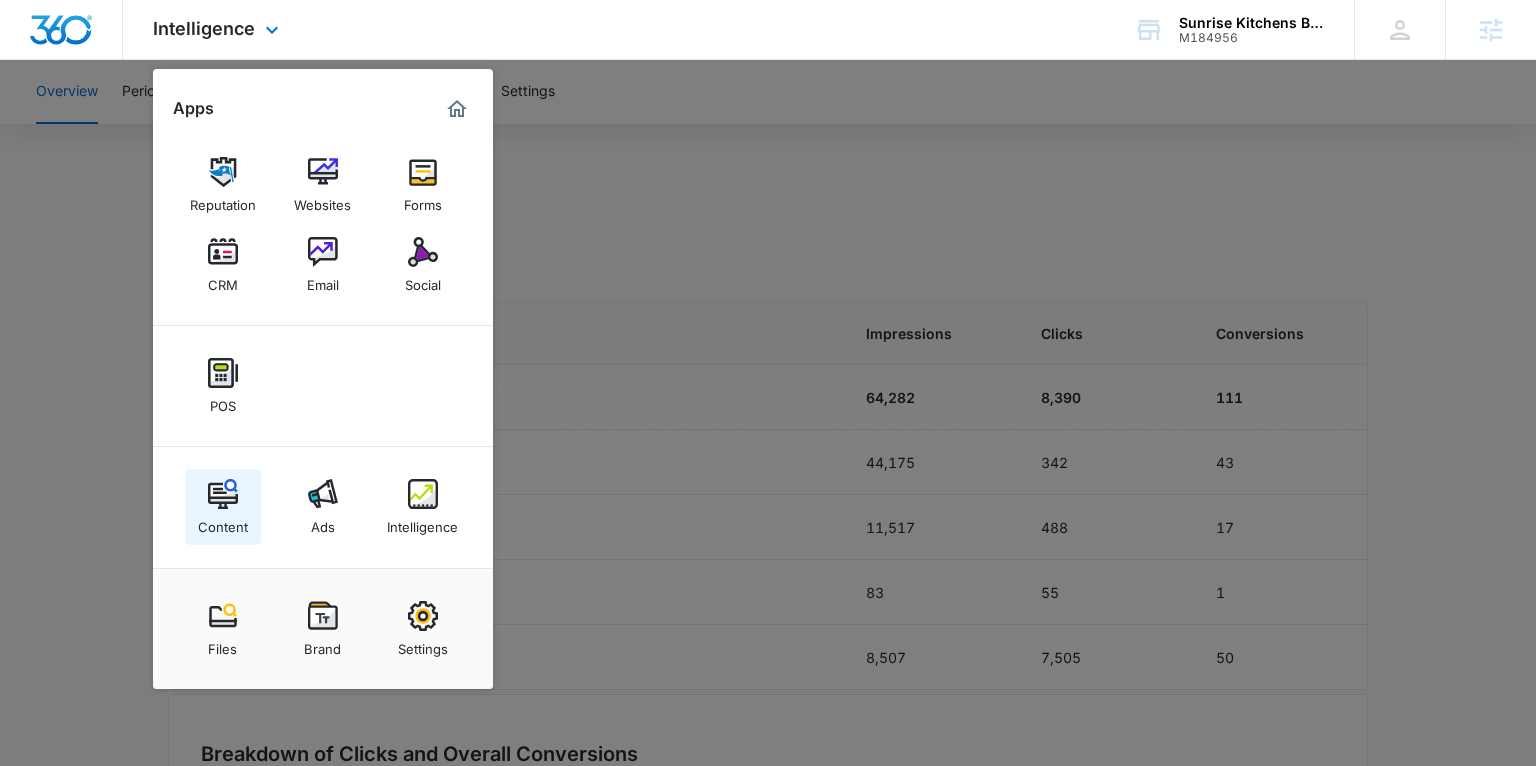 click at bounding box center [223, 494] 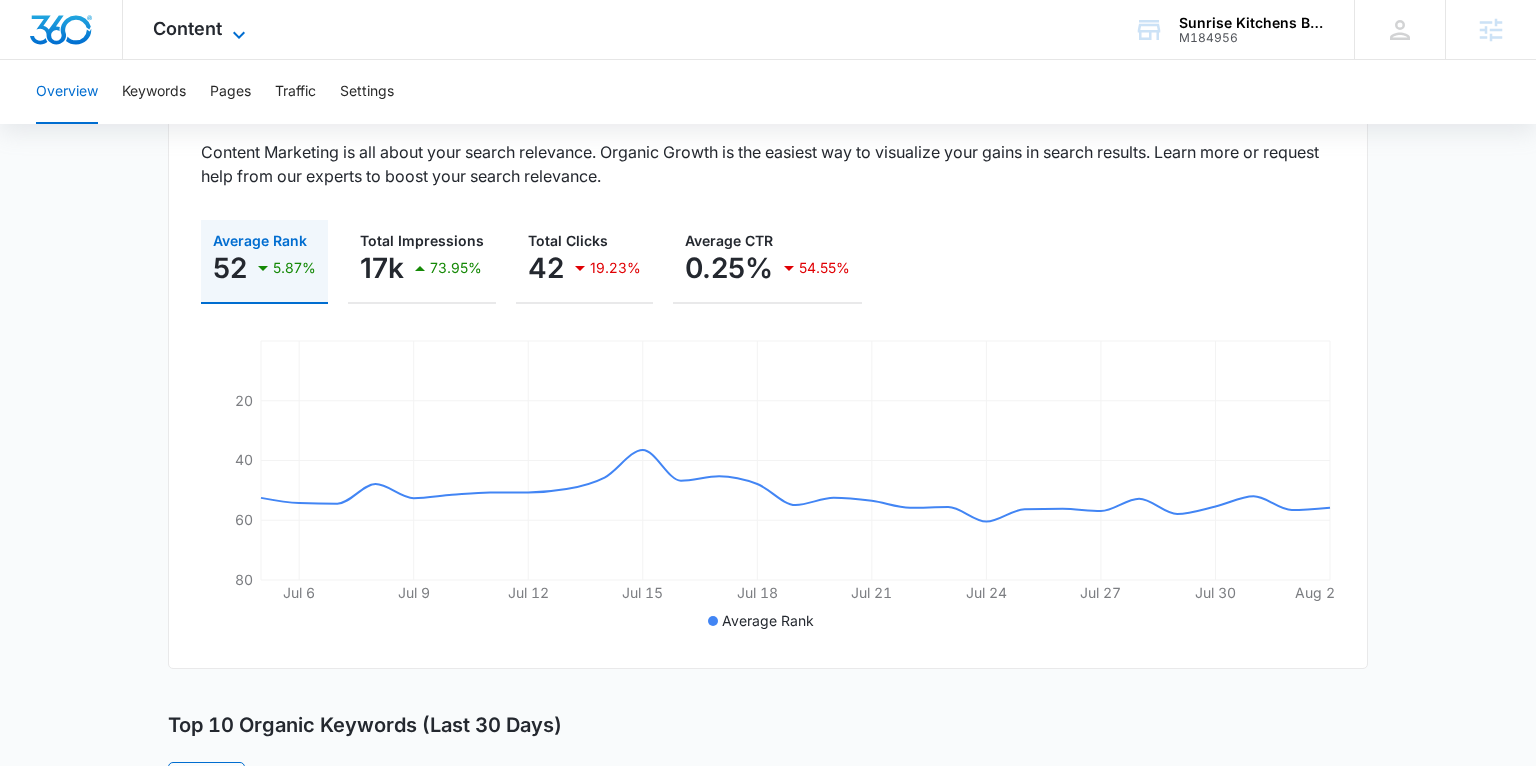 scroll, scrollTop: 234, scrollLeft: 0, axis: vertical 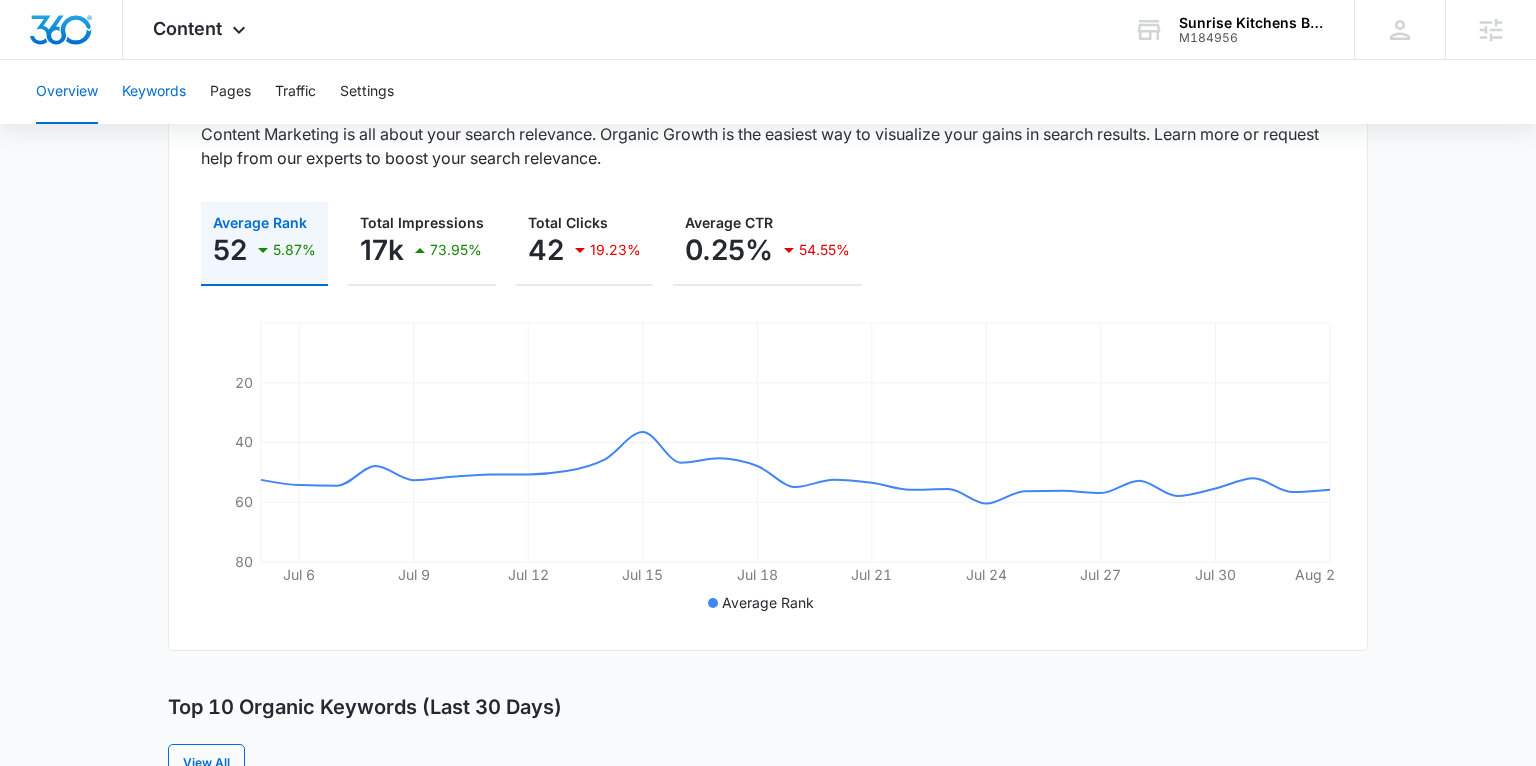 click on "Keywords" at bounding box center [154, 92] 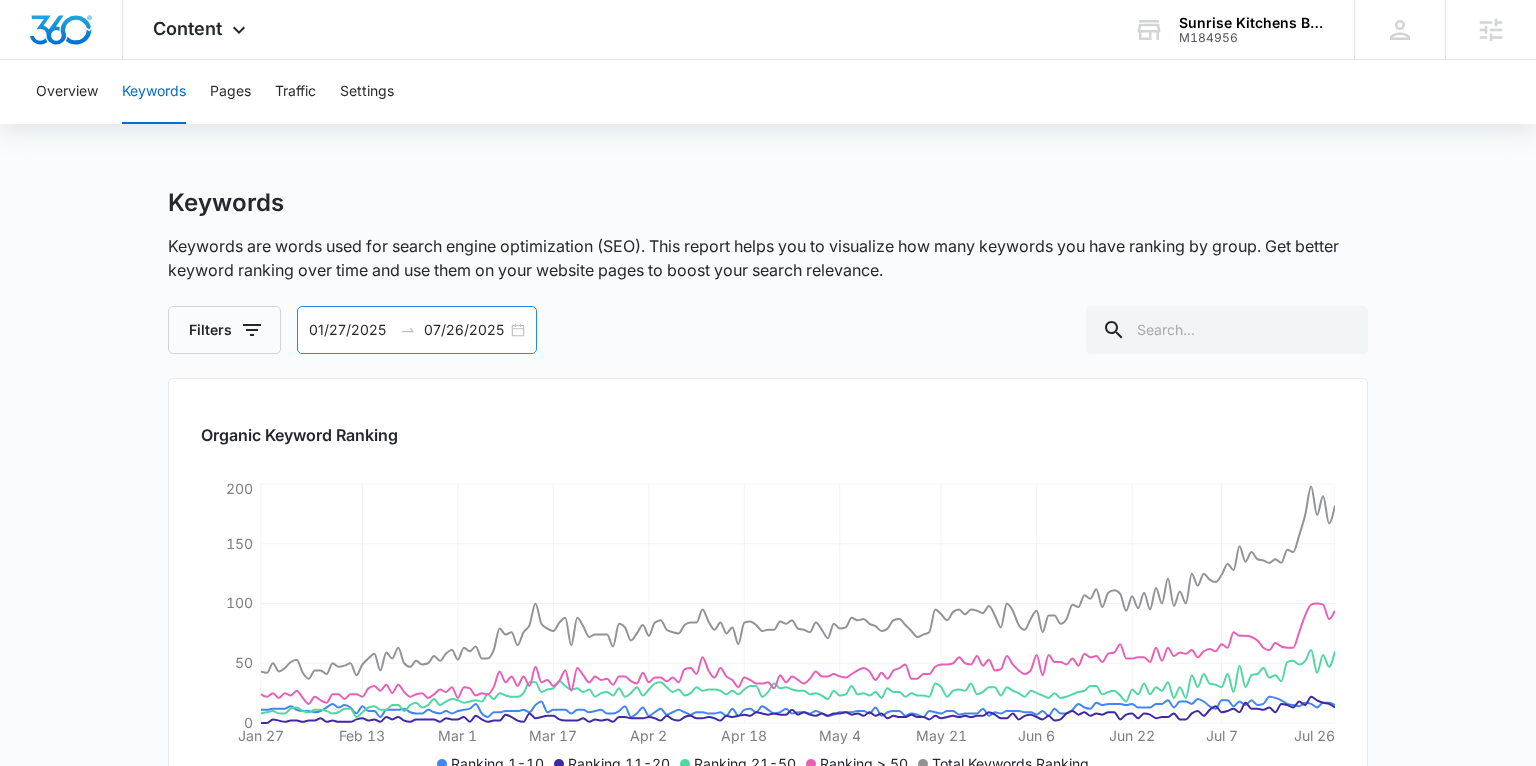click on "[DATE] [DATE]" at bounding box center [417, 330] 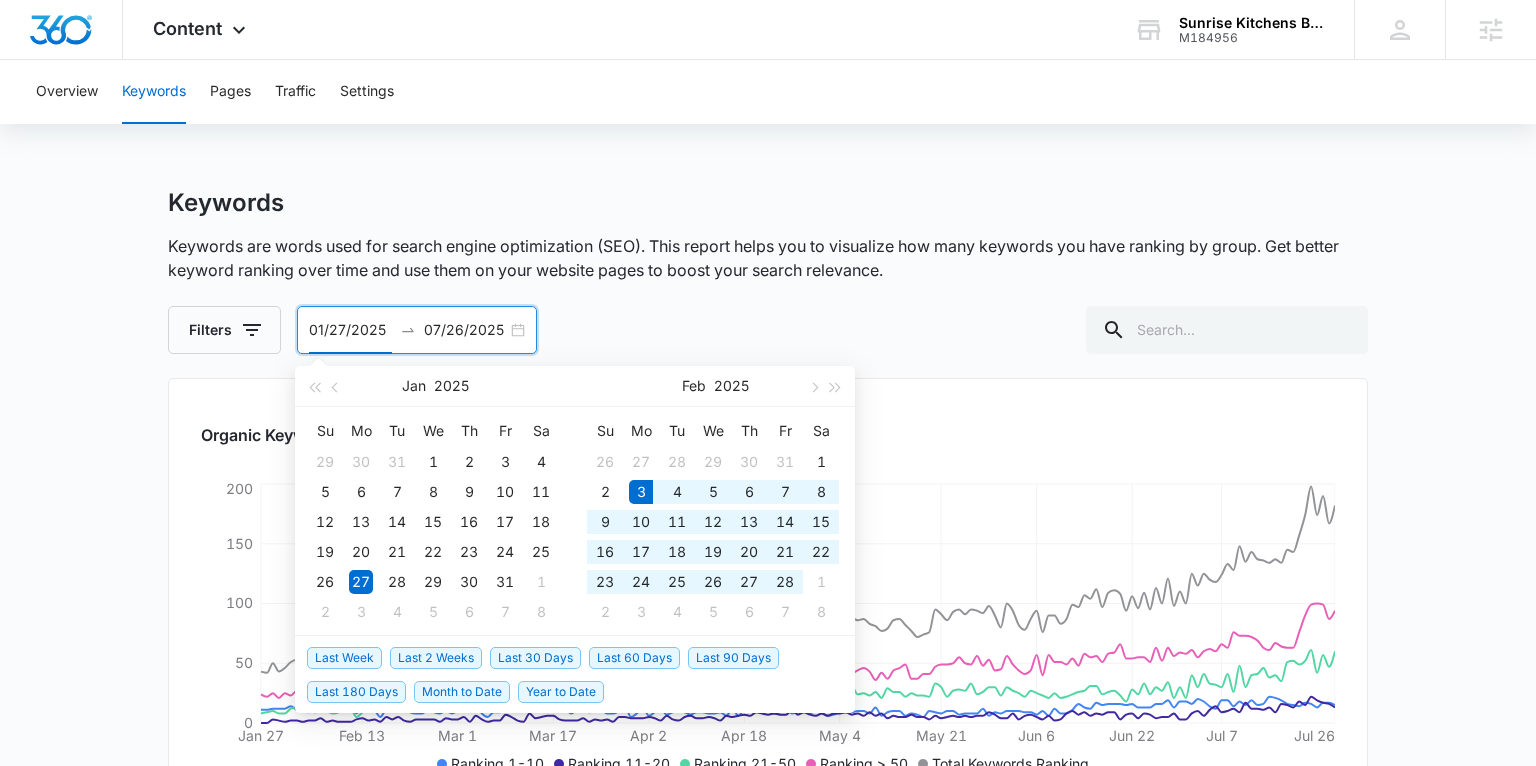 click on "Last 180 Days" at bounding box center (356, 692) 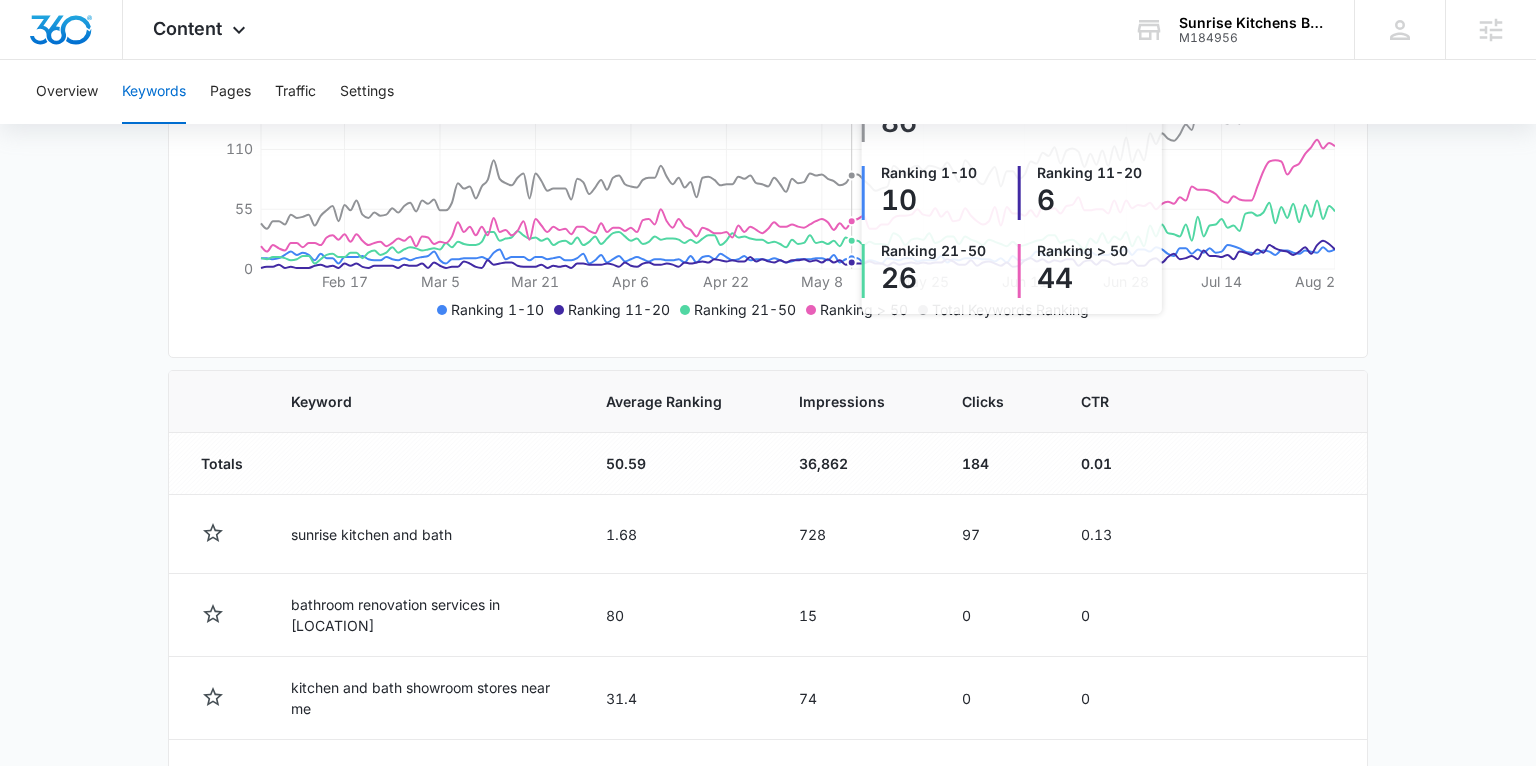 scroll, scrollTop: 464, scrollLeft: 0, axis: vertical 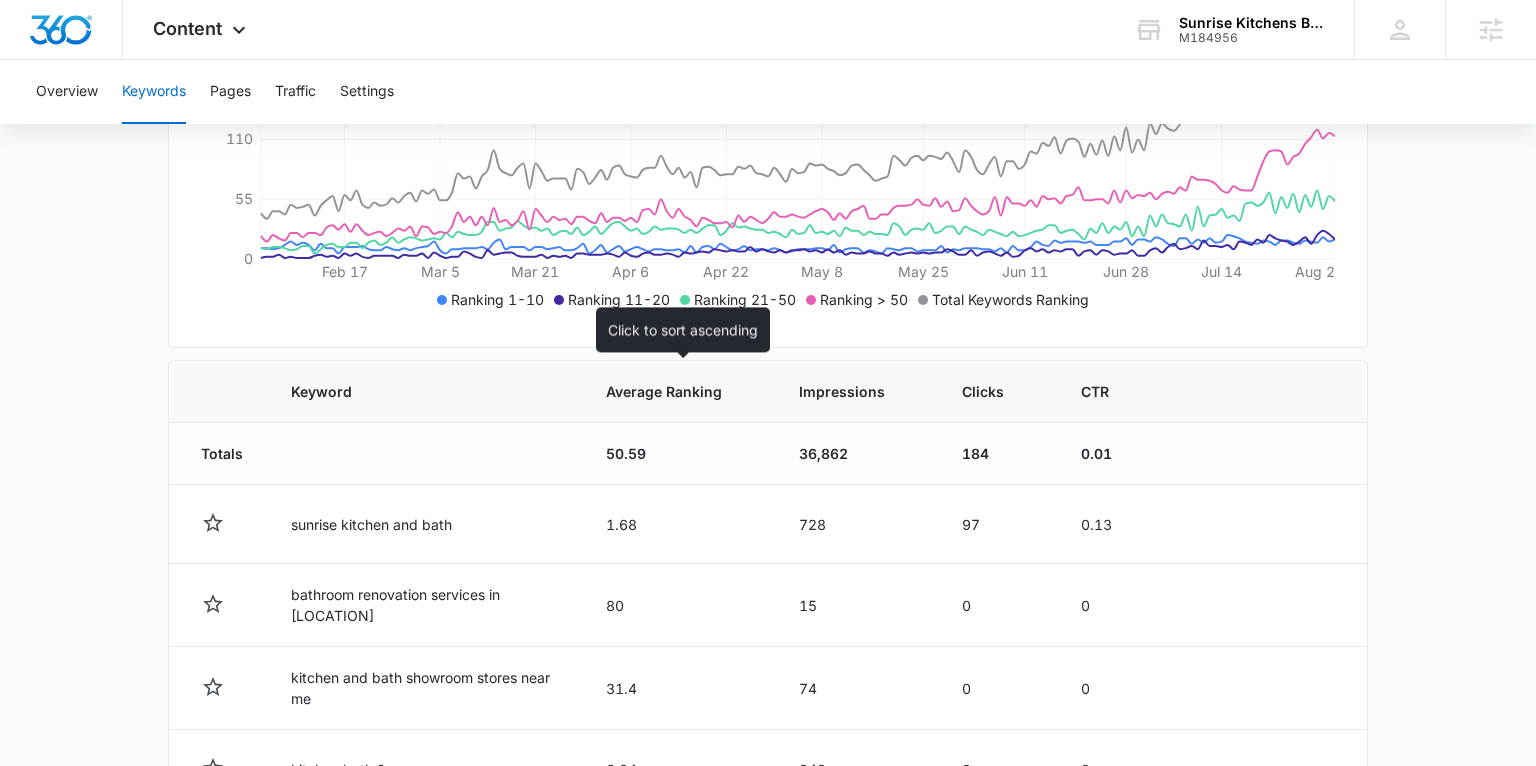 click on "Average Ranking" at bounding box center [664, 391] 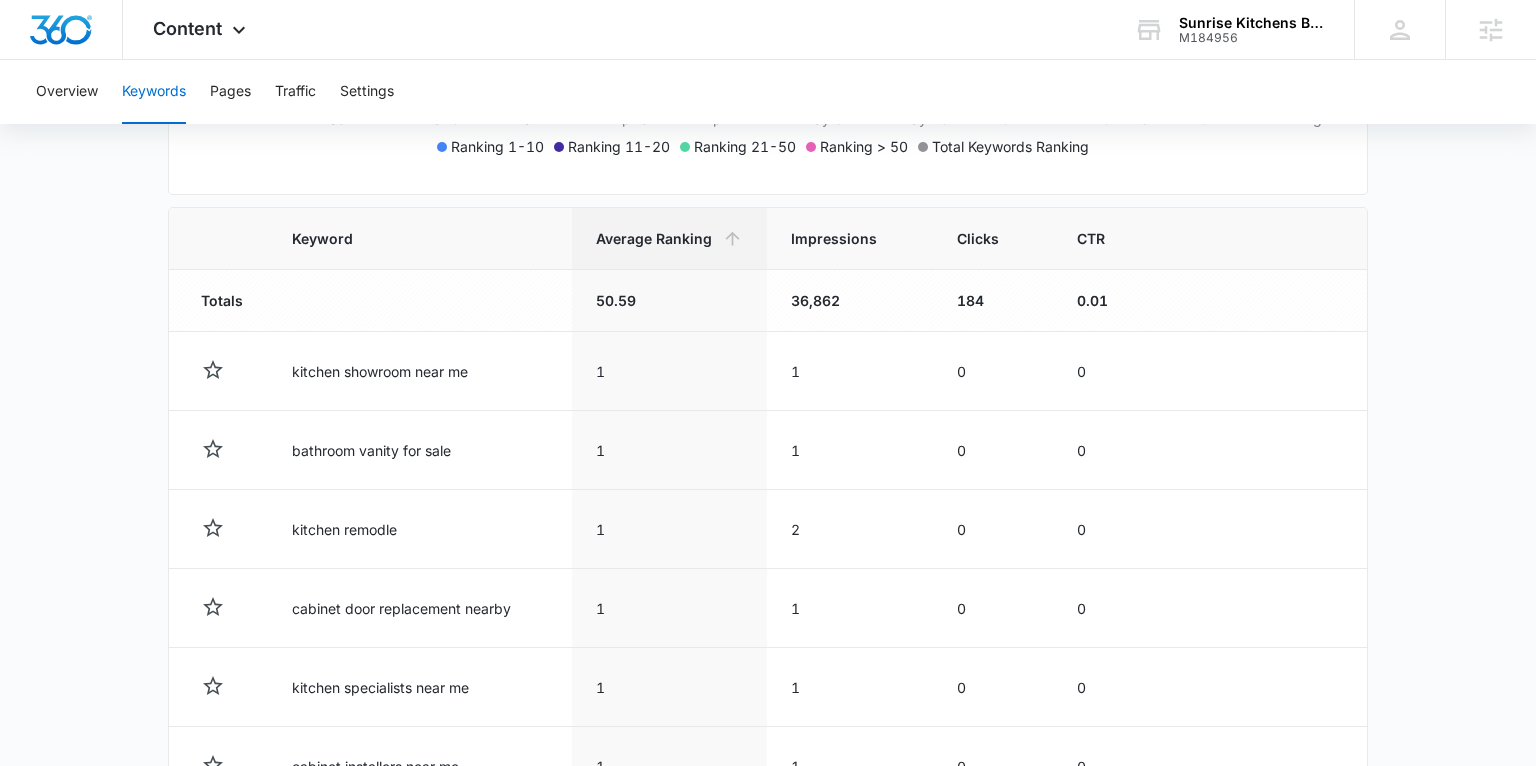 scroll, scrollTop: 646, scrollLeft: 0, axis: vertical 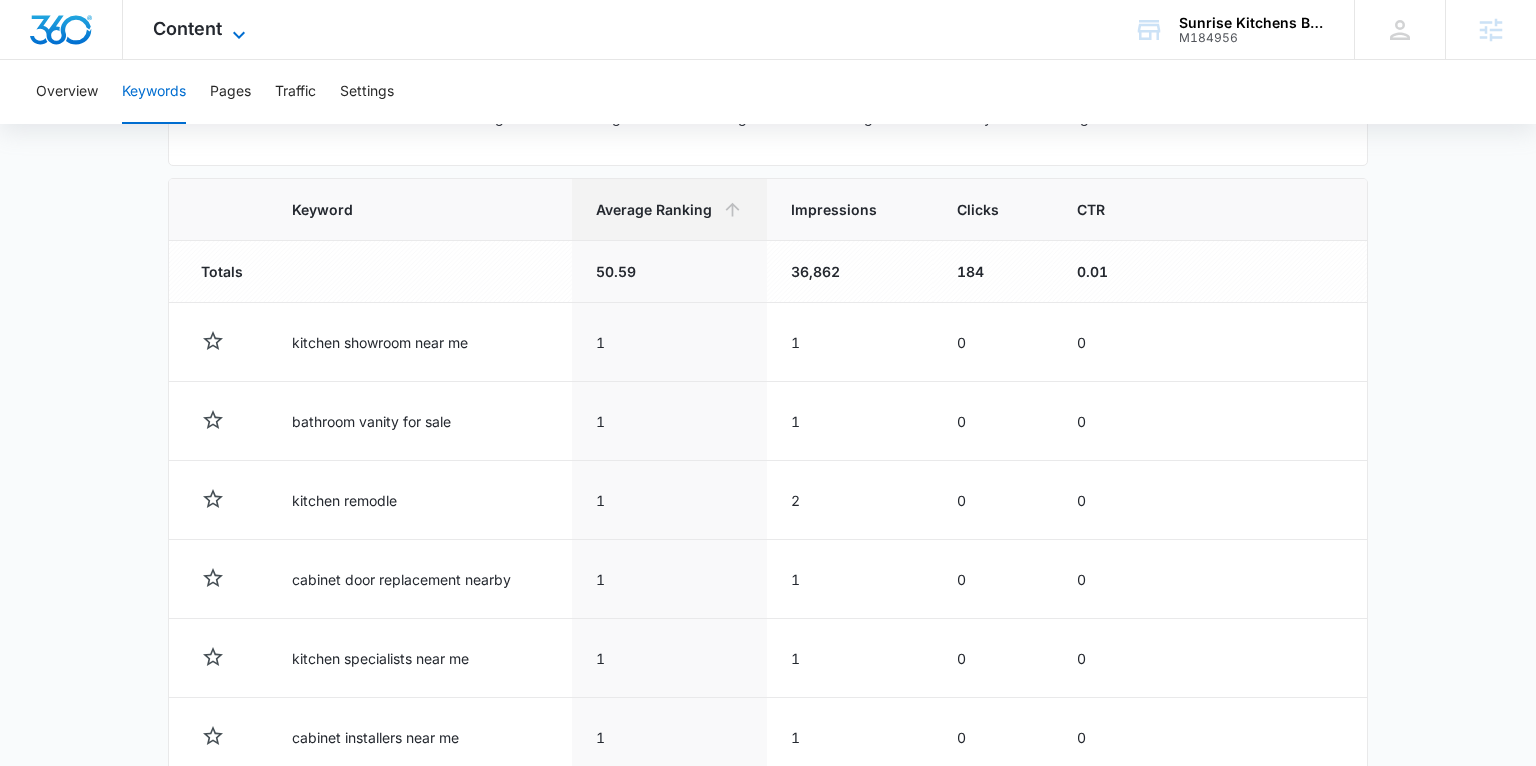 click on "Content" at bounding box center (187, 28) 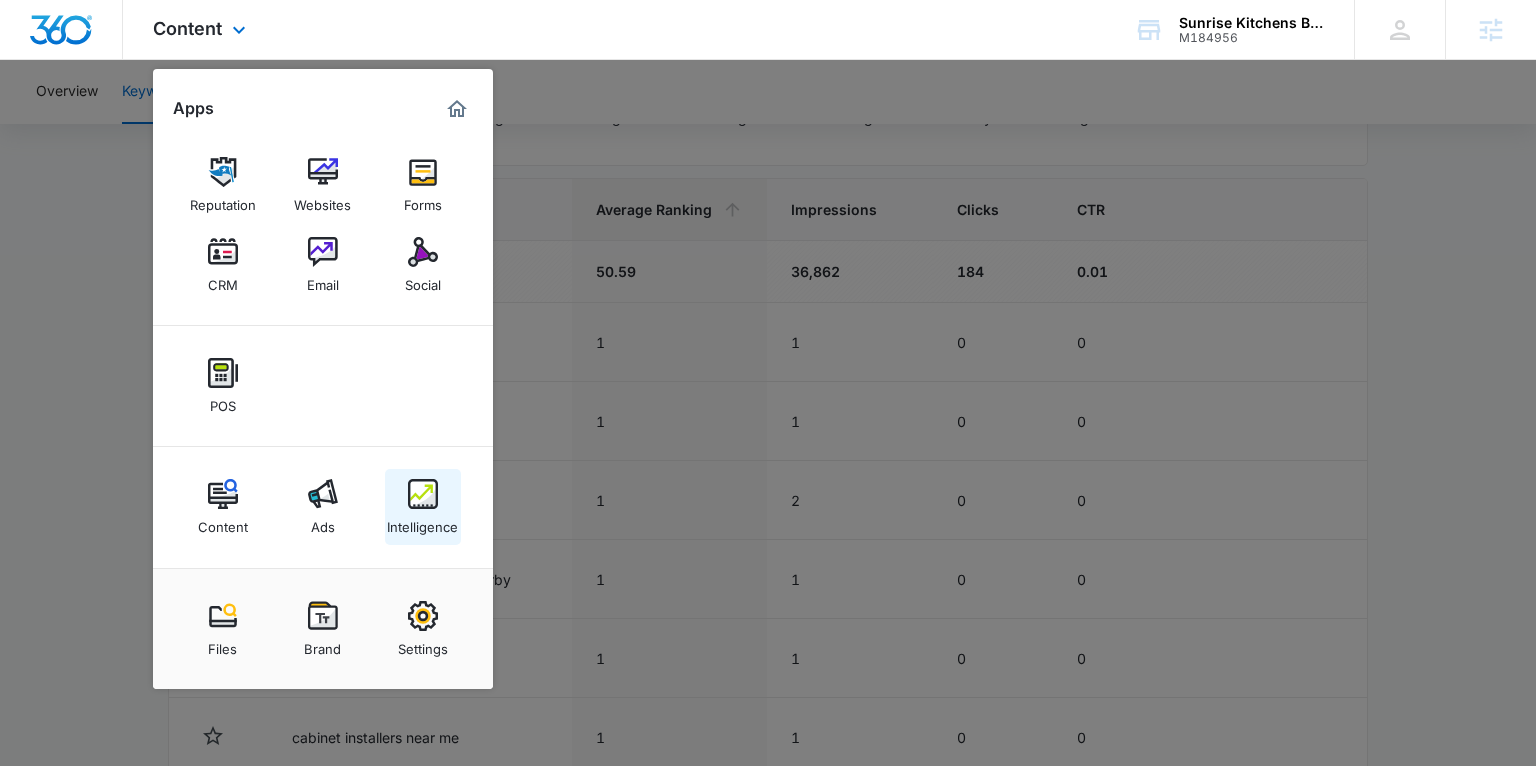 click on "Intelligence" at bounding box center (422, 522) 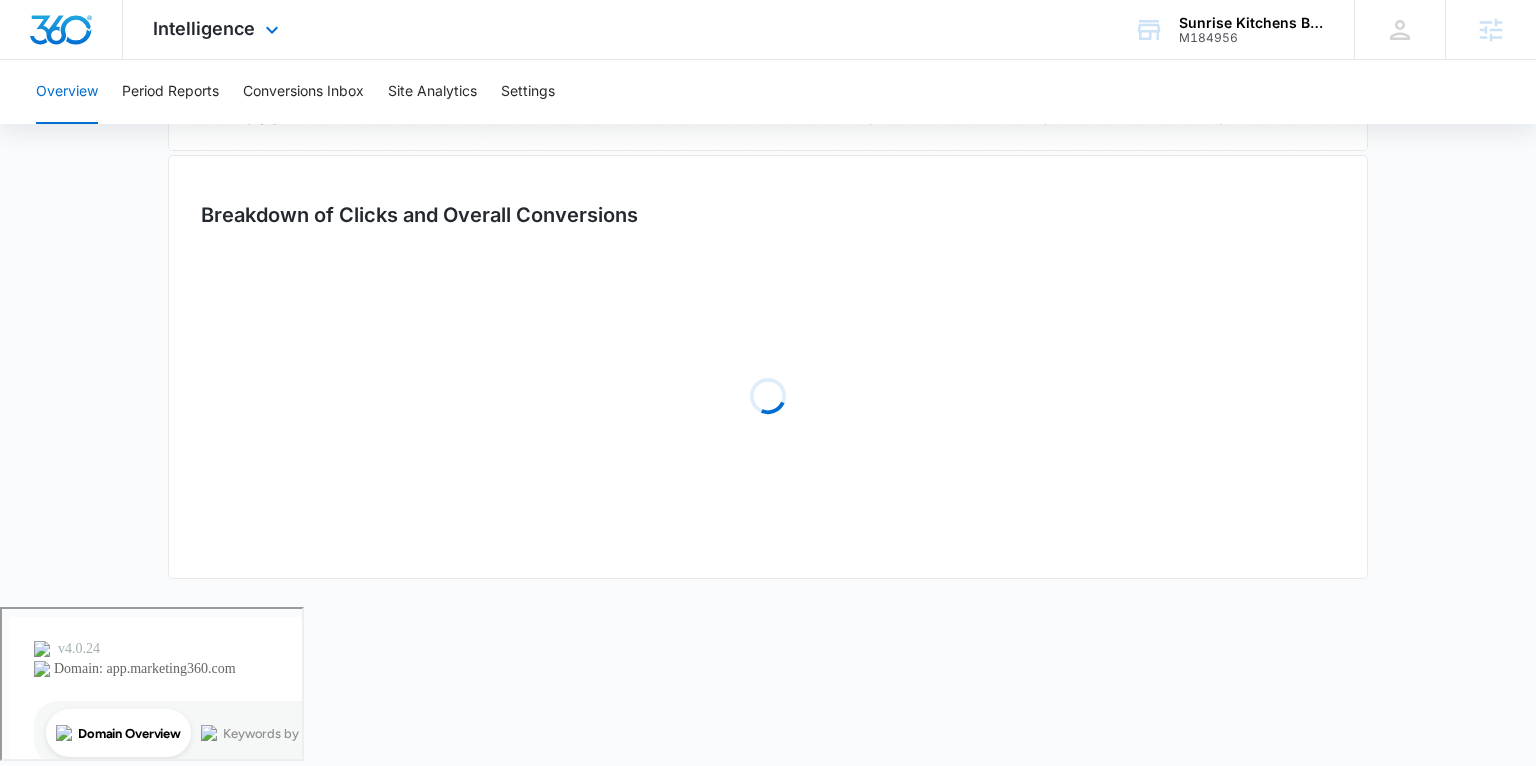 scroll, scrollTop: 0, scrollLeft: 0, axis: both 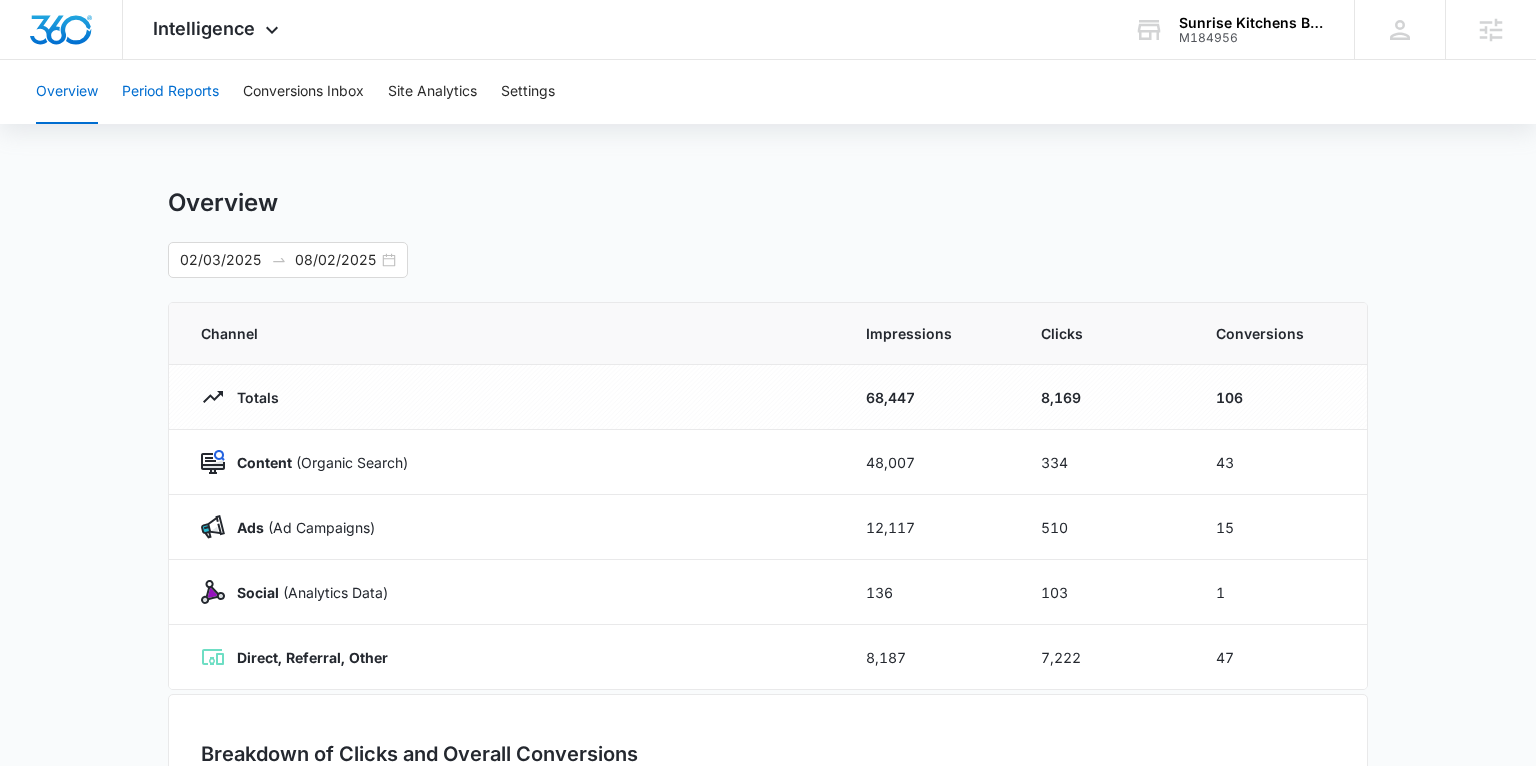 drag, startPoint x: 174, startPoint y: 103, endPoint x: 216, endPoint y: 135, distance: 52.801514 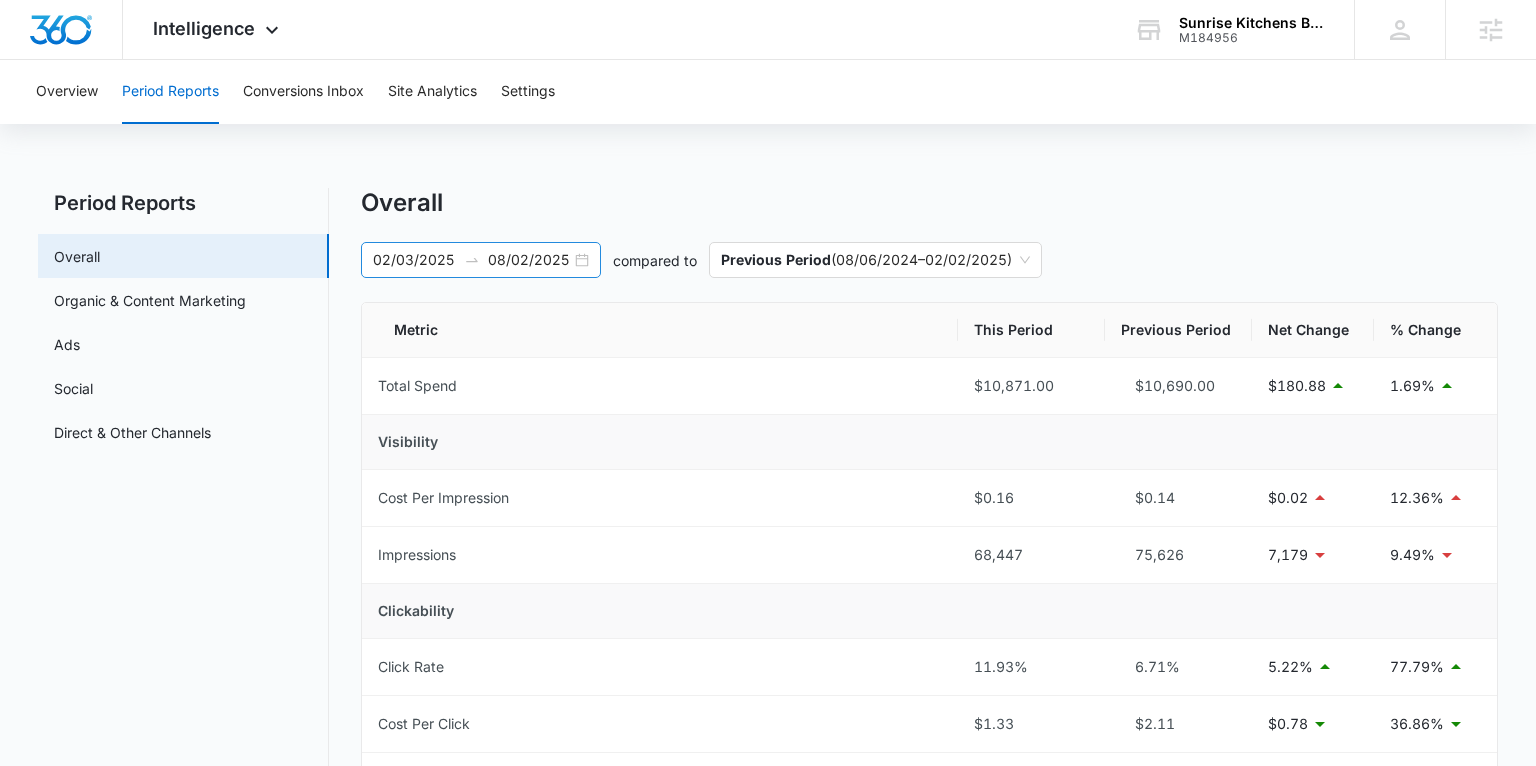 click on "[DATE] [DATE]" at bounding box center (481, 260) 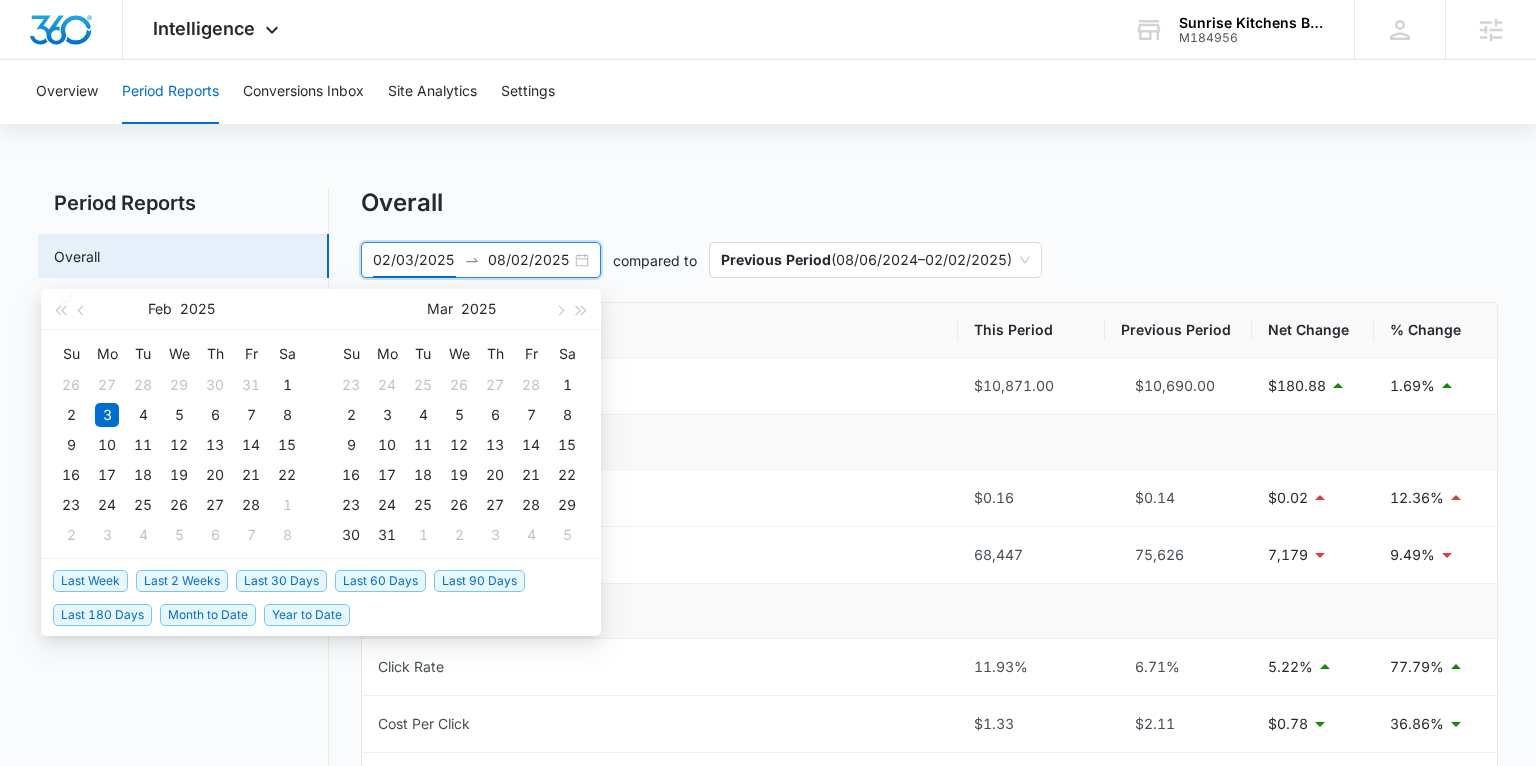 click on "Last 30 Days" at bounding box center [281, 581] 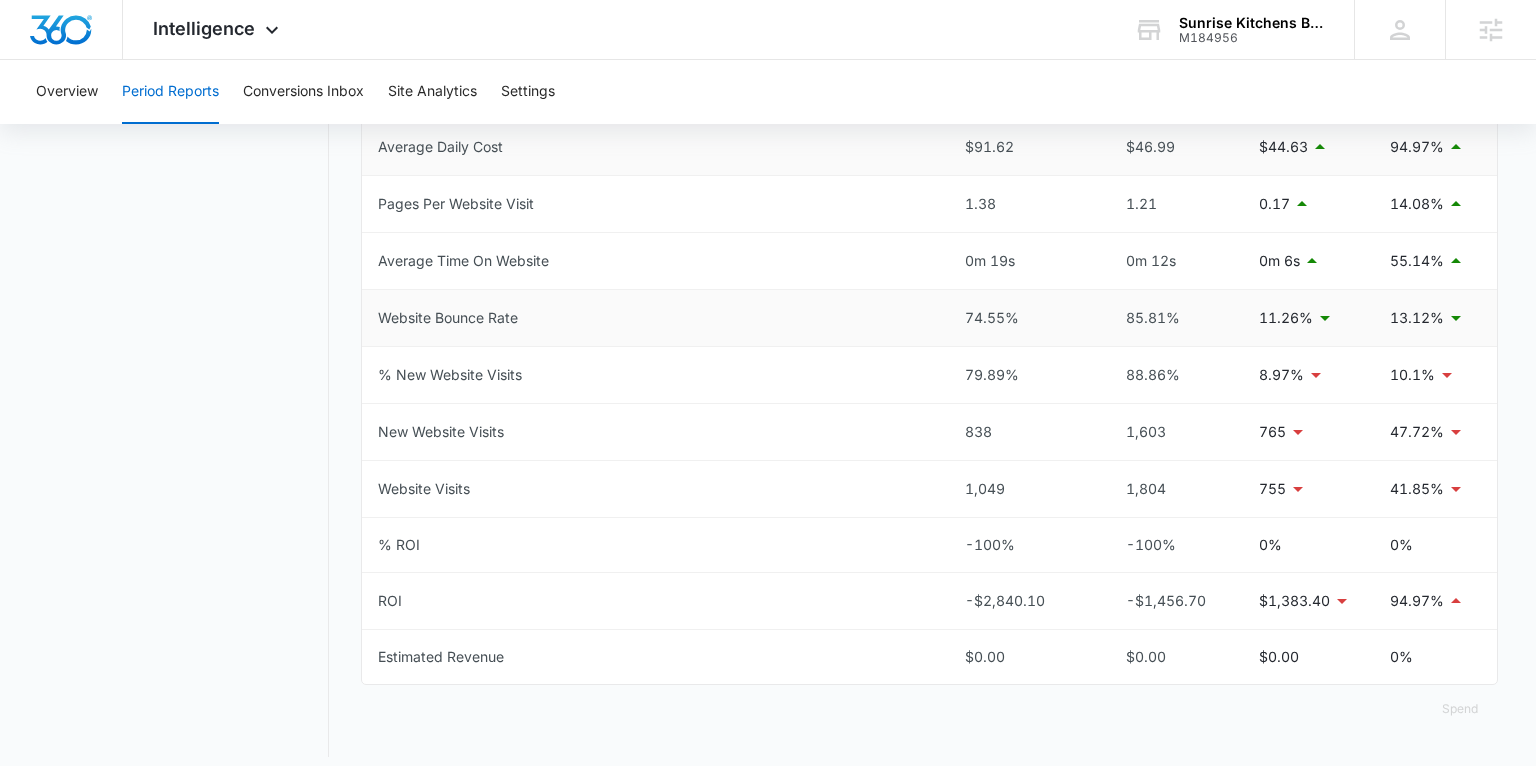 scroll, scrollTop: 981, scrollLeft: 0, axis: vertical 